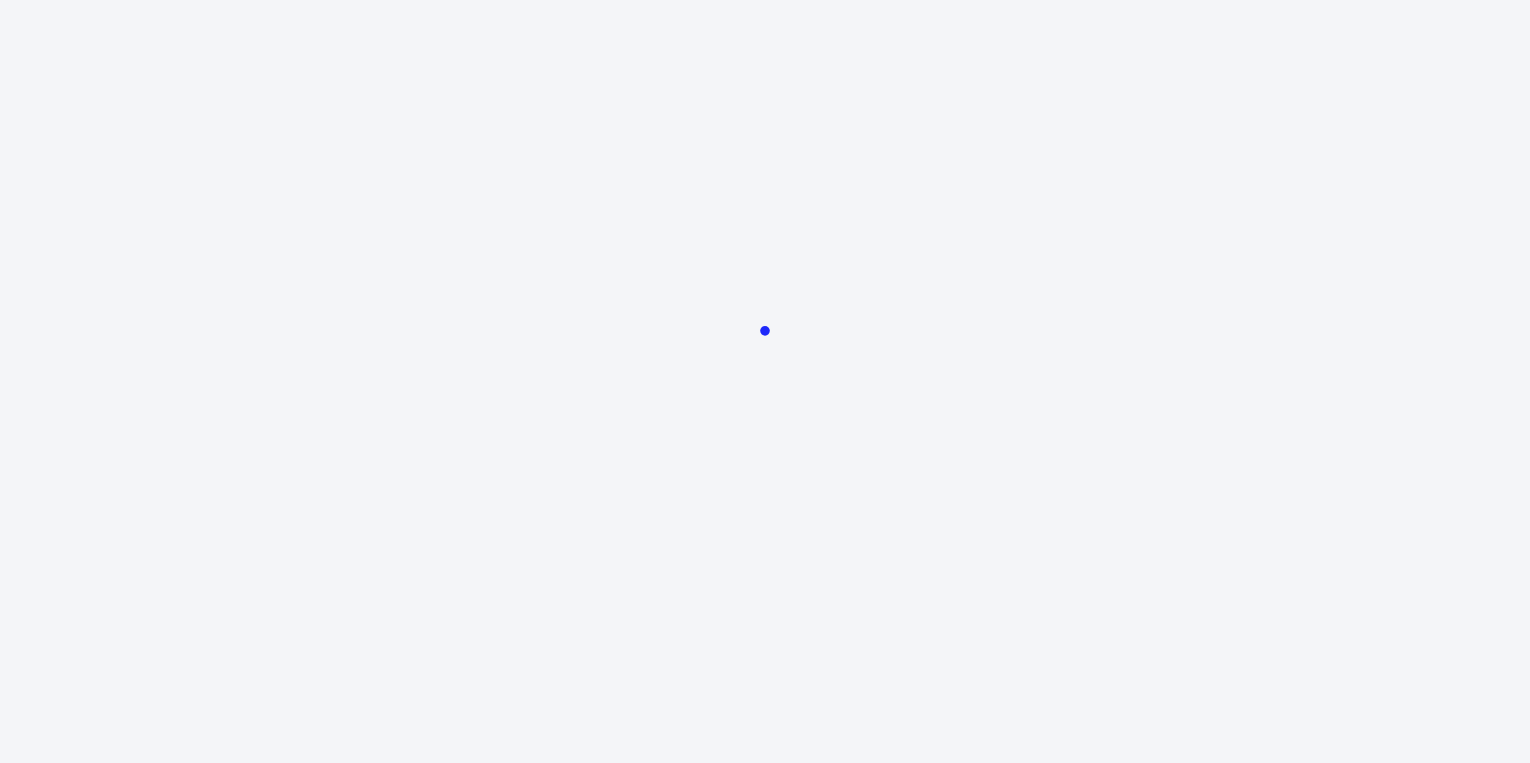 scroll, scrollTop: 0, scrollLeft: 0, axis: both 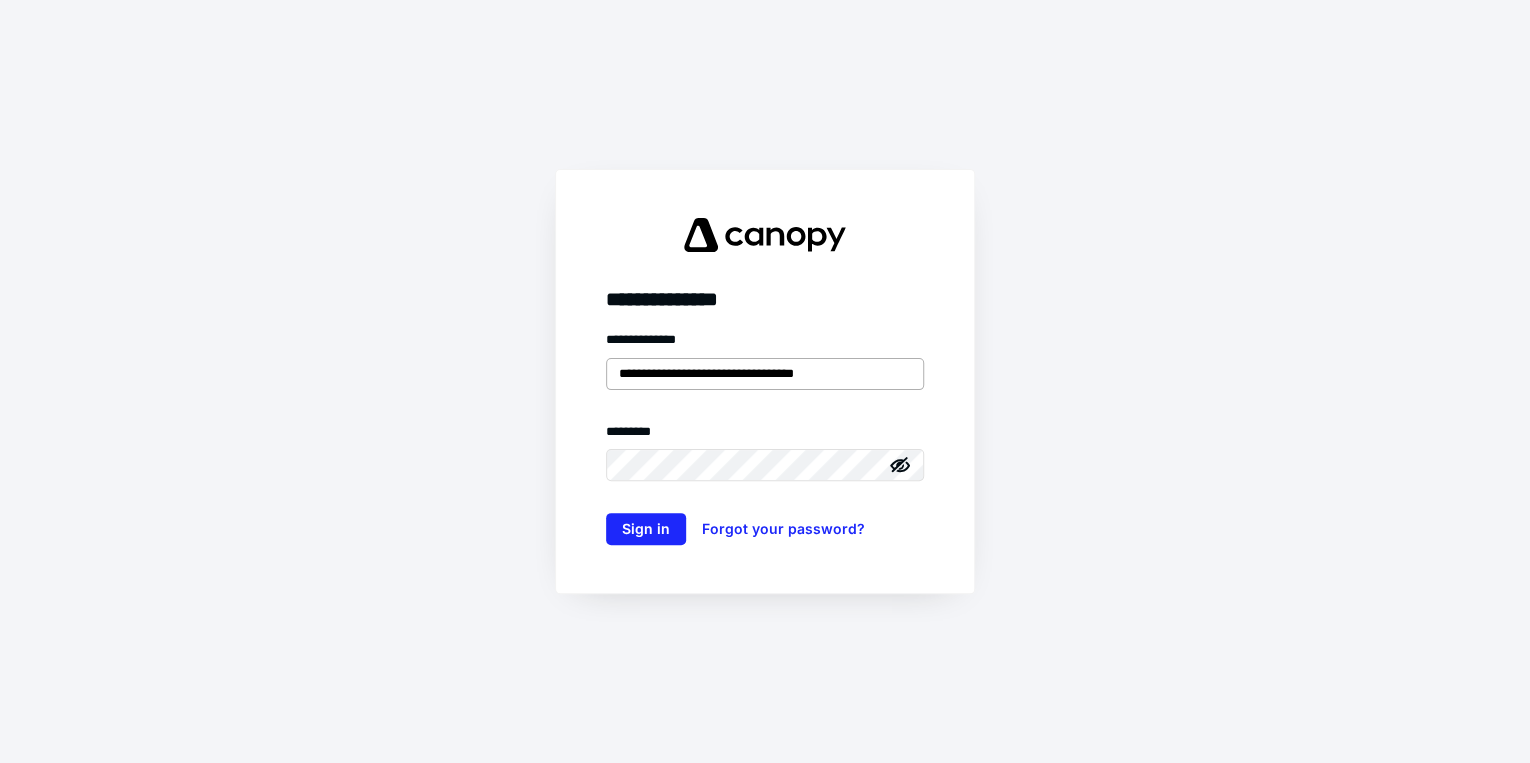 click on "**********" at bounding box center [765, 374] 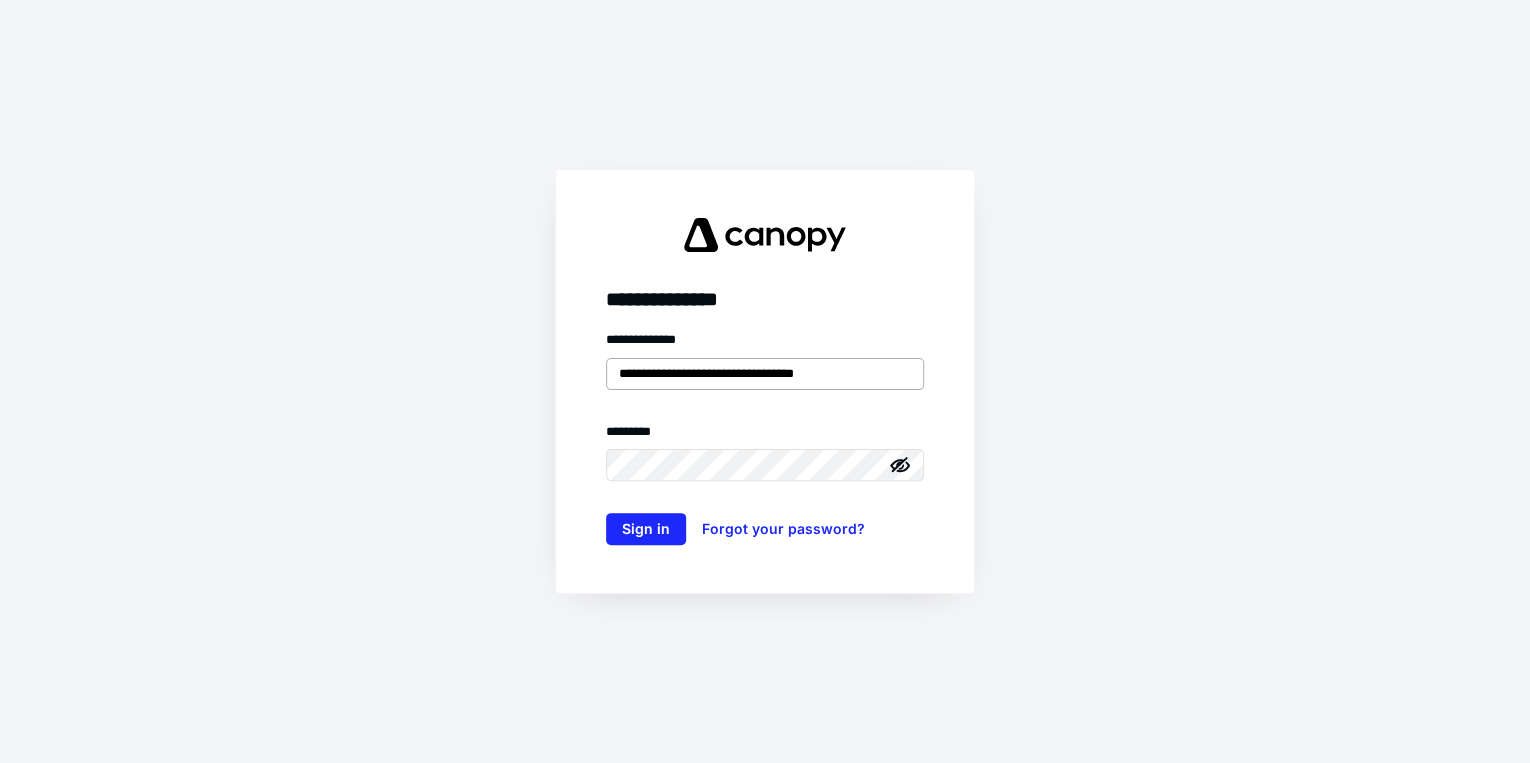 type on "**********" 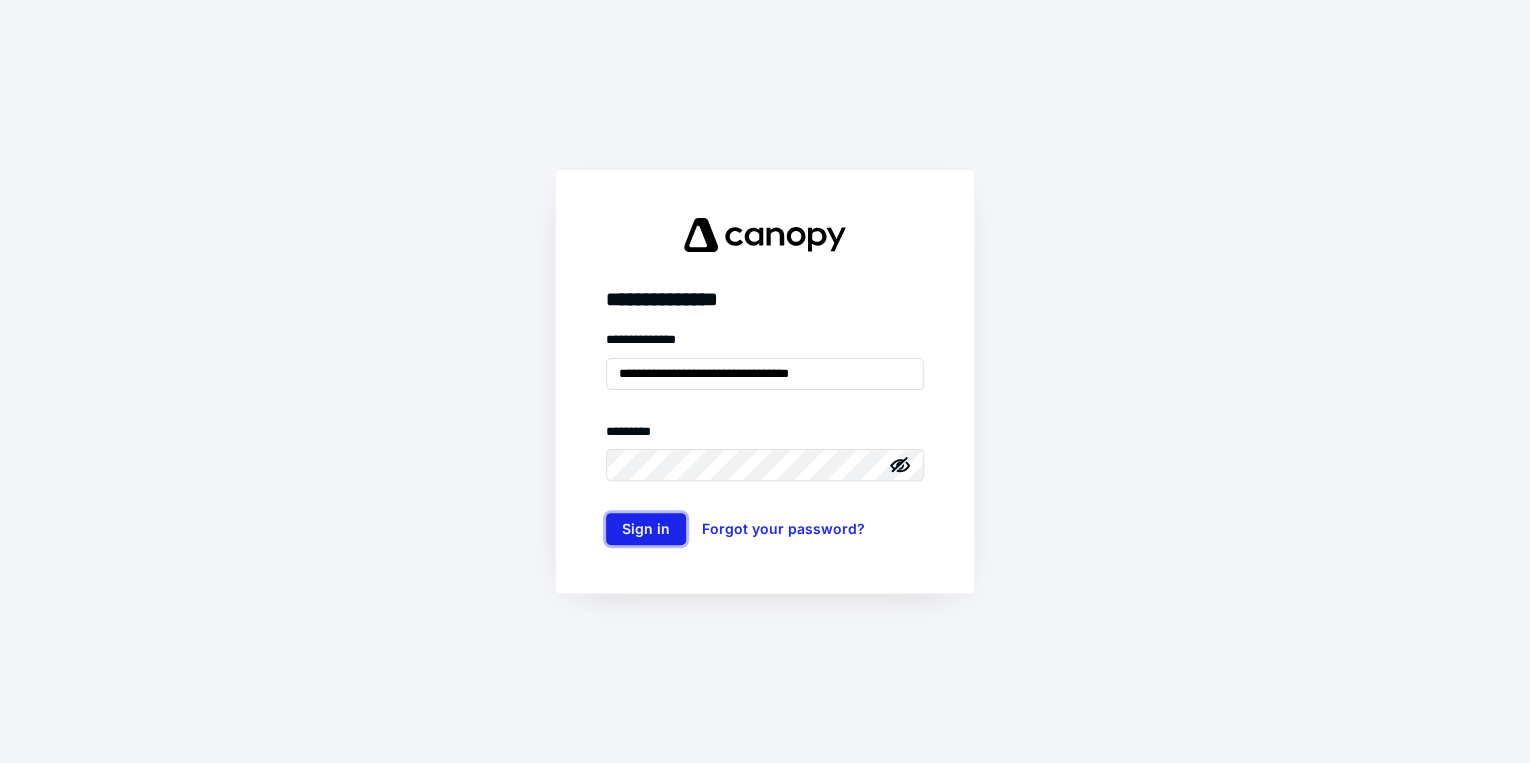 click on "Sign in" at bounding box center (646, 529) 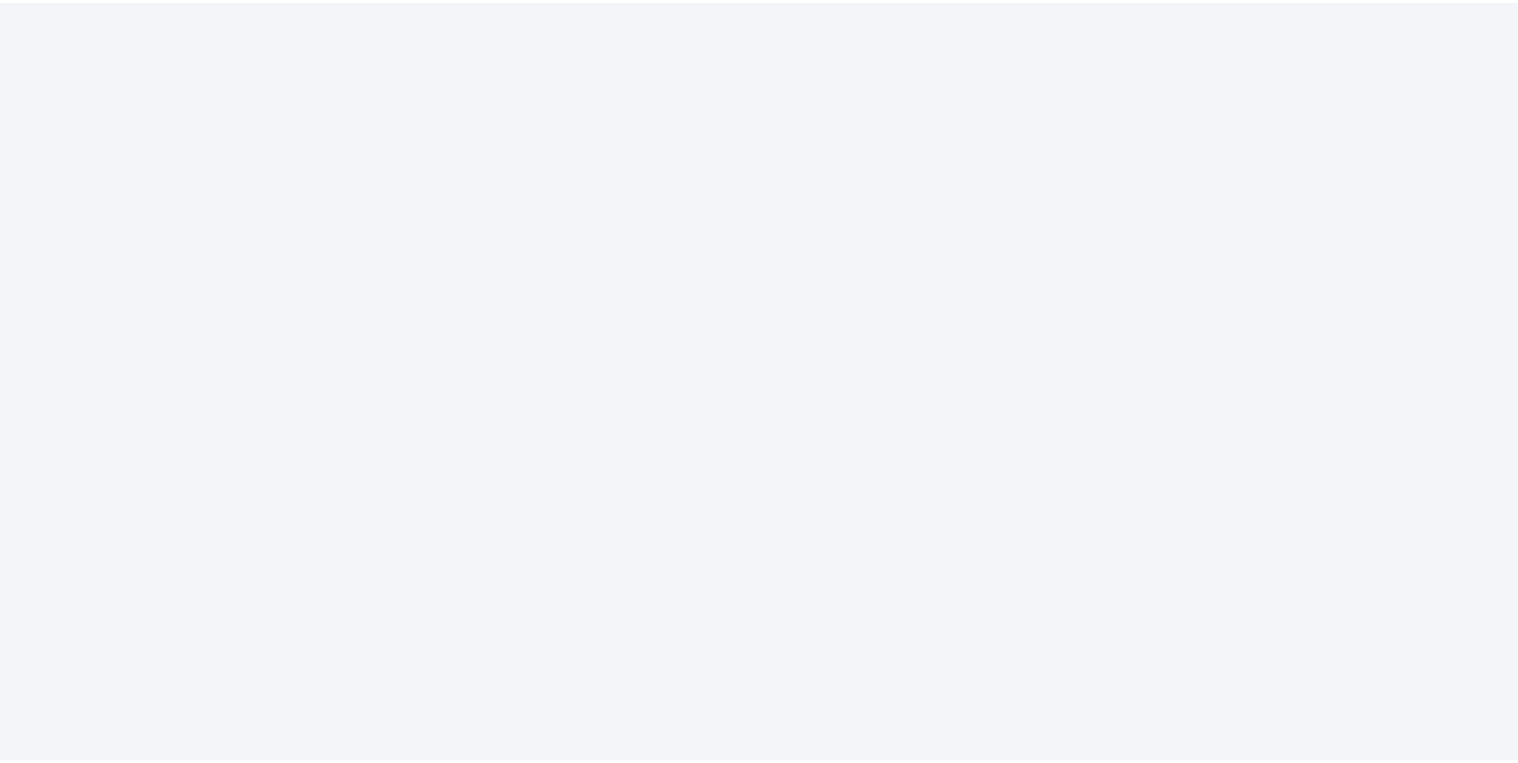 scroll, scrollTop: 0, scrollLeft: 0, axis: both 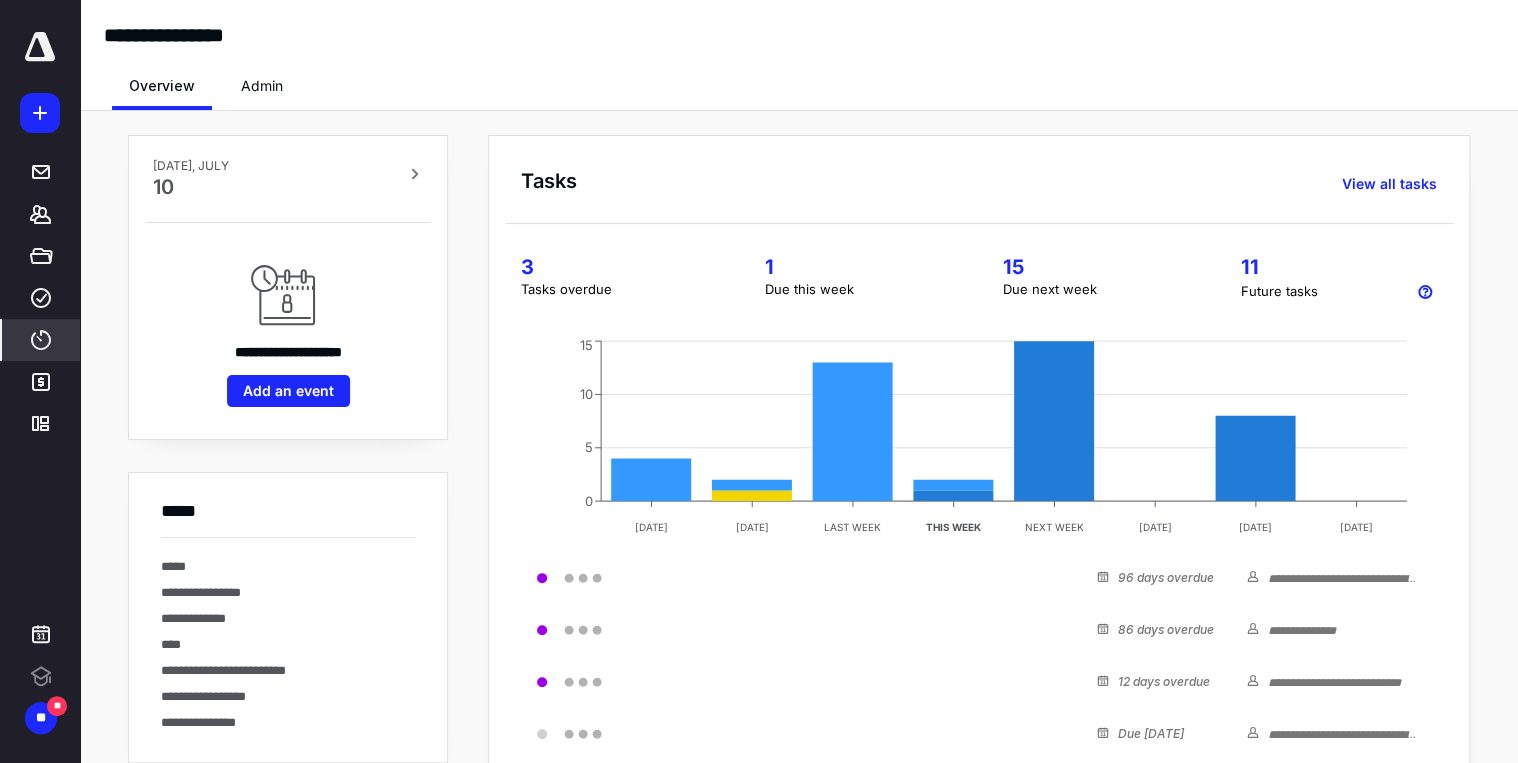click 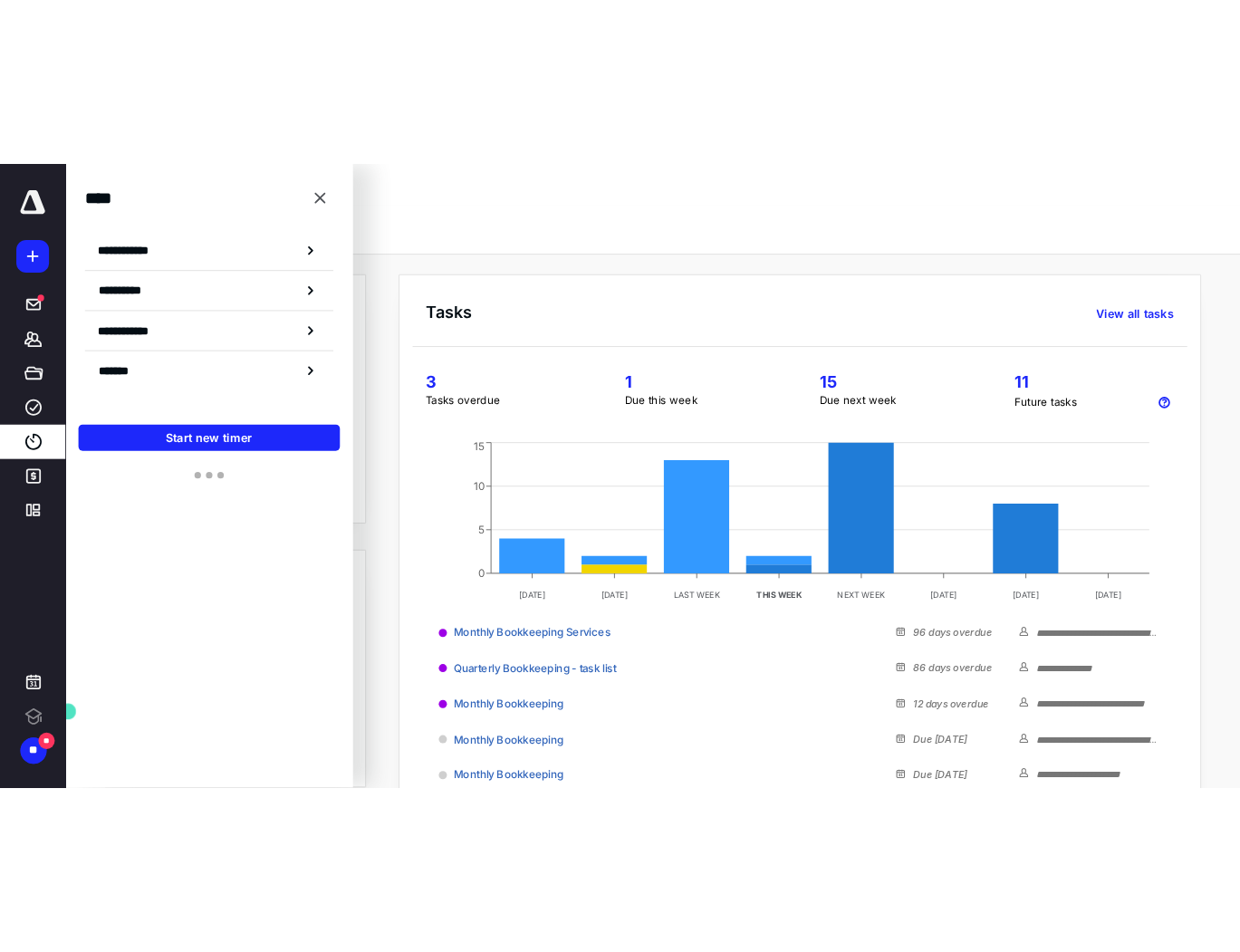 scroll, scrollTop: 0, scrollLeft: 0, axis: both 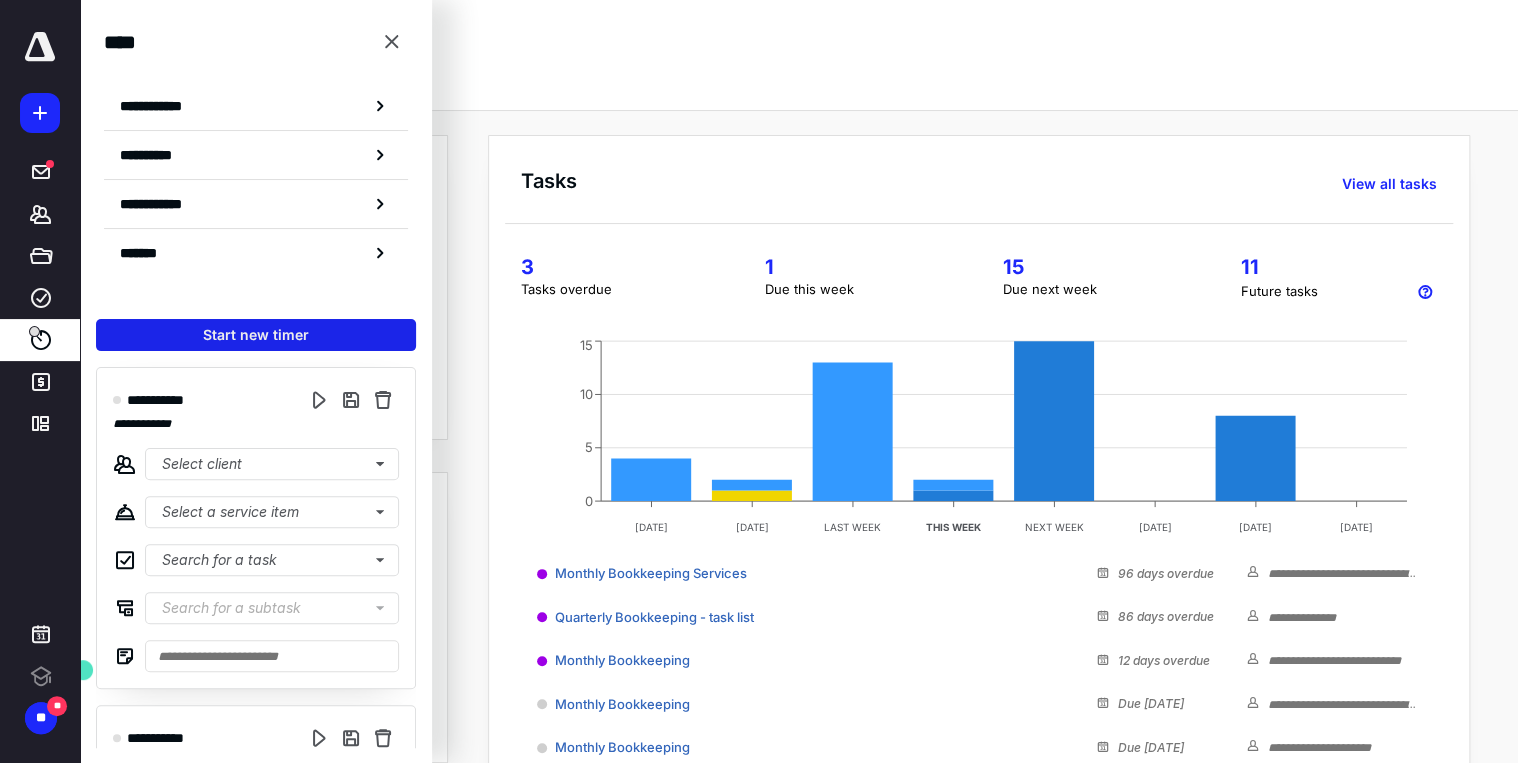 click on "Start new timer" at bounding box center (256, 335) 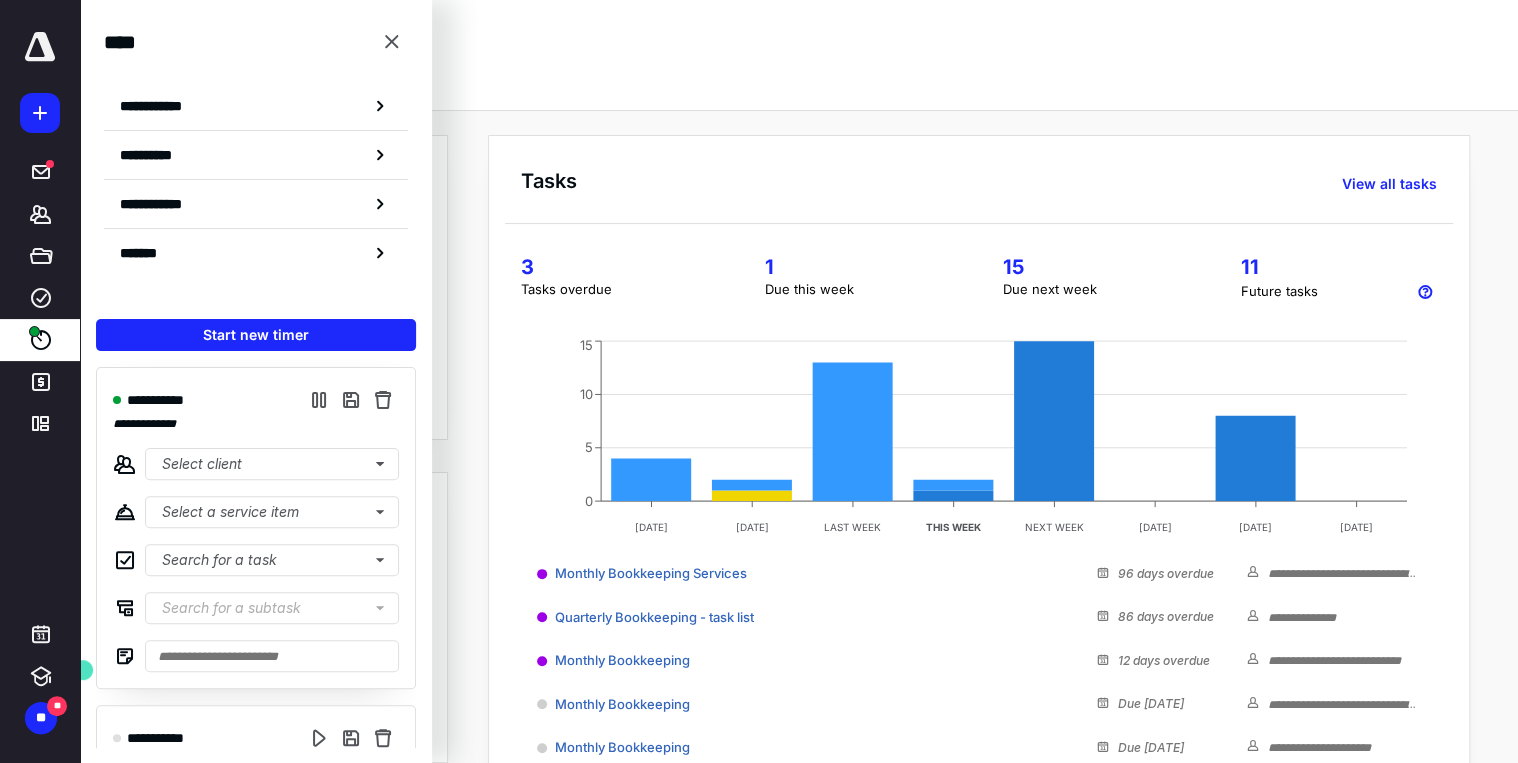 click on "Overview Admin" at bounding box center [799, 80] 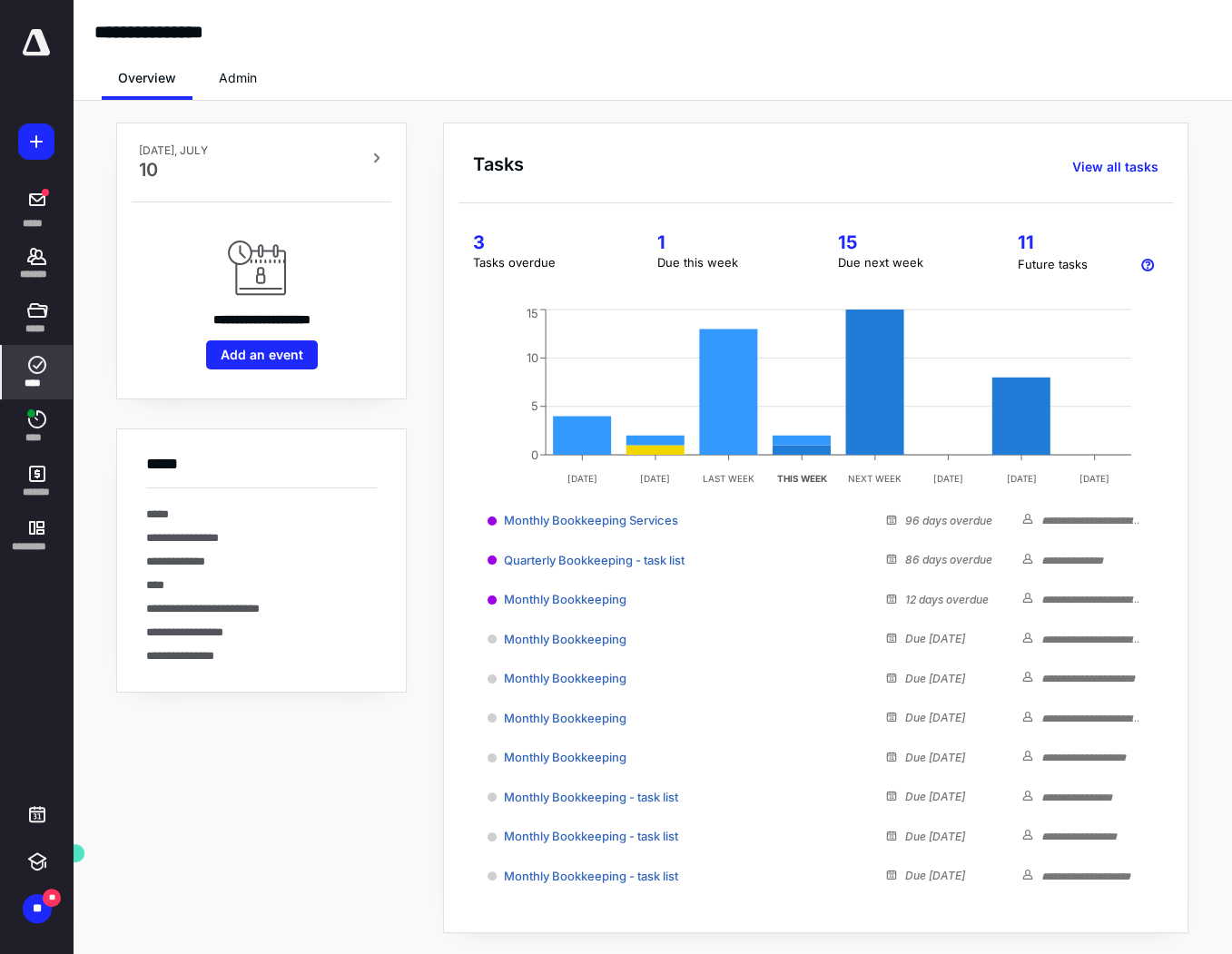 click 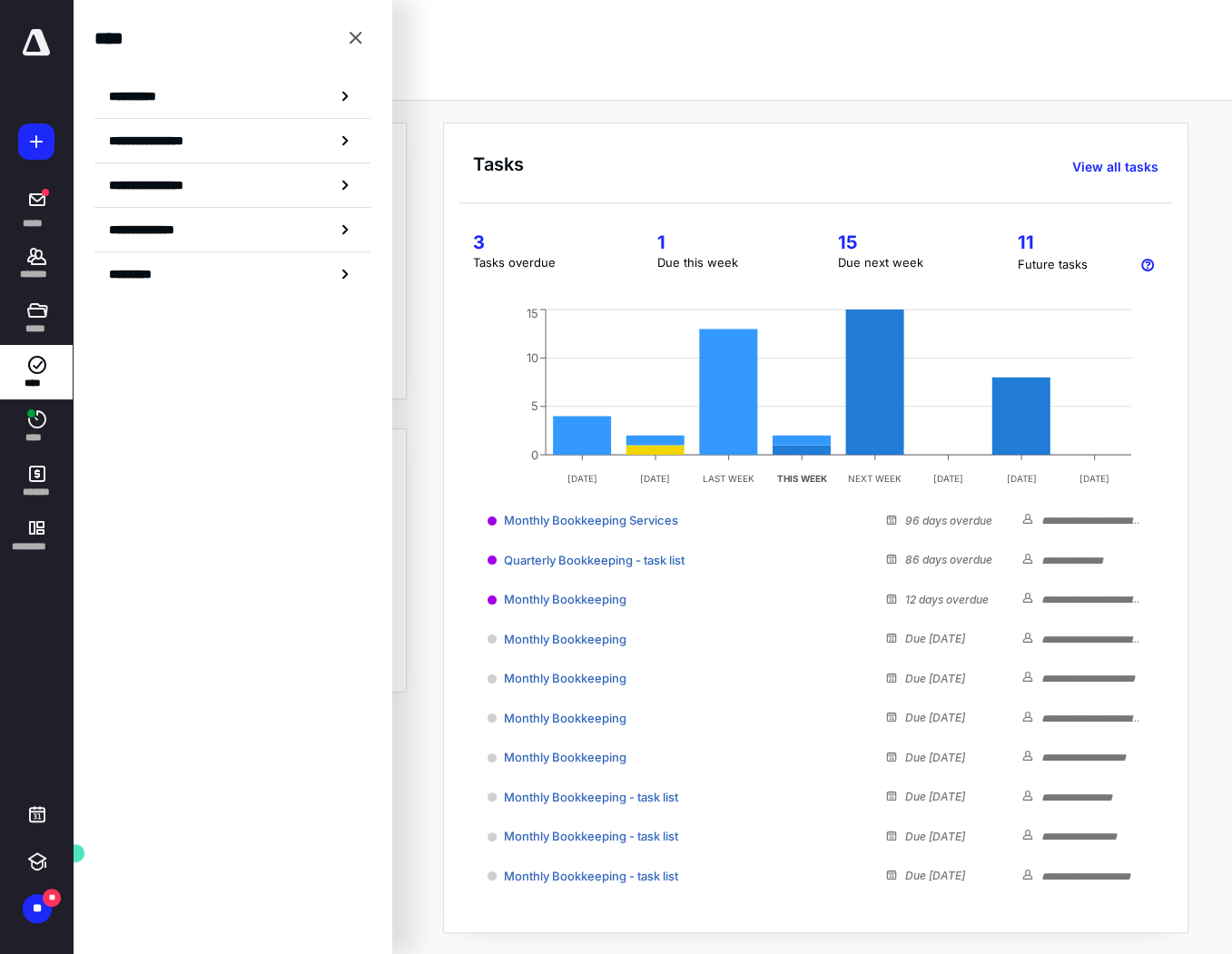 click on "**********" at bounding box center (232, 96) 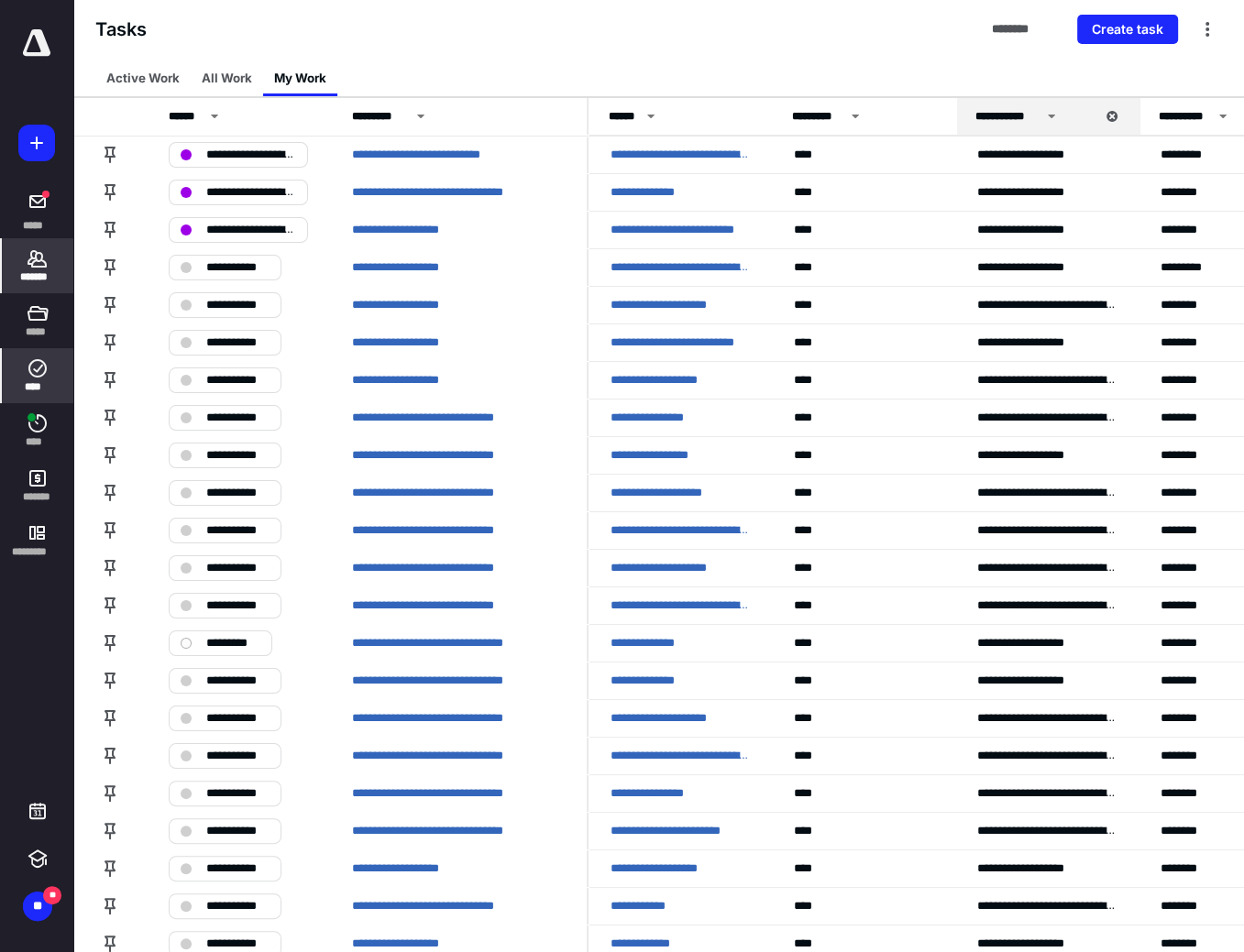 click on "*******" at bounding box center (38, 266) 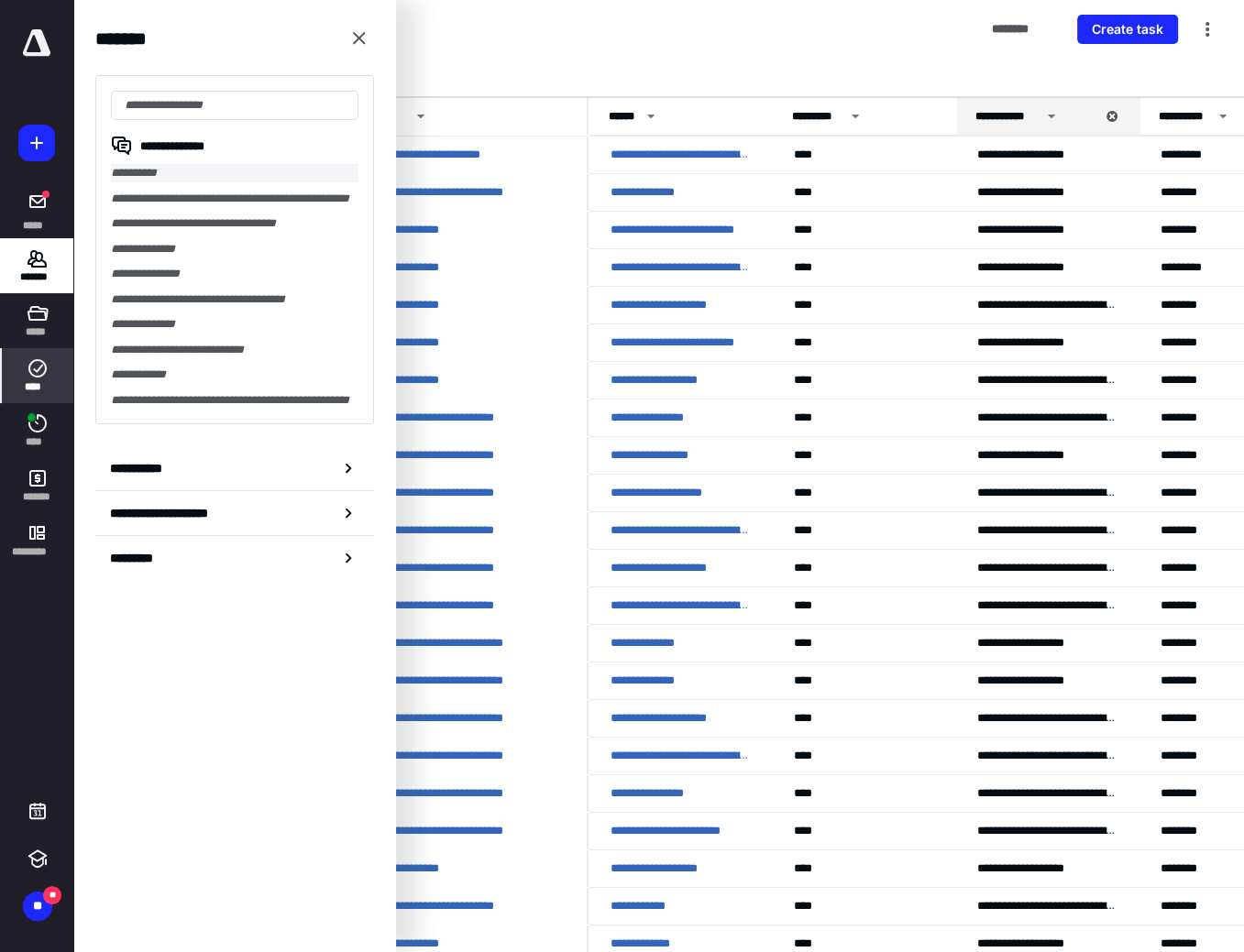 click on "**********" at bounding box center (235, 173) 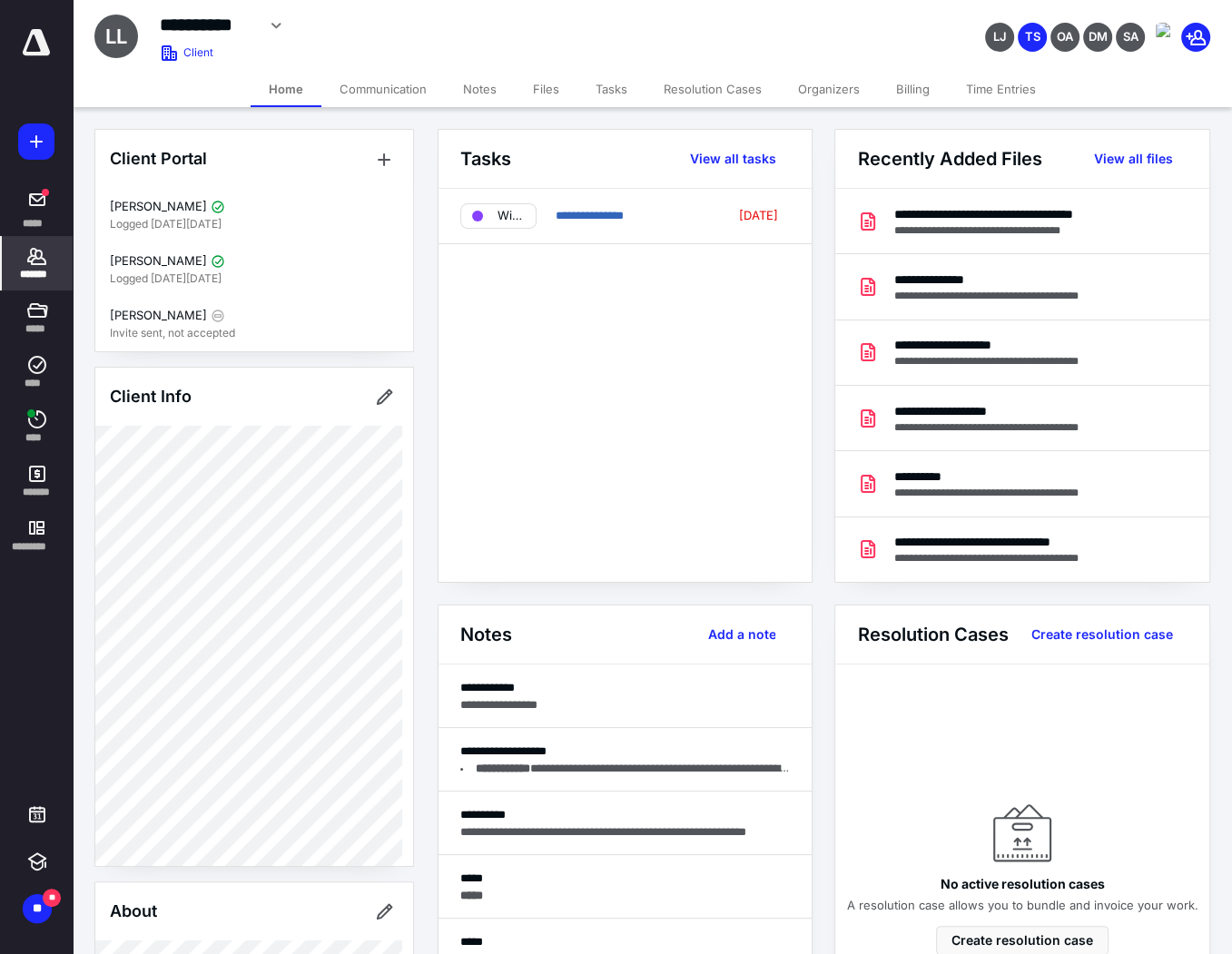 click on "Files" at bounding box center [546, 89] 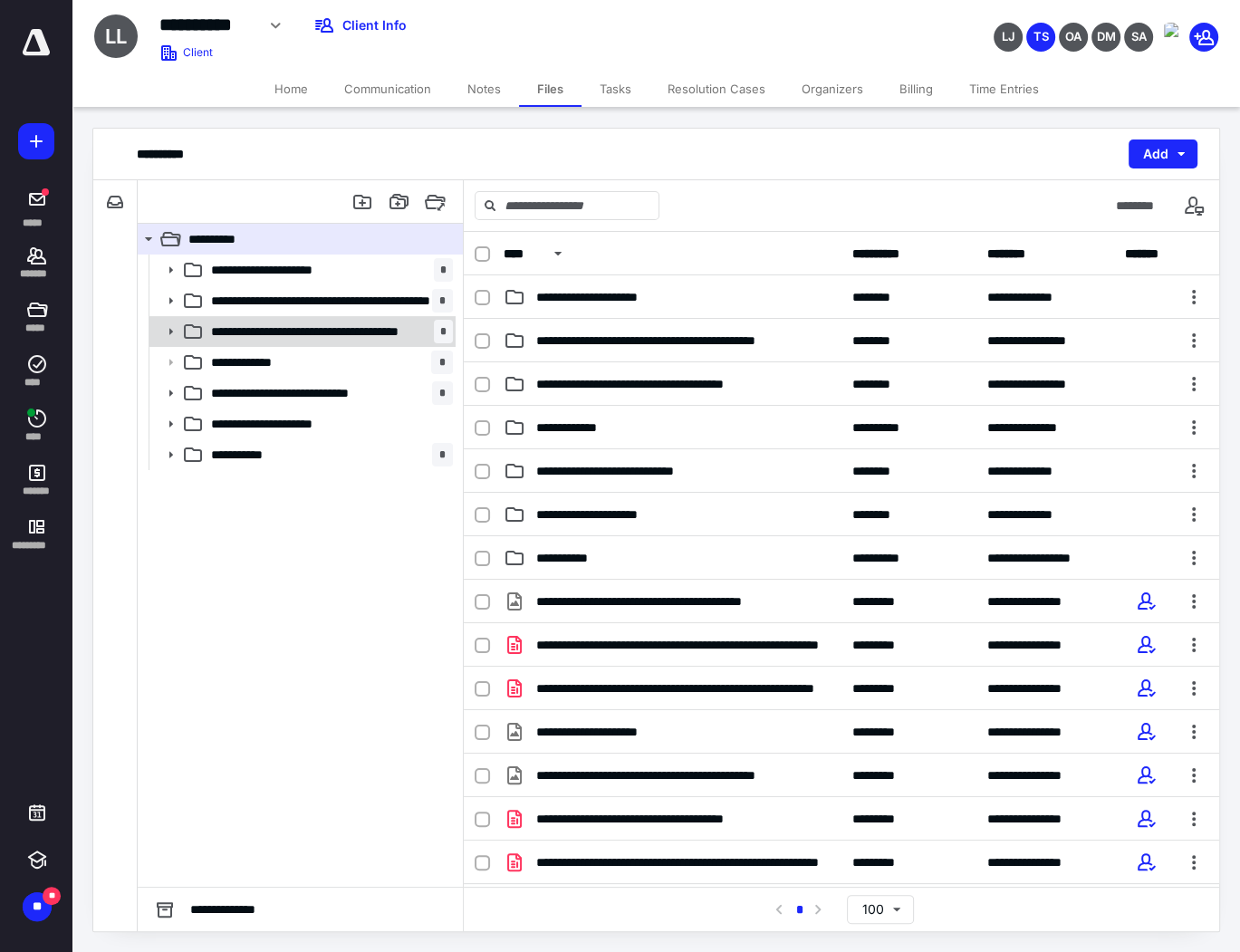 click on "**********" at bounding box center [301, 332] 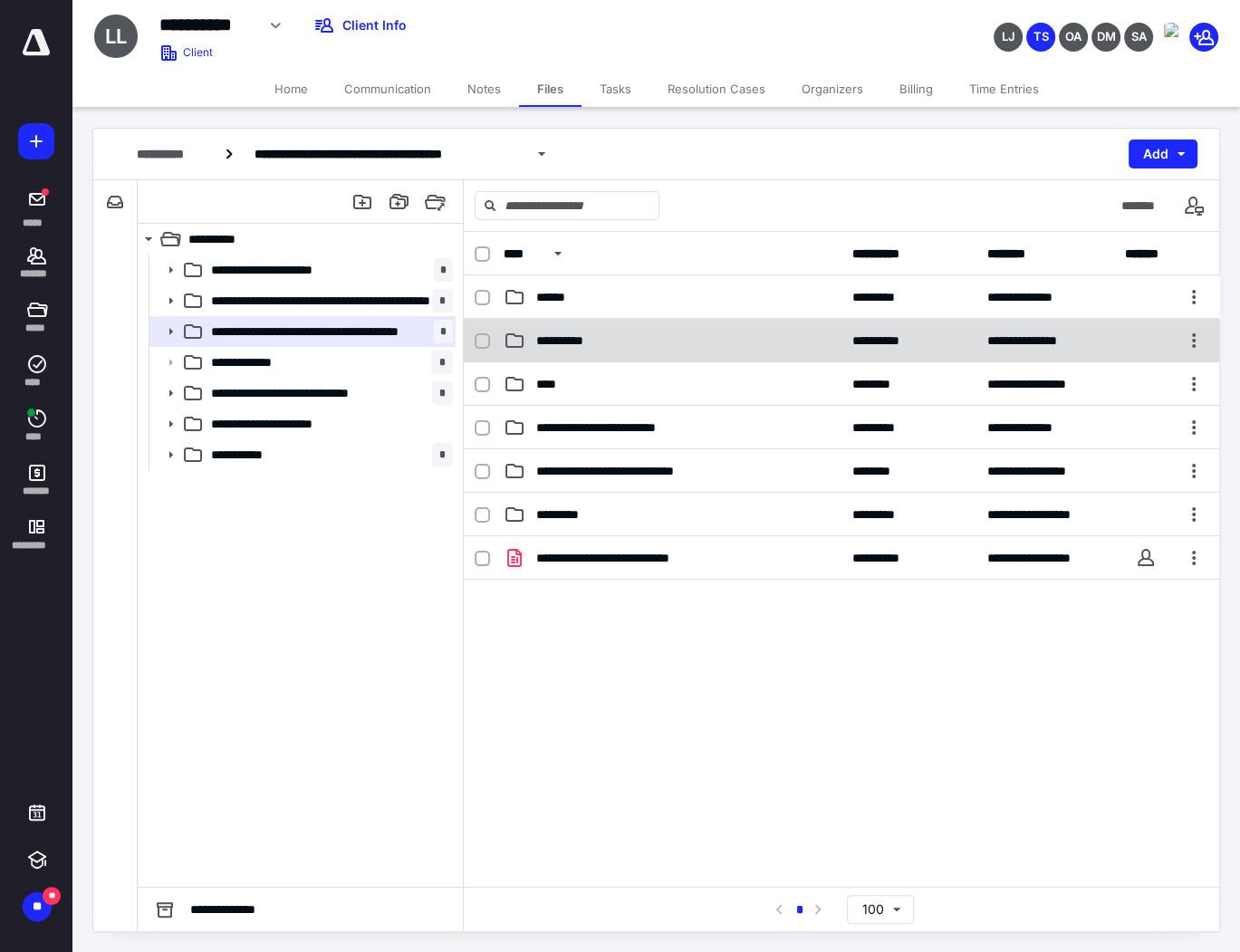 click on "**********" at bounding box center [672, 341] 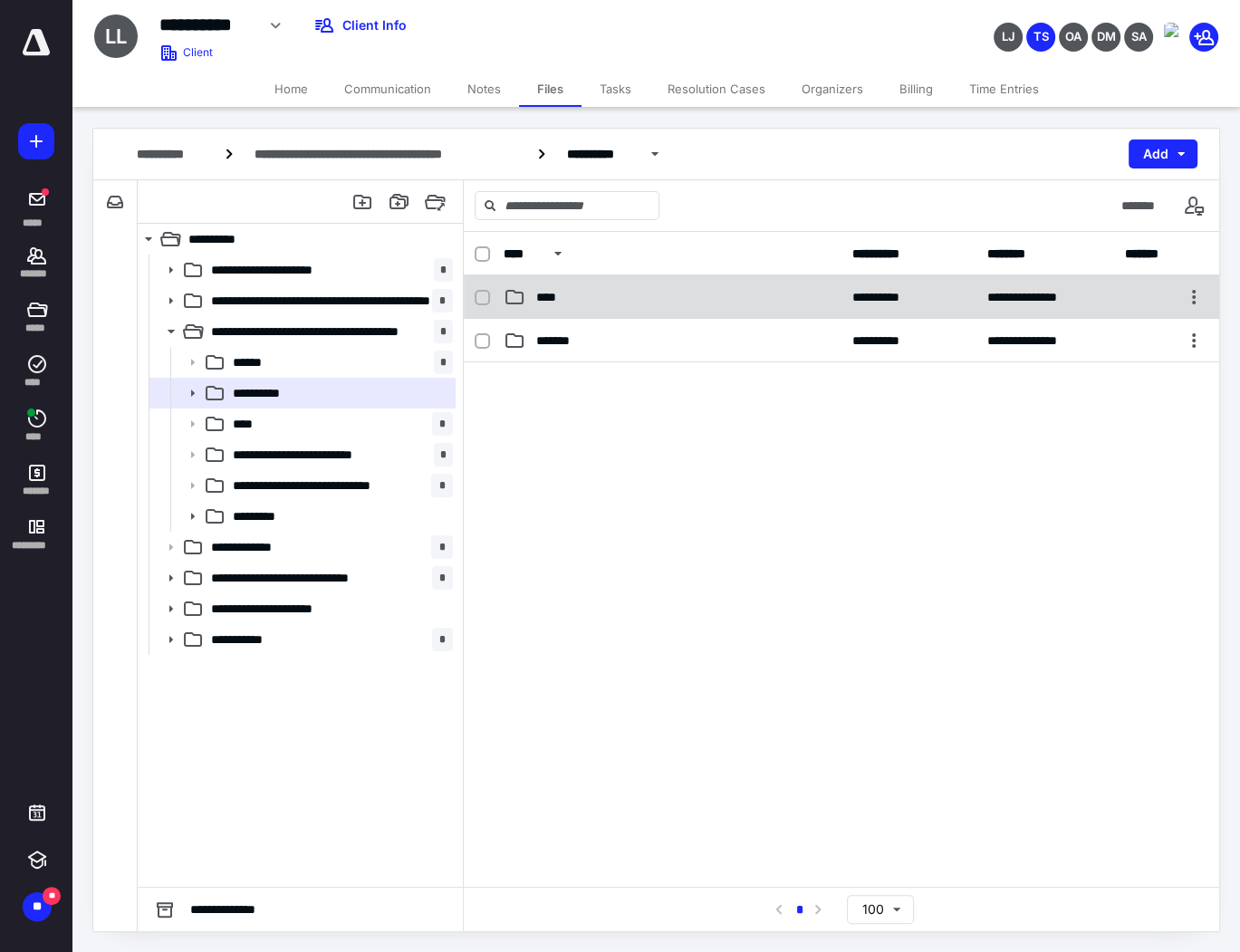 click on "****" at bounding box center [672, 297] 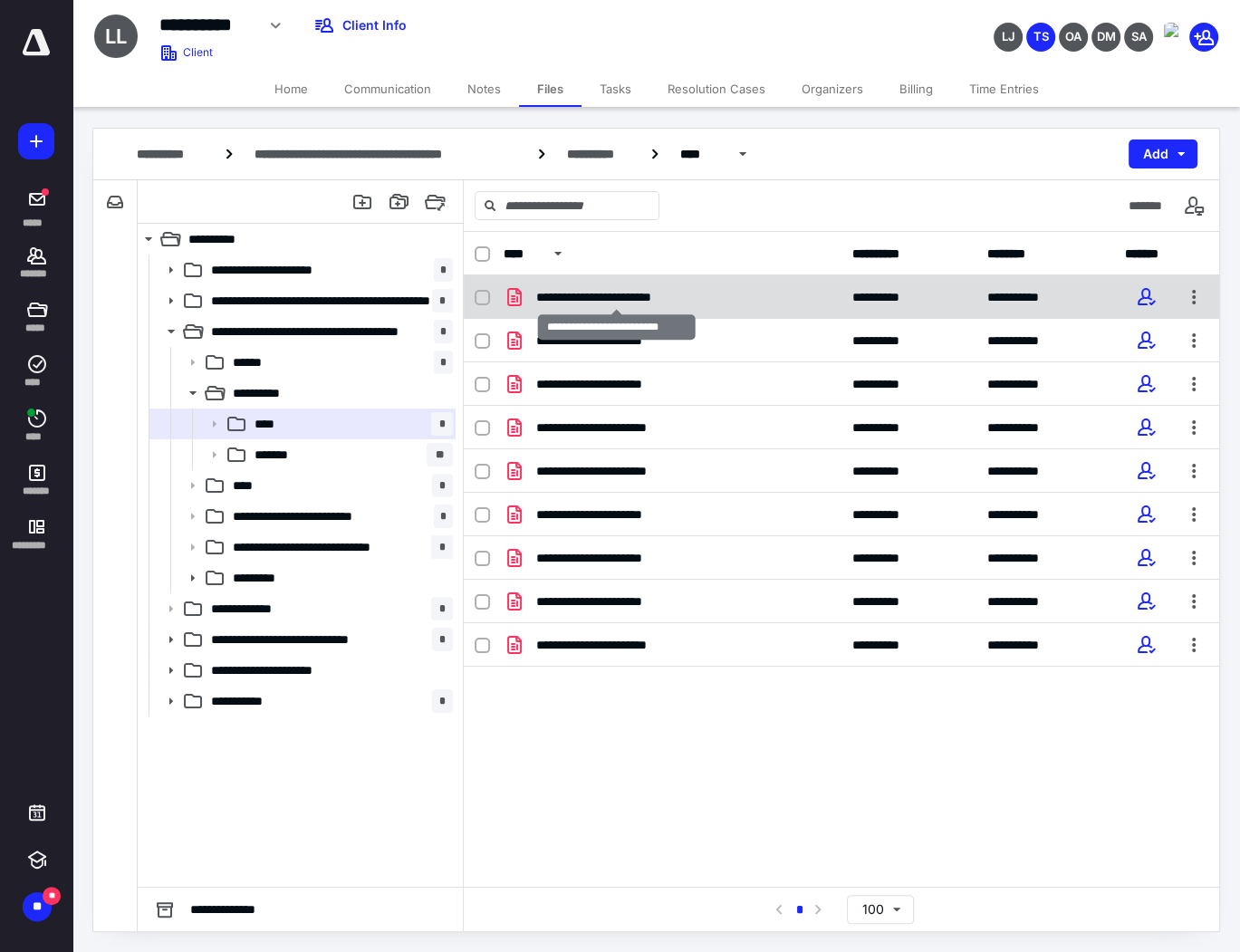 click on "**********" at bounding box center [616, 297] 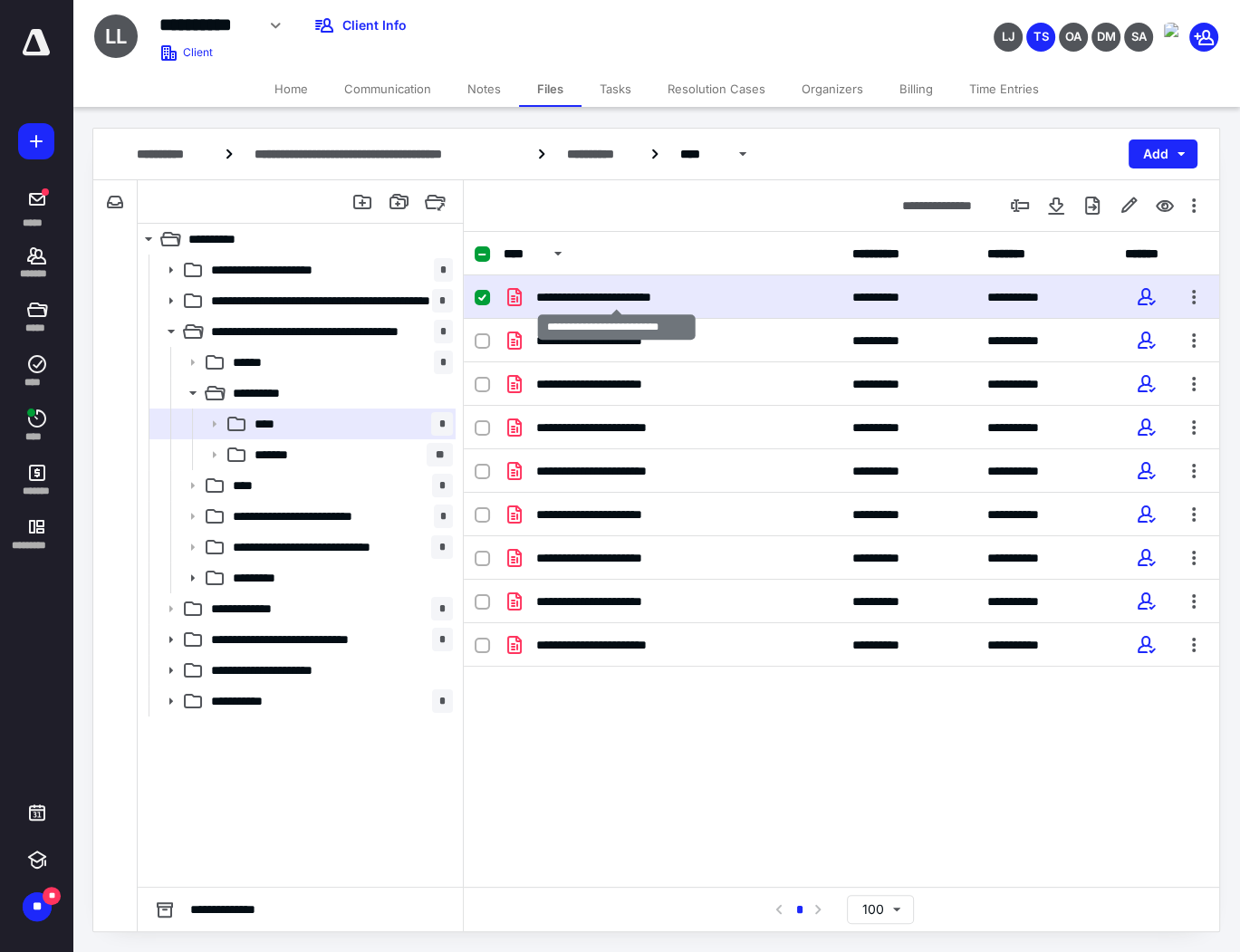 click on "**********" at bounding box center [616, 297] 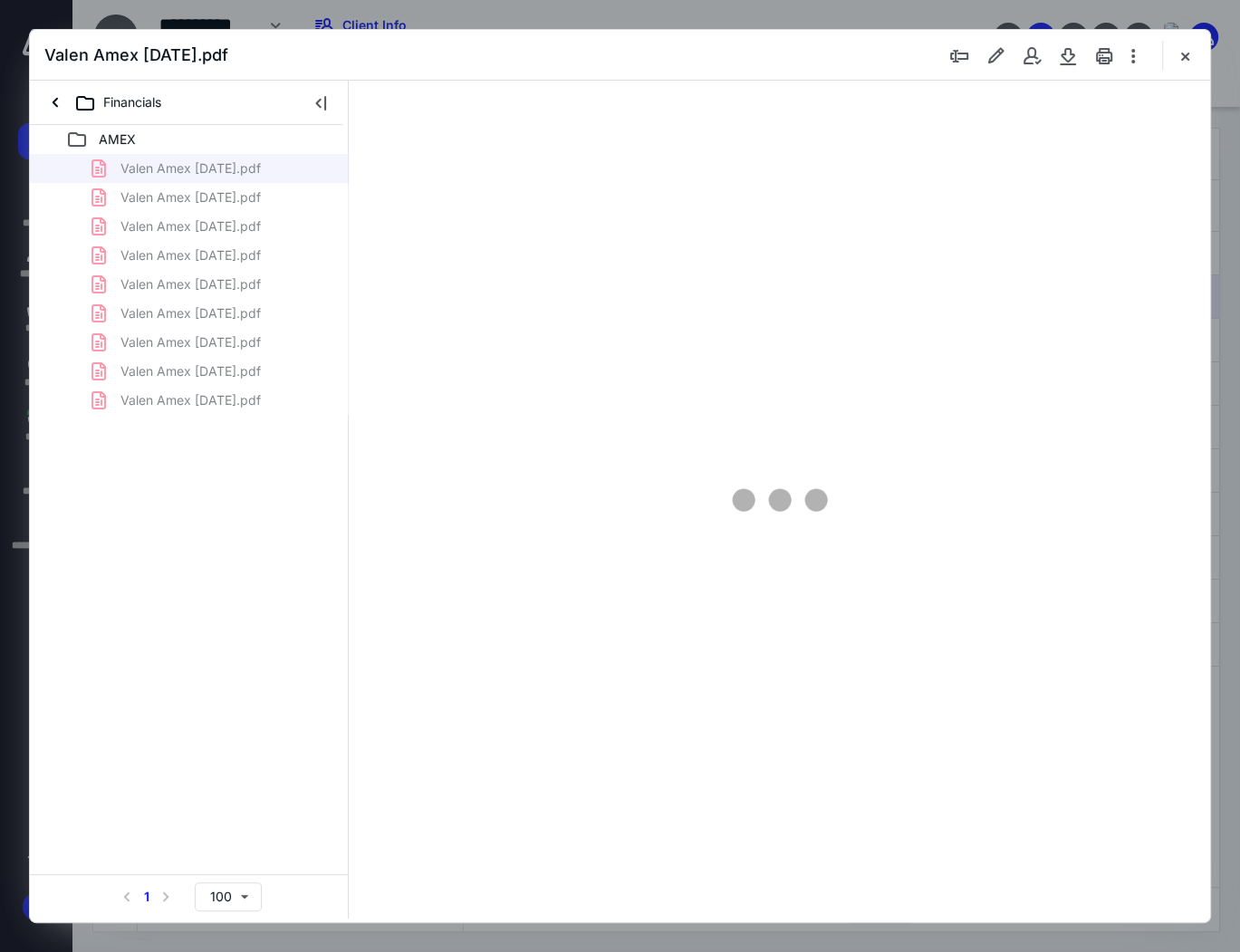 scroll, scrollTop: 0, scrollLeft: 0, axis: both 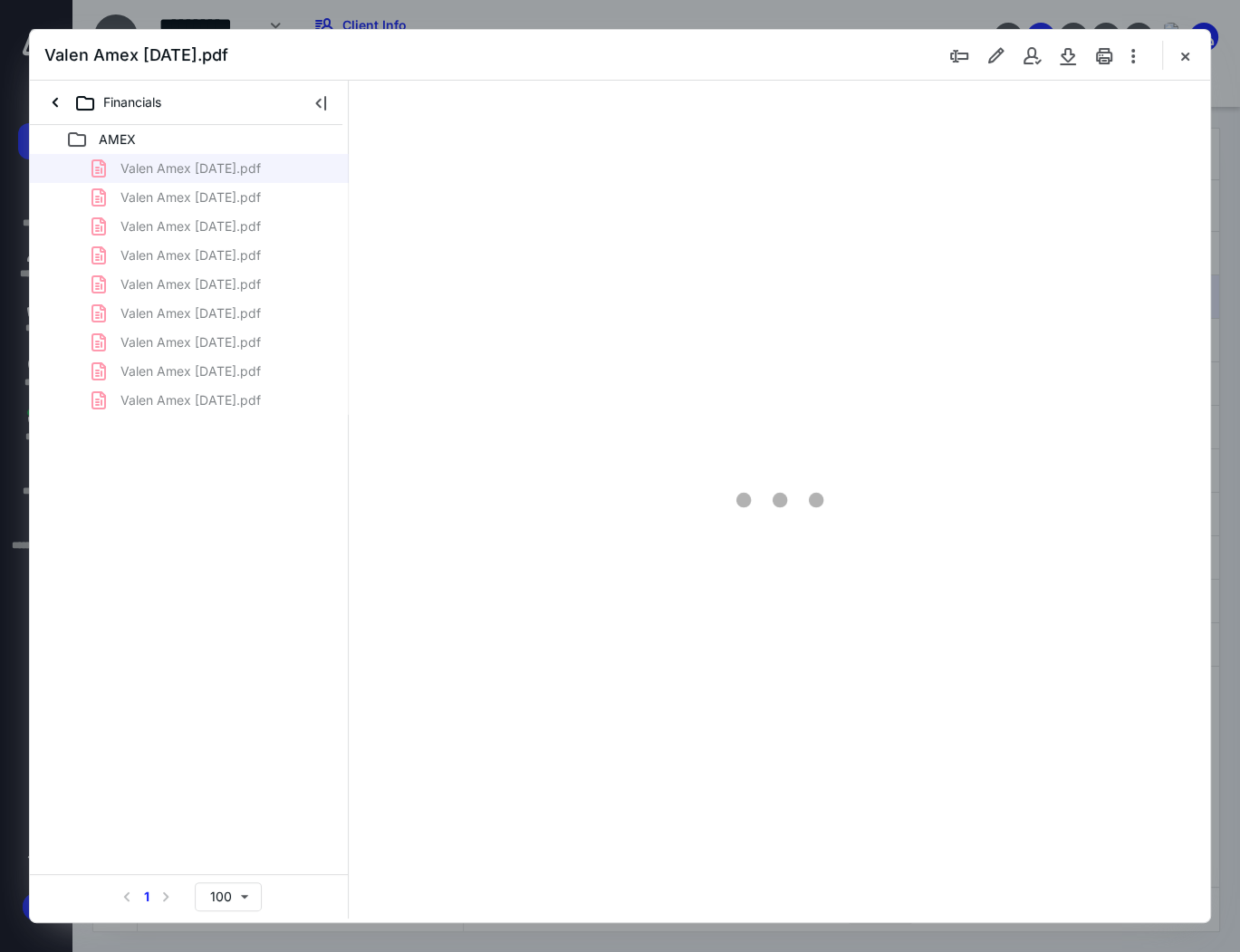 type on "152" 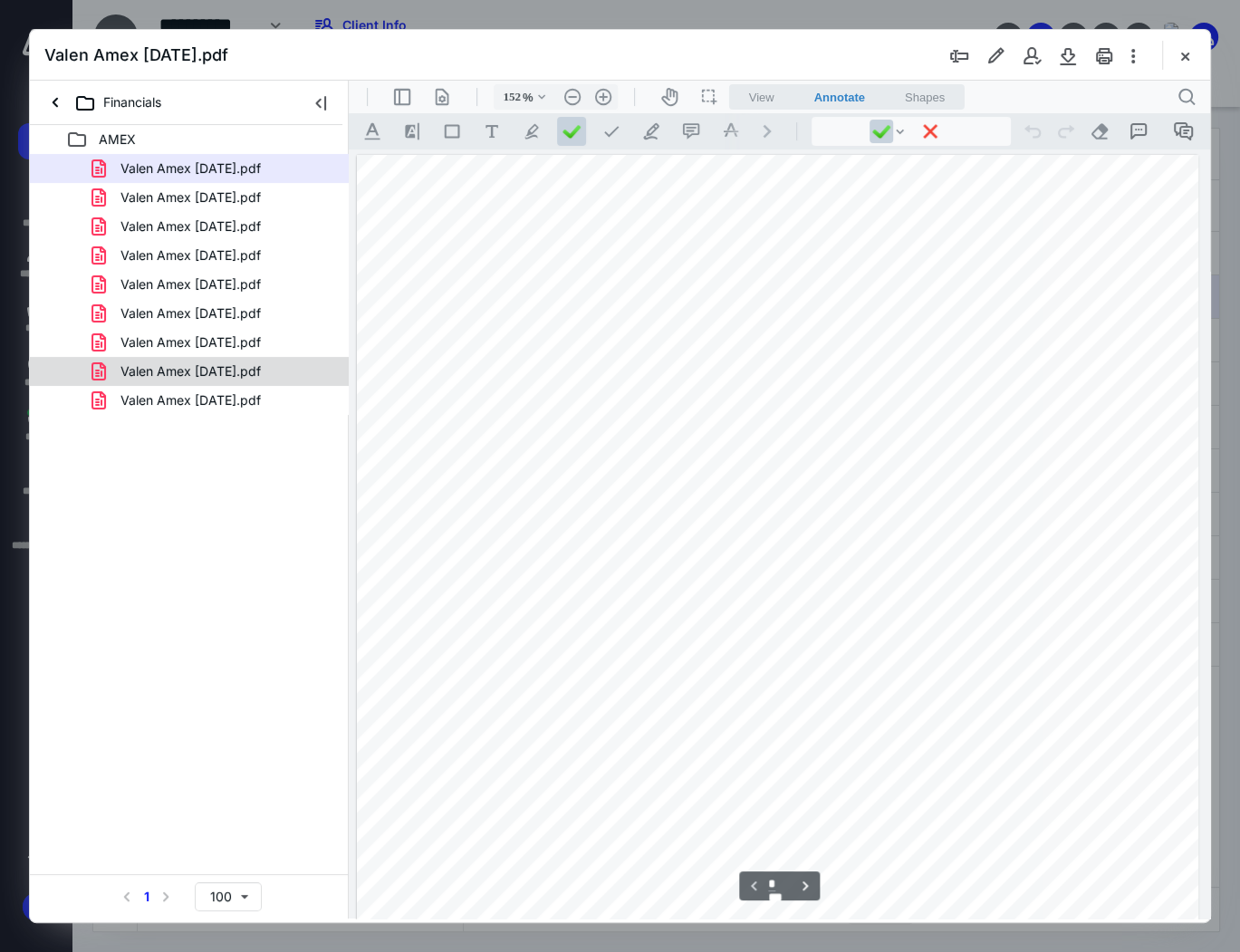scroll, scrollTop: 74, scrollLeft: 0, axis: vertical 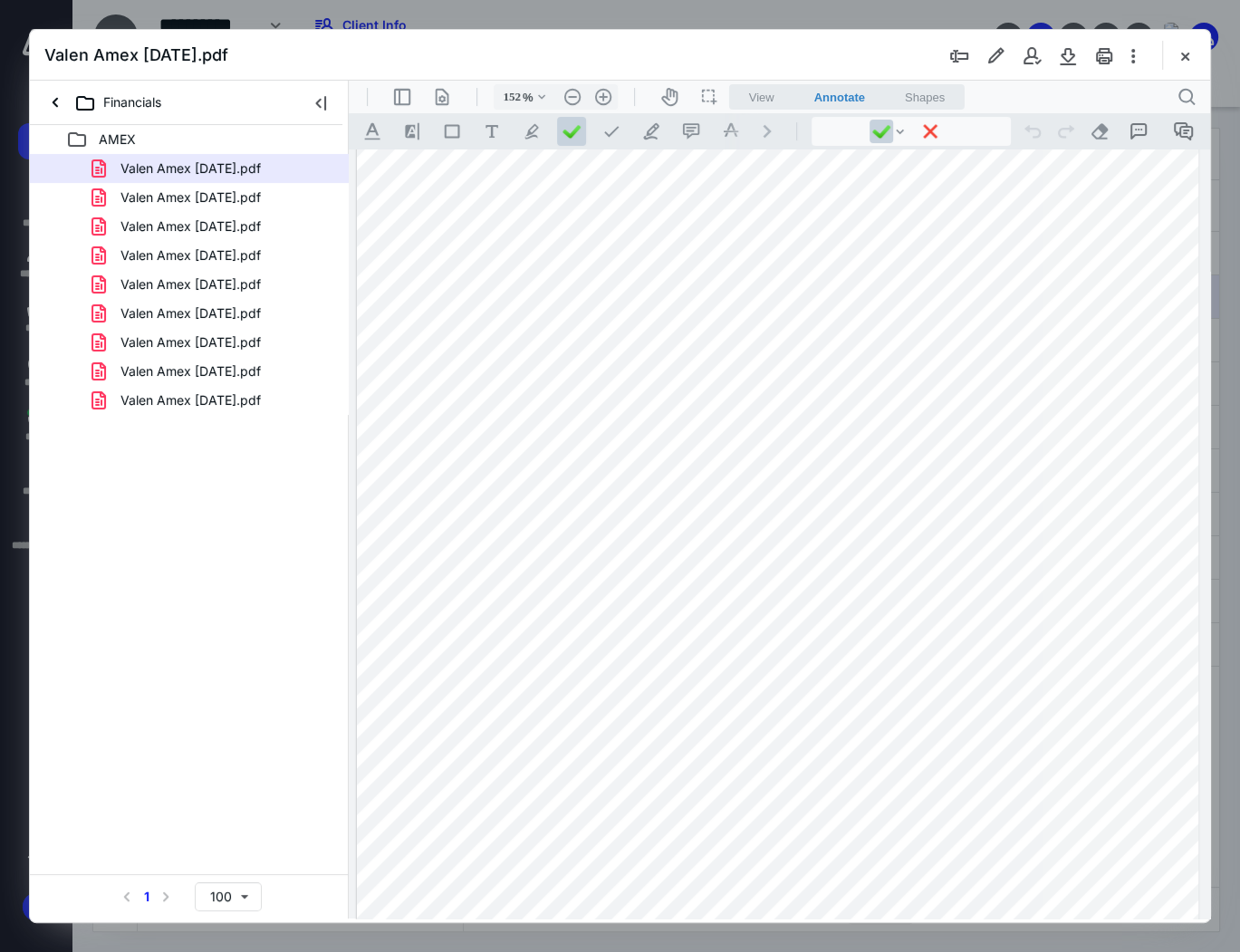 drag, startPoint x: 1198, startPoint y: 58, endPoint x: 1028, endPoint y: 121, distance: 181.2981 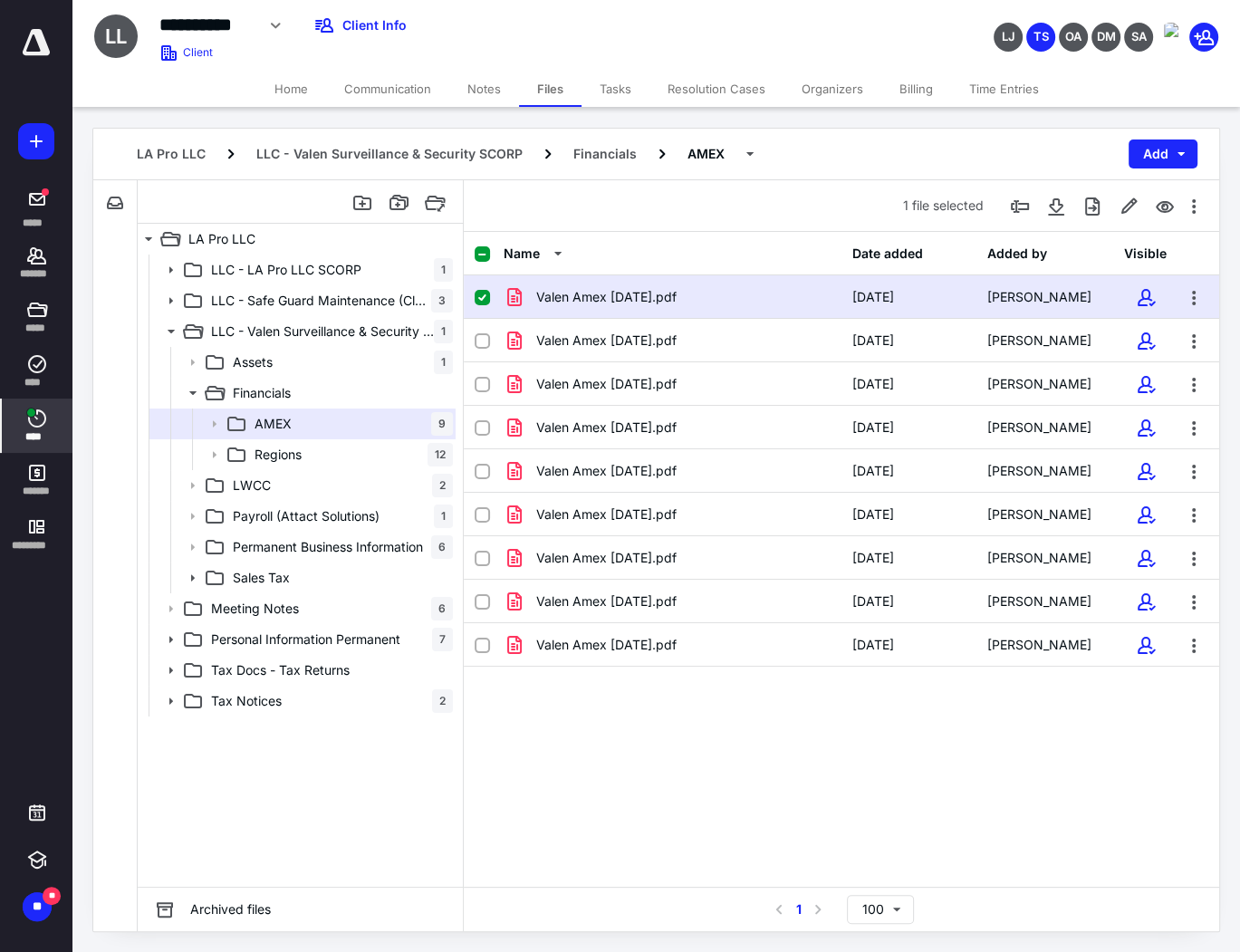 click on "****" at bounding box center (37, 426) 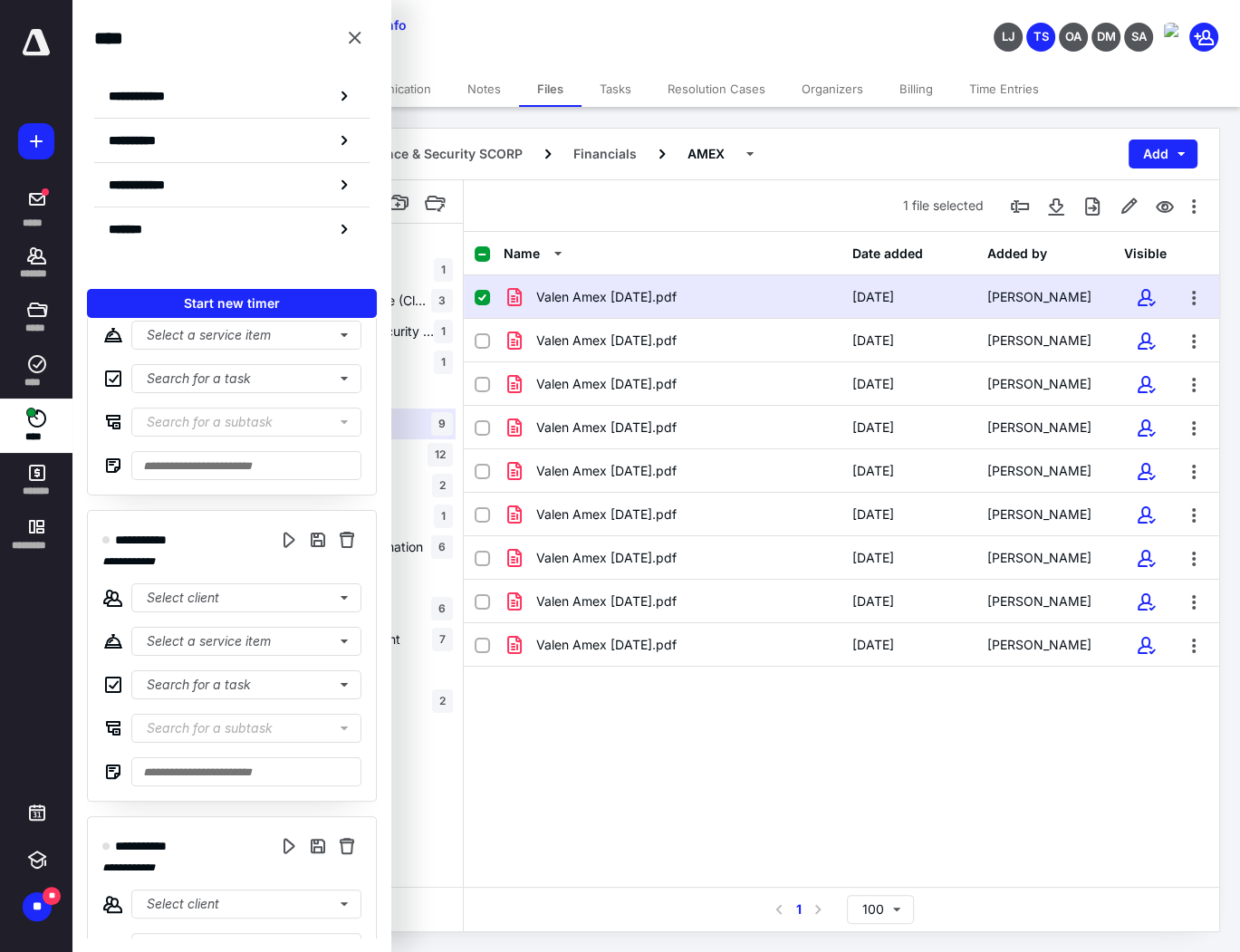 scroll, scrollTop: 145, scrollLeft: 0, axis: vertical 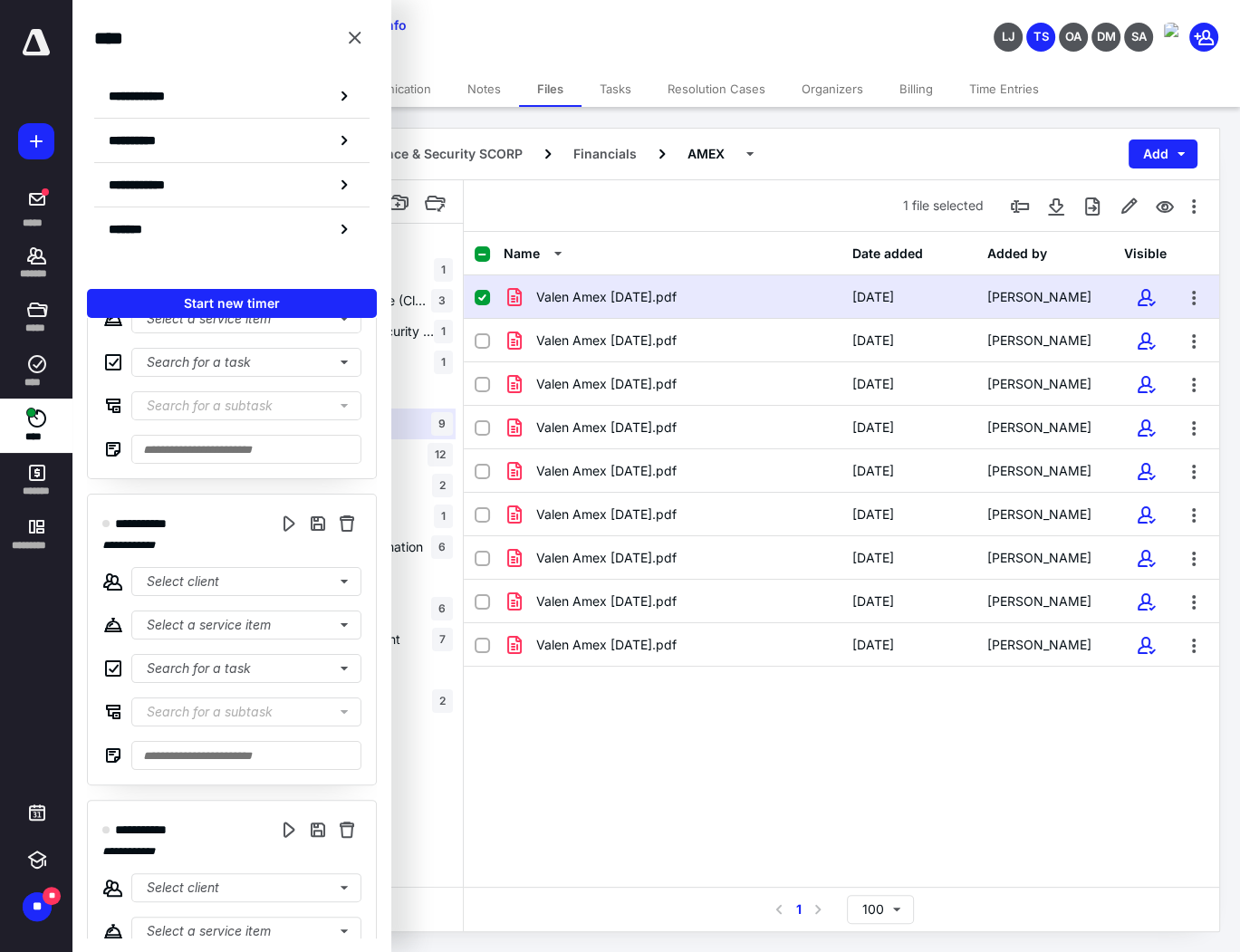 click on "Name Date added Added by Visible Valen Amex April 2022.pdf 11/12/2024 Adam Cutrer Valen Amex Aug 2022.pdf 11/12/2024 Adam Cutrer Valen Amex Dec 2022.pdf 11/12/2024 Adam Cutrer Valen Amex July 2022.pdf 11/12/2024 Adam Cutrer Valen Amex June 2022.pdf 11/12/2024 Adam Cutrer Valen Amex May 2022.pdf 11/12/2024 Adam Cutrer Valen Amex Nov 2022.pdf 11/12/2024 Adam Cutrer Valen Amex Oct 2022.pdf 11/12/2024 Adam Cutrer Valen Amex Sept 2022.pdf 11/12/2024 Adam Cutrer" at bounding box center (841, 559) 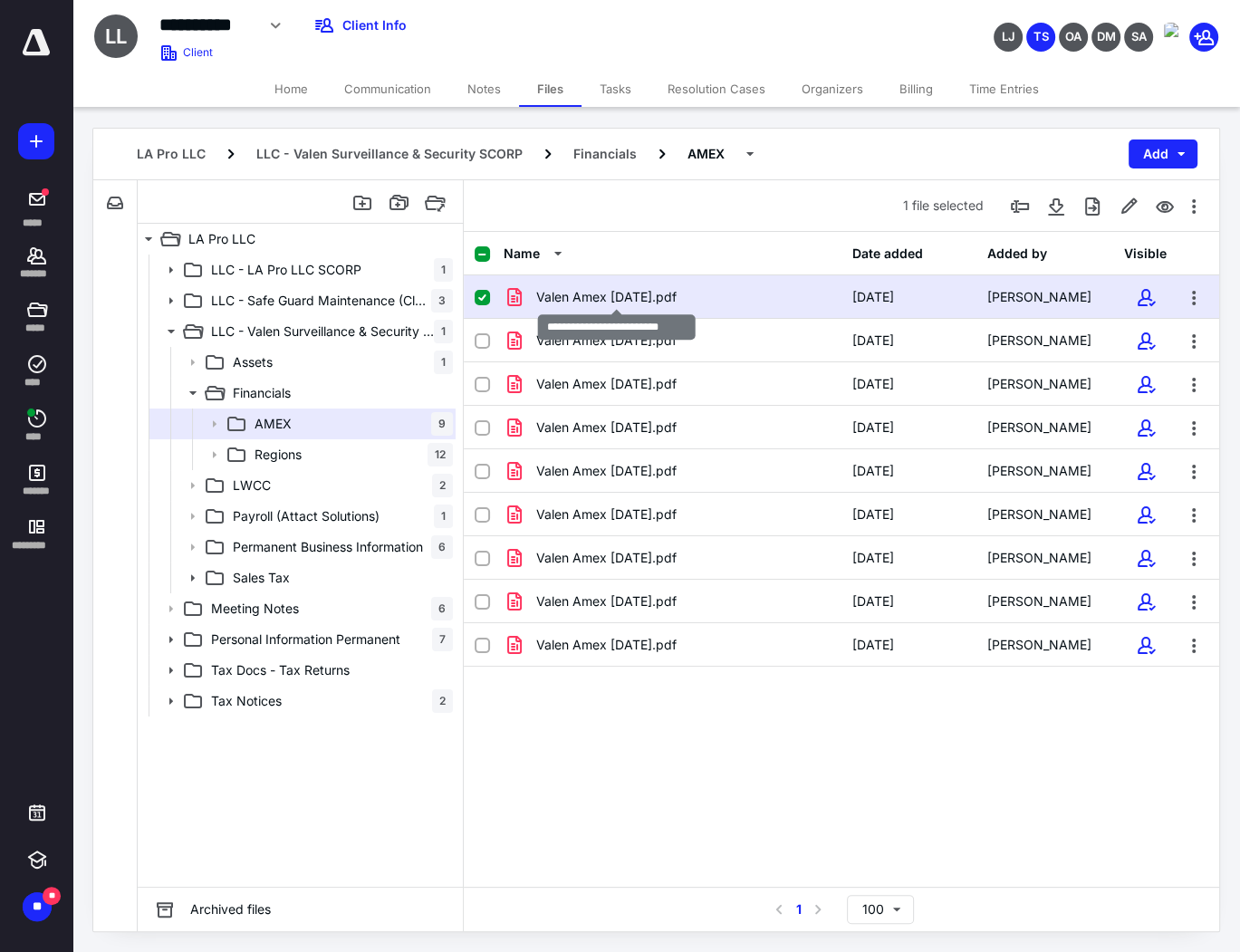 click on "Valen Amex April 2022.pdf" at bounding box center [606, 297] 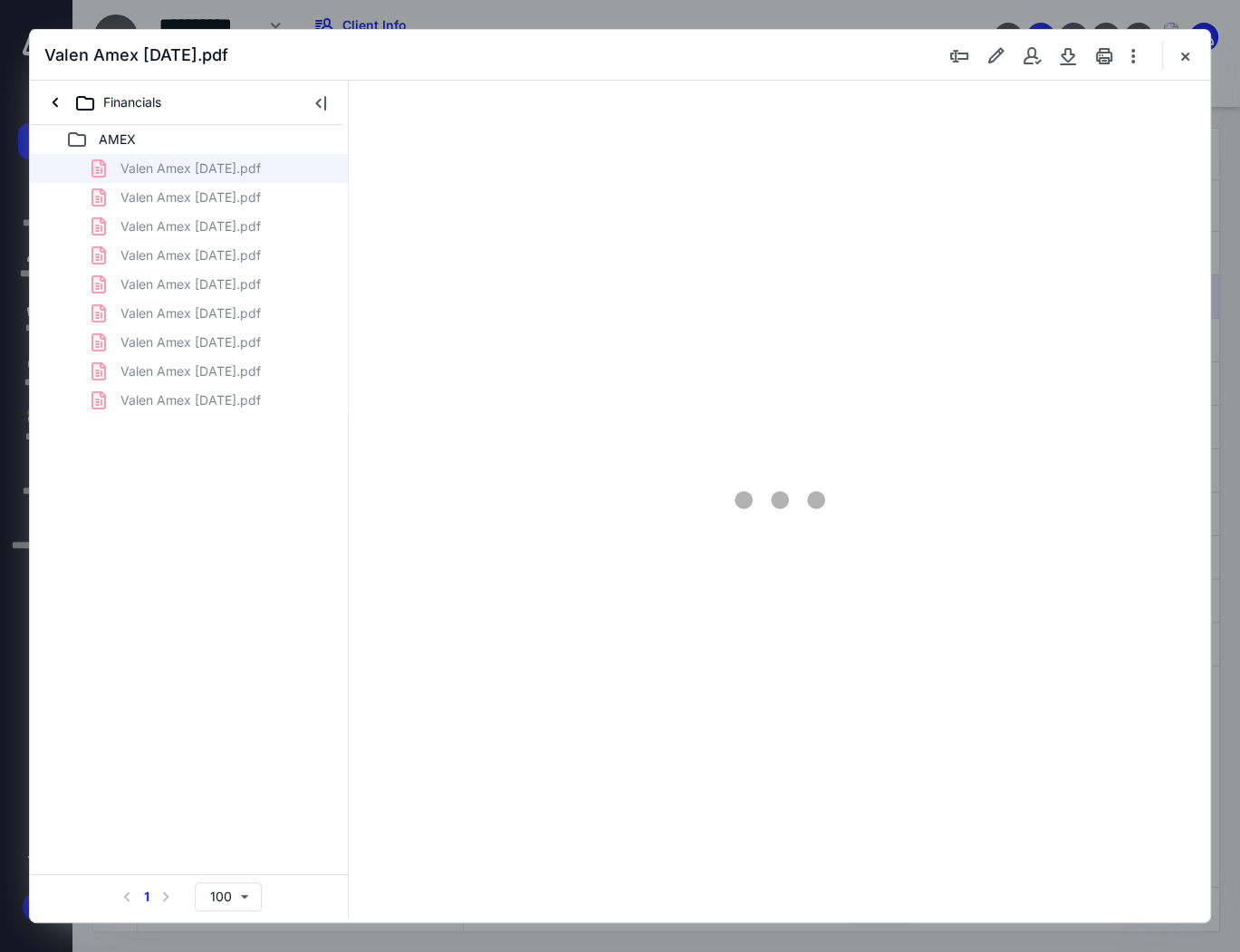 scroll, scrollTop: 0, scrollLeft: 0, axis: both 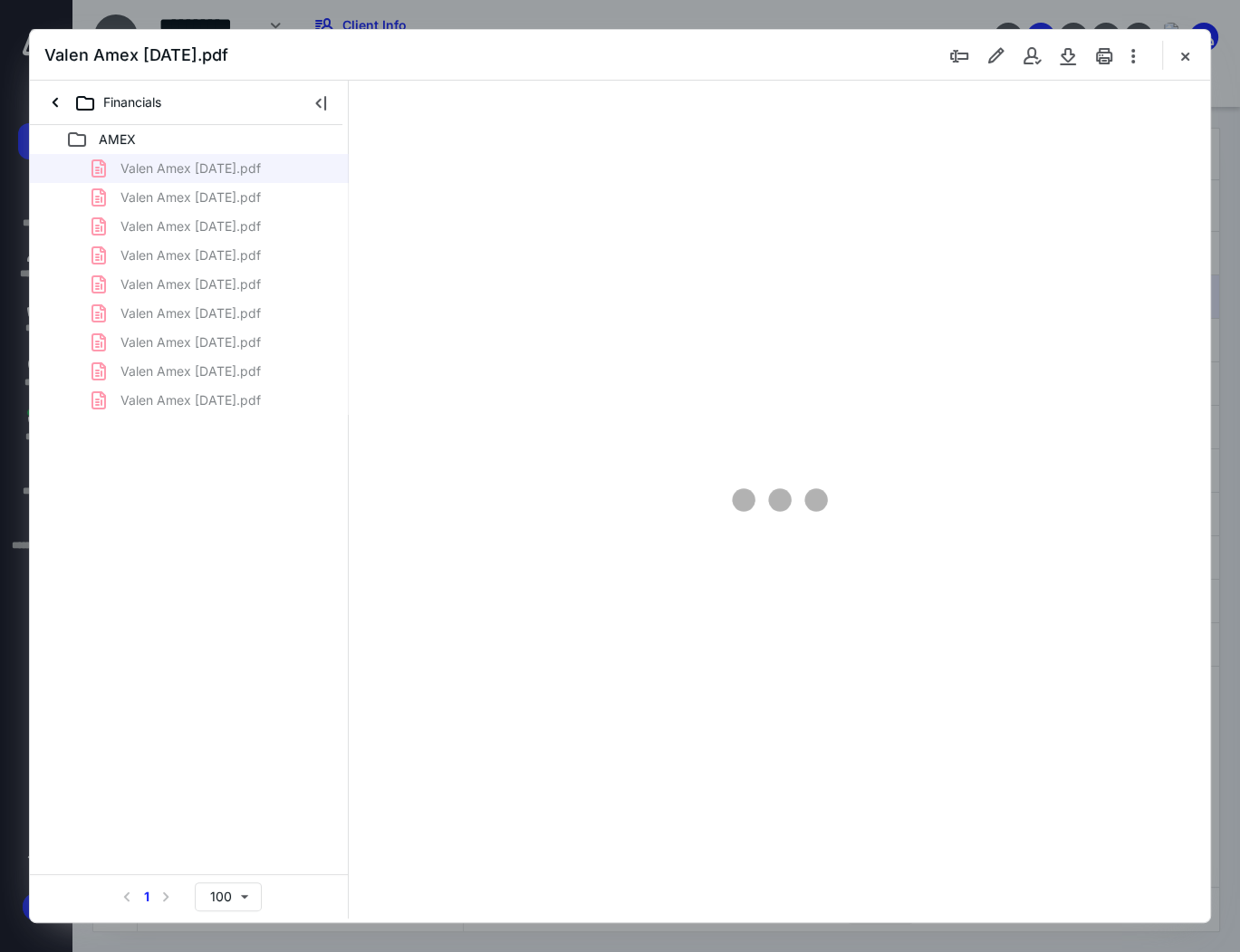 type on "152" 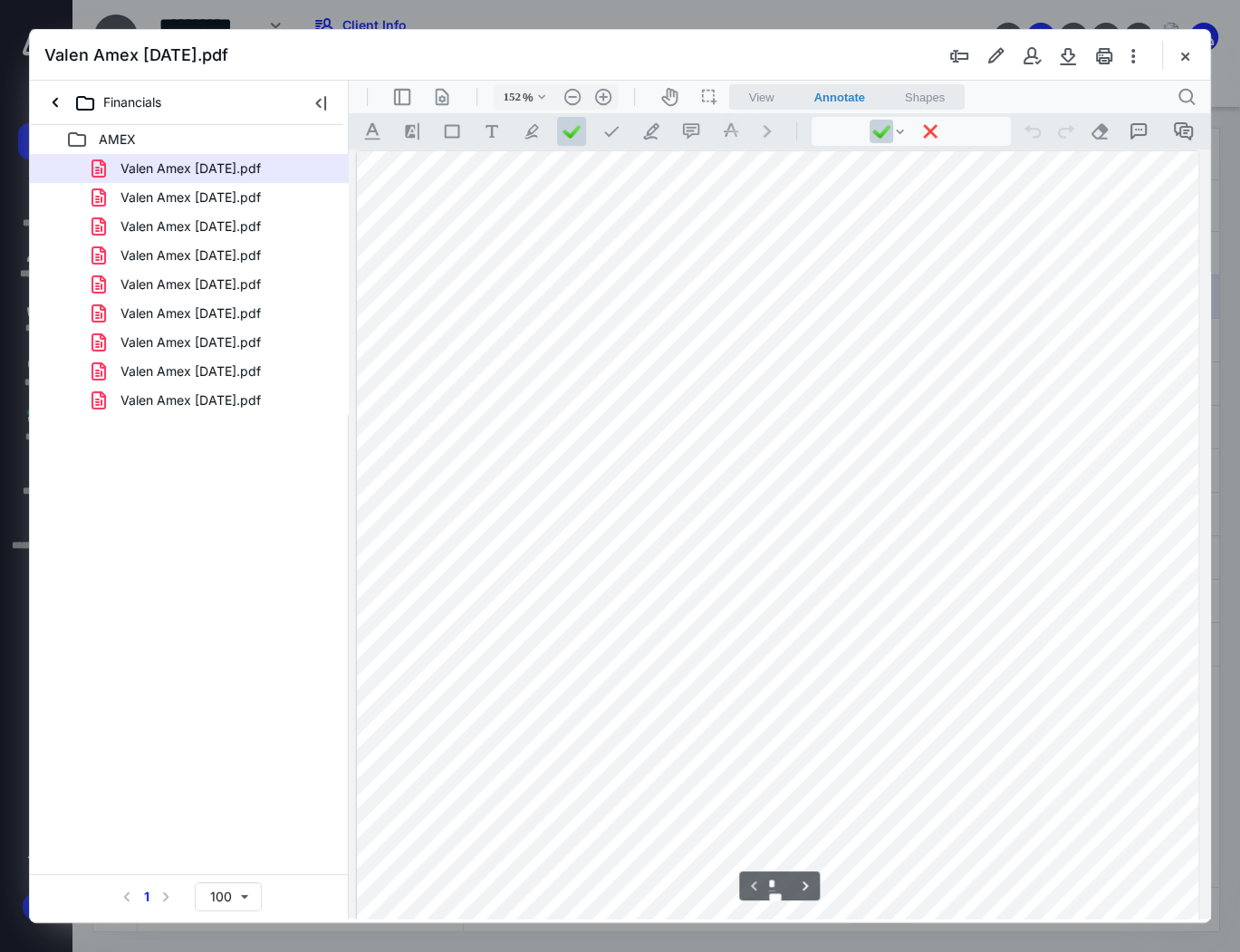scroll, scrollTop: 0, scrollLeft: 0, axis: both 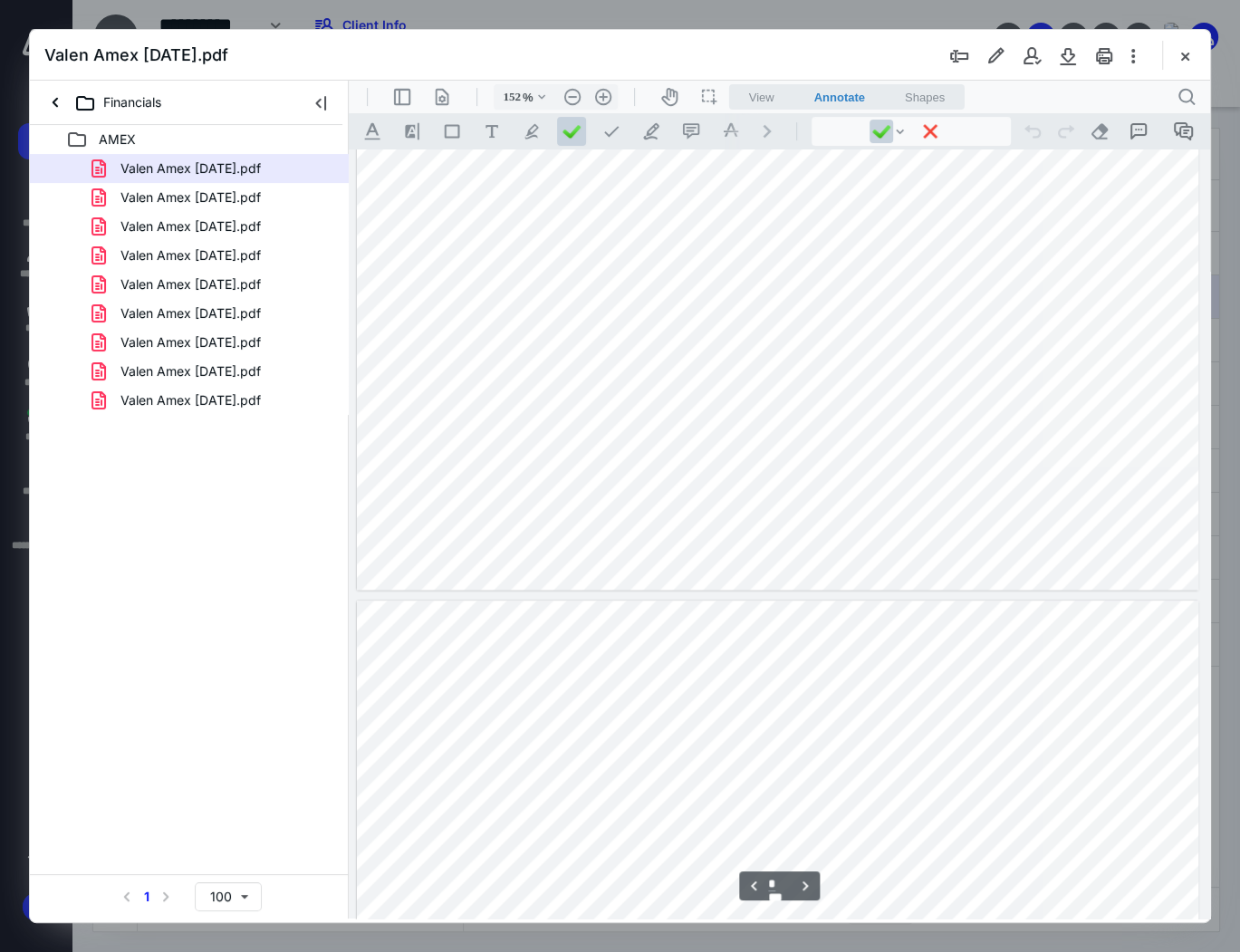 type on "*" 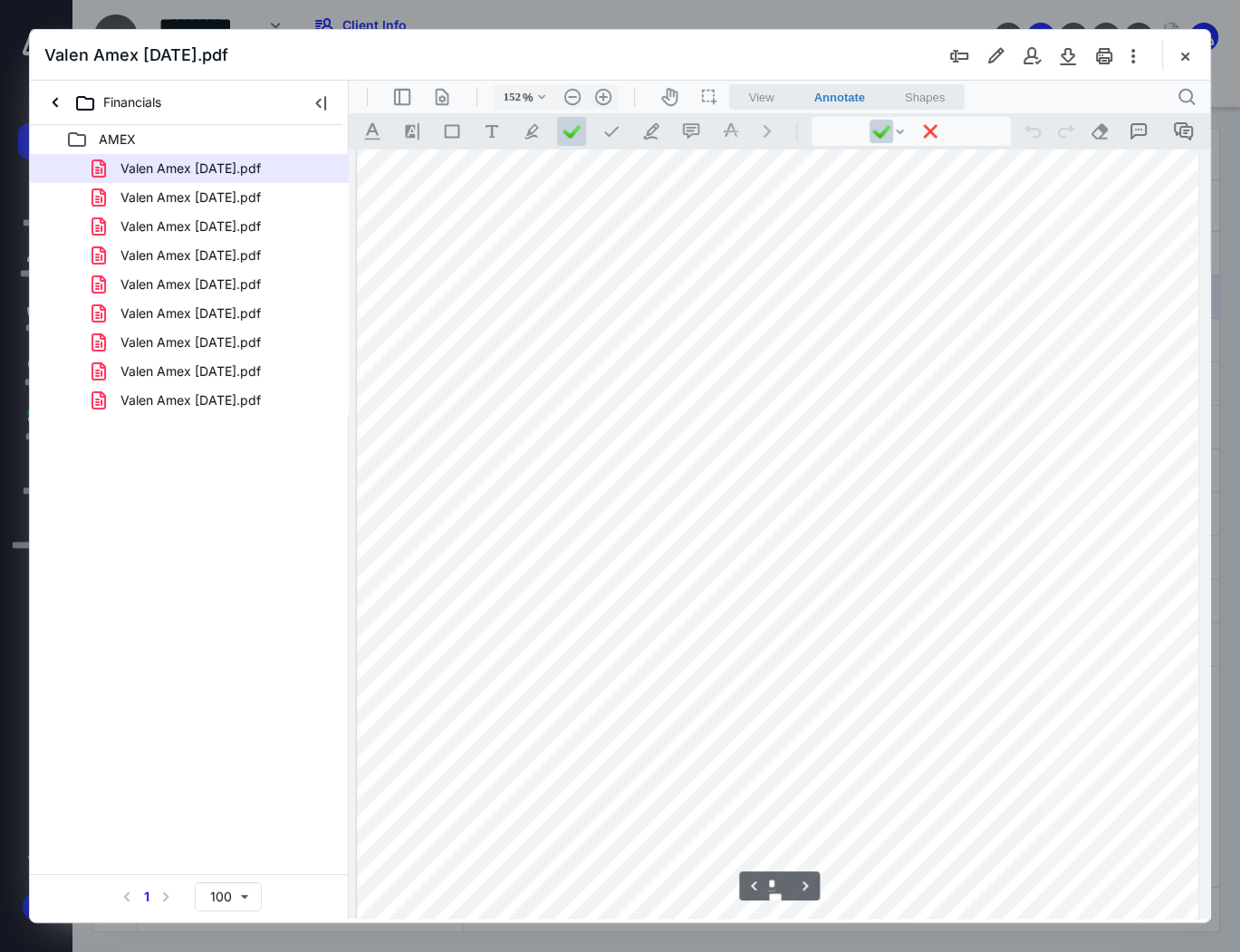 scroll, scrollTop: 2319, scrollLeft: 0, axis: vertical 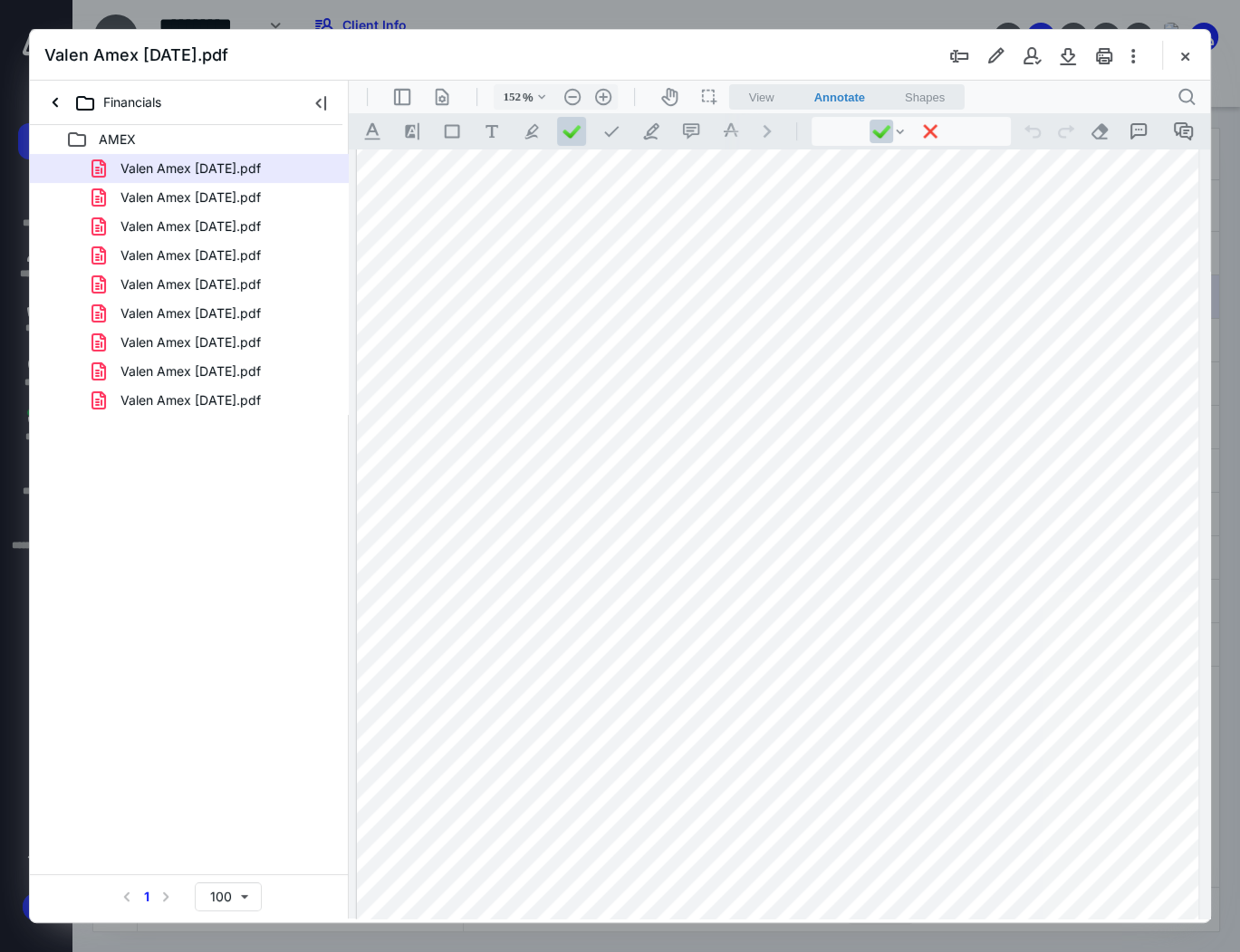 click on "Valen Amex May 2022.pdf" at bounding box center [189, 313] 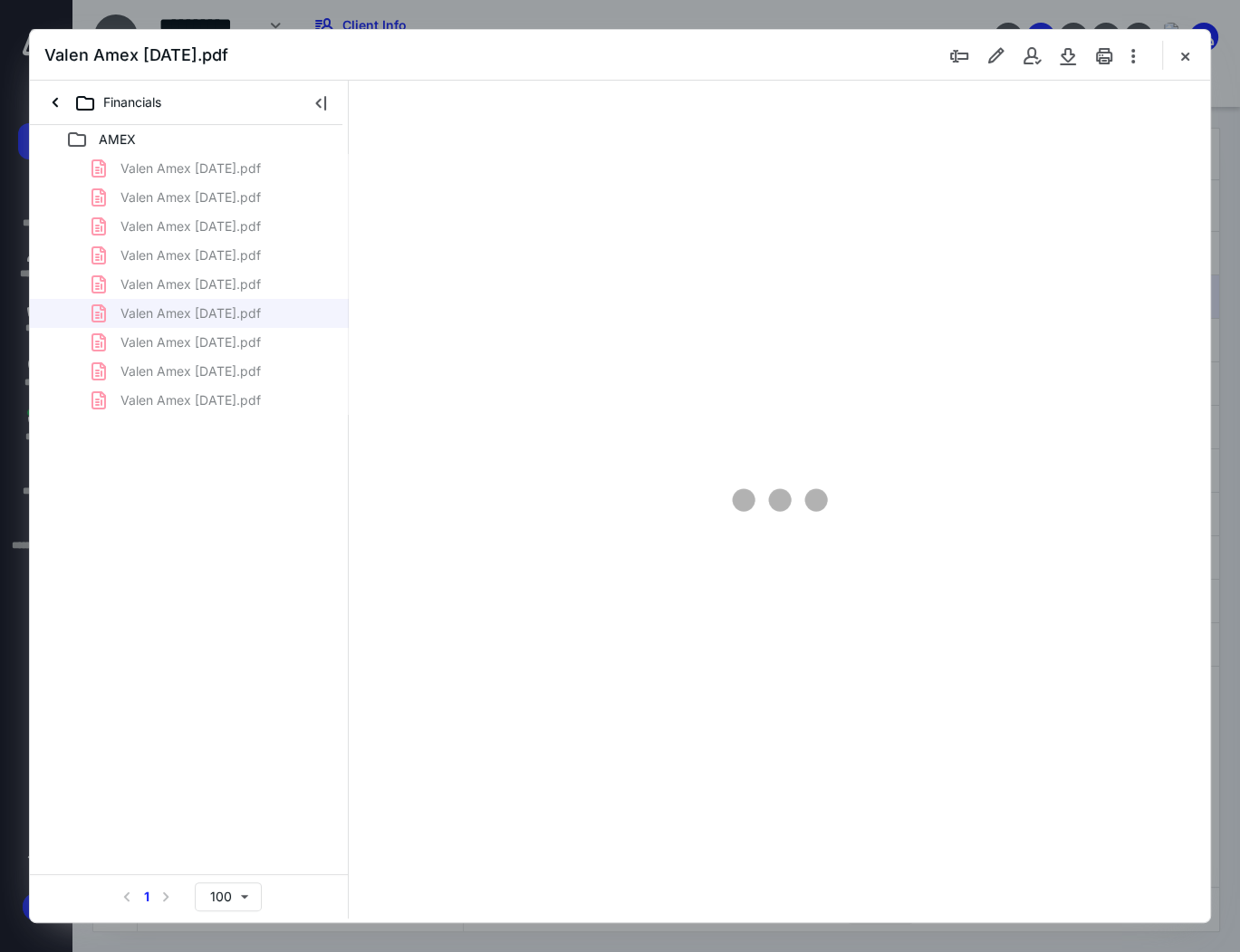 type on "152" 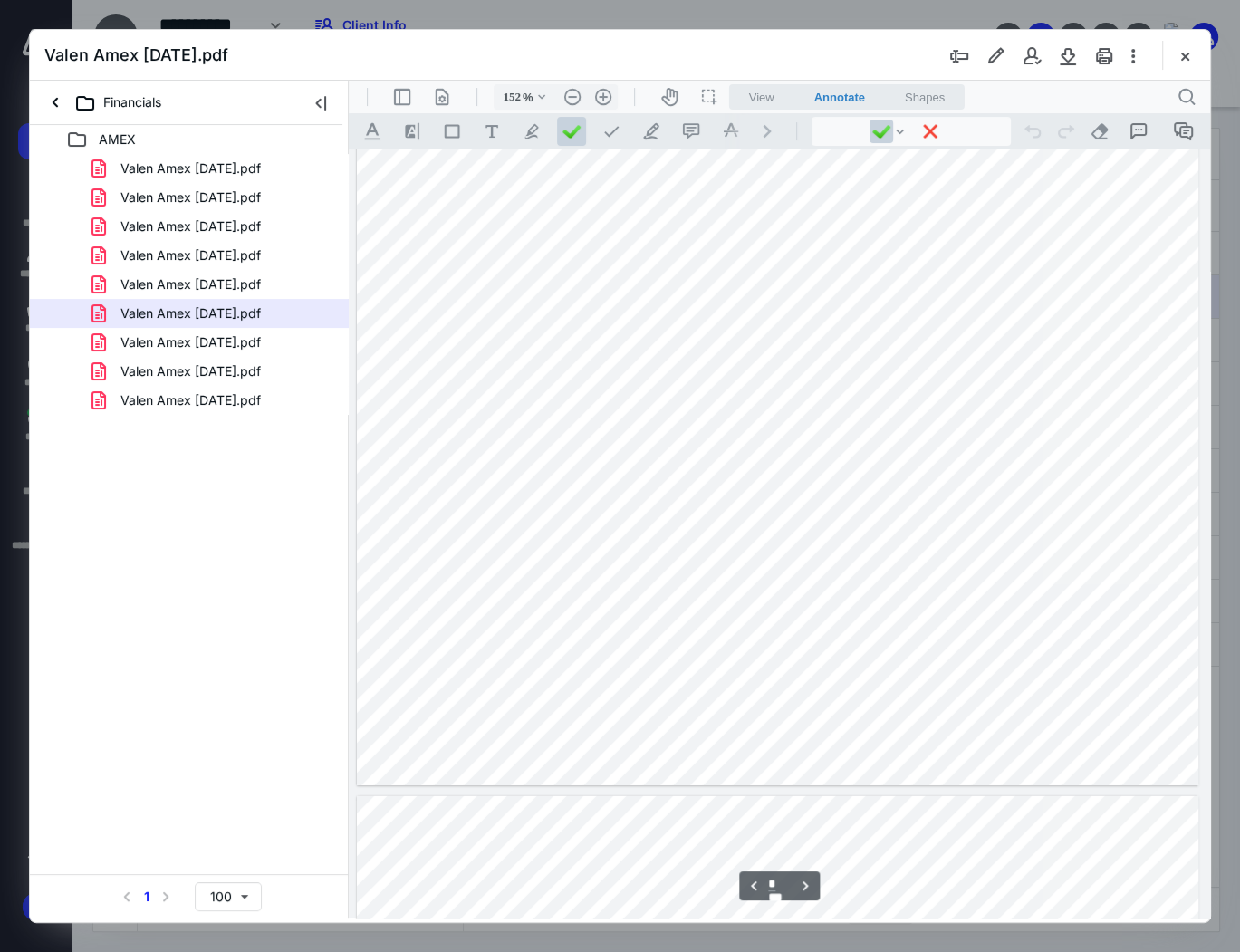 scroll, scrollTop: 4784, scrollLeft: 0, axis: vertical 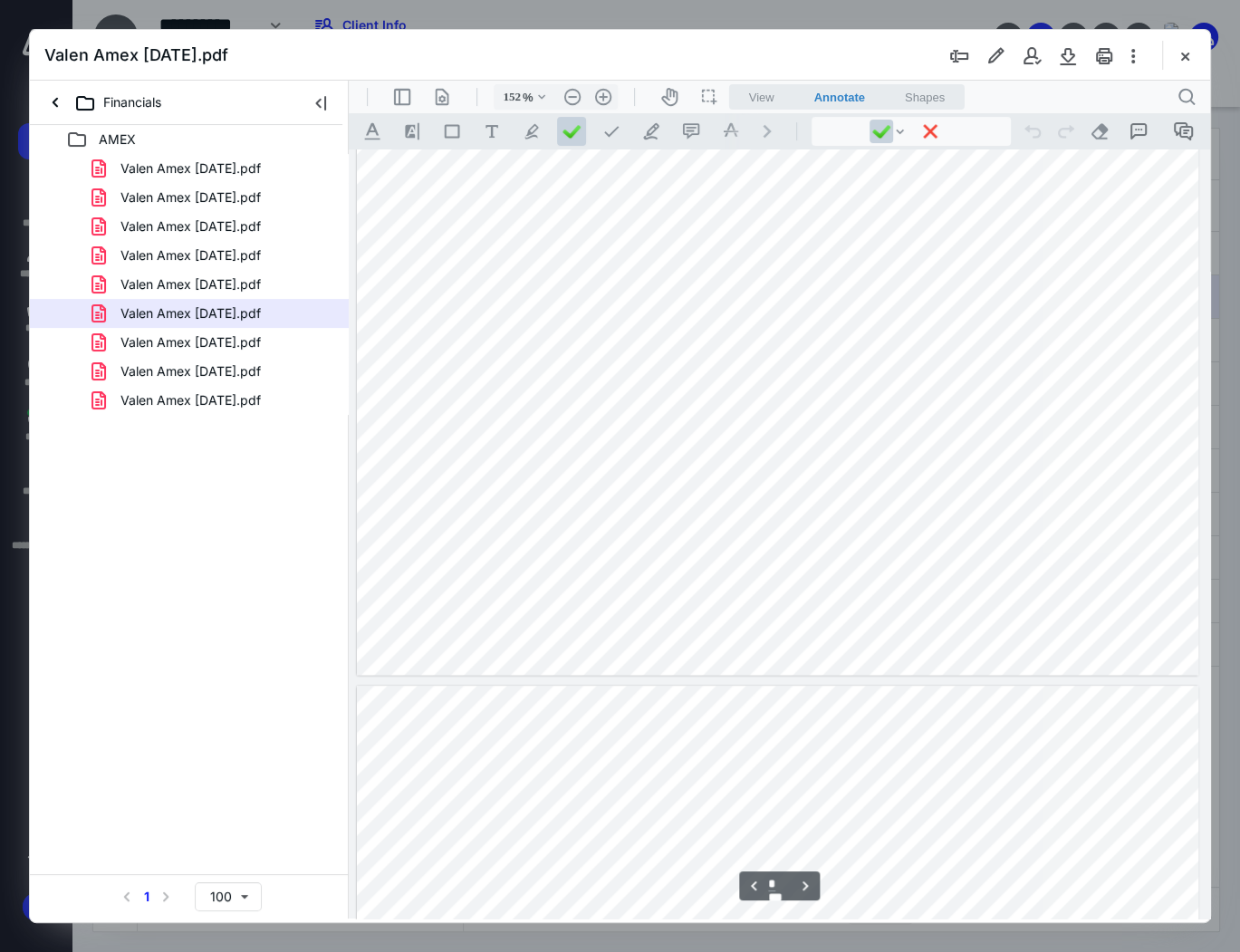 type on "*" 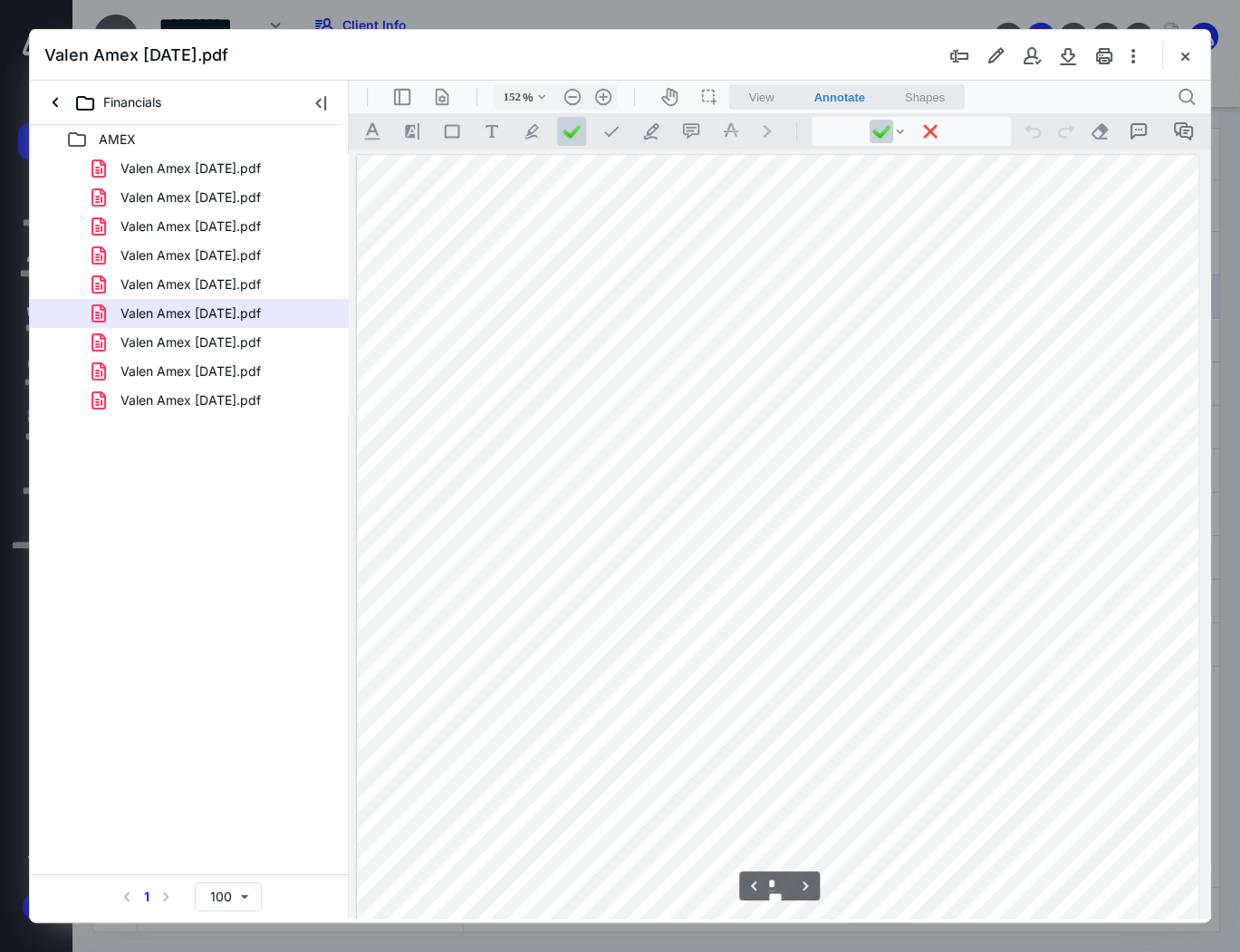 scroll, scrollTop: 2248, scrollLeft: 0, axis: vertical 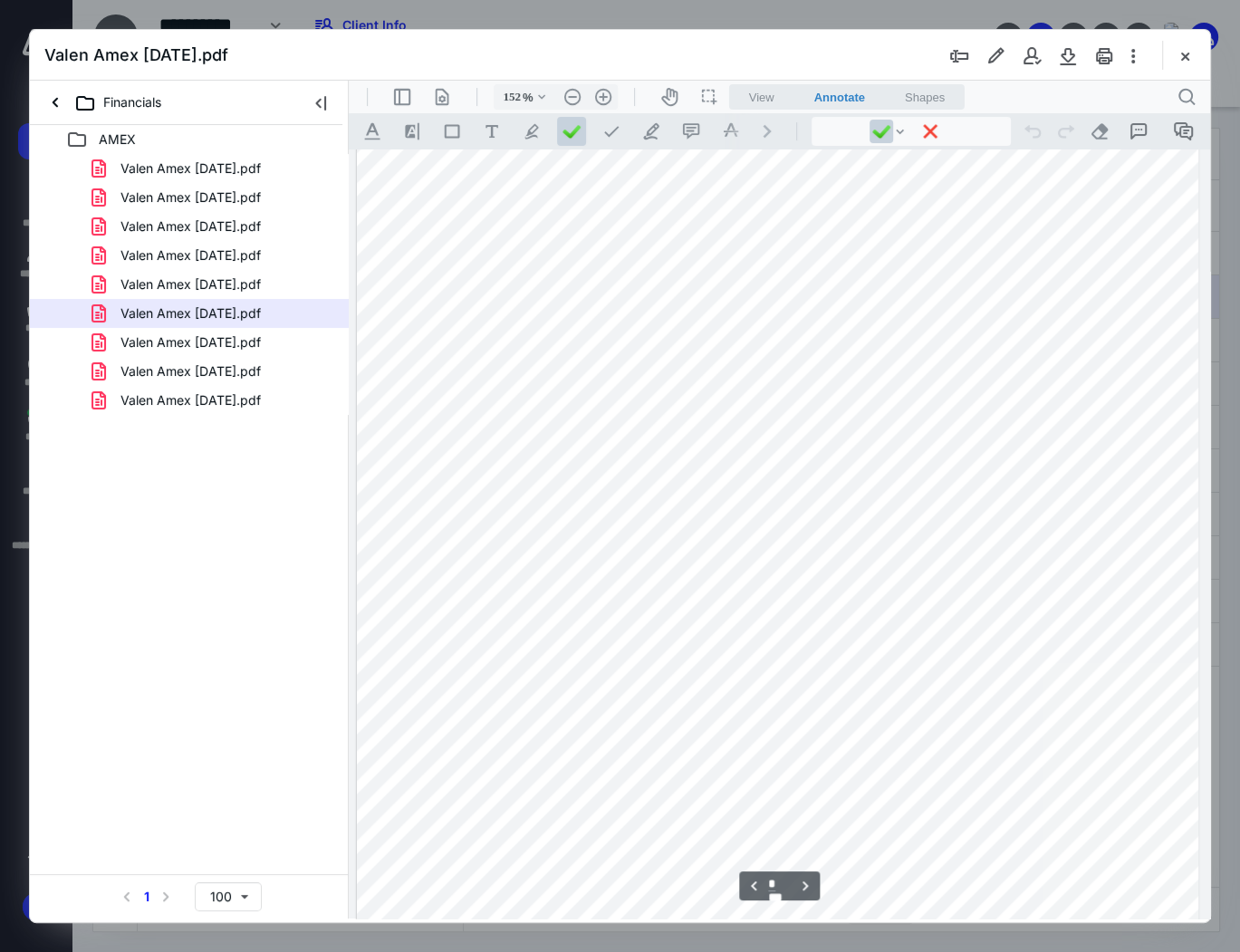 click at bounding box center (777, 650) 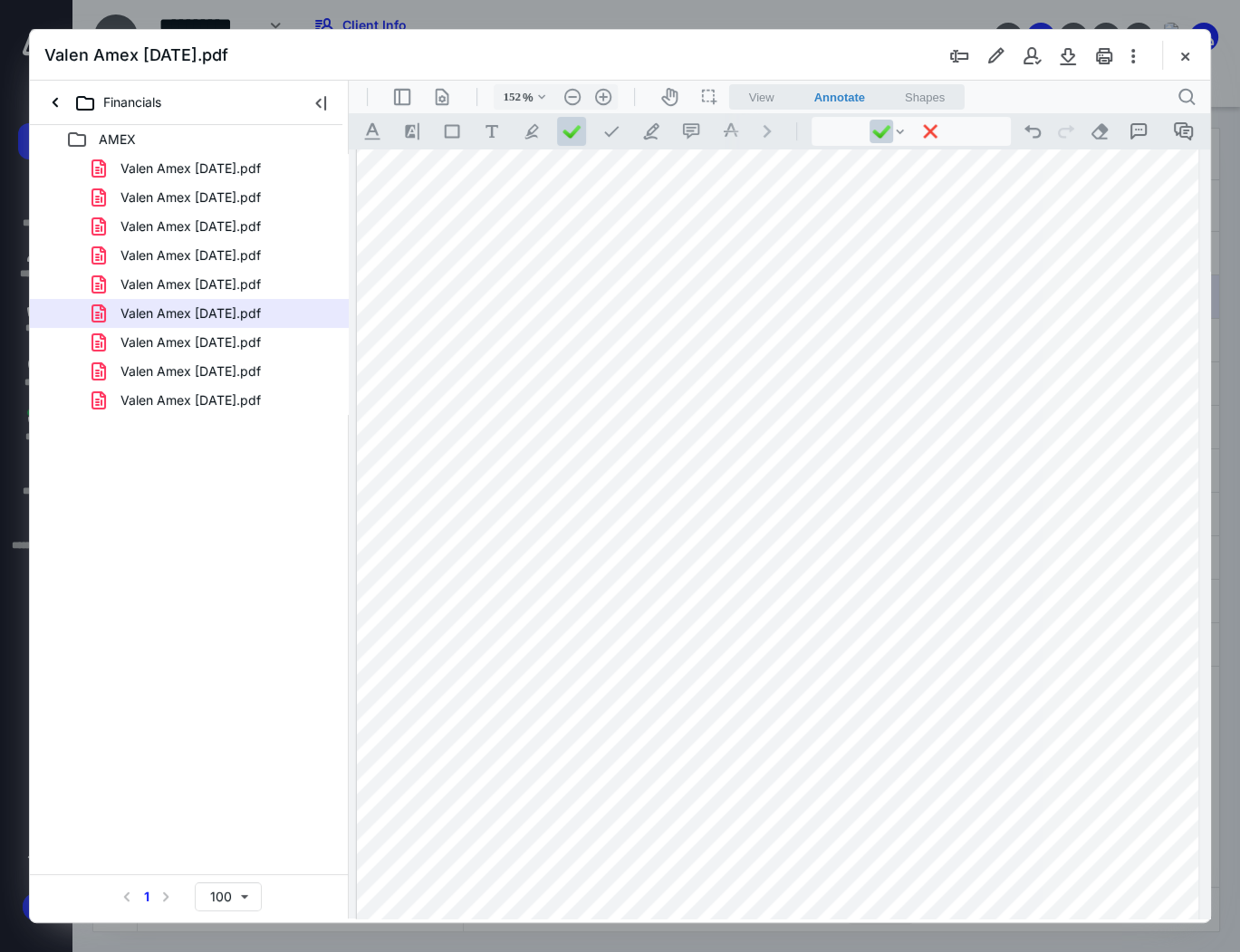 click at bounding box center (777, 650) 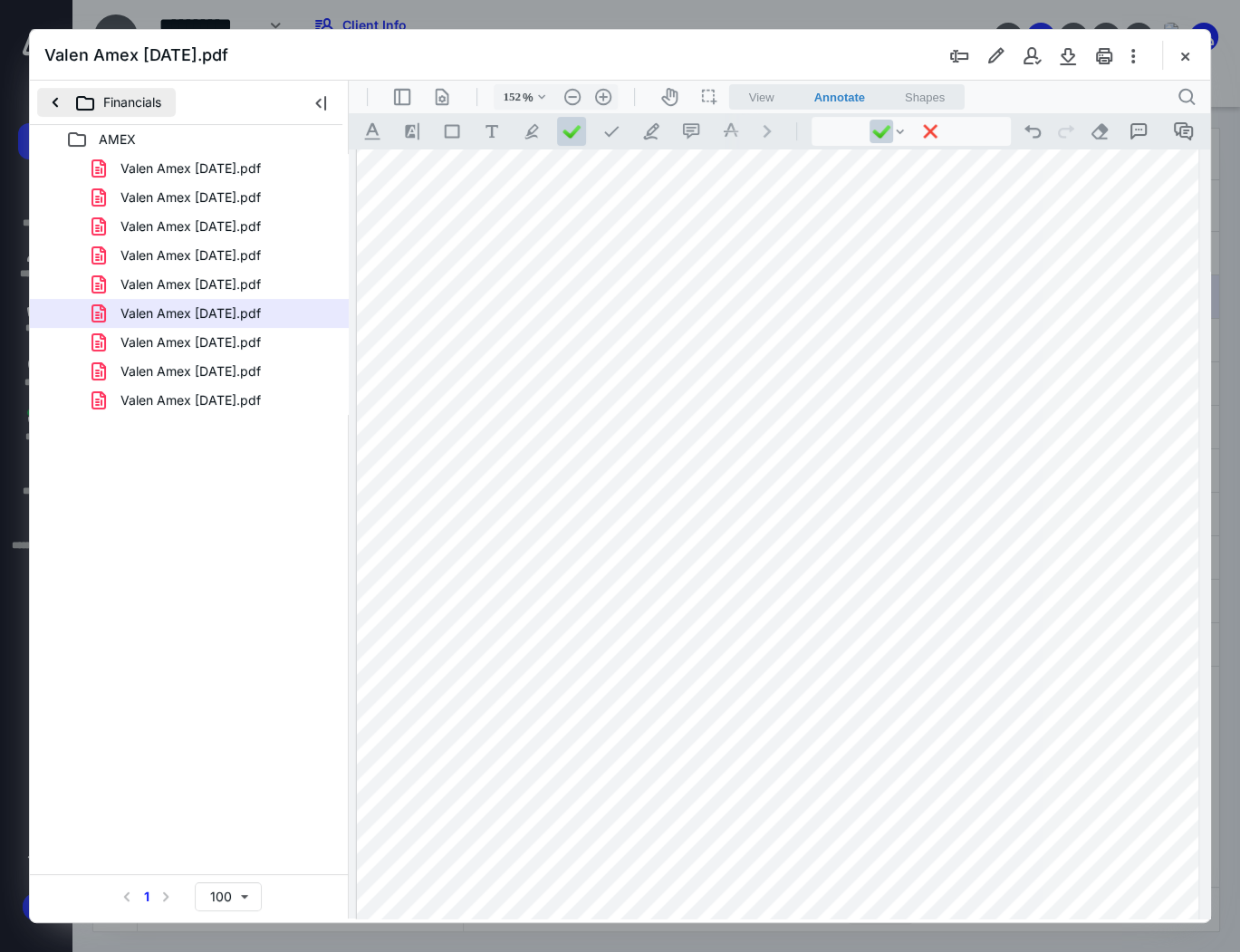 click on "Financials" at bounding box center (106, 102) 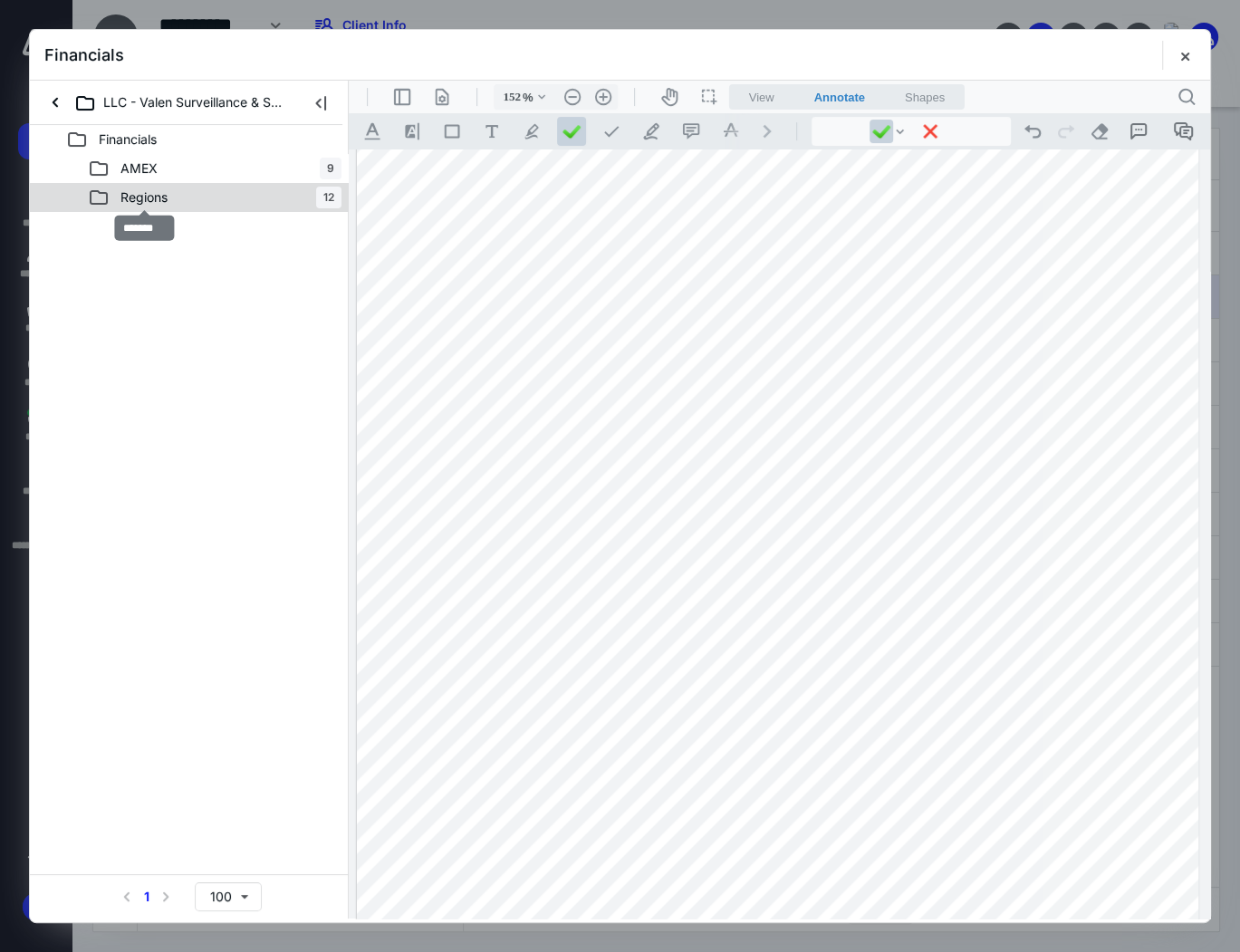 click on "Regions" at bounding box center (144, 197) 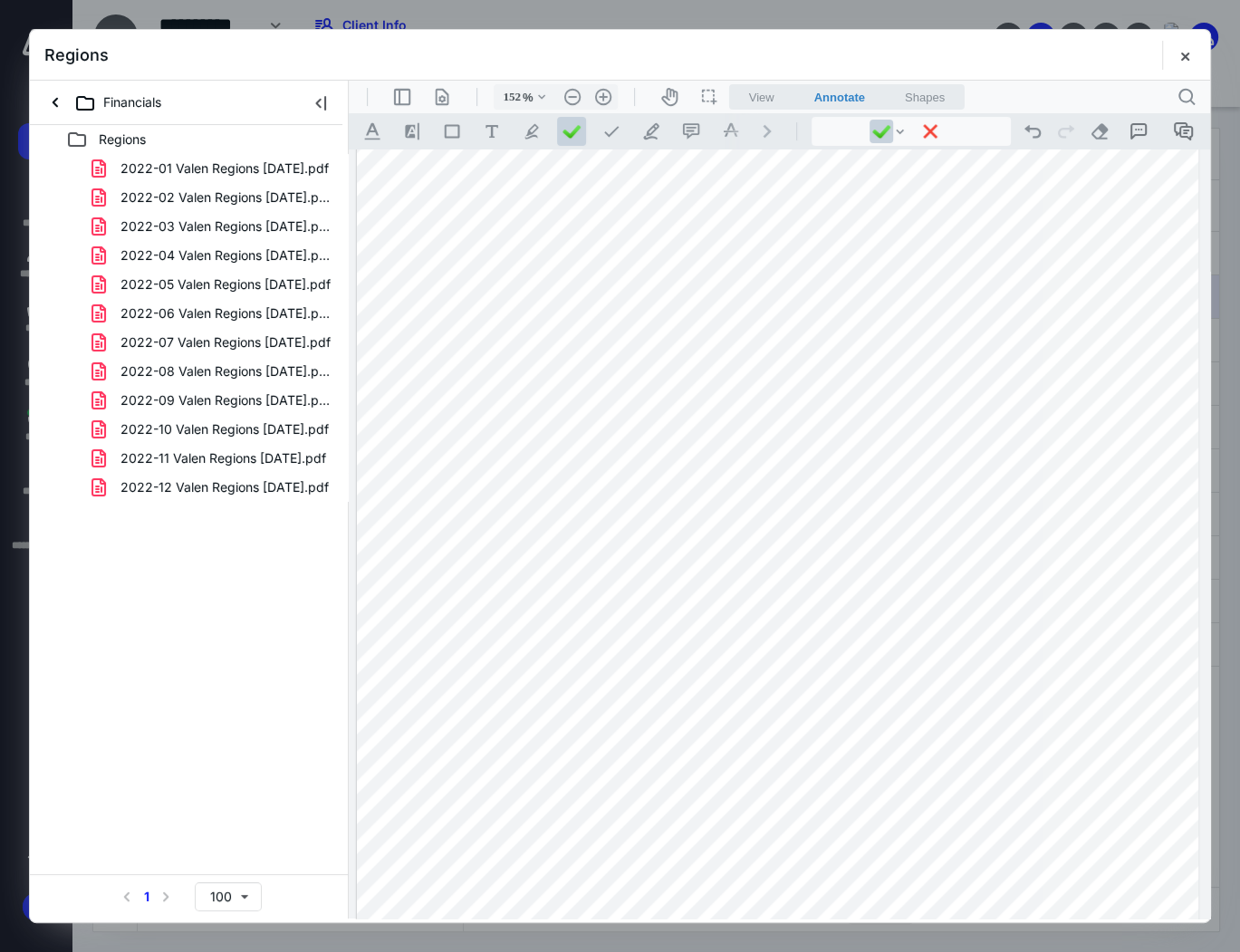 click on "2022-02 Valen Regions February 2022.pdf" at bounding box center (226, 197) 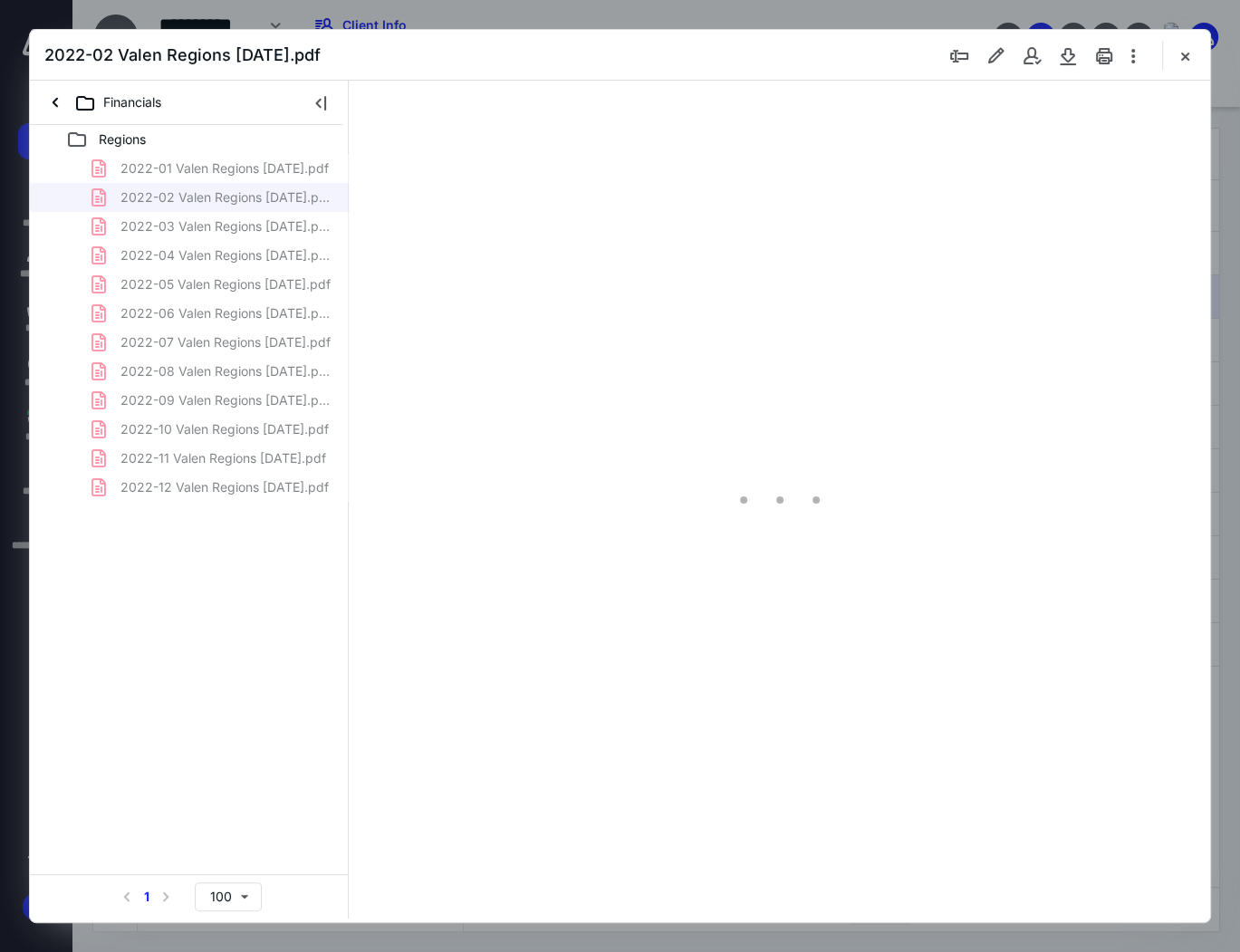 click on "2022-01 Valen Regions January 2022.pdf 2022-02 Valen Regions February 2022.pdf 2022-03 Valen Regions March 2022.pdf 2022-04 Valen Regions April 2022.pdf 2022-05 Valen Regions May 2022.pdf 2022-06 Valen Regions June 2022.pdf 2022-07 Valen Regions July 2022.pdf 2022-08 Valen Regions August 2022.pdf 2022-09 Valen Regions September 2022.pdf 2022-10 Valen Regions October 2022.pdf 2022-11 Valen Regions November 2022.pdf 2022-12 Valen Regions December 2022.pdf" at bounding box center (189, 328) 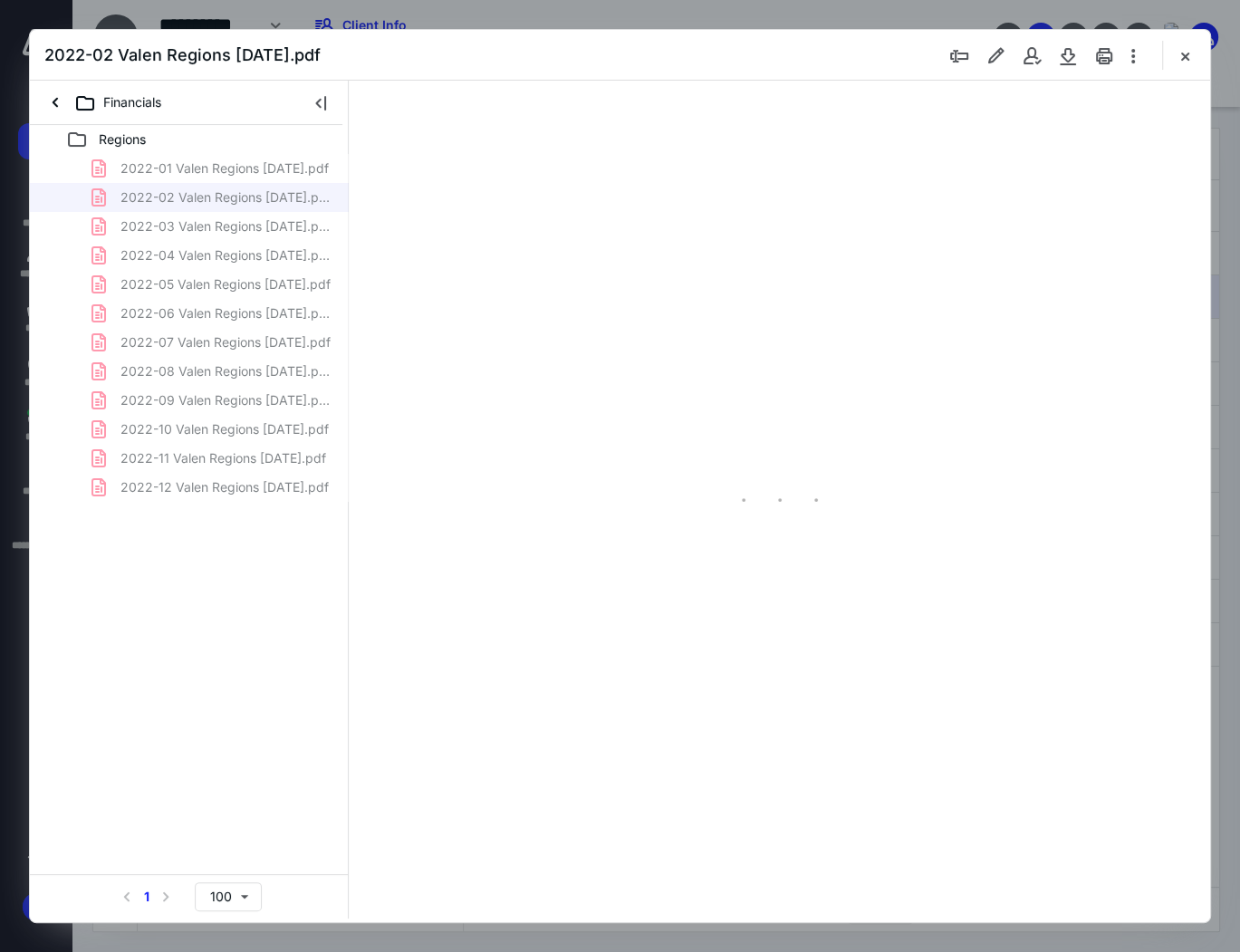 click on "2022-01 Valen Regions January 2022.pdf 2022-02 Valen Regions February 2022.pdf 2022-03 Valen Regions March 2022.pdf 2022-04 Valen Regions April 2022.pdf 2022-05 Valen Regions May 2022.pdf 2022-06 Valen Regions June 2022.pdf 2022-07 Valen Regions July 2022.pdf 2022-08 Valen Regions August 2022.pdf 2022-09 Valen Regions September 2022.pdf 2022-10 Valen Regions October 2022.pdf 2022-11 Valen Regions November 2022.pdf 2022-12 Valen Regions December 2022.pdf" at bounding box center (189, 328) 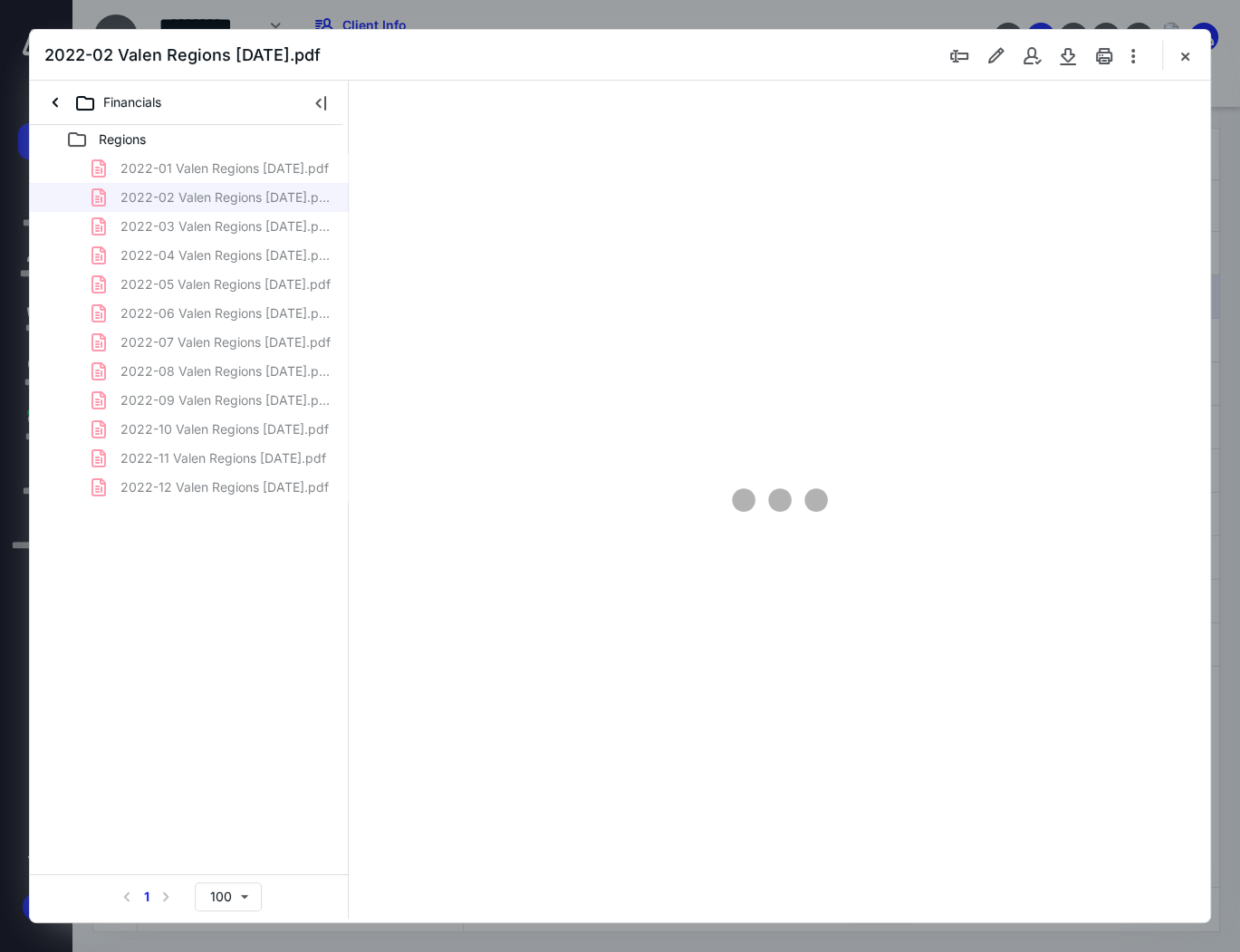 scroll, scrollTop: 74, scrollLeft: 0, axis: vertical 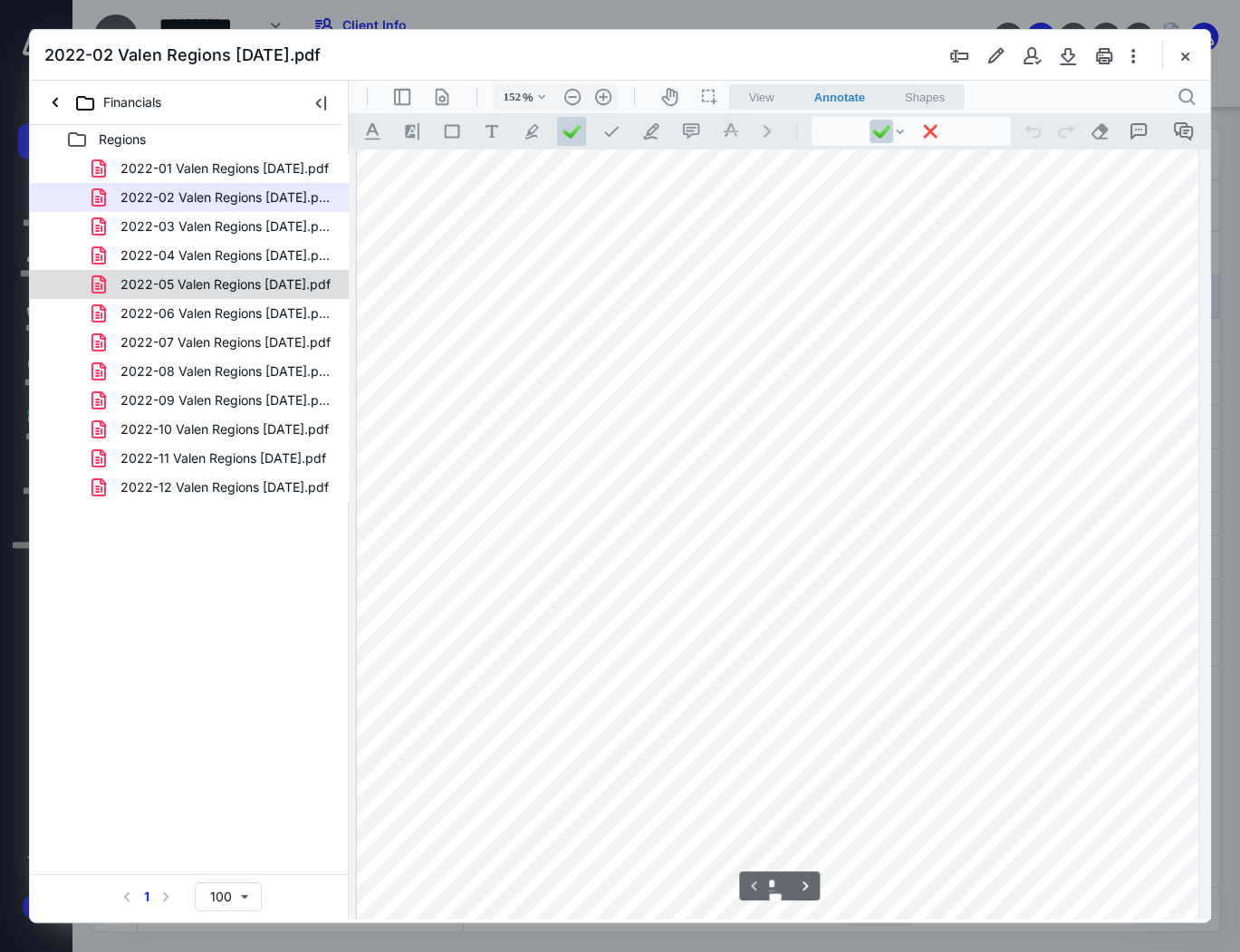 click on "2022-05 Valen Regions May 2022.pdf" at bounding box center [226, 284] 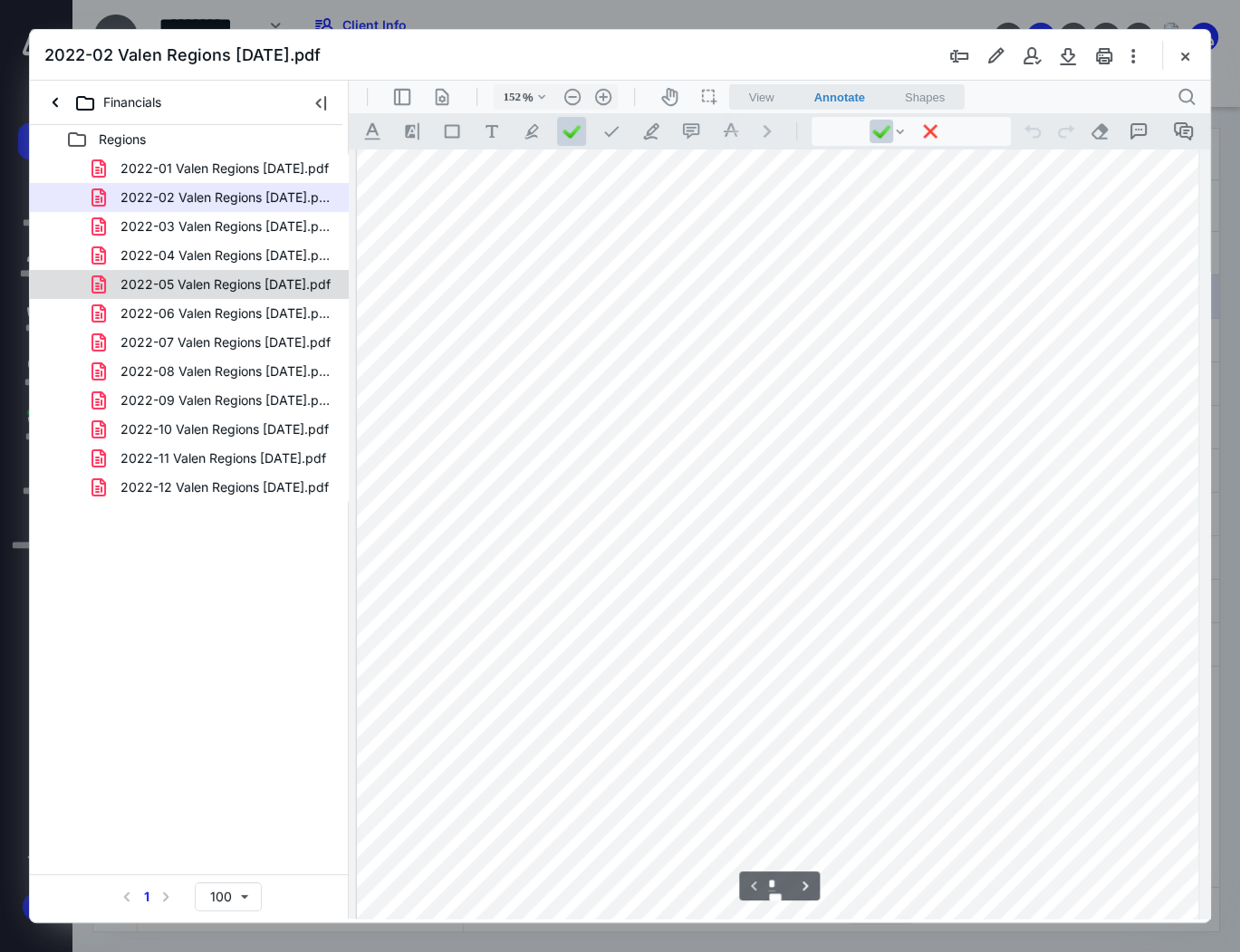 click on "2022-01 Valen Regions January 2022.pdf 2022-02 Valen Regions February 2022.pdf 2022-03 Valen Regions March 2022.pdf 2022-04 Valen Regions April 2022.pdf 2022-05 Valen Regions May 2022.pdf 2022-06 Valen Regions June 2022.pdf 2022-07 Valen Regions July 2022.pdf 2022-08 Valen Regions August 2022.pdf 2022-09 Valen Regions September 2022.pdf 2022-10 Valen Regions October 2022.pdf 2022-11 Valen Regions November 2022.pdf 2022-12 Valen Regions December 2022.pdf" at bounding box center [189, 328] 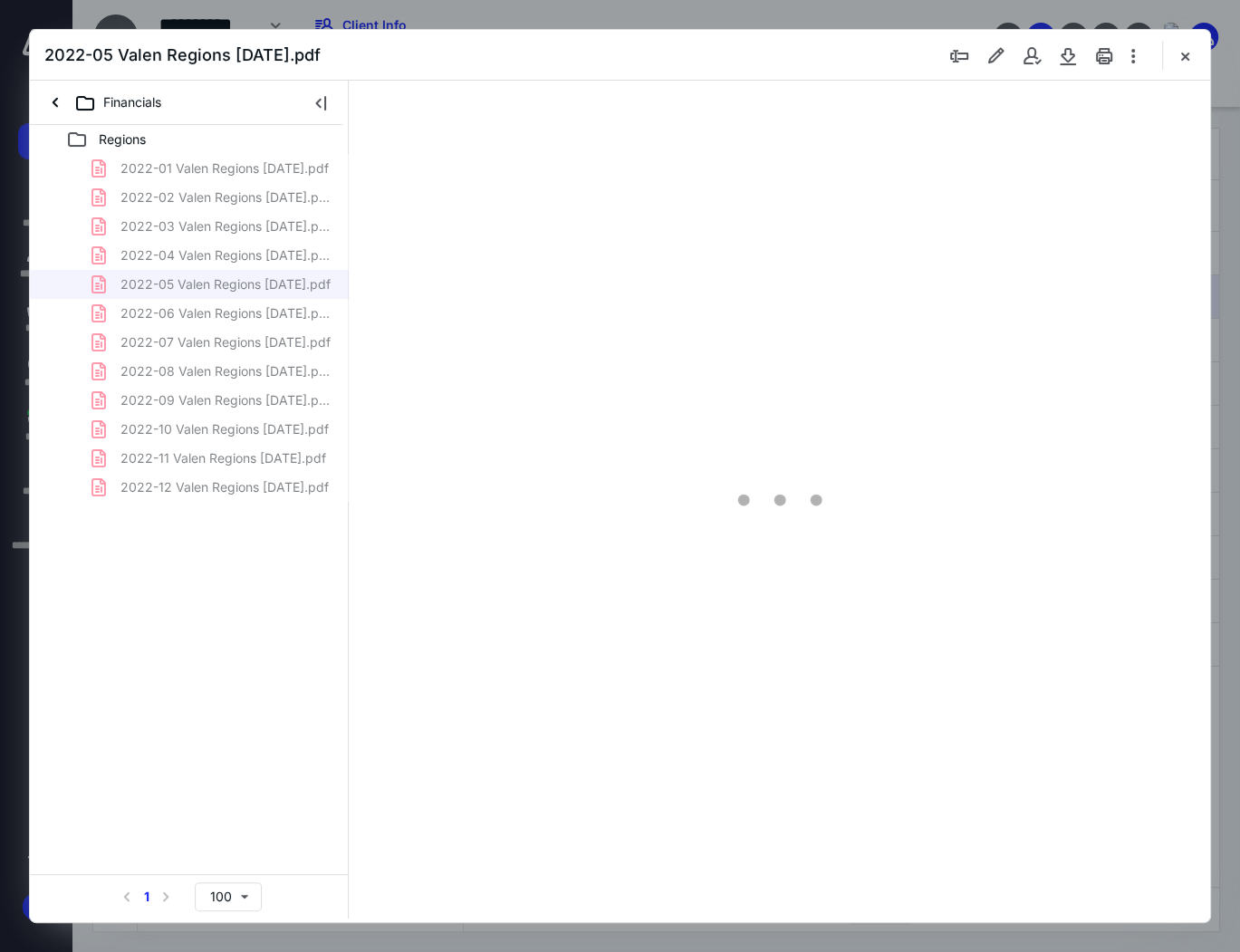type on "152" 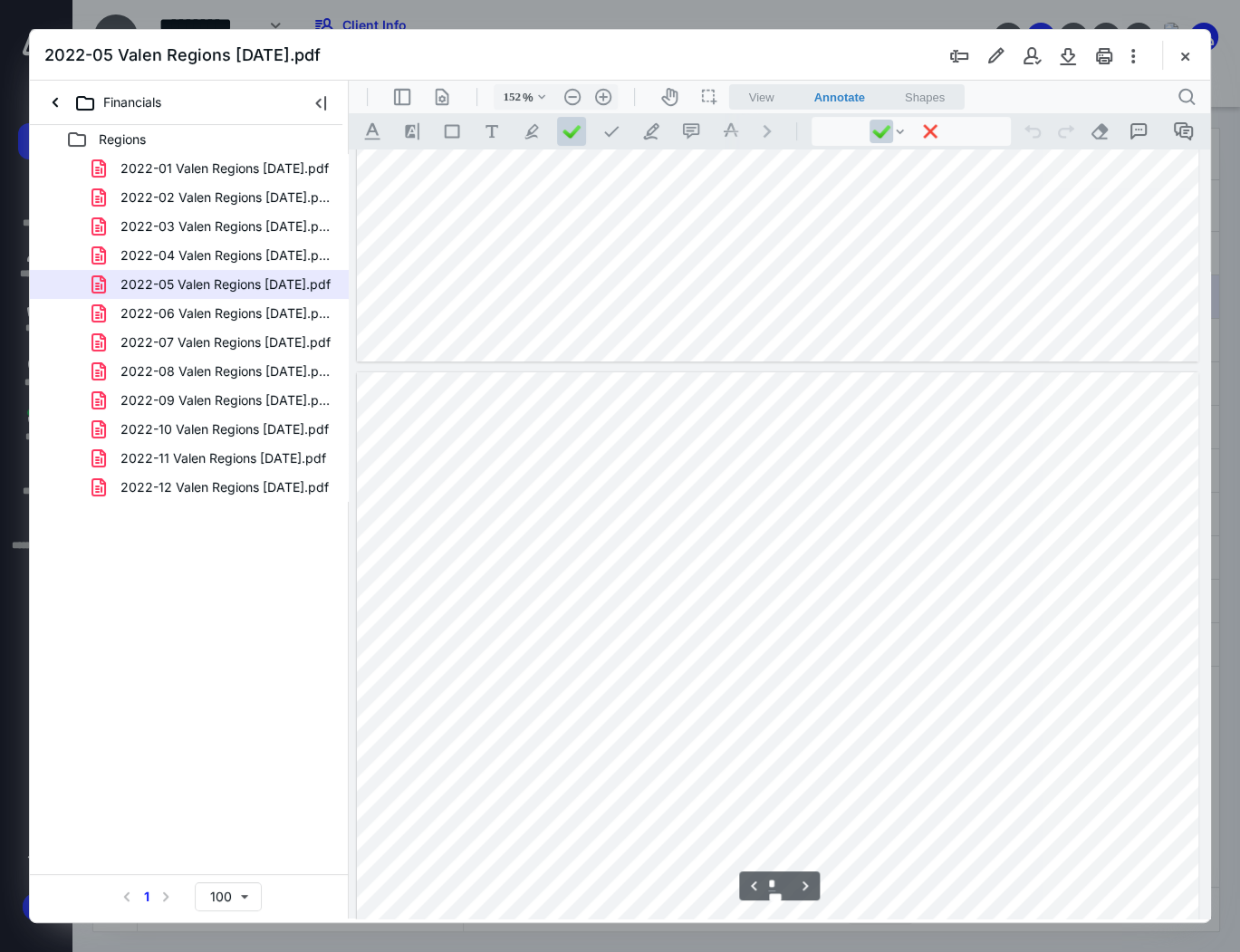 scroll, scrollTop: 799, scrollLeft: 0, axis: vertical 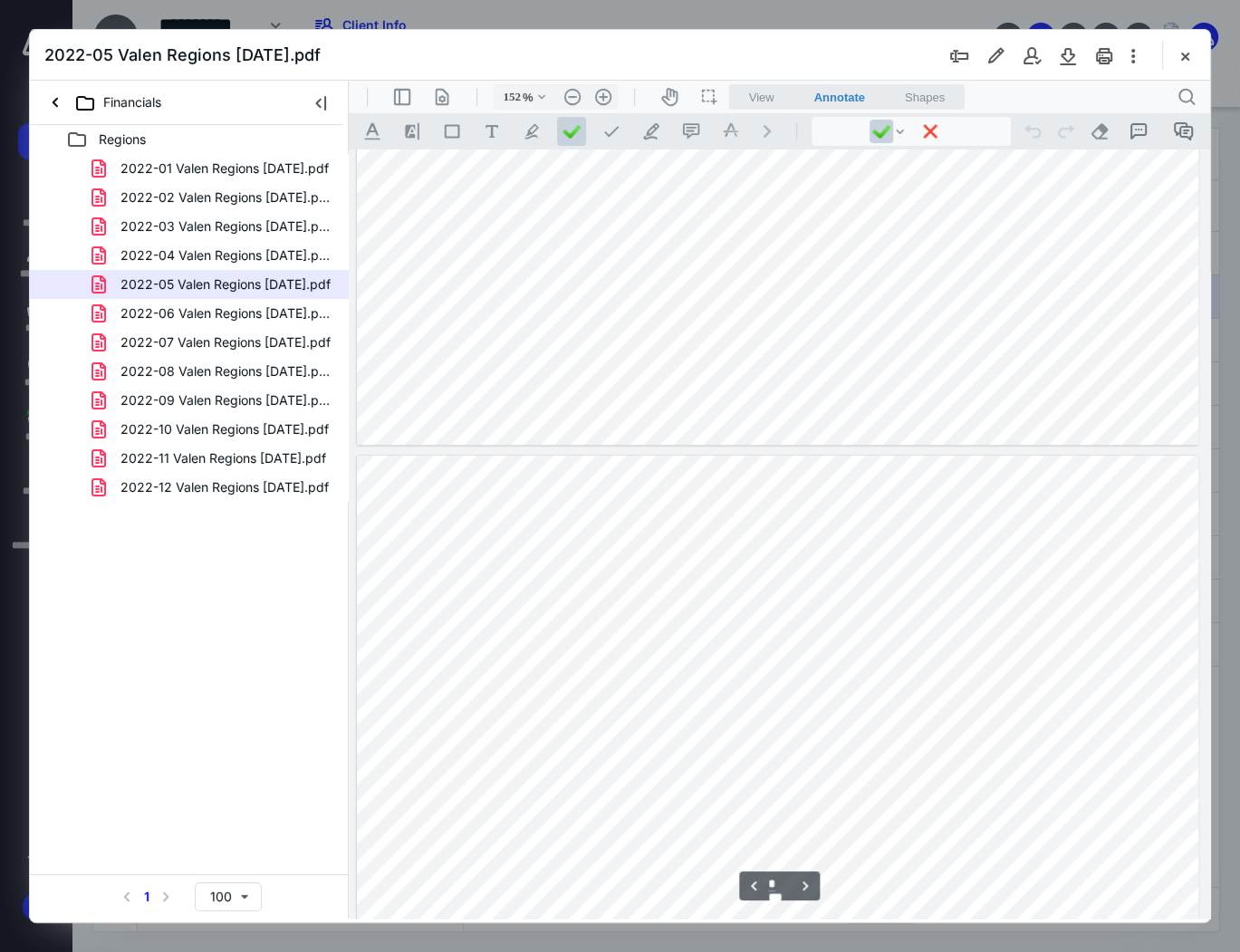 type on "*" 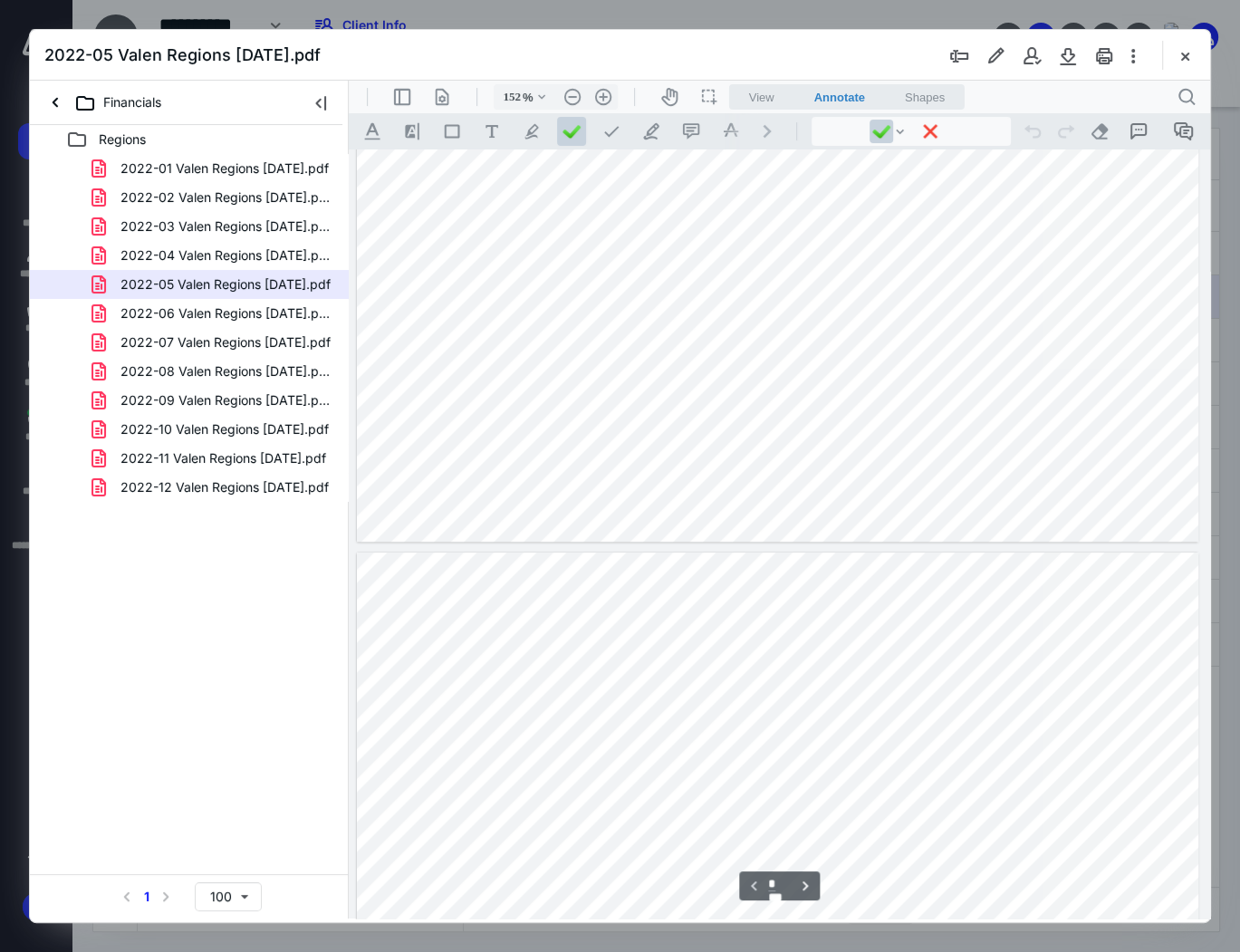 scroll, scrollTop: 582, scrollLeft: 0, axis: vertical 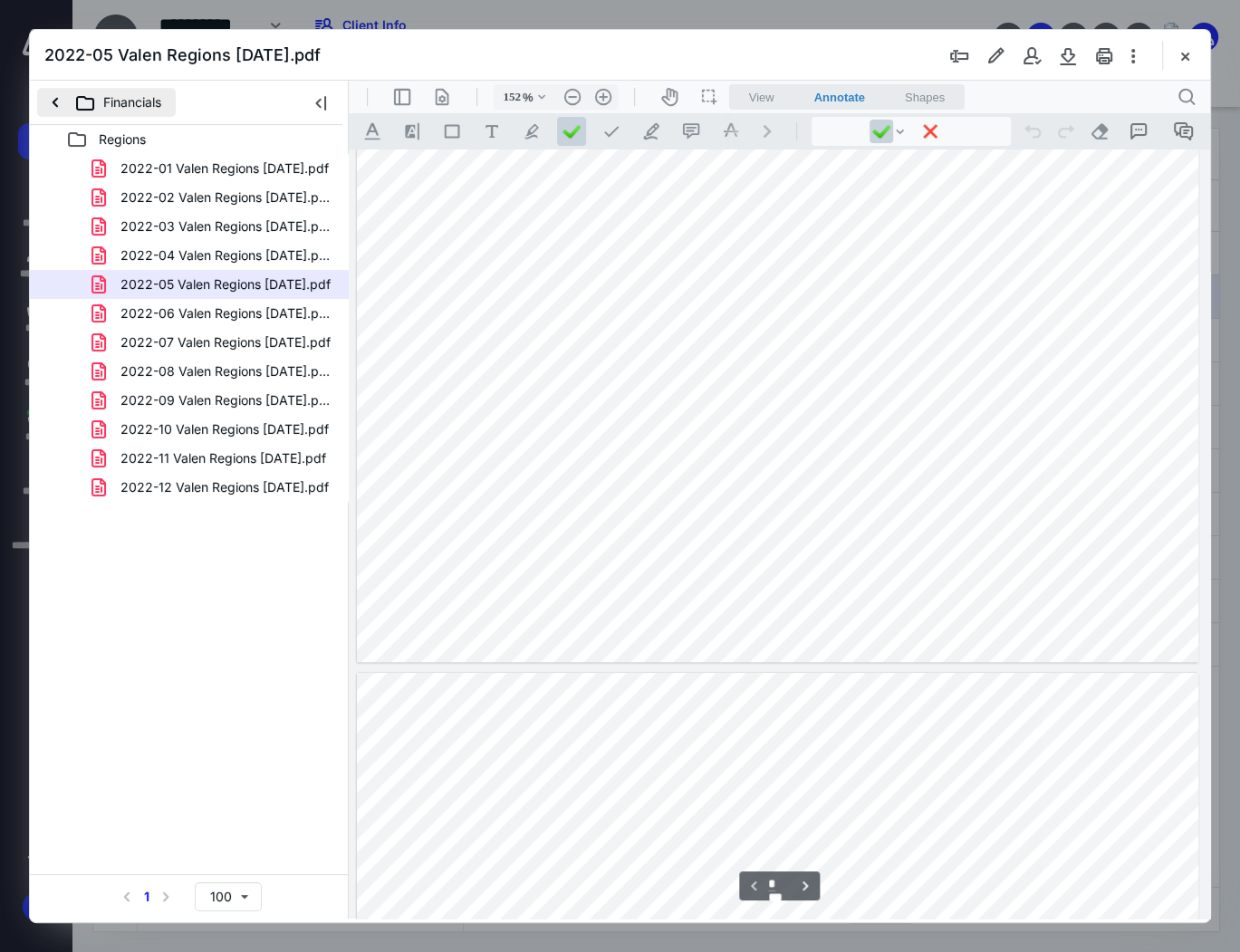 click on "Financials" at bounding box center [106, 102] 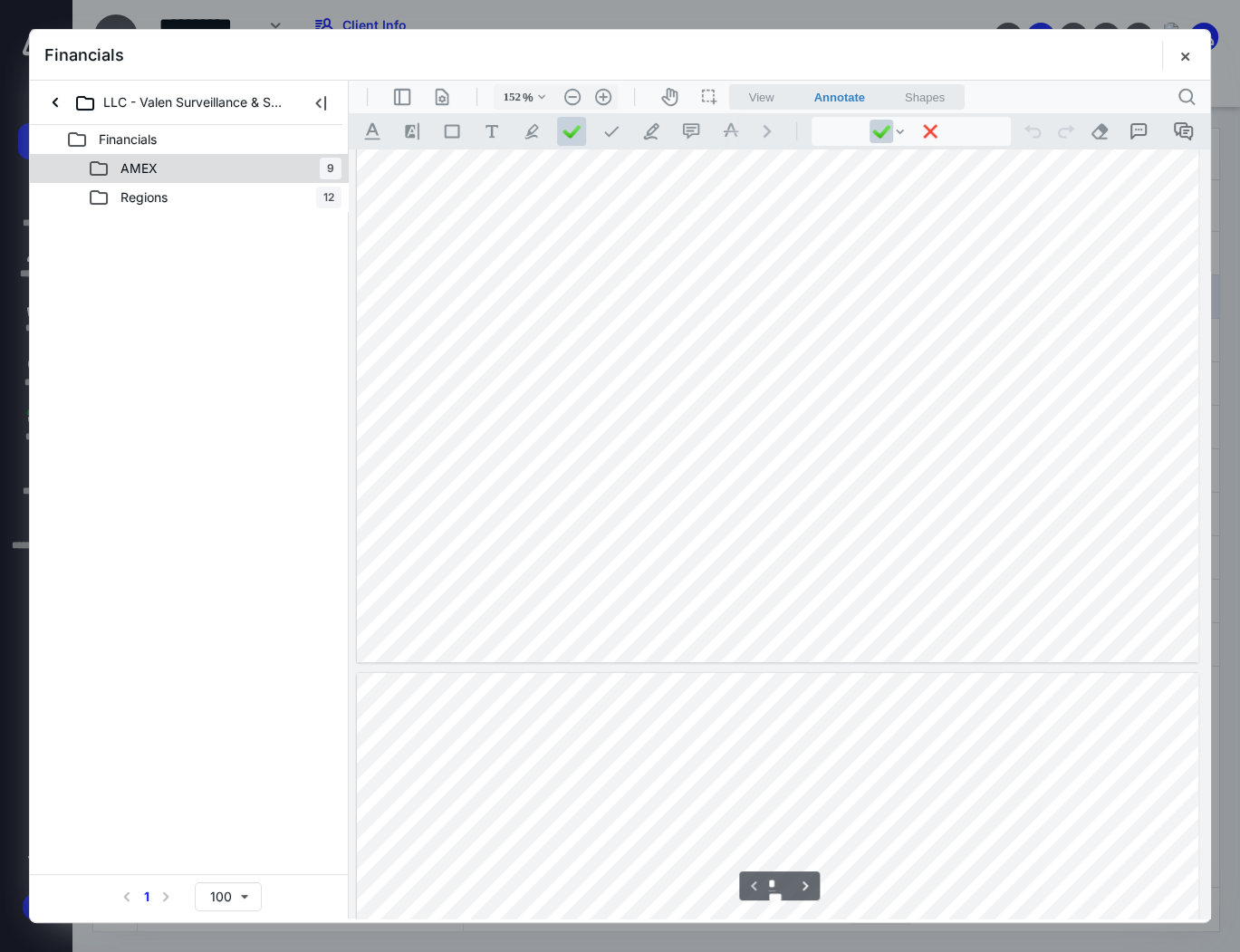 click on "AMEX" at bounding box center [139, 168] 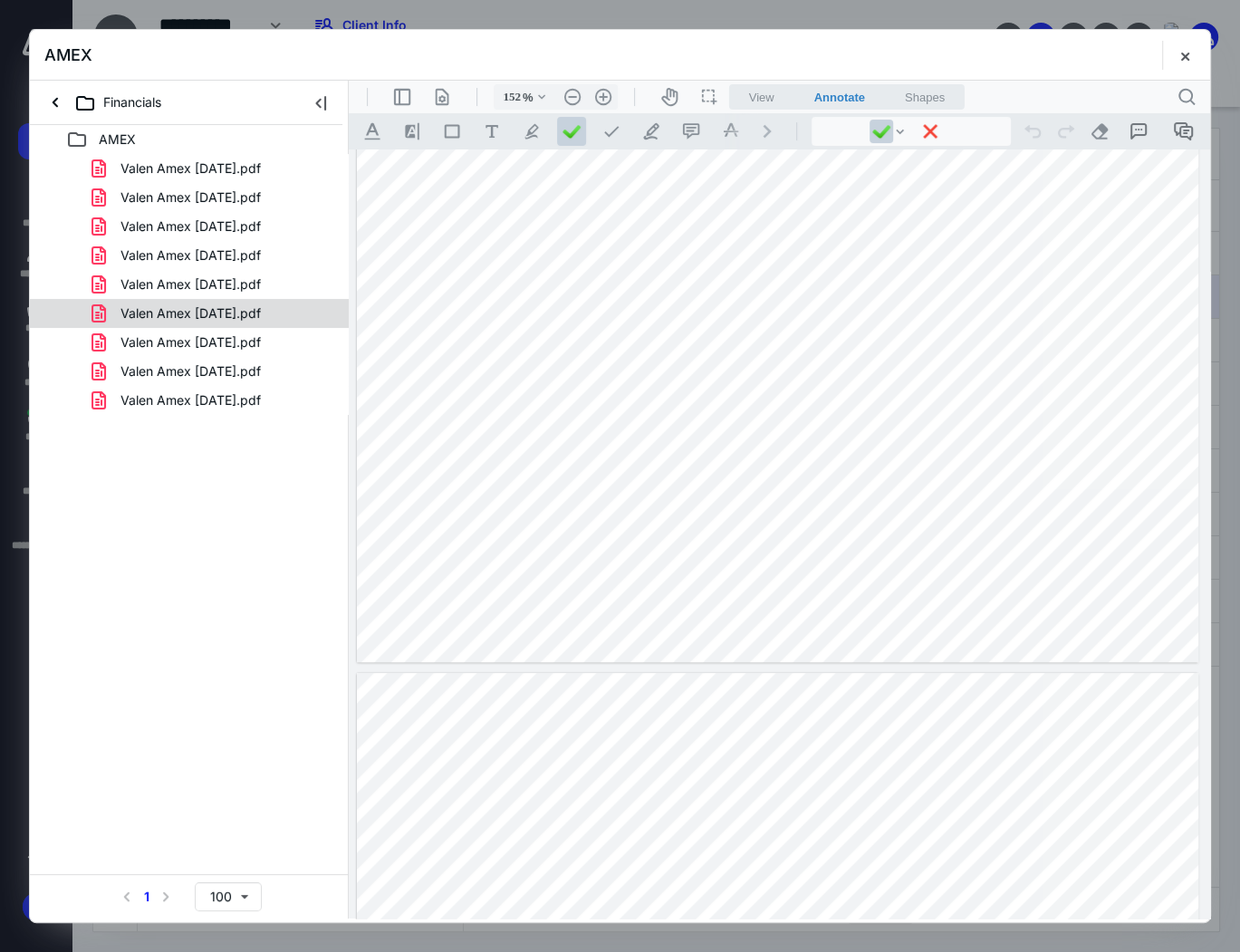 click on "Valen Amex May 2022.pdf" at bounding box center (190, 313) 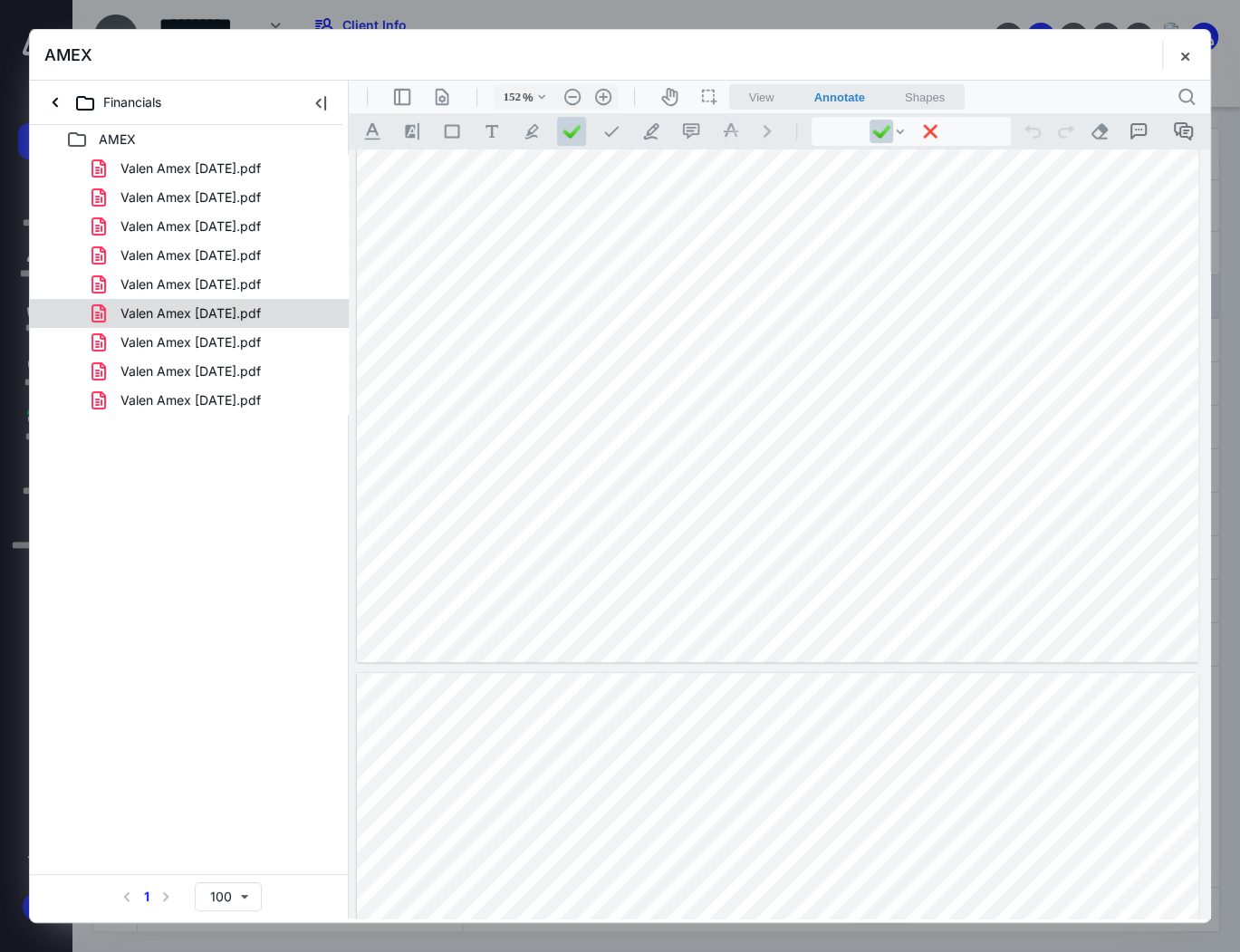 click on "Valen Amex April 2022.pdf Valen Amex Aug 2022.pdf Valen Amex Dec 2022.pdf Valen Amex July 2022.pdf Valen Amex June 2022.pdf Valen Amex May 2022.pdf Valen Amex Nov 2022.pdf Valen Amex Oct 2022.pdf Valen Amex Sept 2022.pdf" at bounding box center [189, 284] 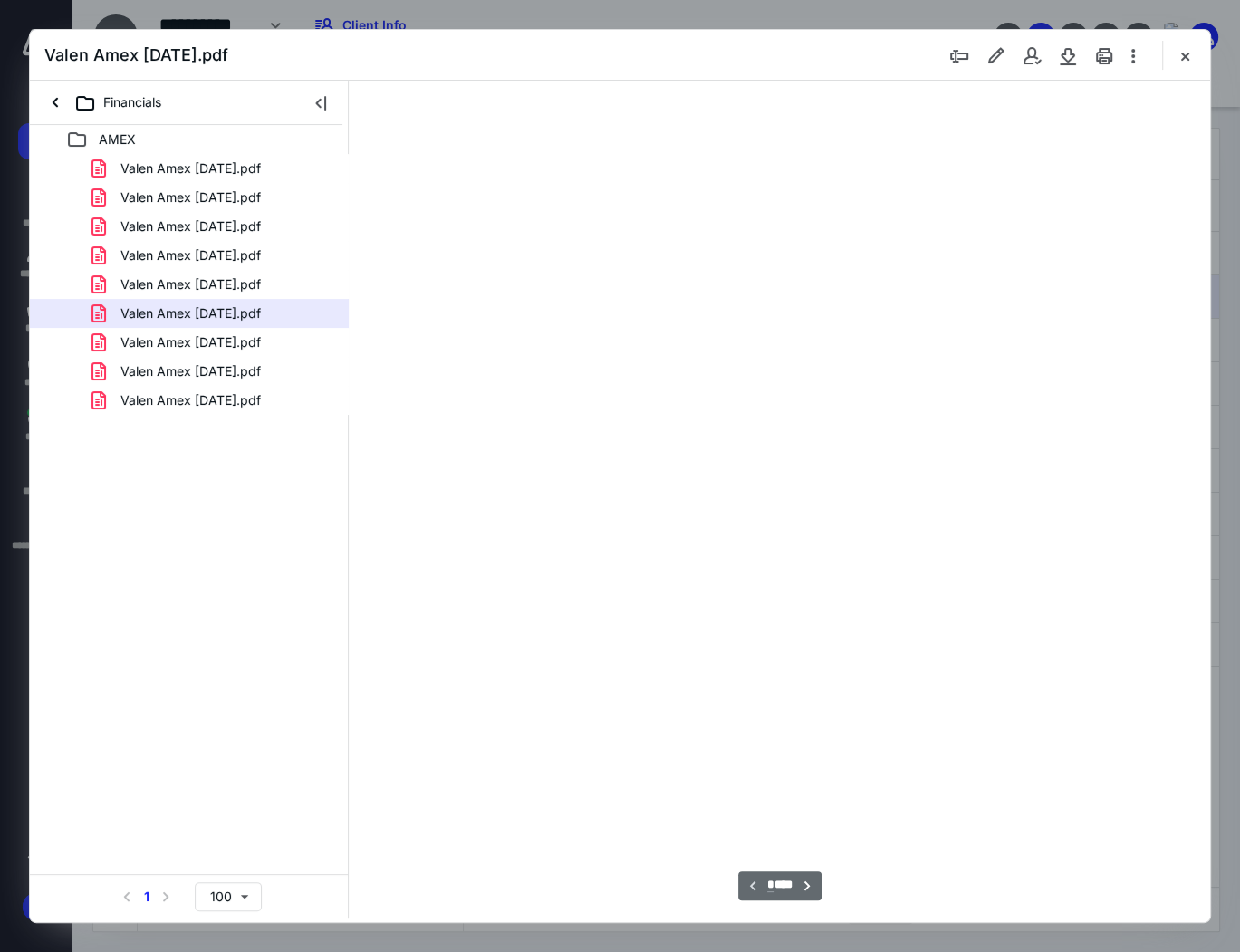 scroll, scrollTop: 74, scrollLeft: 0, axis: vertical 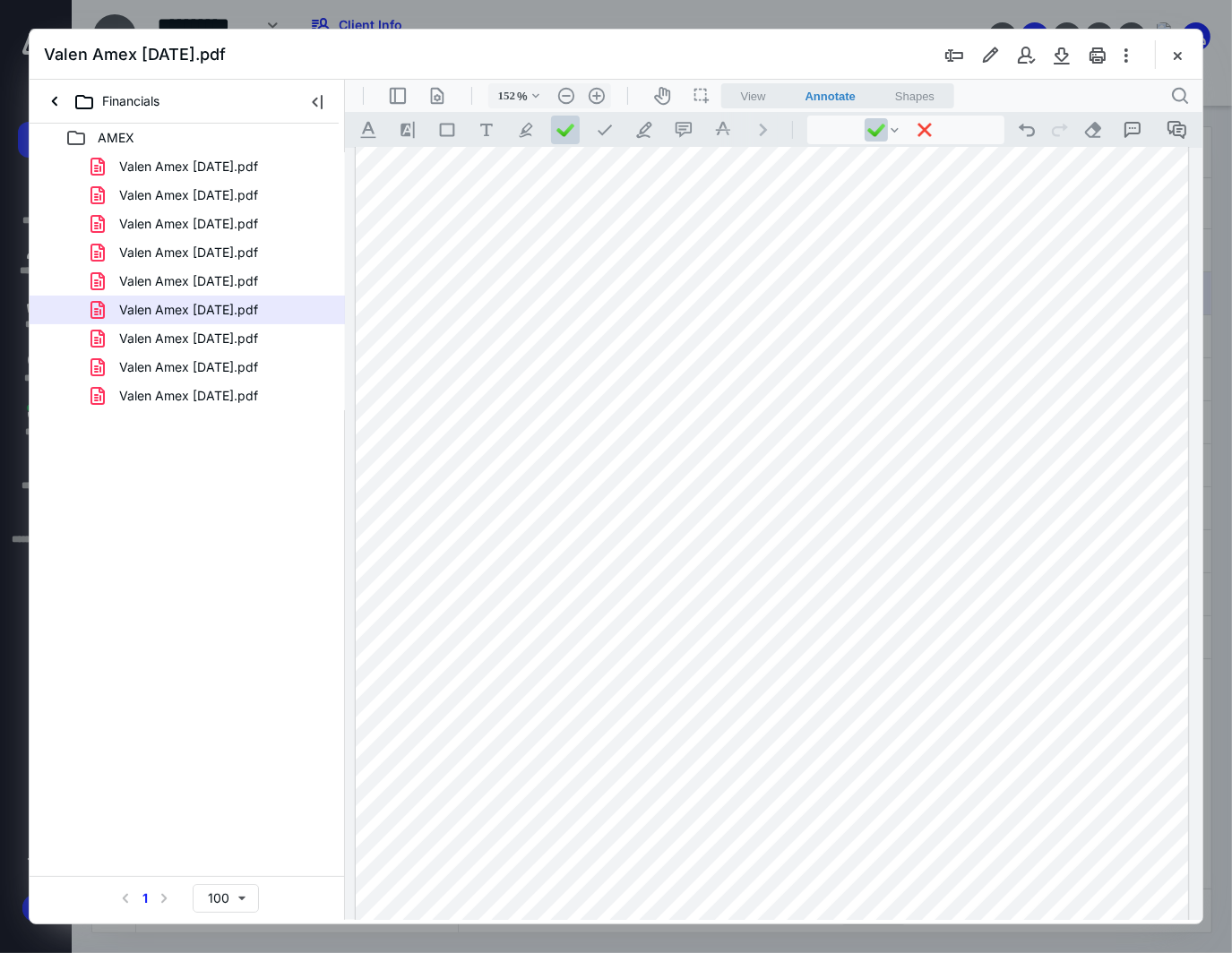 type on "151" 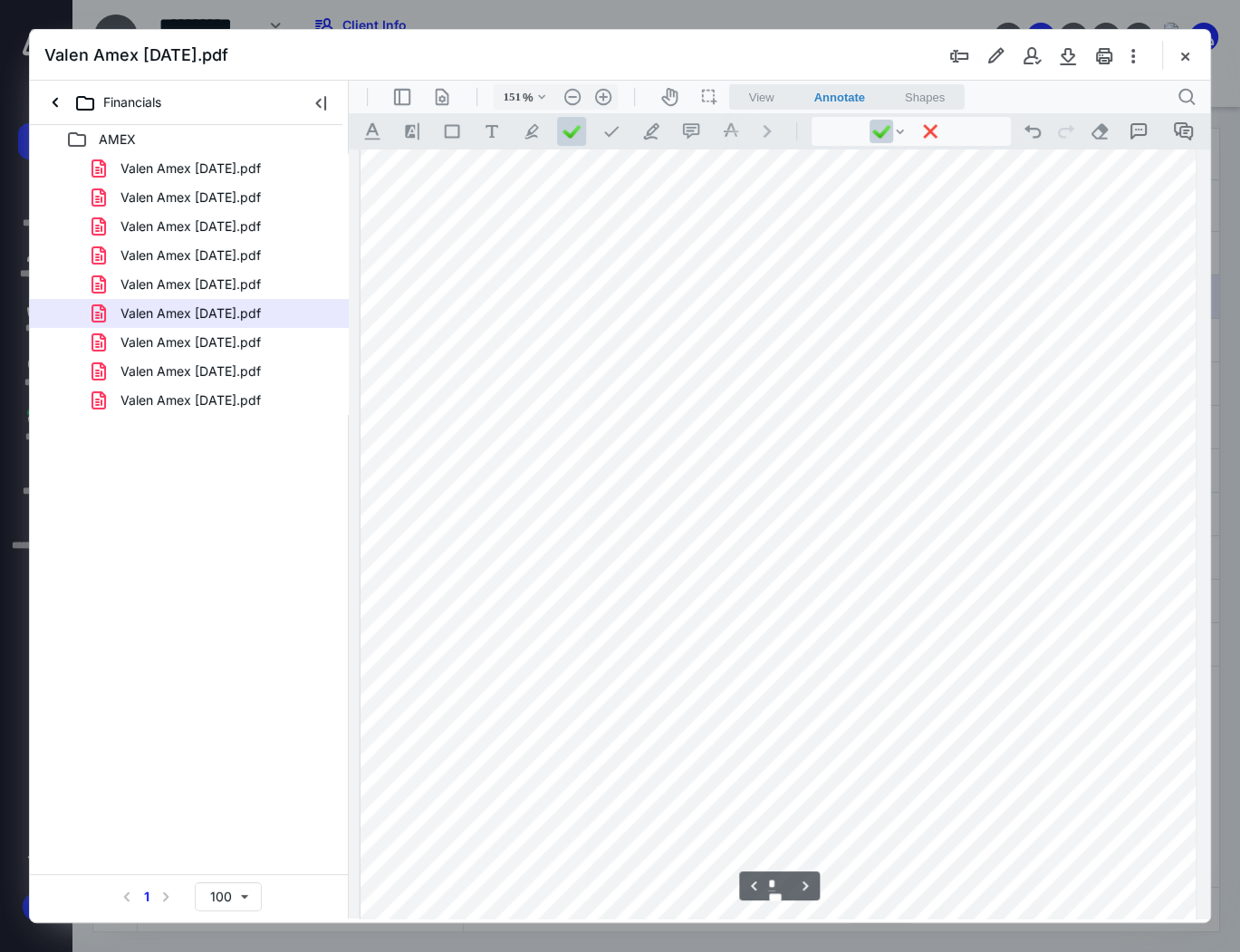 scroll, scrollTop: 2391, scrollLeft: 0, axis: vertical 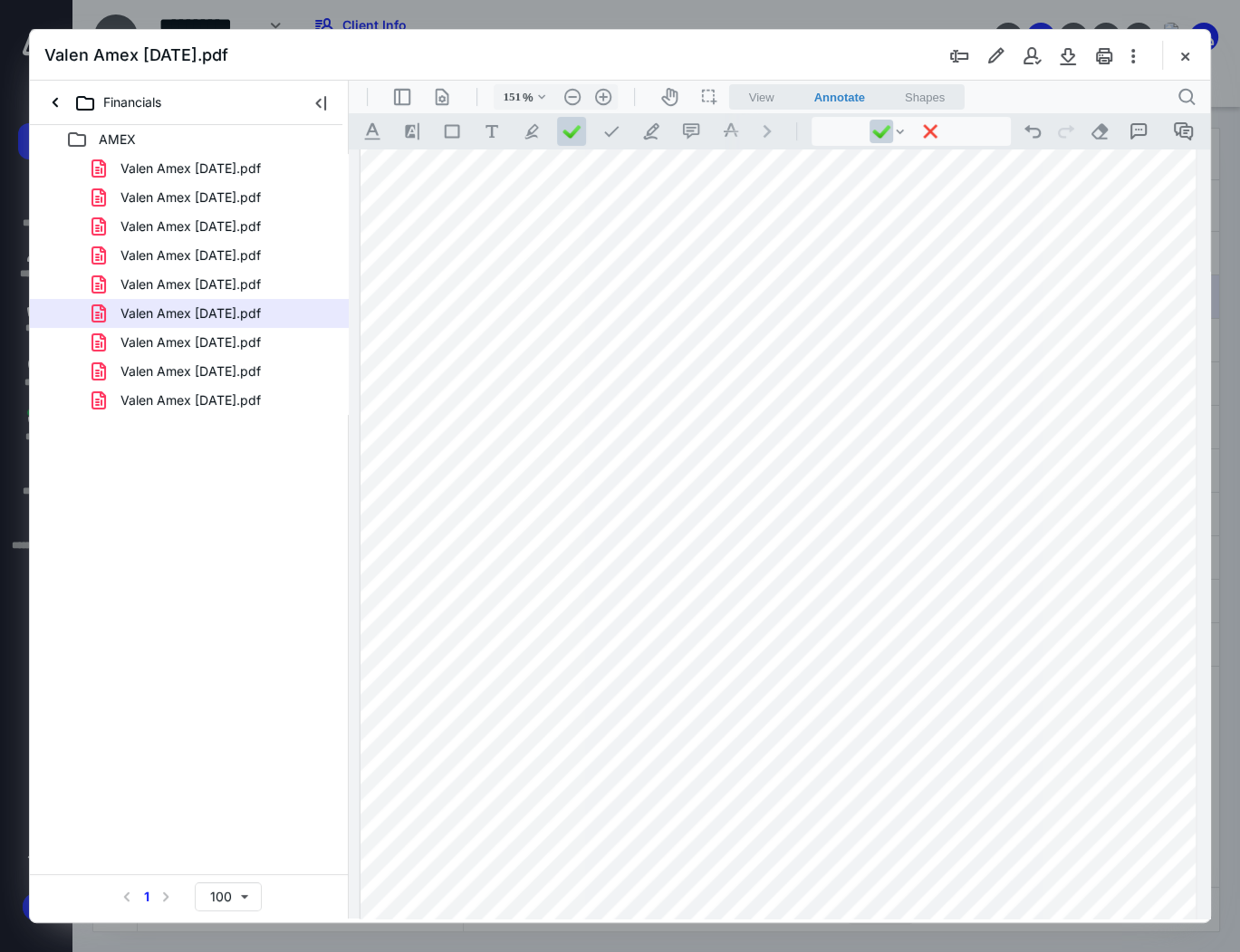 click at bounding box center [778, 487] 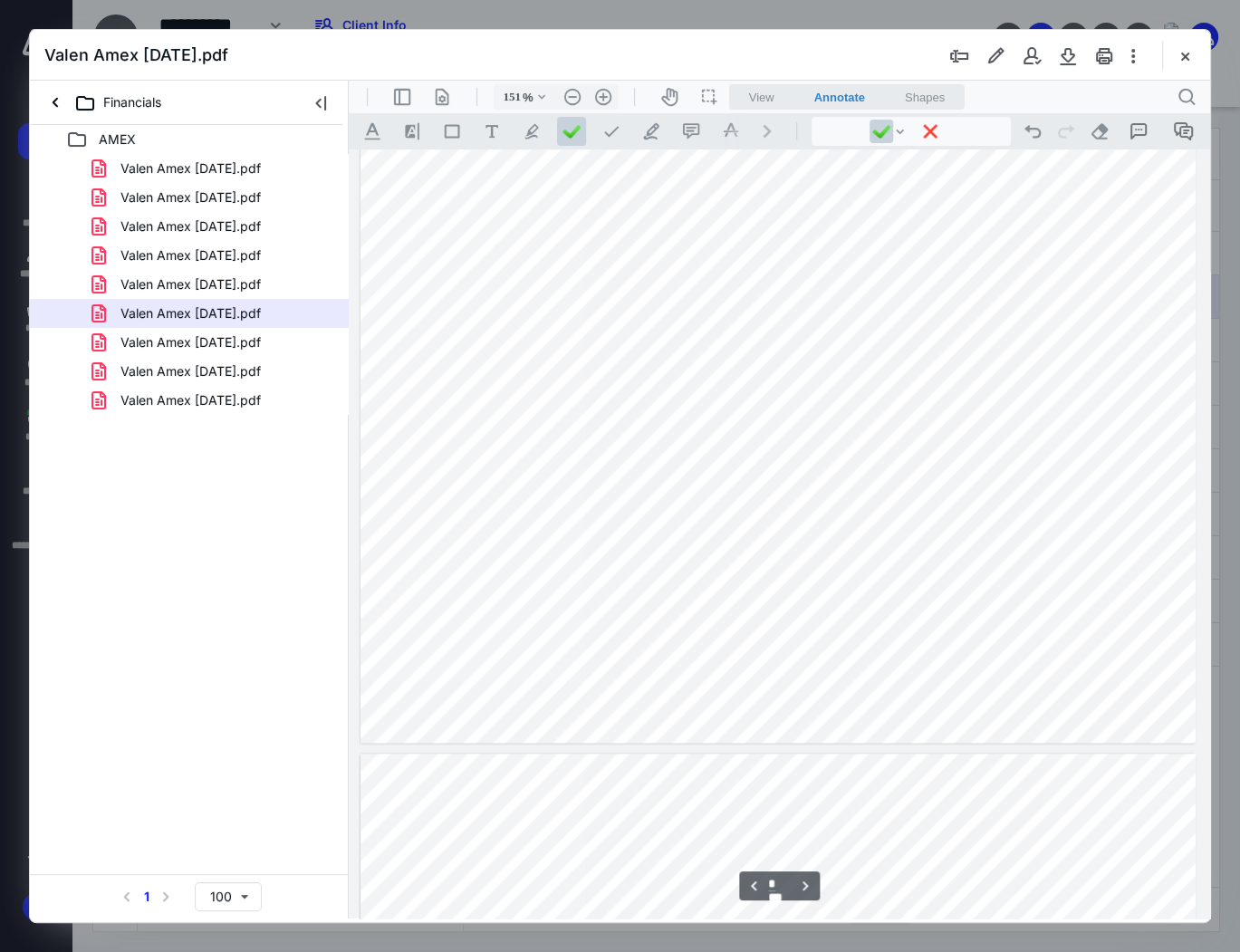 scroll, scrollTop: 2754, scrollLeft: 0, axis: vertical 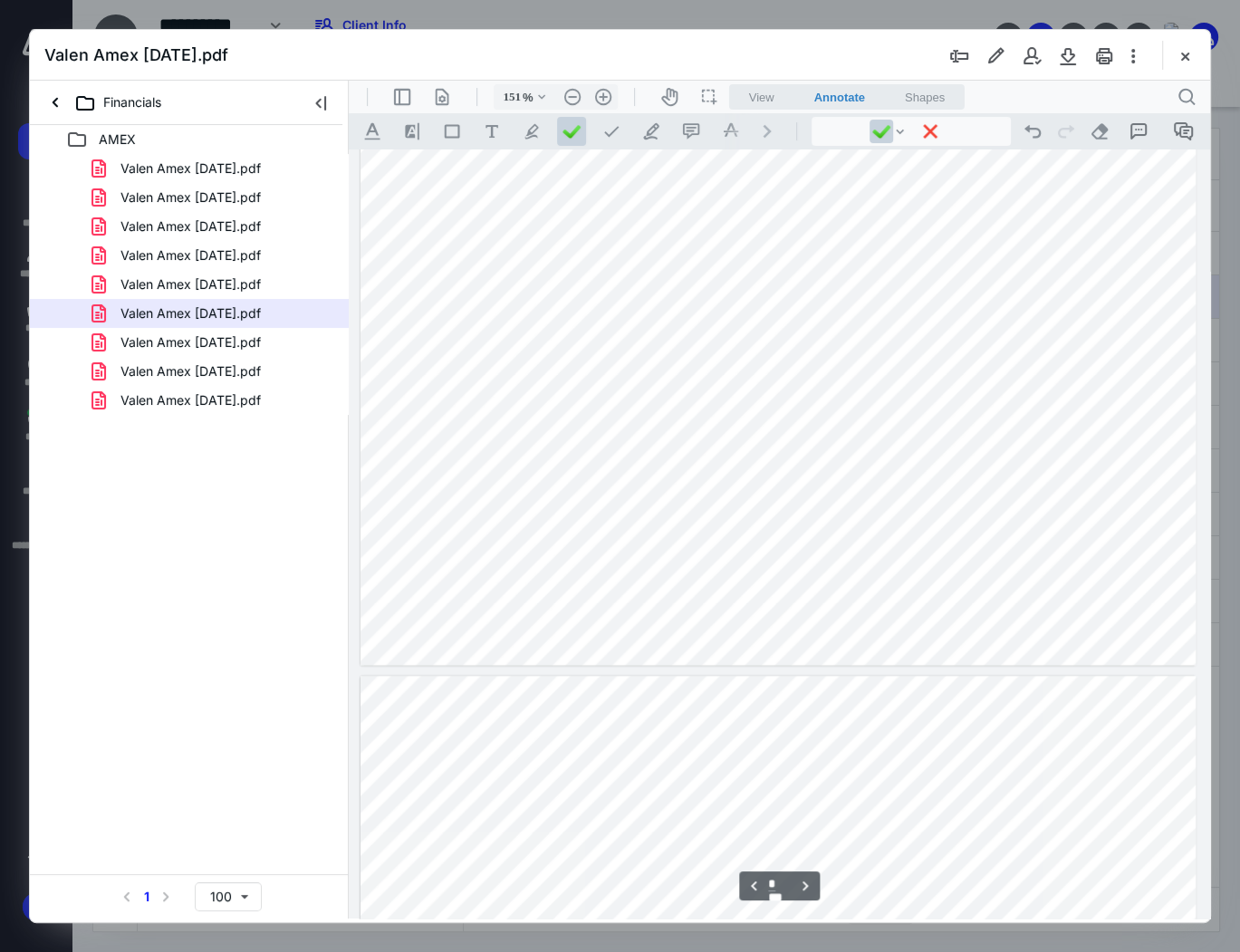 type on "*" 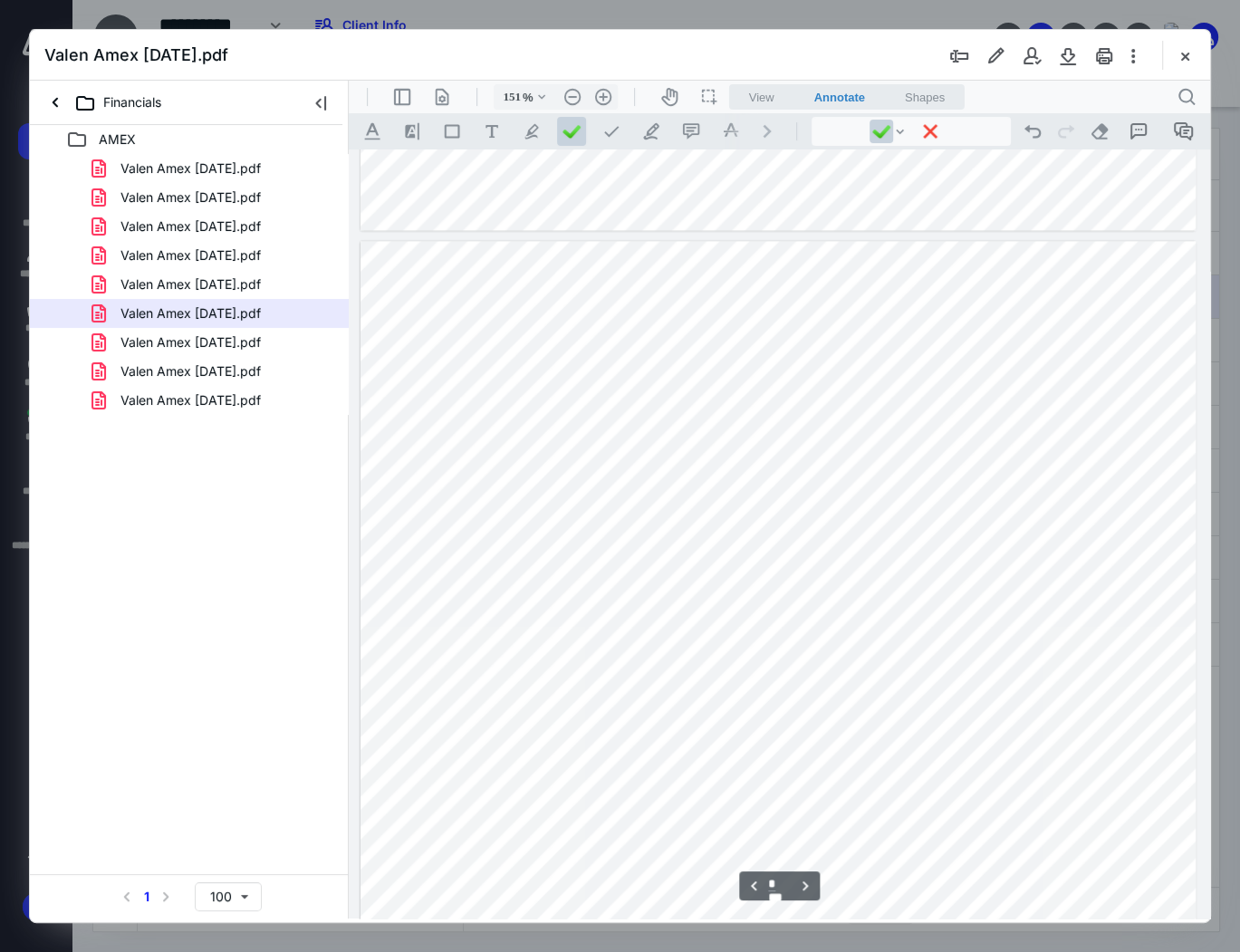 scroll, scrollTop: 3261, scrollLeft: 0, axis: vertical 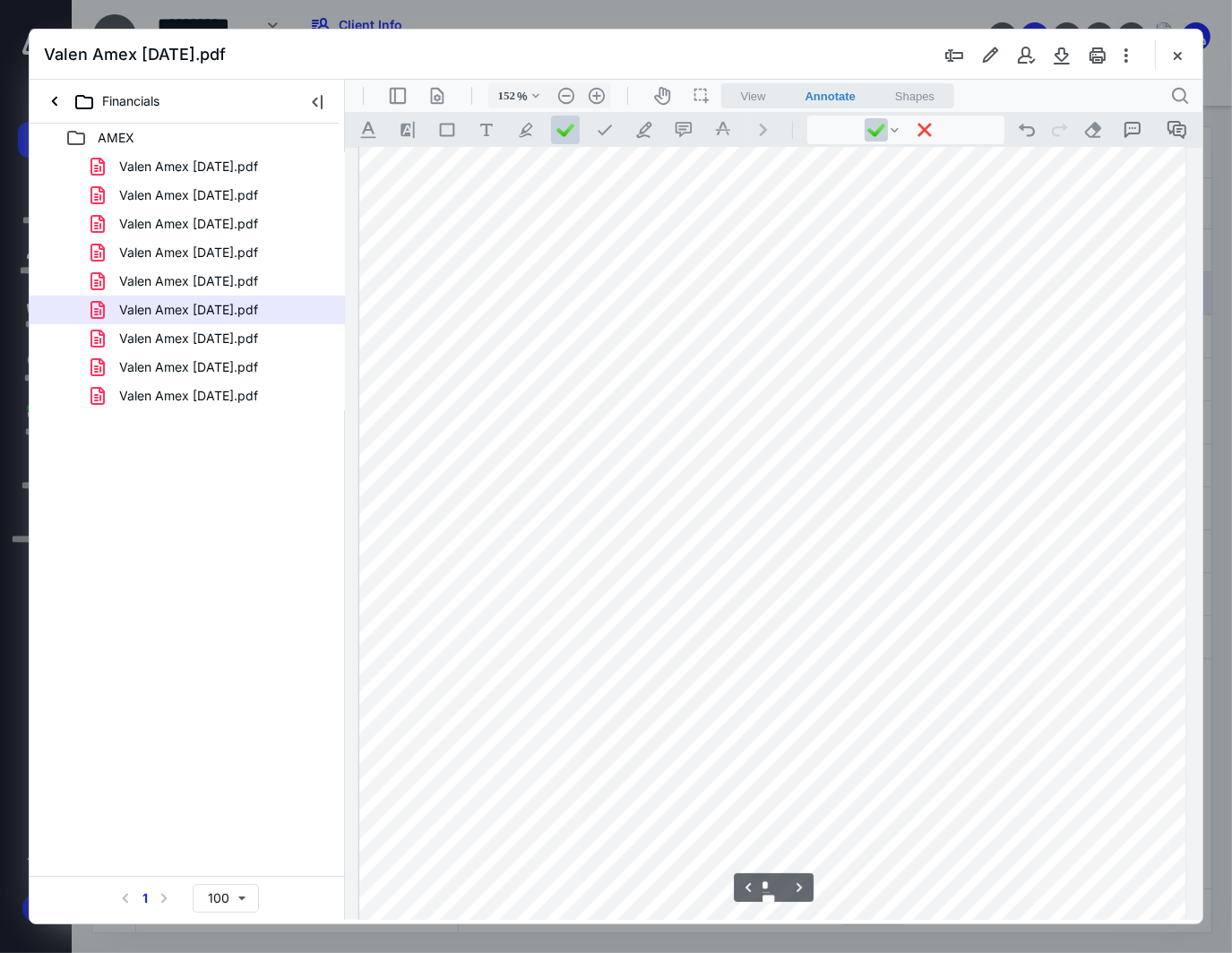 type on "151" 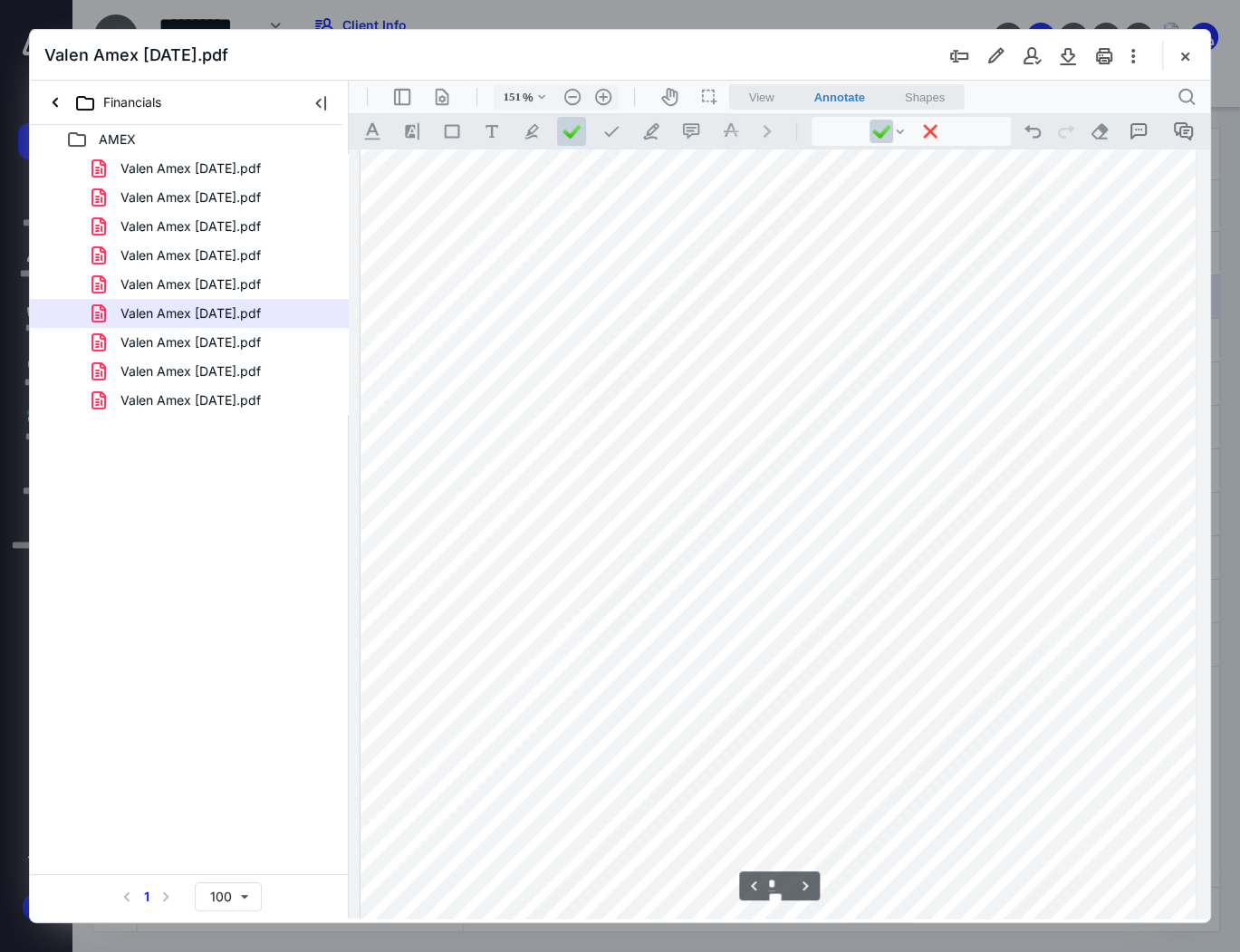 scroll, scrollTop: 4565, scrollLeft: 0, axis: vertical 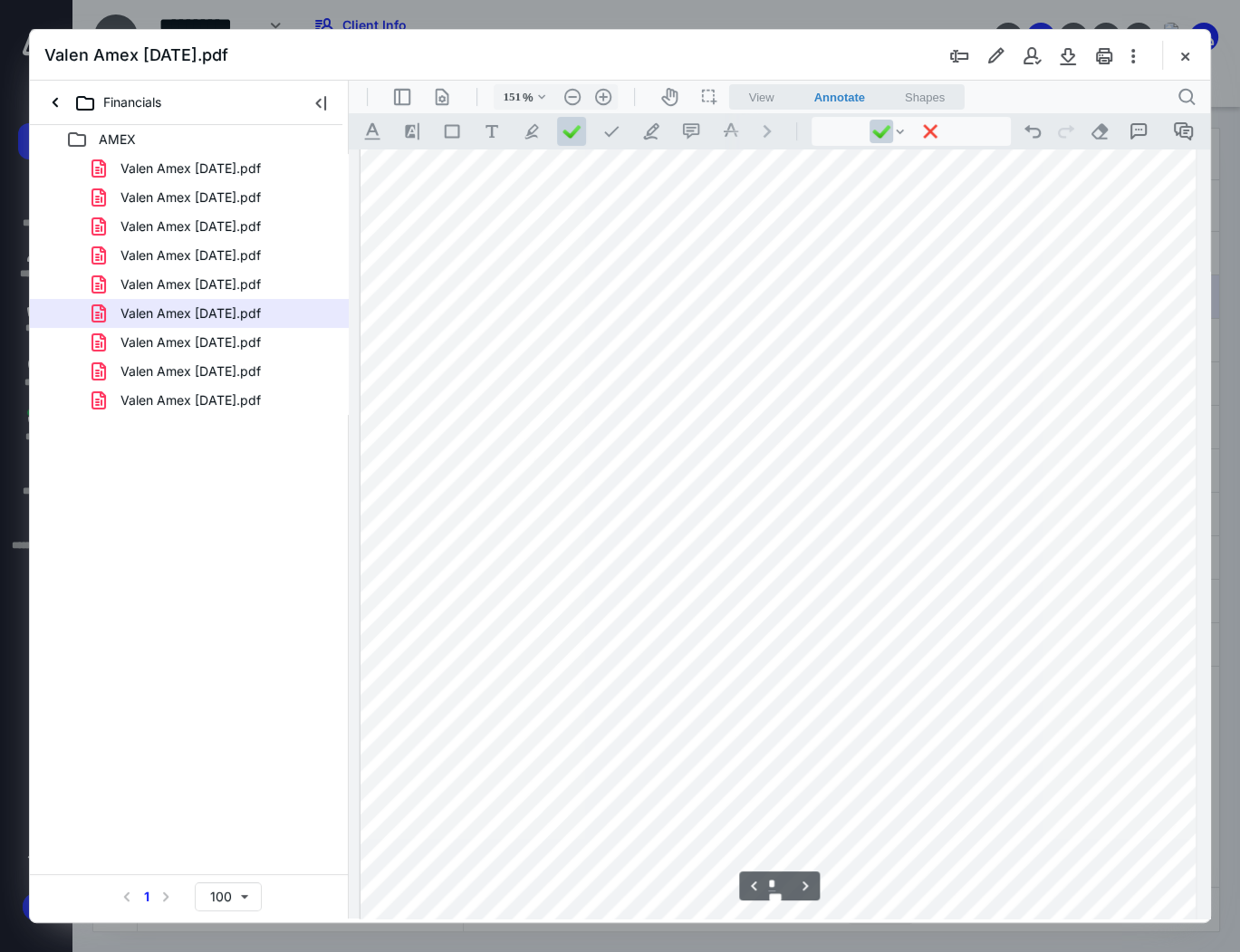 type on "*" 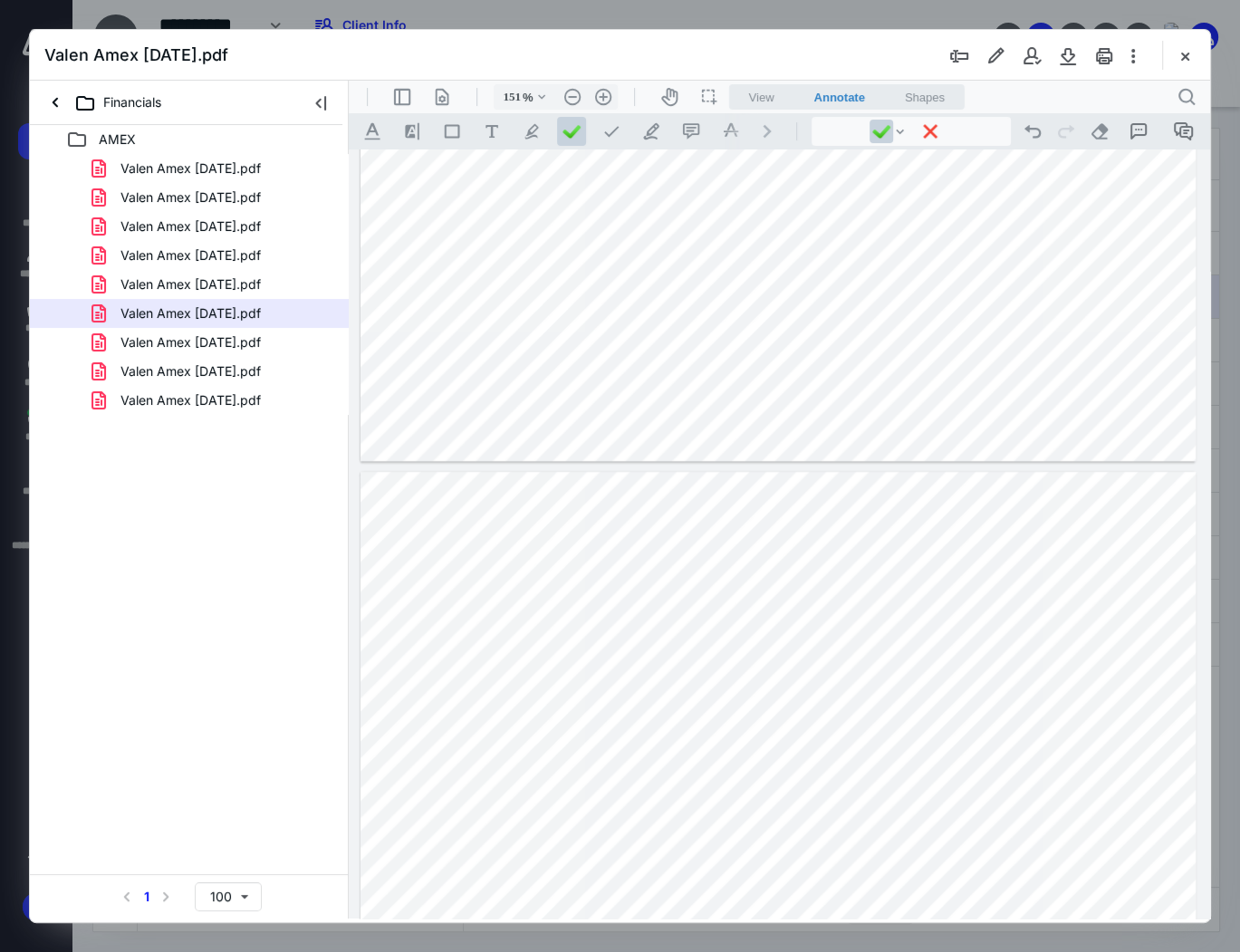 click on "Valen Amex June 2022.pdf" at bounding box center [190, 284] 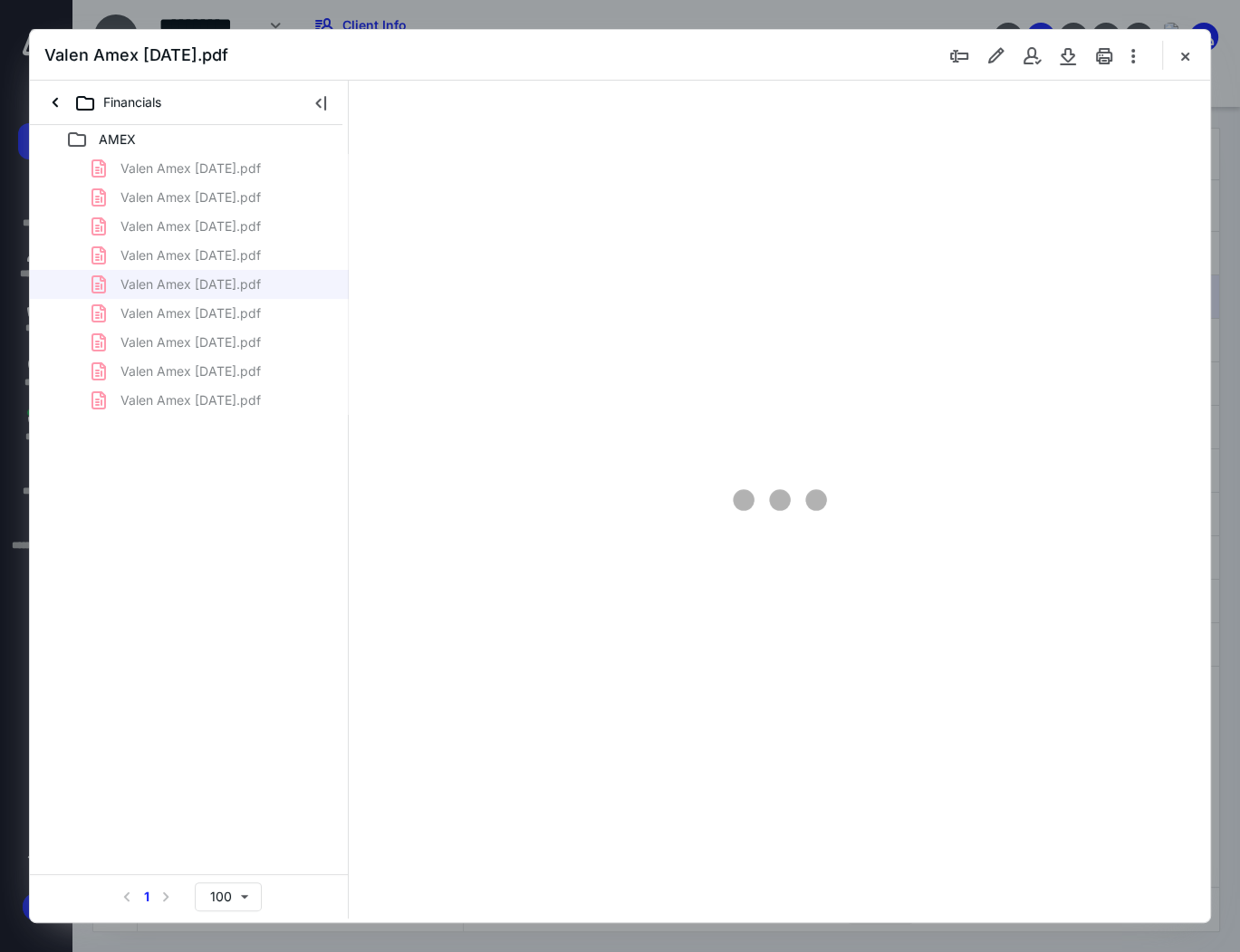 type on "152" 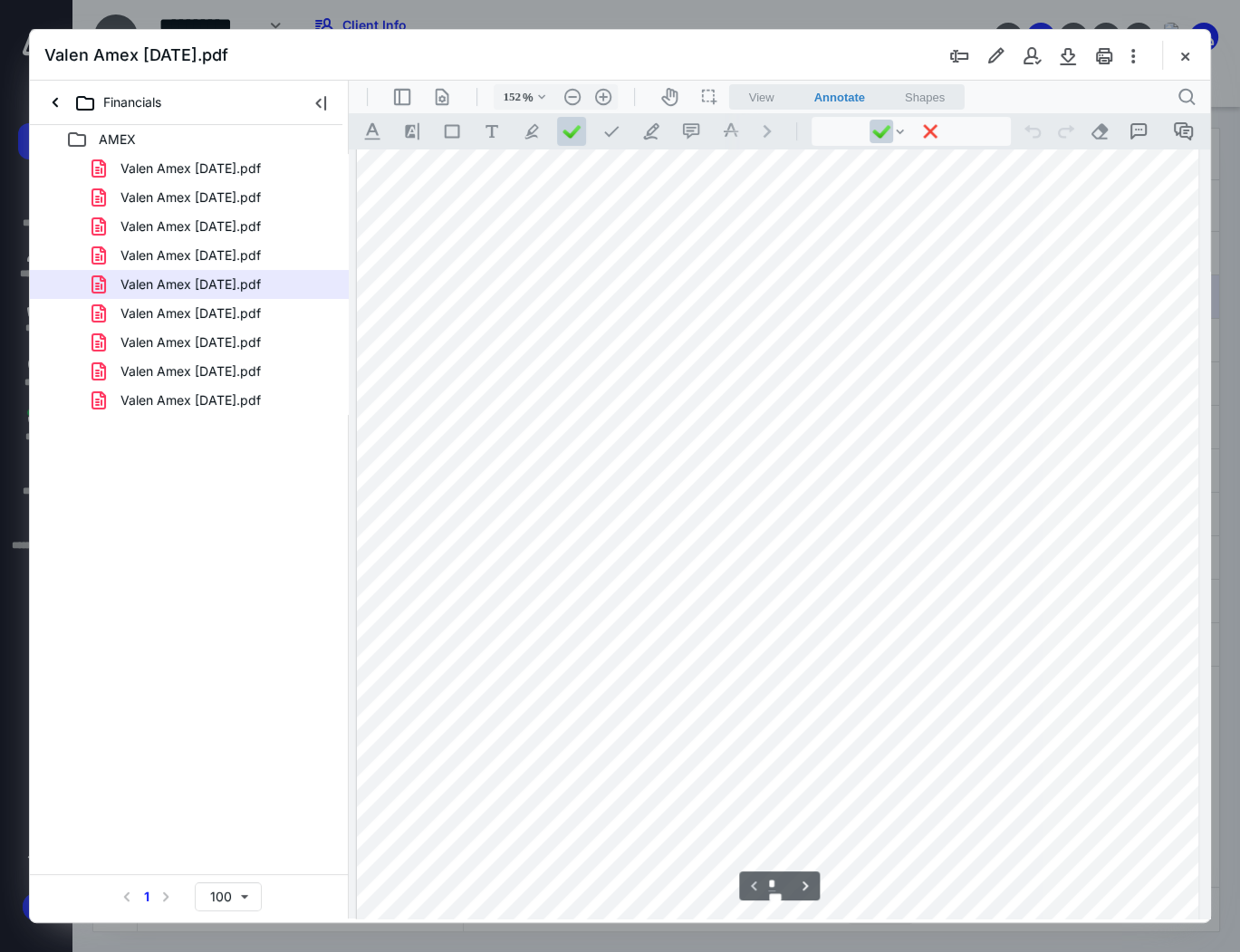 scroll, scrollTop: 0, scrollLeft: 0, axis: both 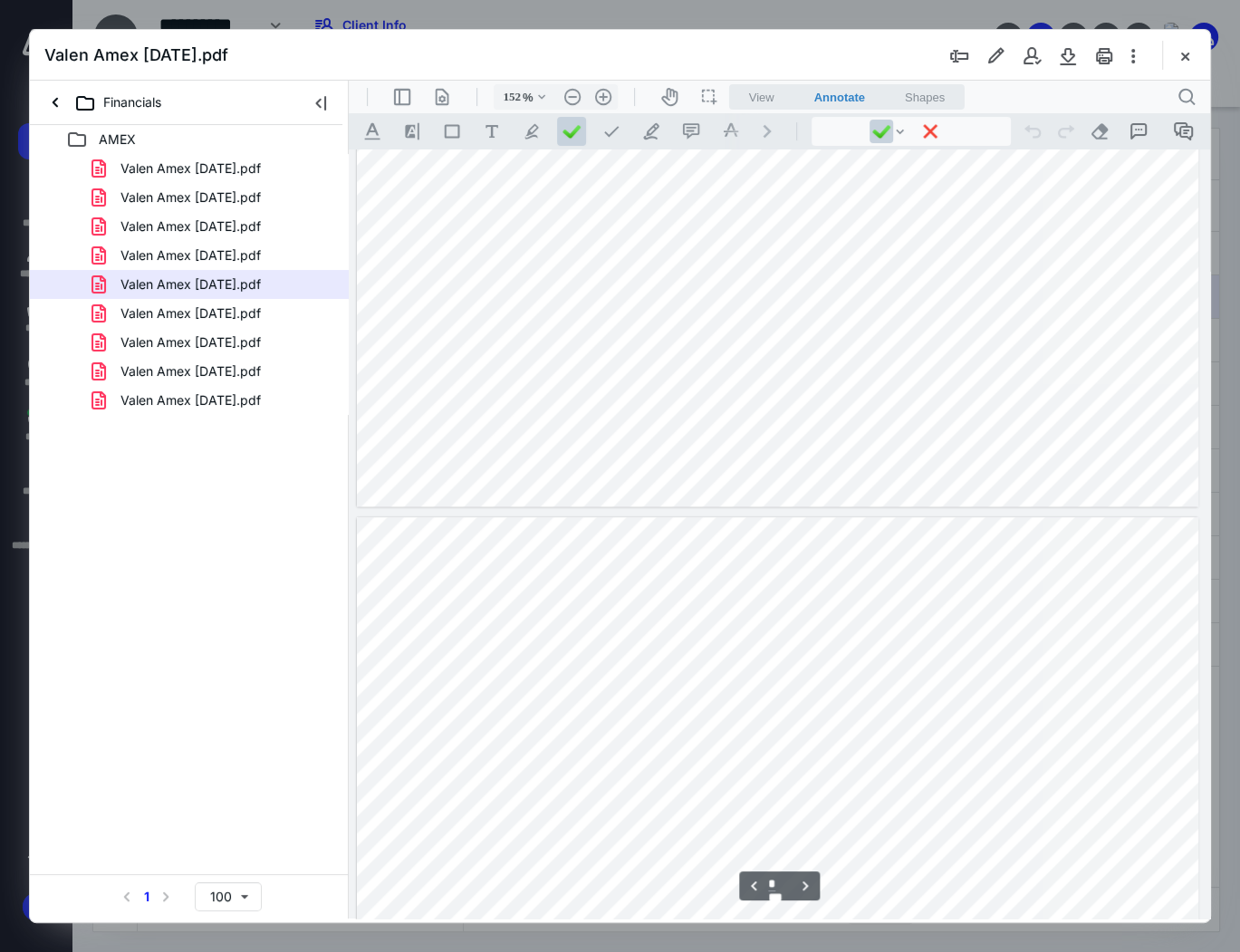type on "*" 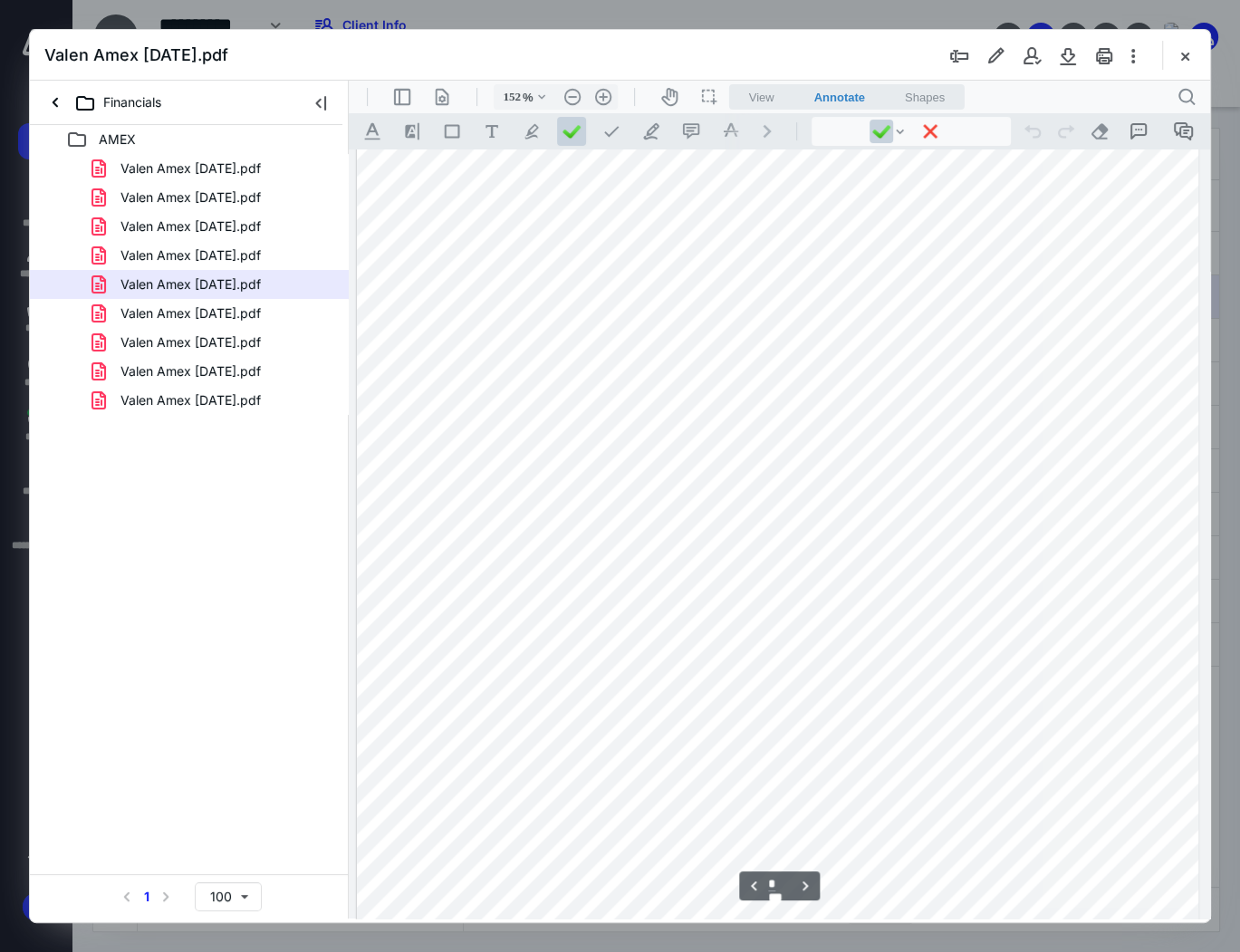 scroll, scrollTop: 2319, scrollLeft: 0, axis: vertical 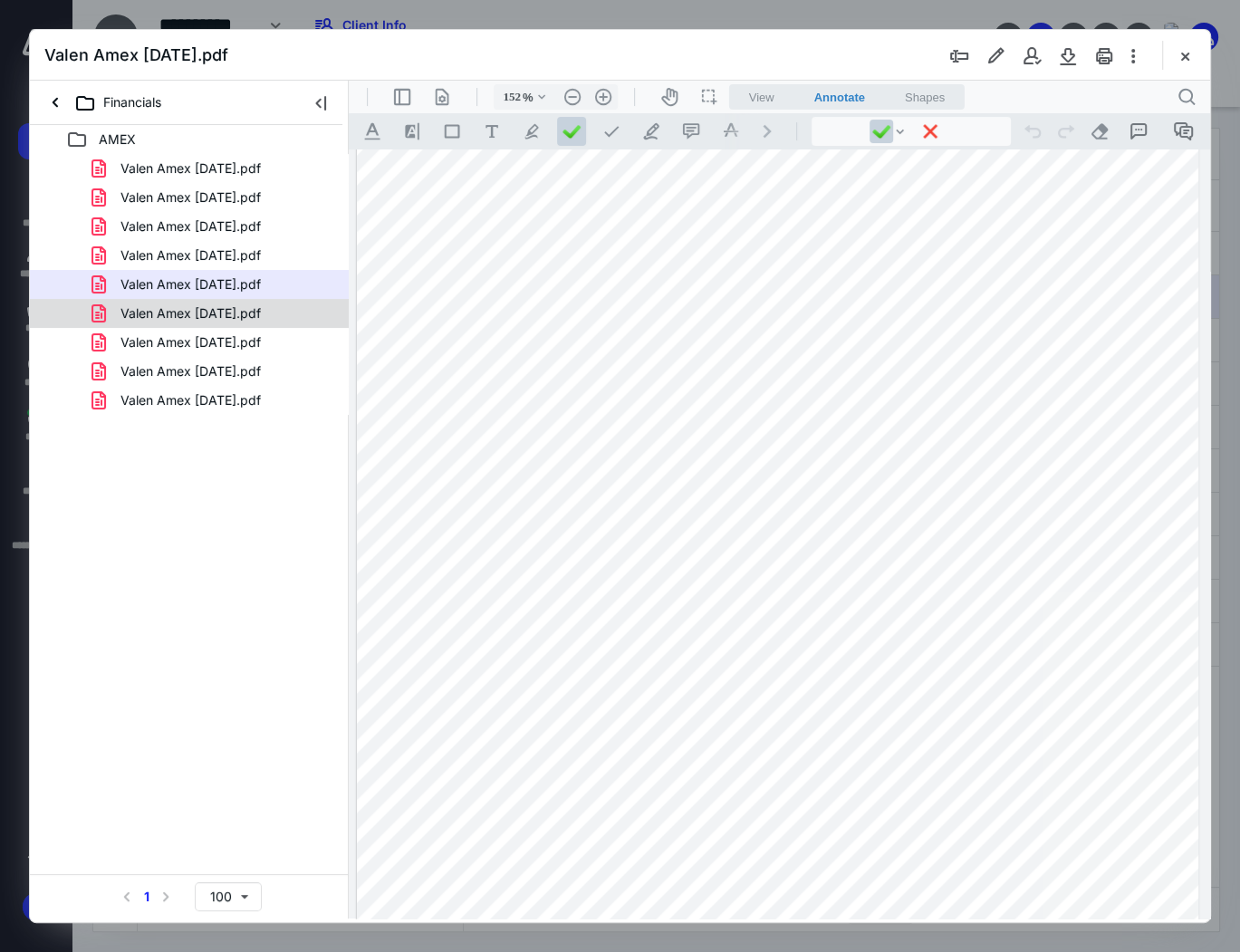 click on "Valen Amex May 2022.pdf" at bounding box center (190, 313) 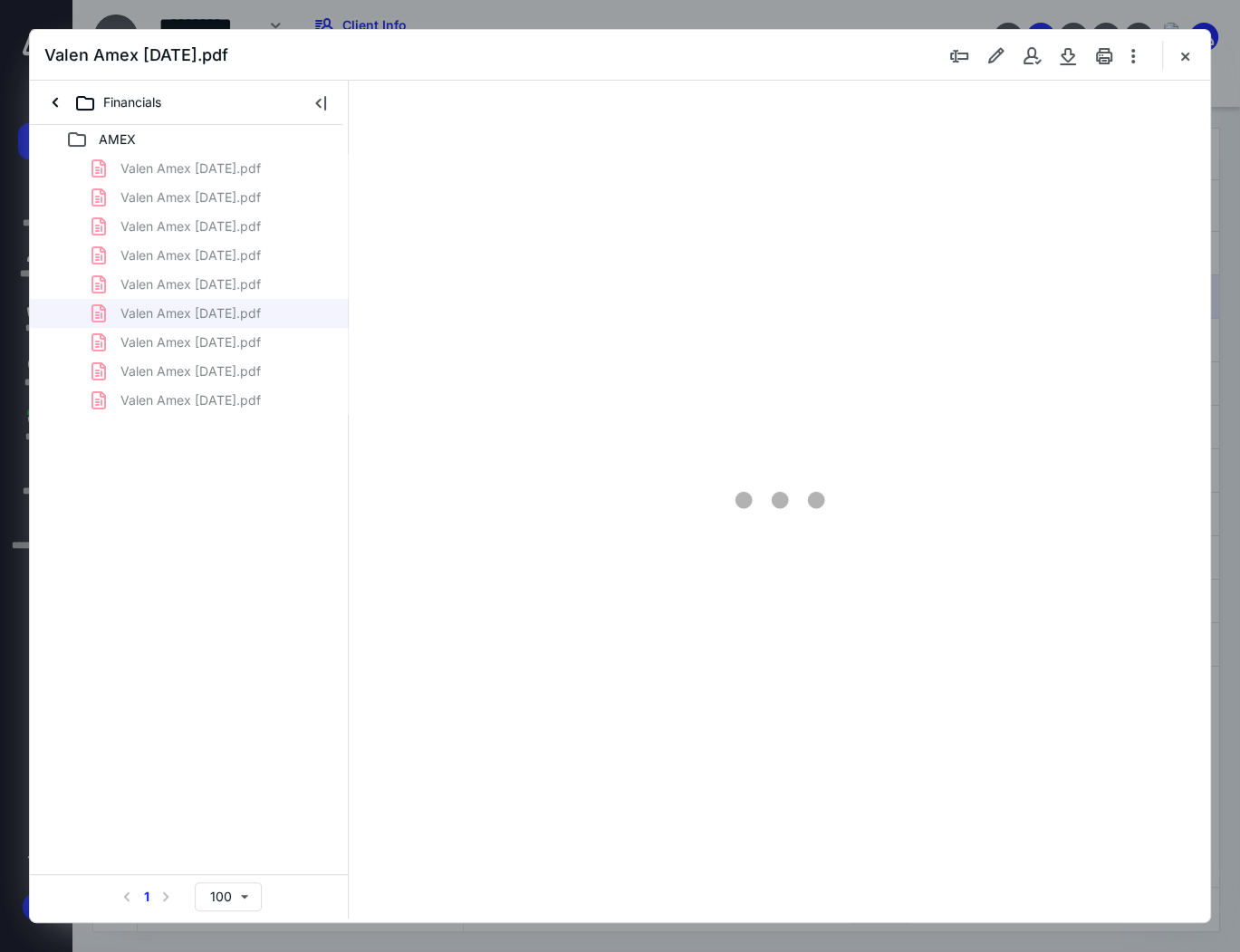 type on "152" 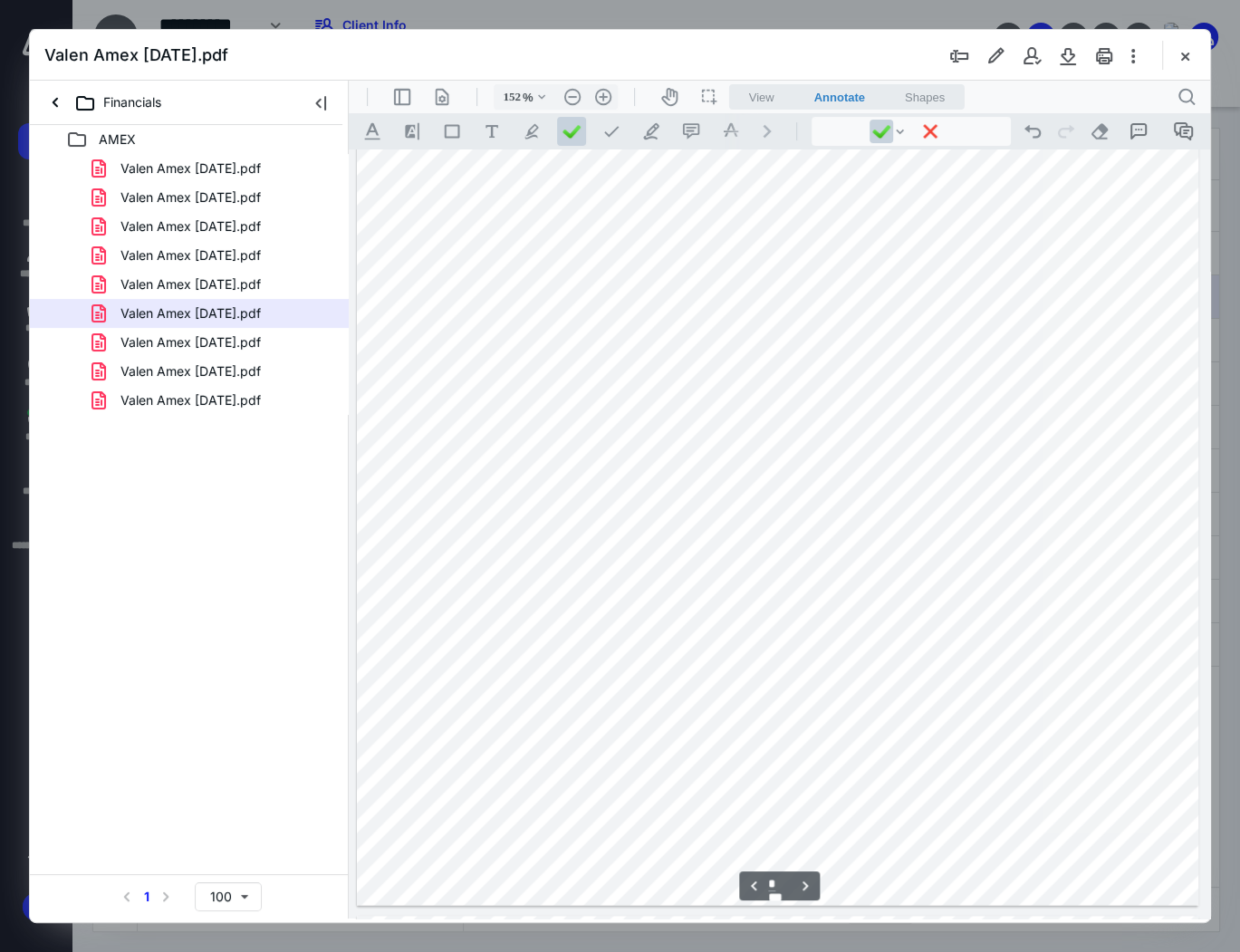 scroll, scrollTop: 2609, scrollLeft: 0, axis: vertical 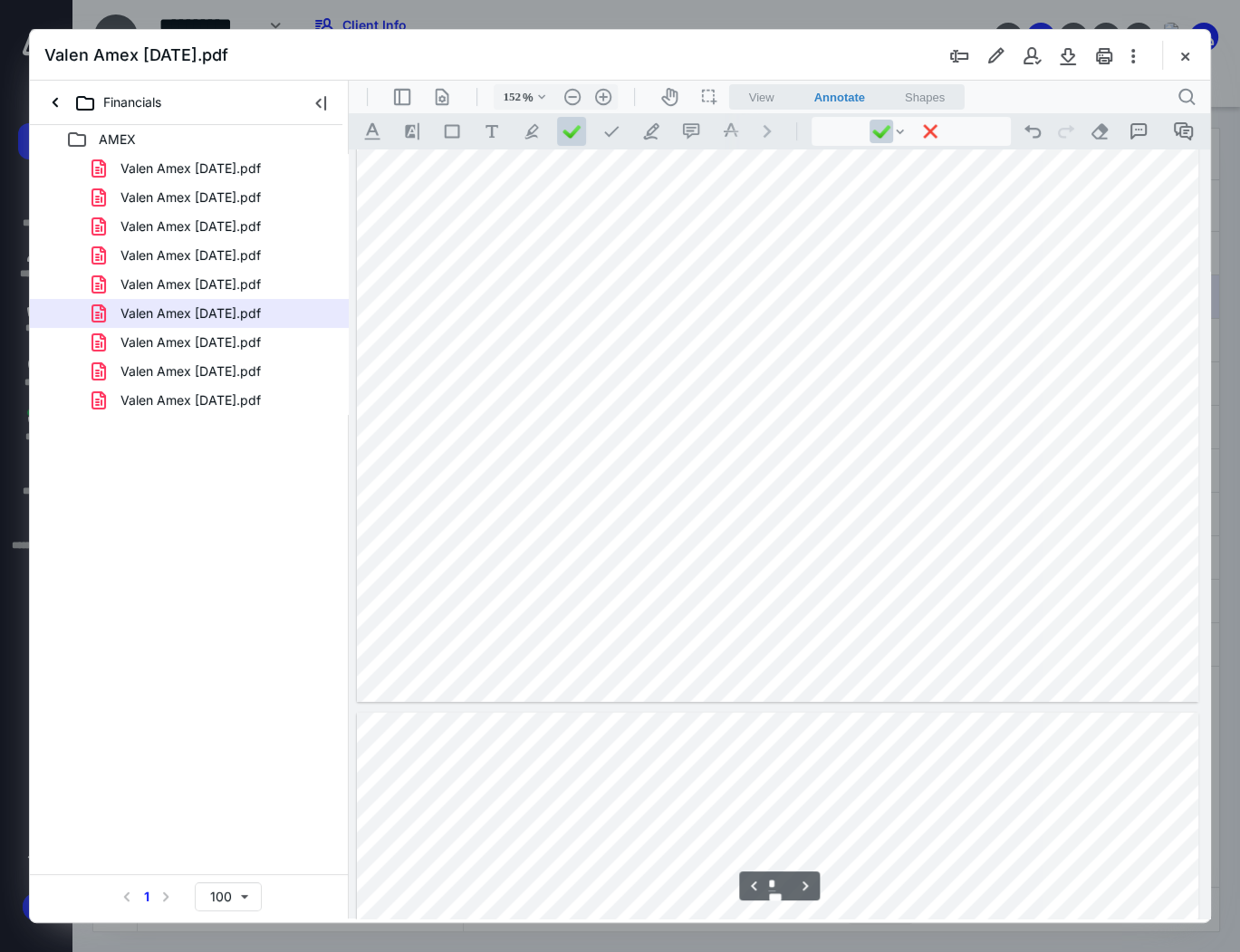 type on "*" 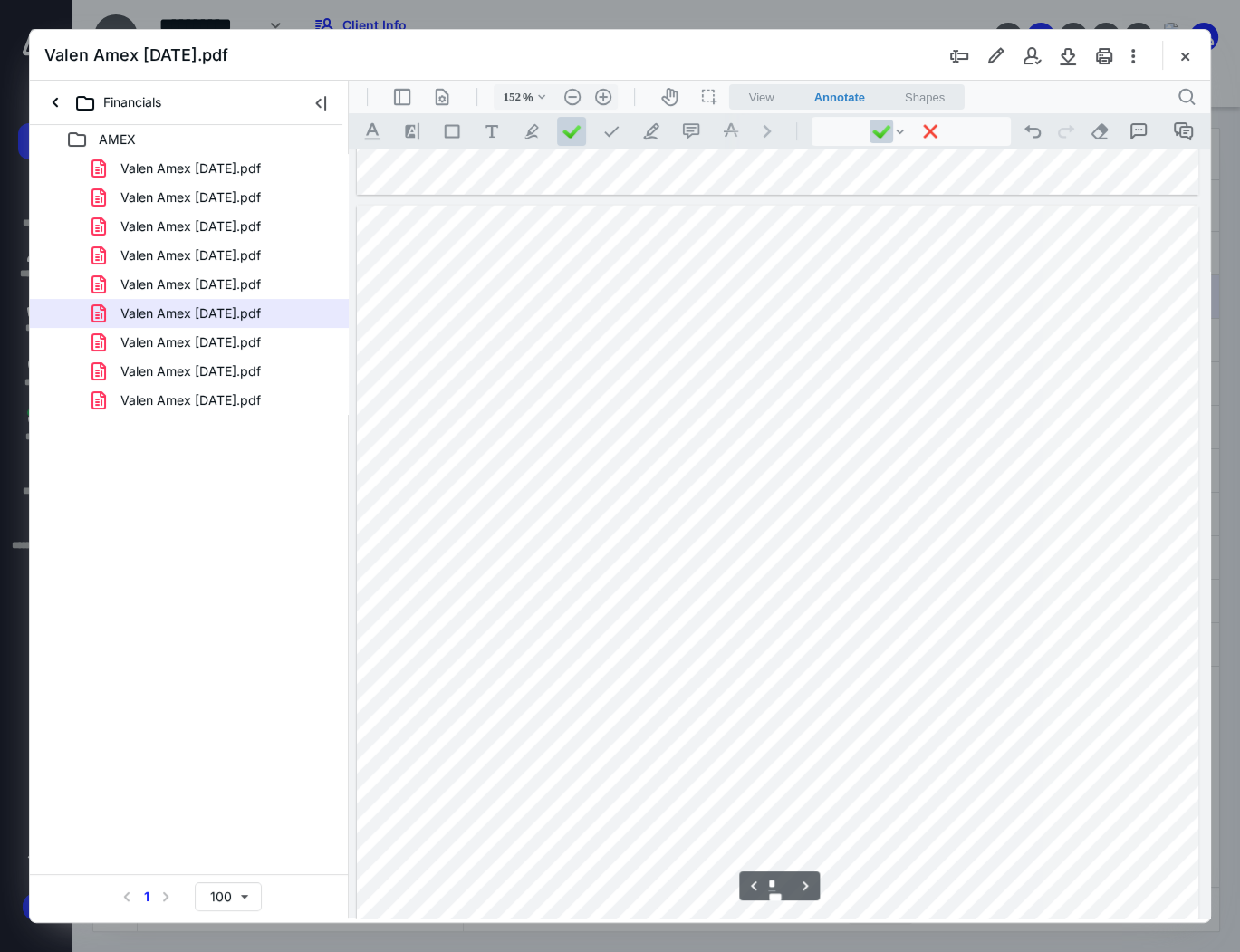 scroll, scrollTop: 4855, scrollLeft: 0, axis: vertical 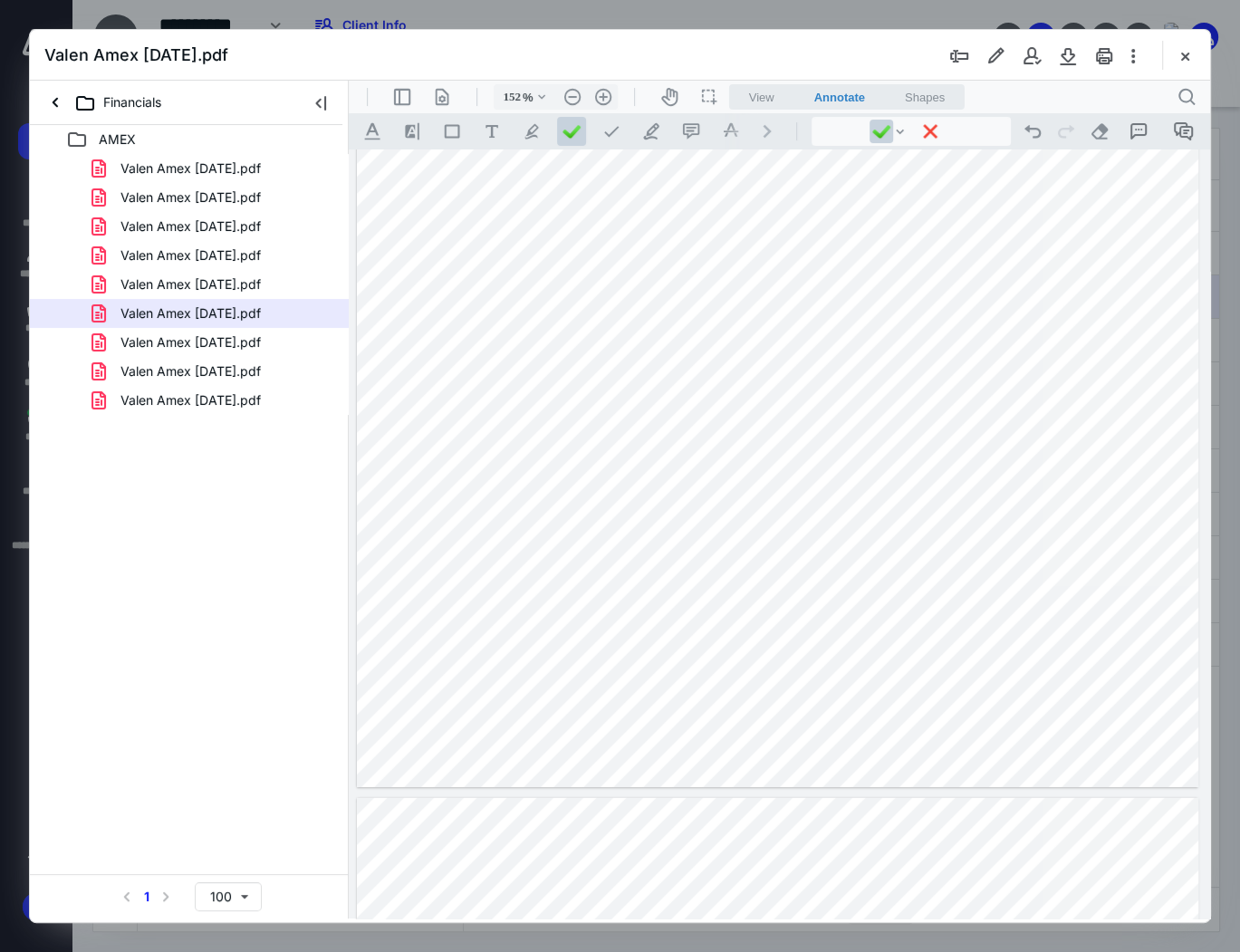 drag, startPoint x: 264, startPoint y: 283, endPoint x: 504, endPoint y: 221, distance: 247.879 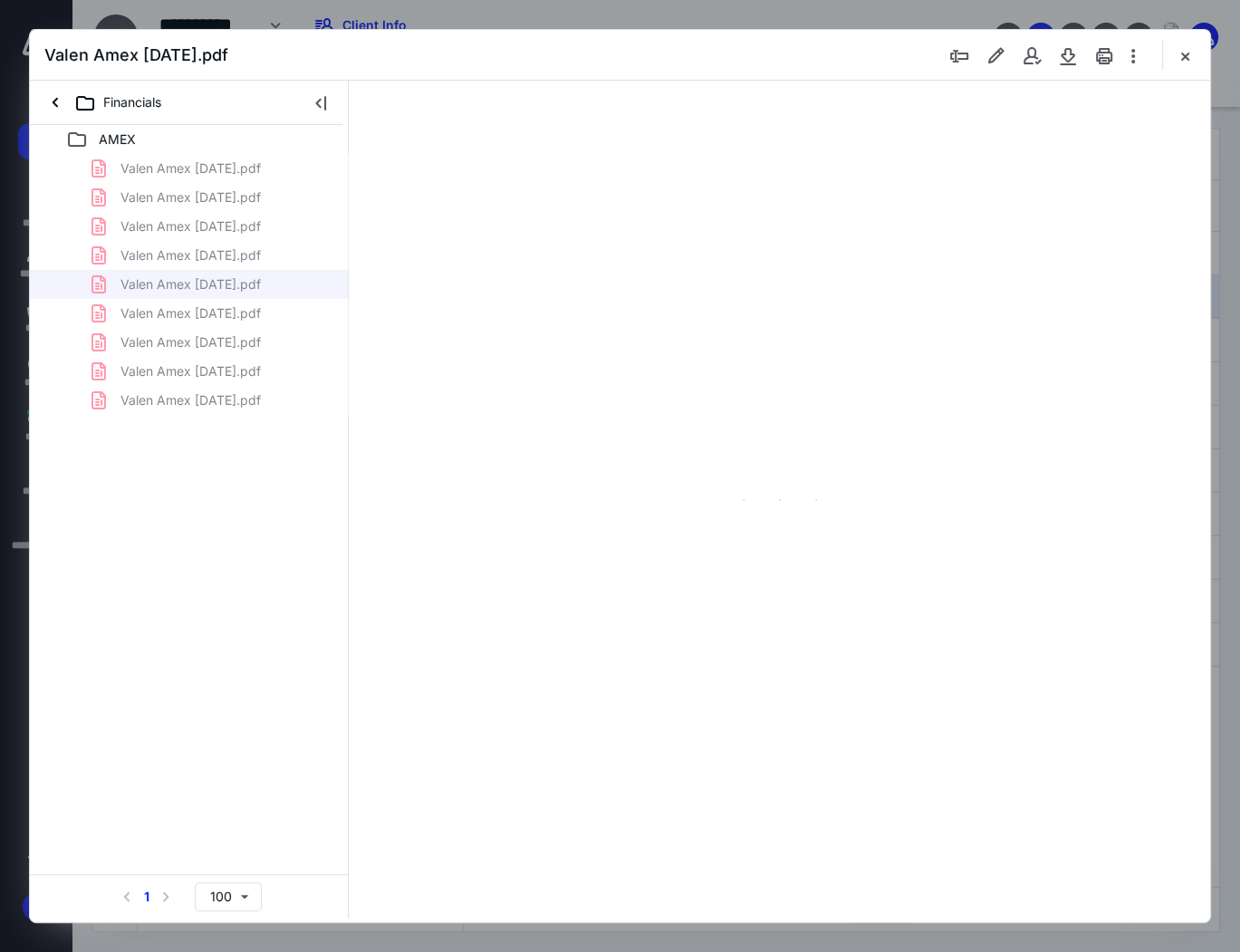 type on "152" 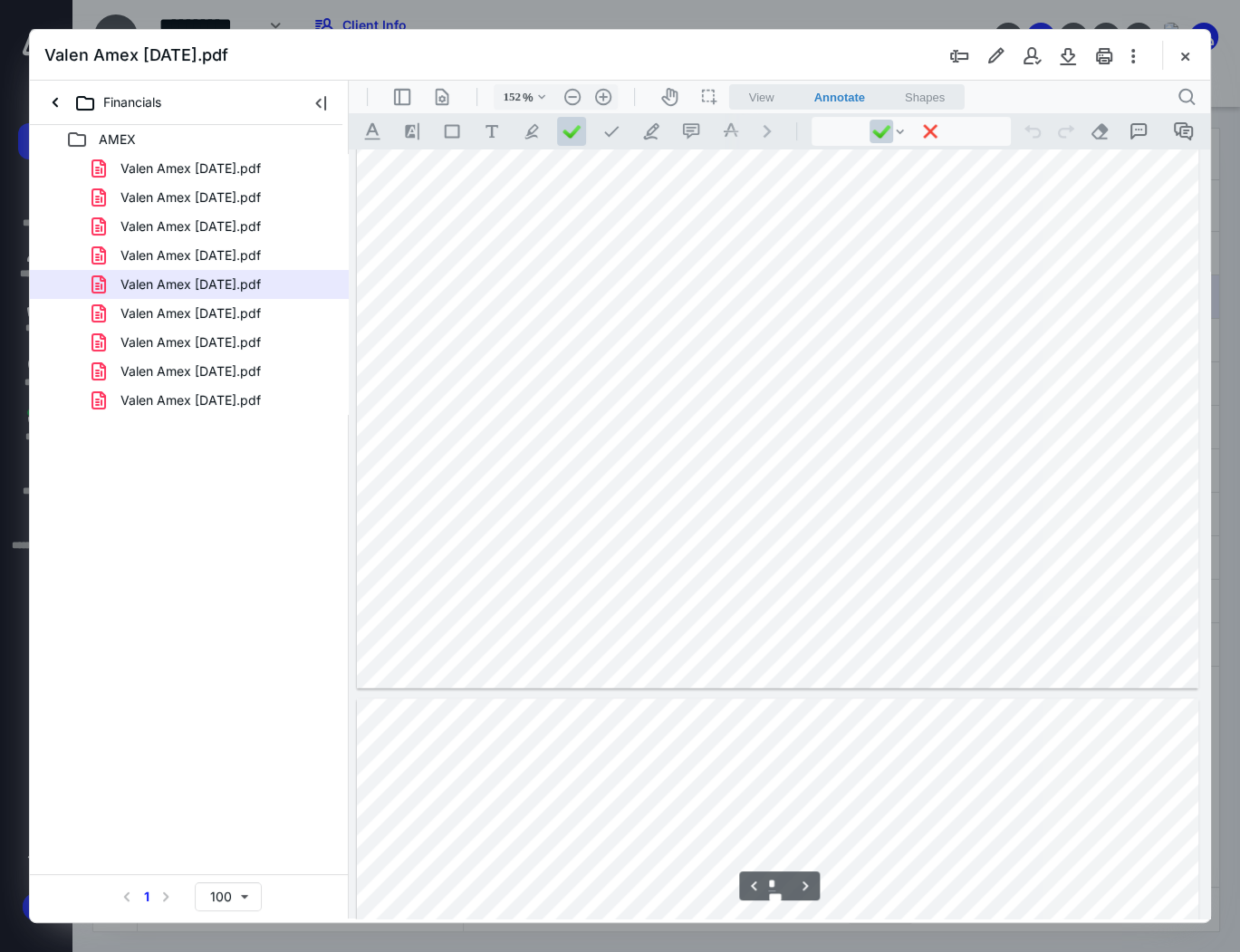 scroll, scrollTop: 2176, scrollLeft: 0, axis: vertical 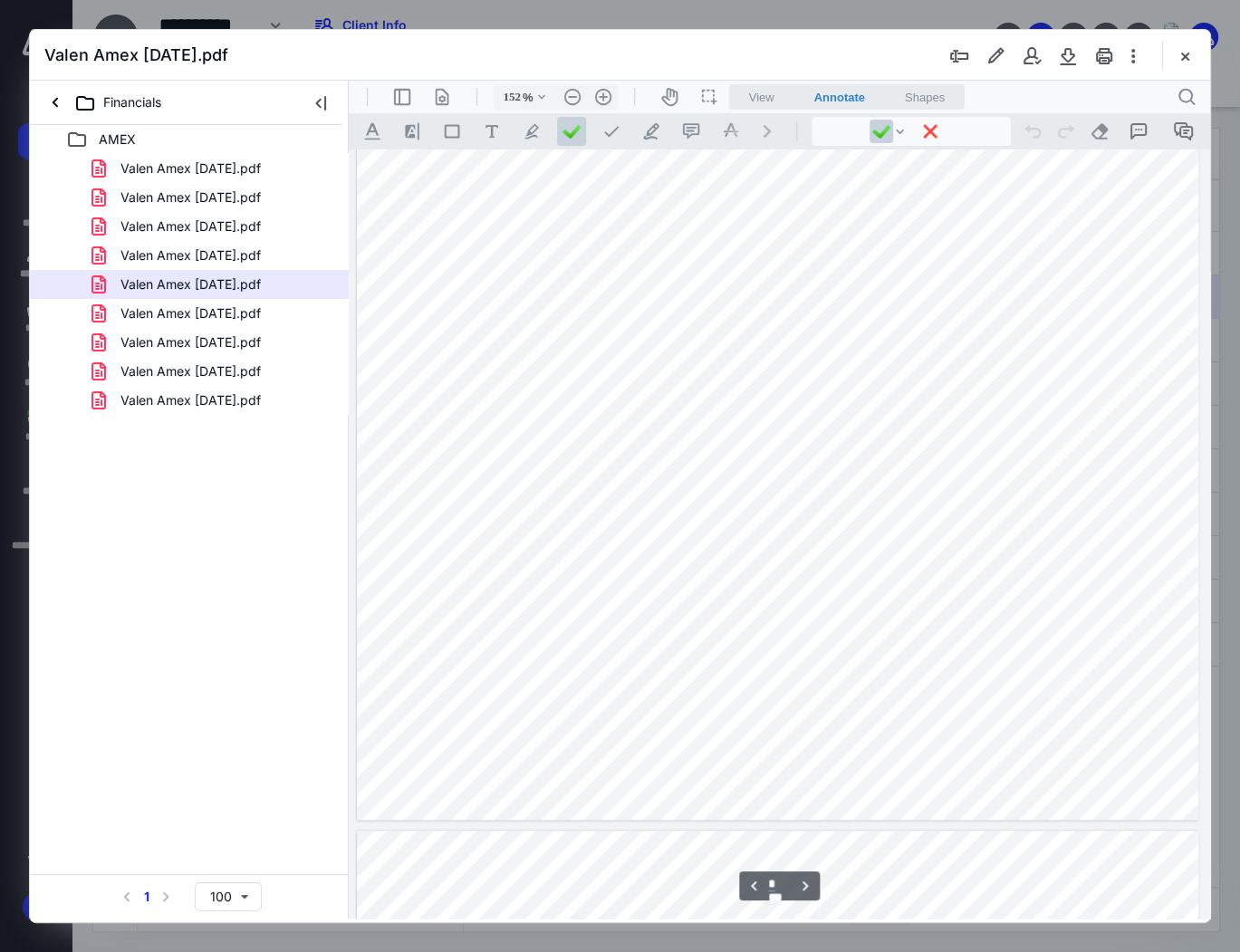 type on "*" 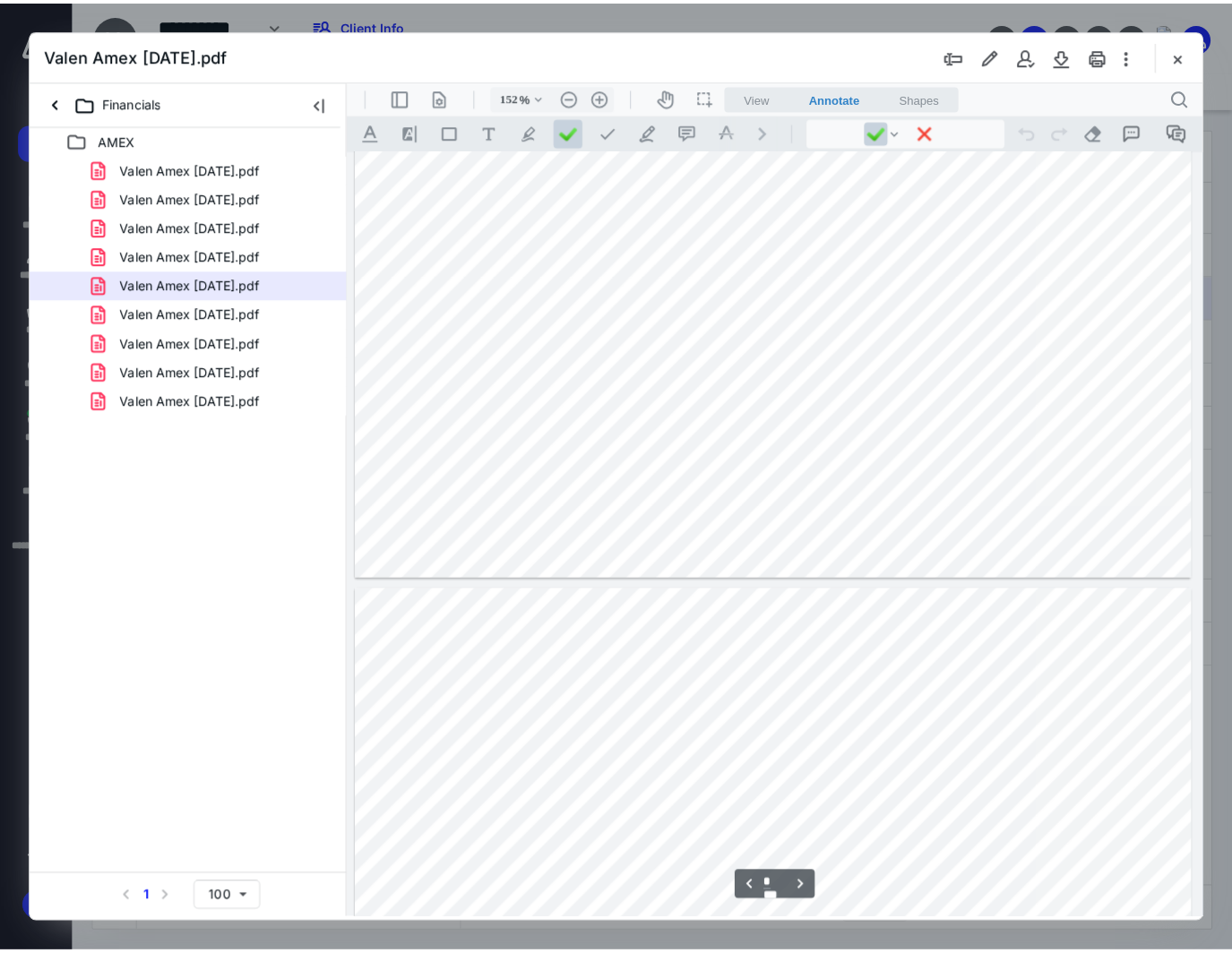 scroll, scrollTop: 2868, scrollLeft: 0, axis: vertical 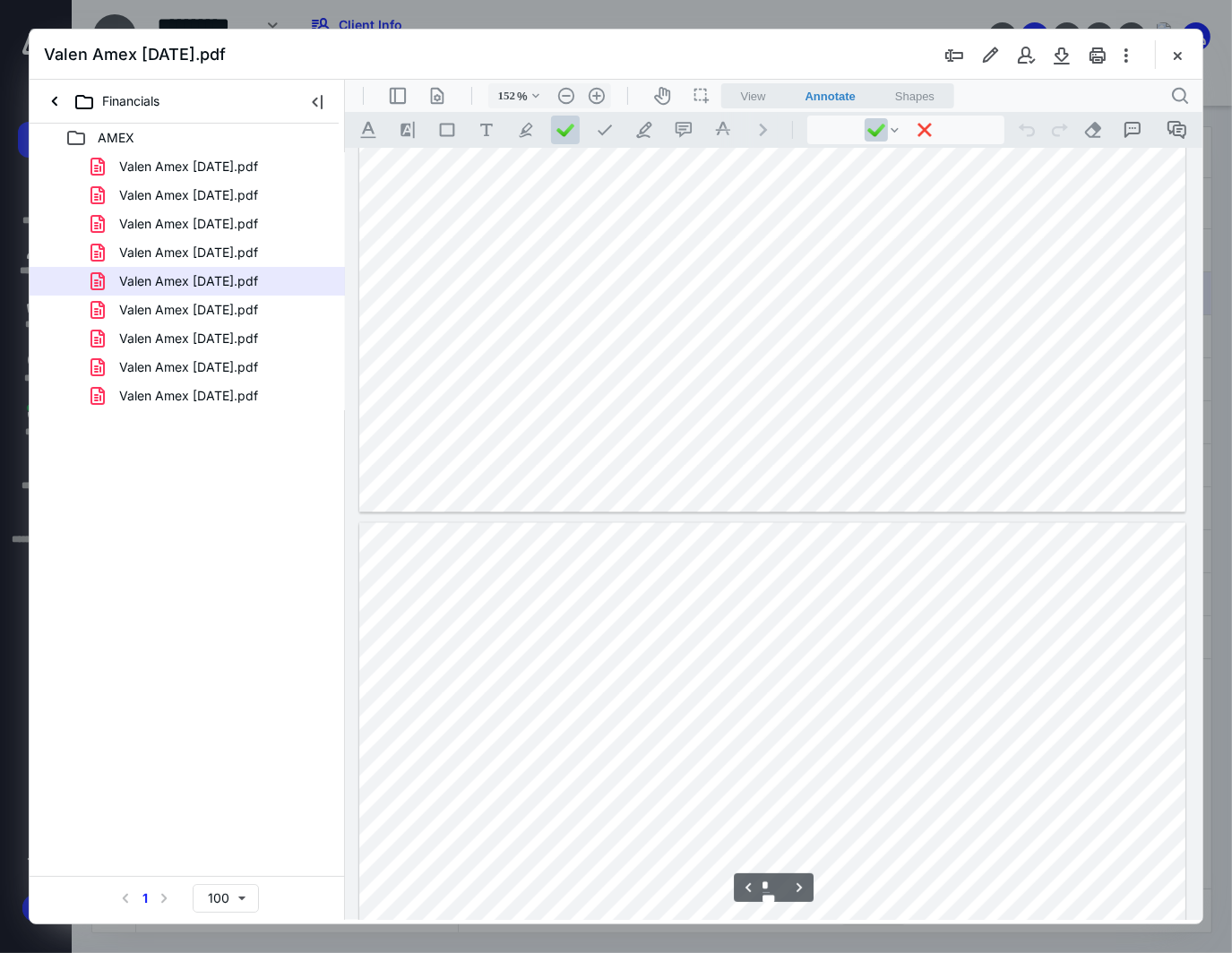 type on "151" 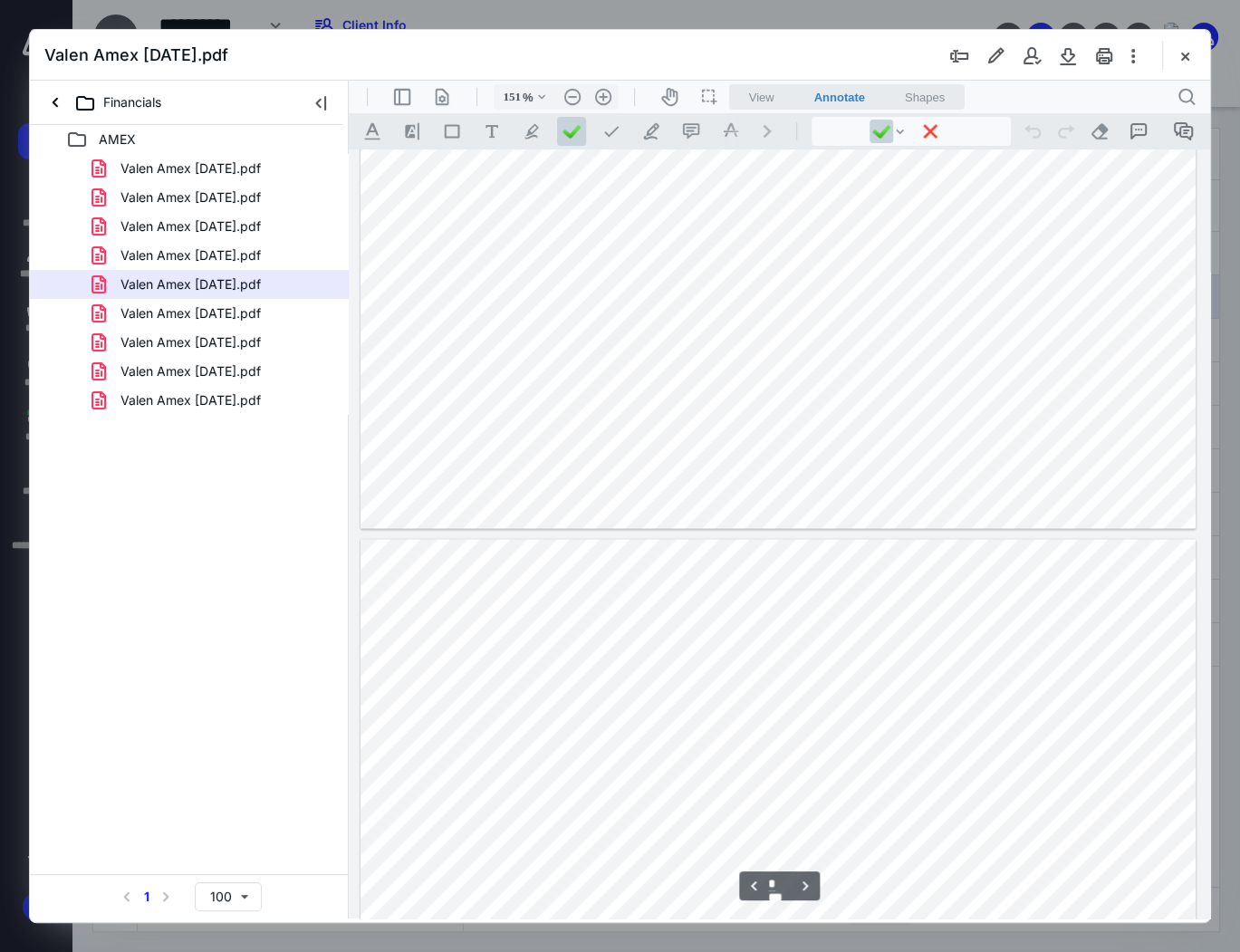 scroll, scrollTop: 2884, scrollLeft: 0, axis: vertical 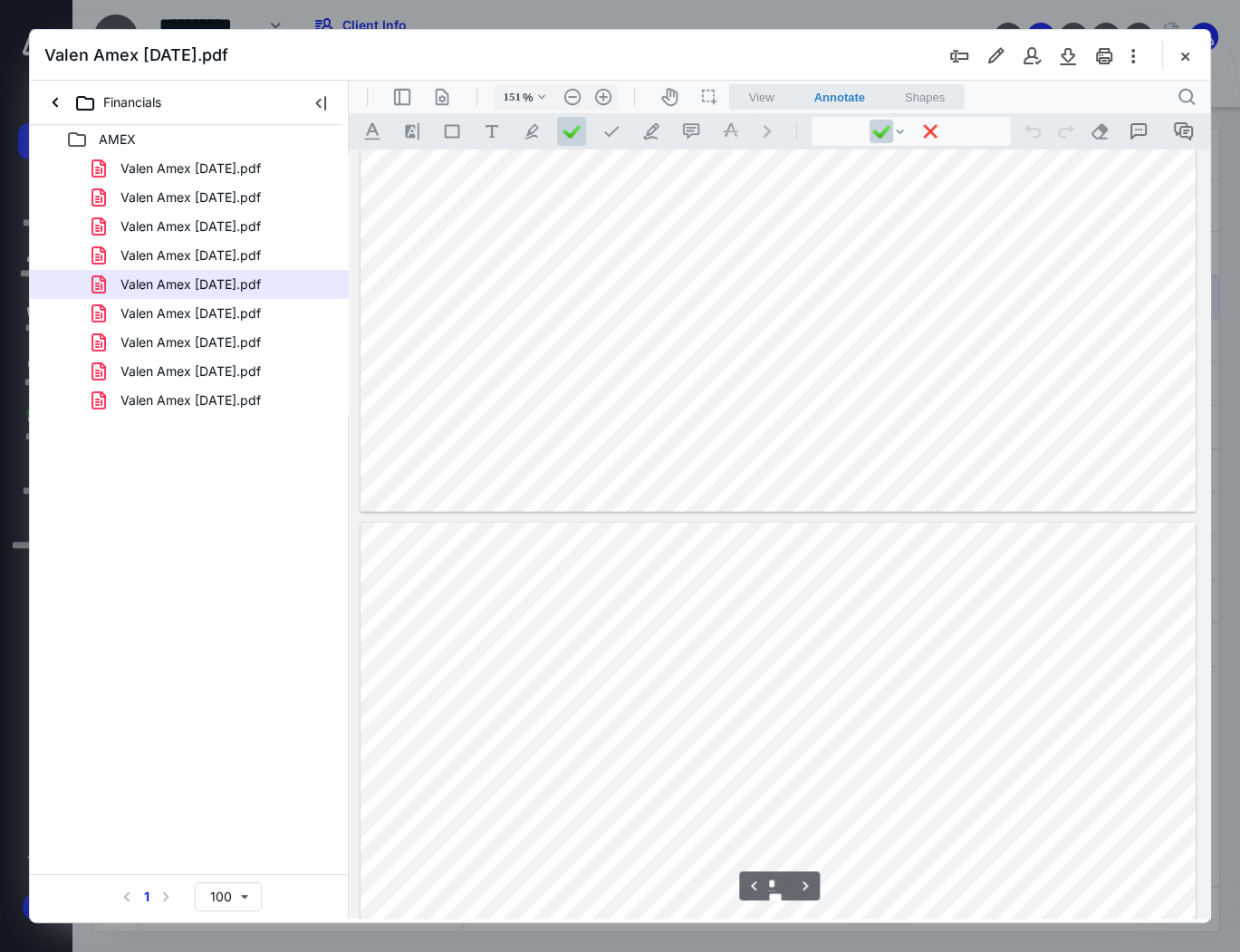 type on "*" 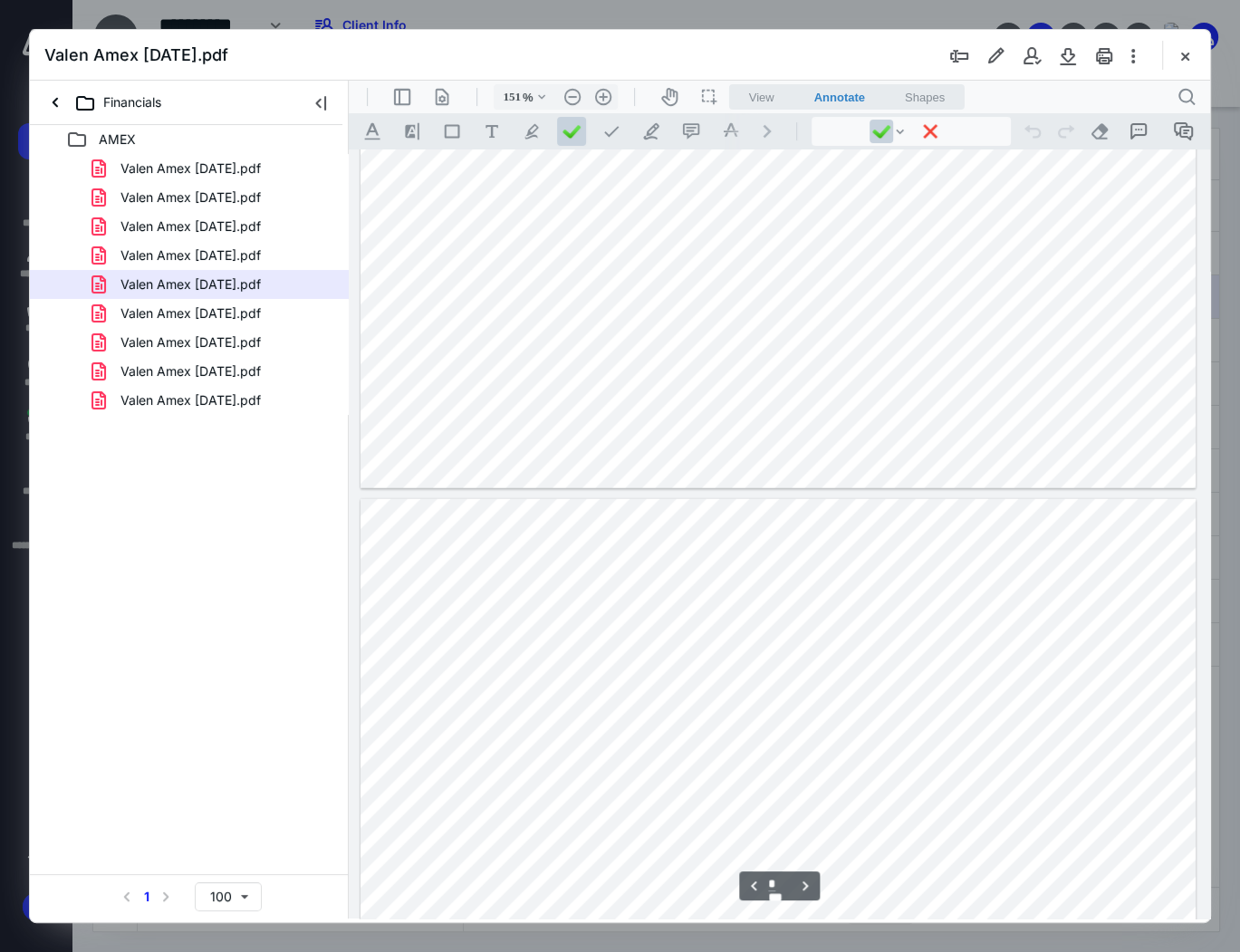 scroll, scrollTop: 4044, scrollLeft: 0, axis: vertical 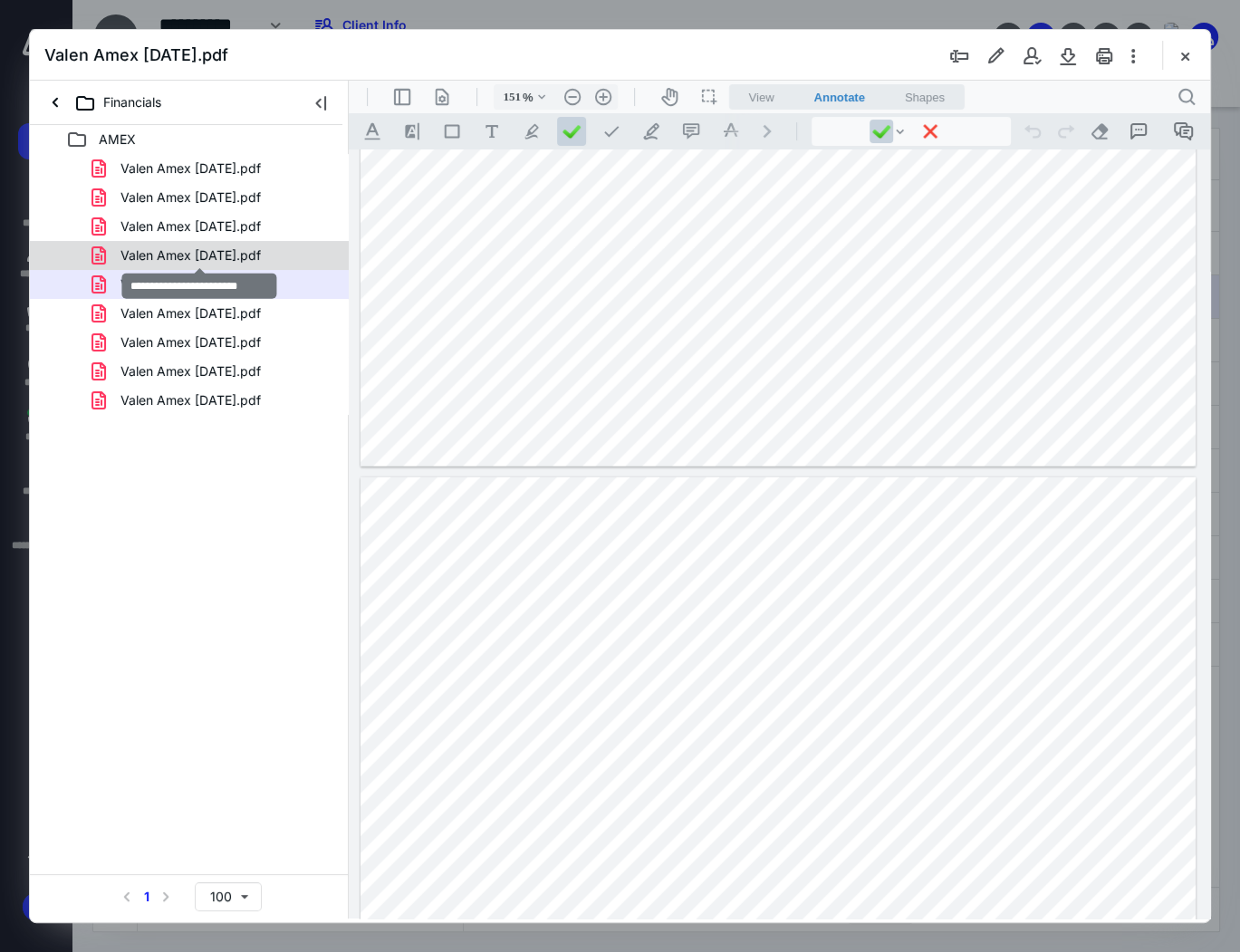 click on "Valen Amex July 2022.pdf" at bounding box center (190, 255) 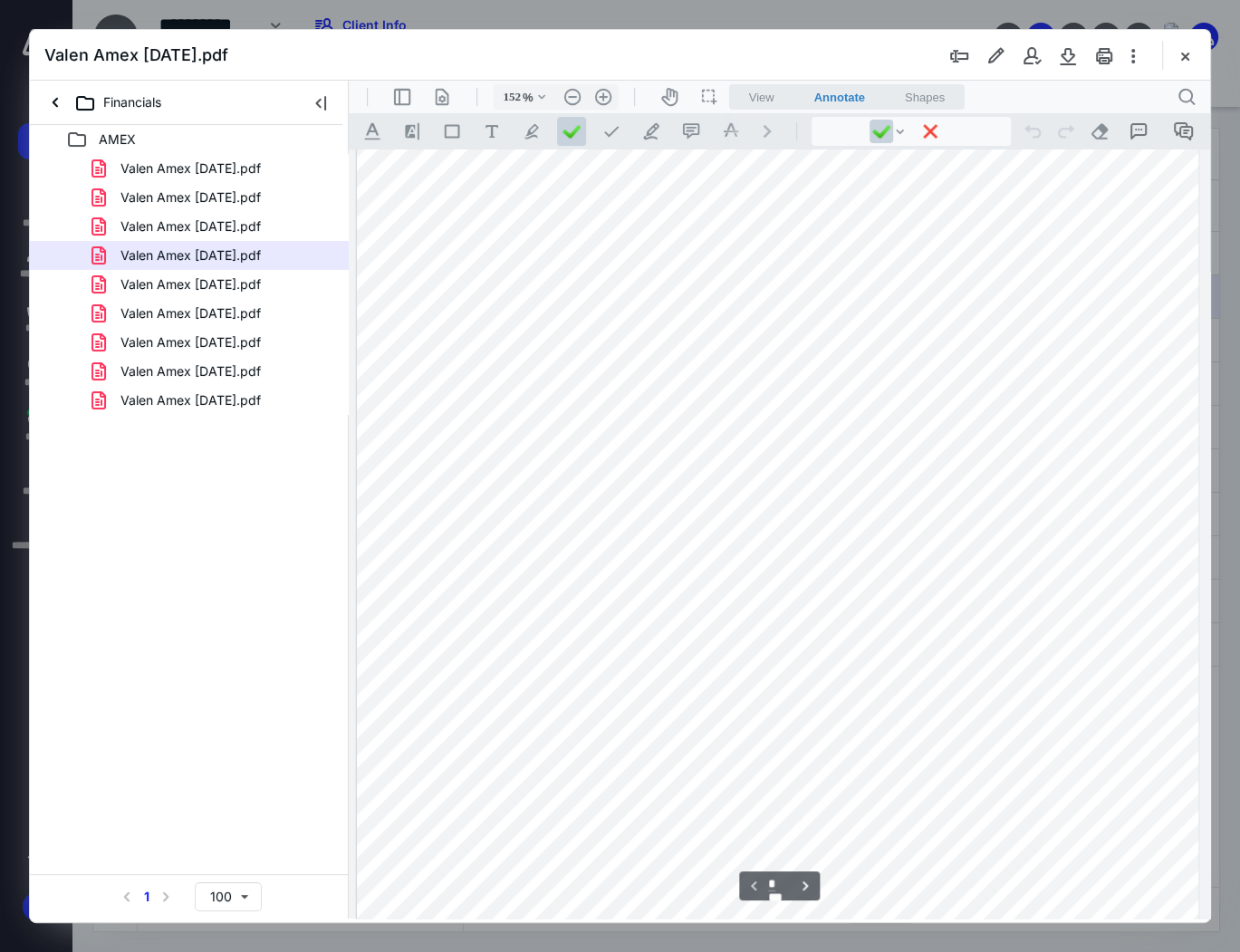 scroll, scrollTop: 0, scrollLeft: 0, axis: both 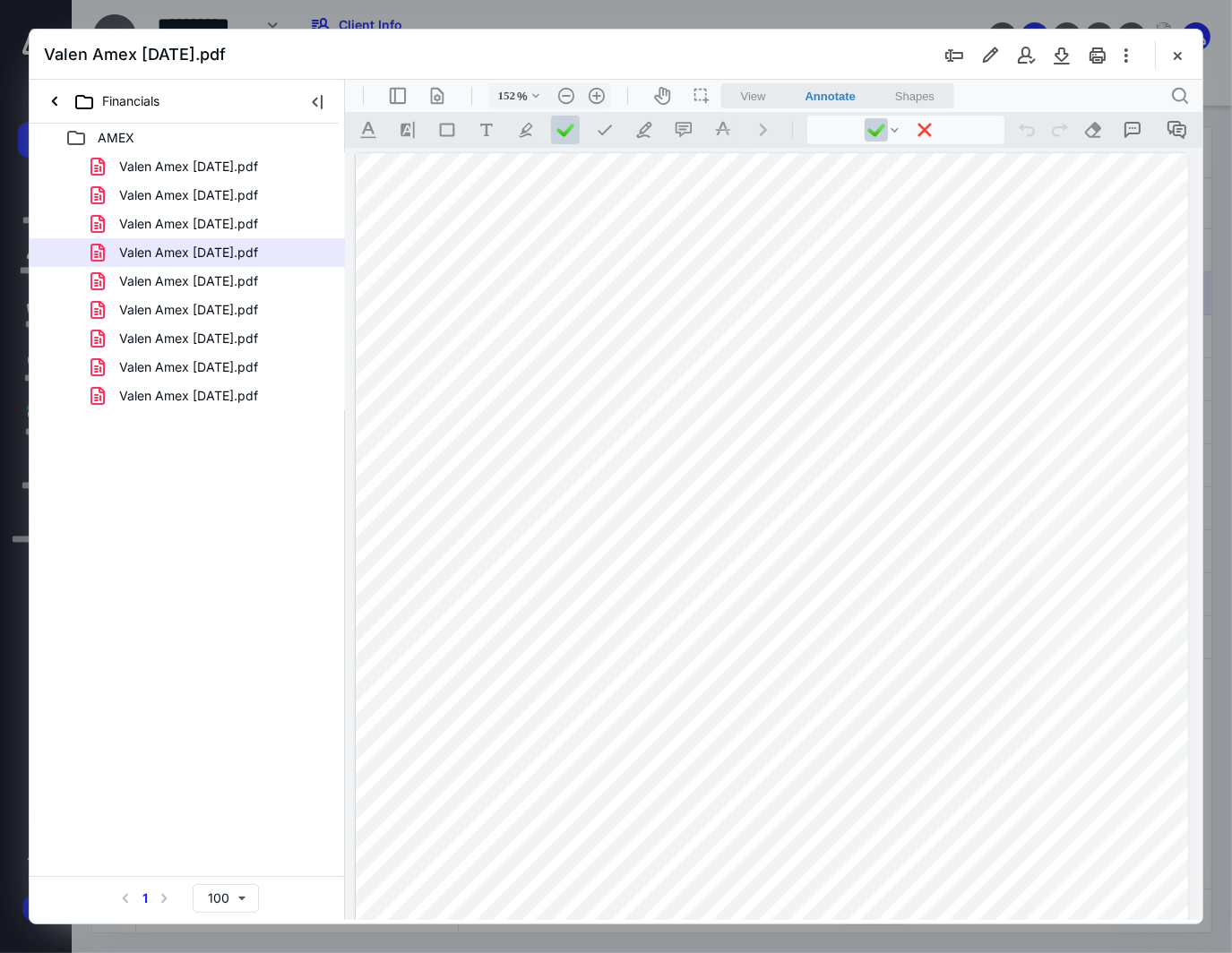 type on "151" 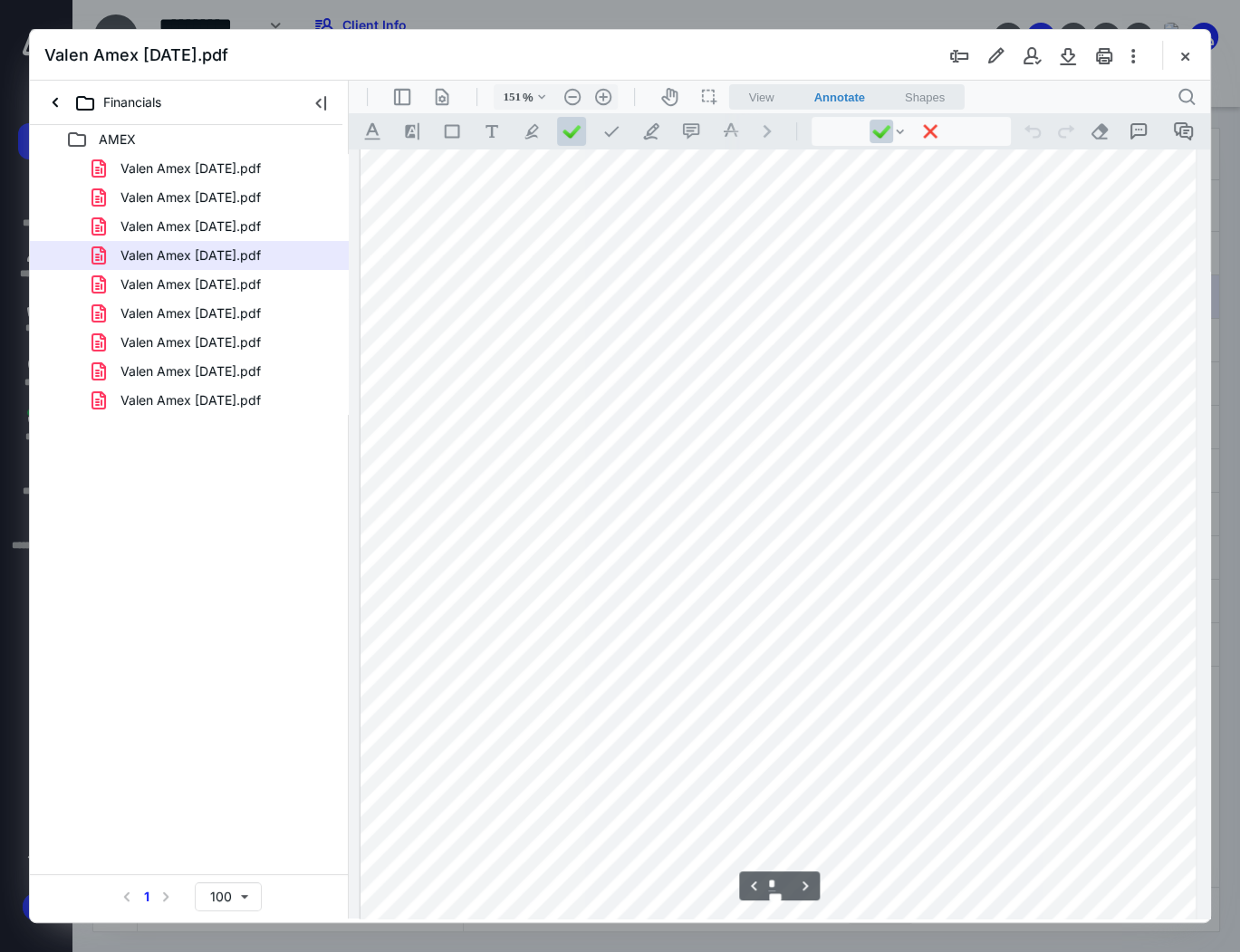scroll, scrollTop: 3333, scrollLeft: 0, axis: vertical 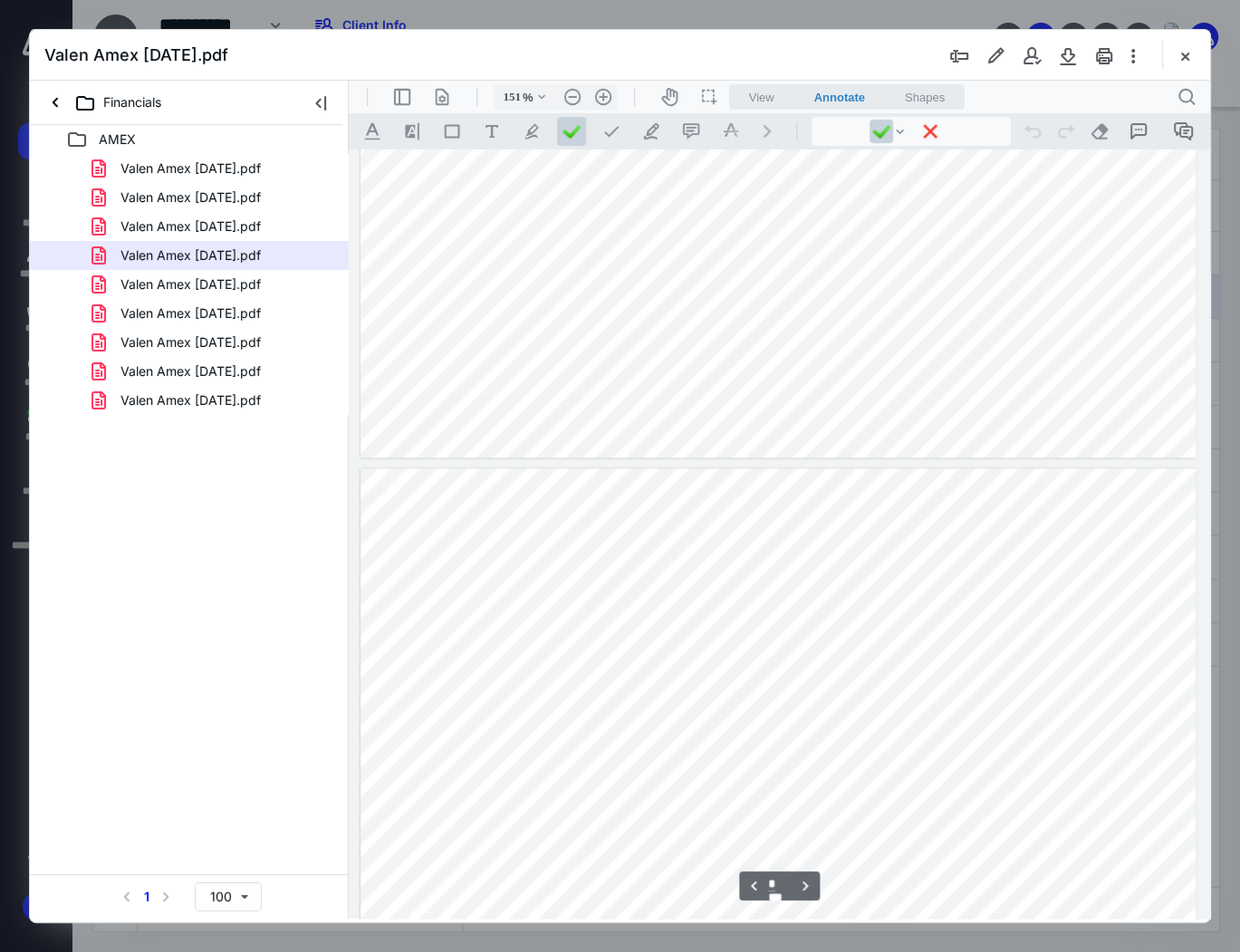 type on "*" 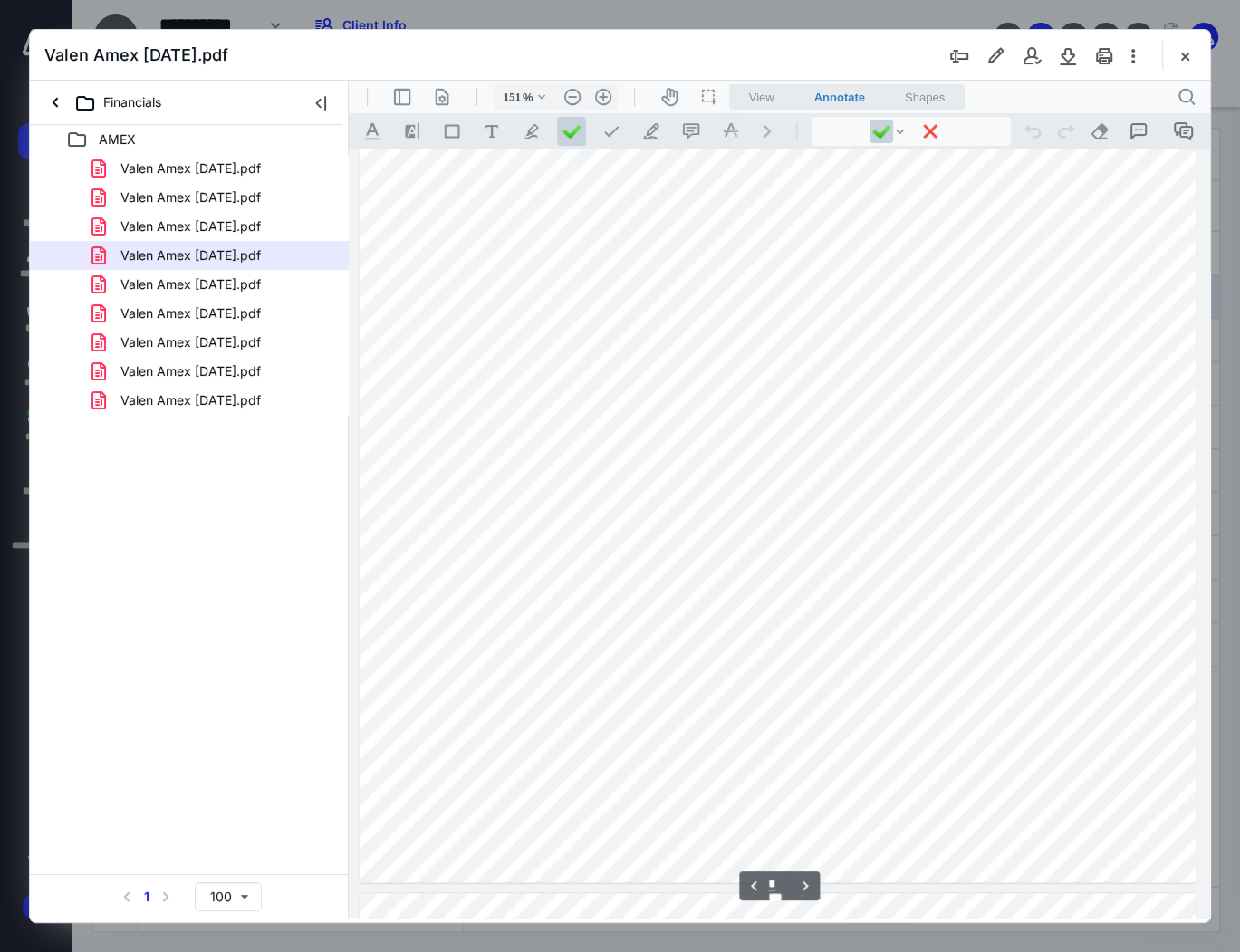 scroll, scrollTop: 2464, scrollLeft: 0, axis: vertical 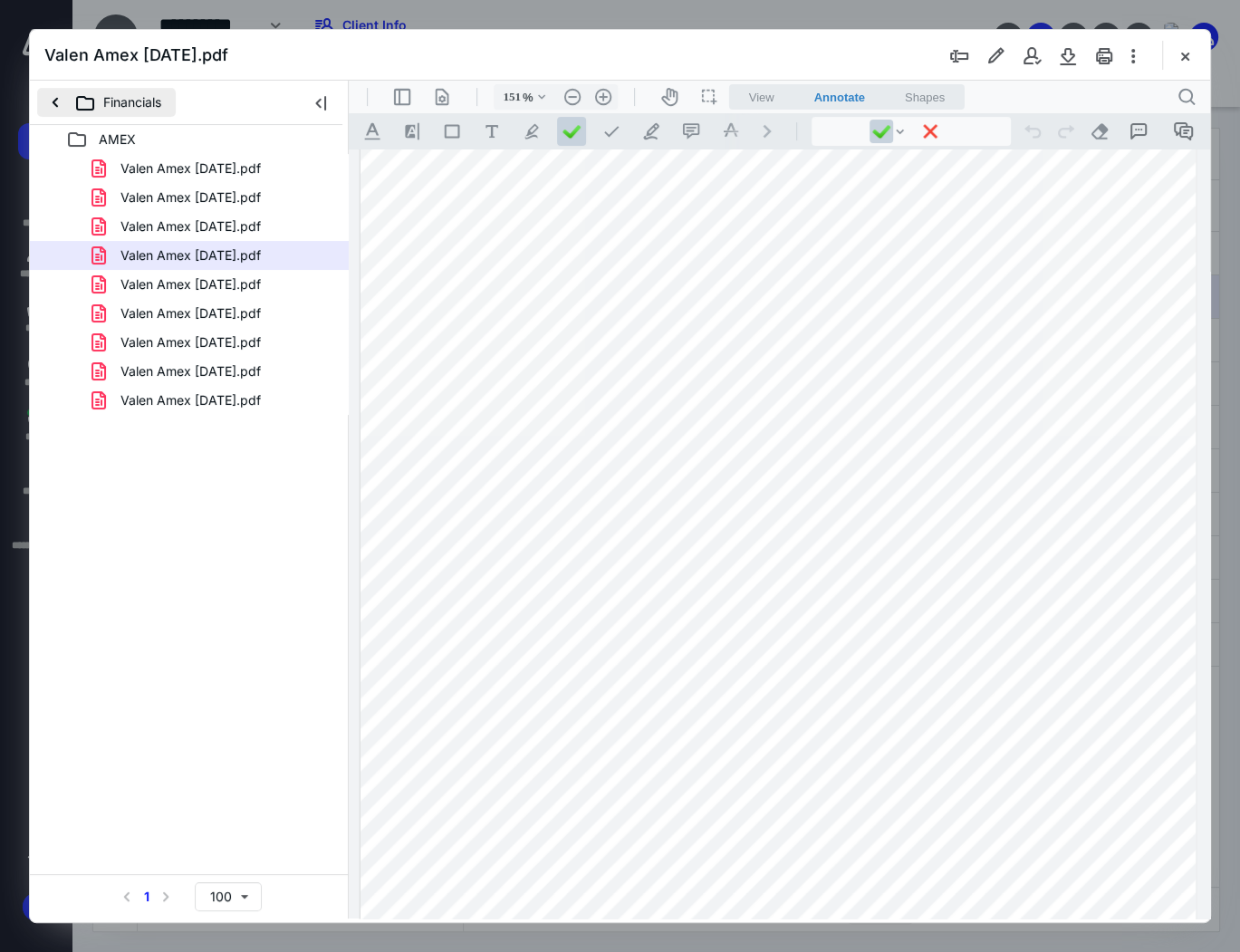 click on "Financials" at bounding box center [106, 102] 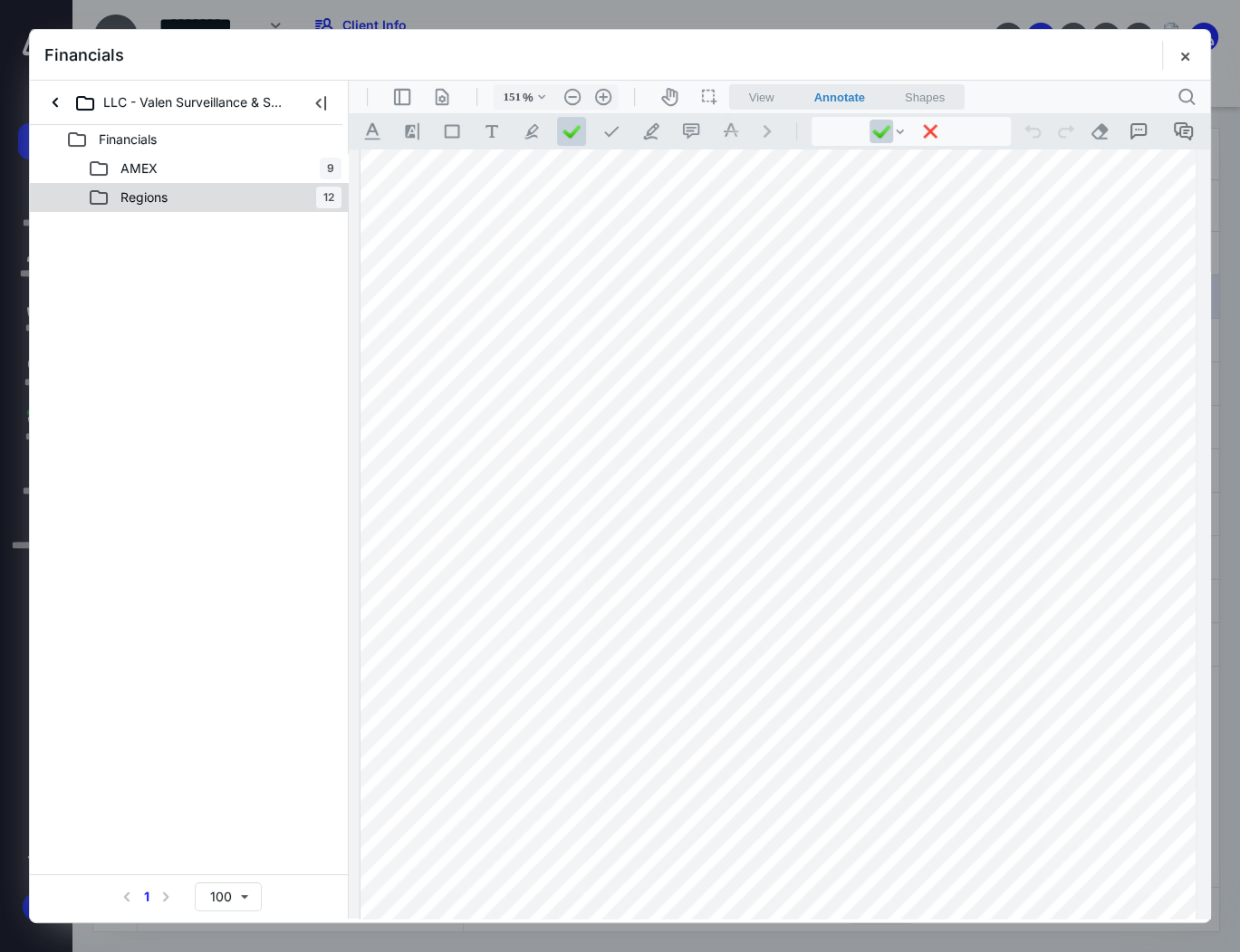 click on "Regions 12" at bounding box center (189, 197) 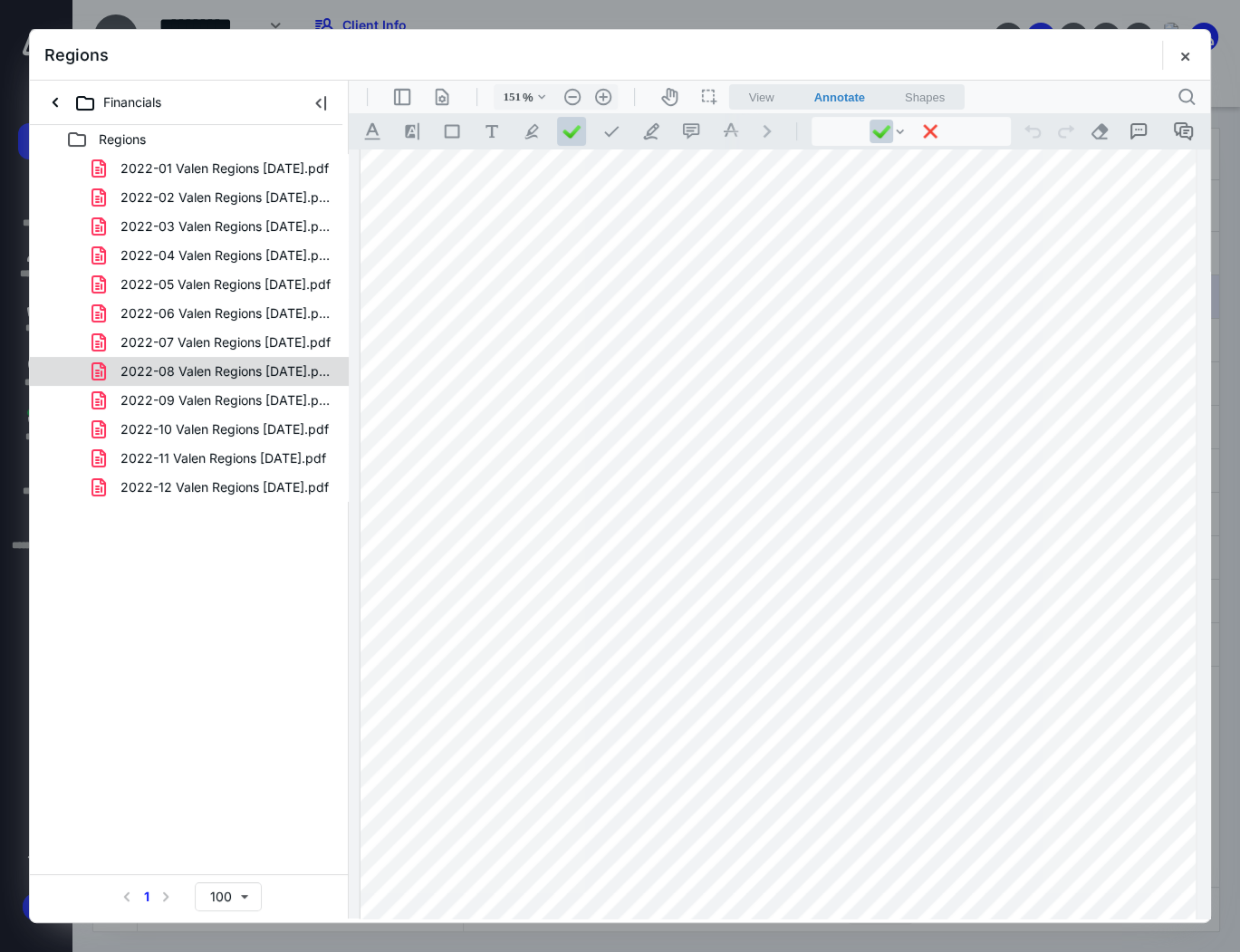 click on "2022-08 Valen Regions August 2022.pdf" at bounding box center (226, 371) 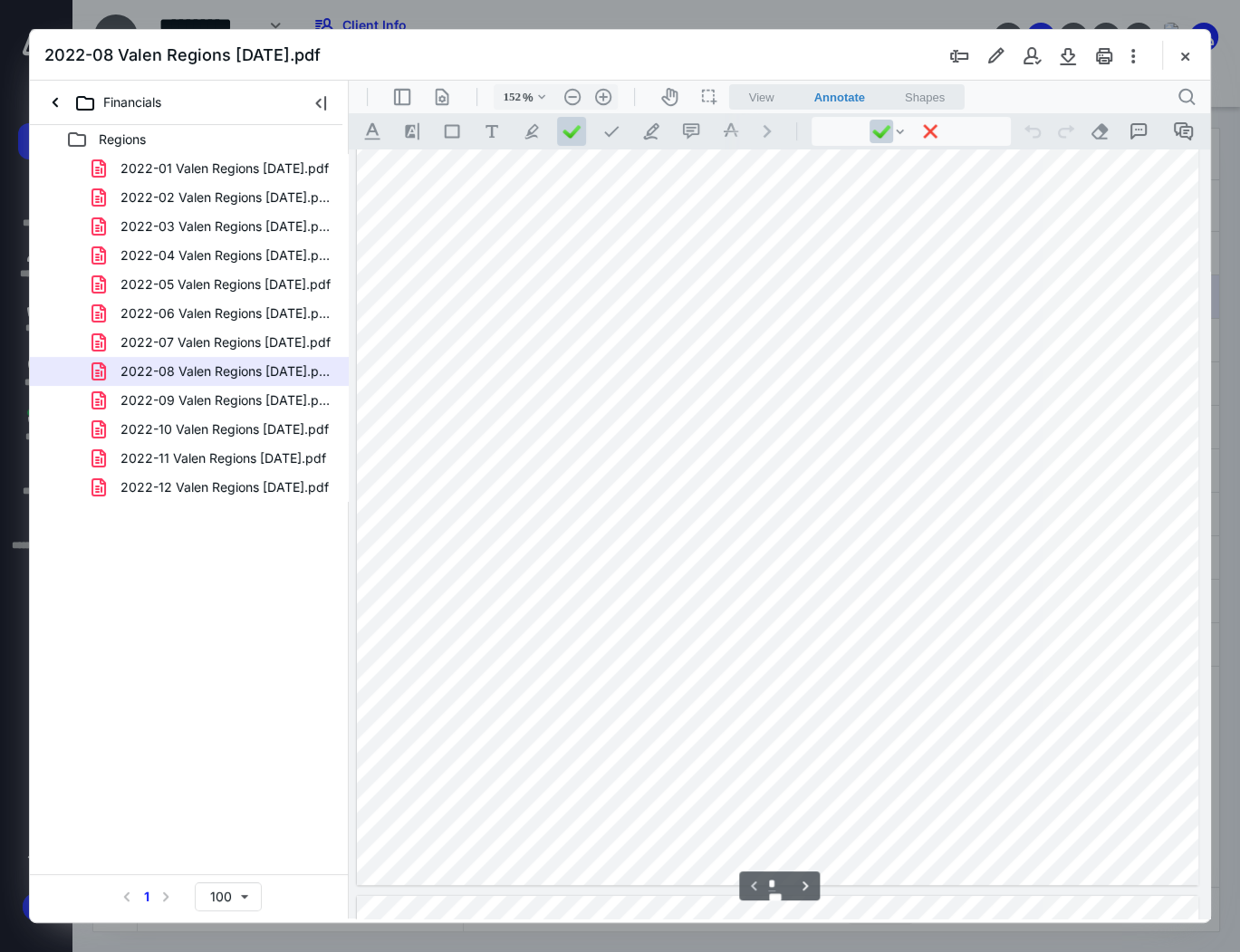 scroll, scrollTop: 364, scrollLeft: 0, axis: vertical 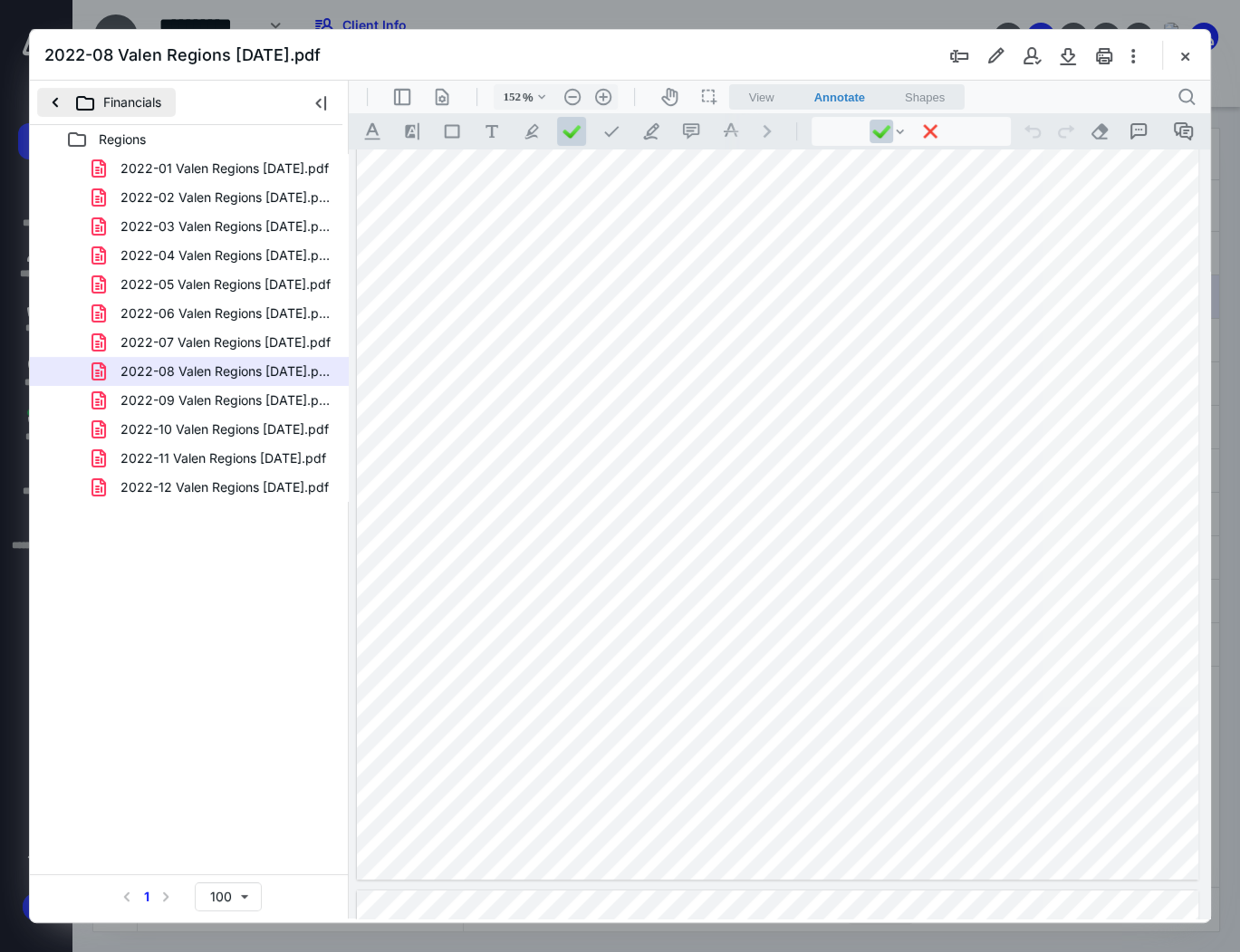 click on "Financials" at bounding box center [106, 102] 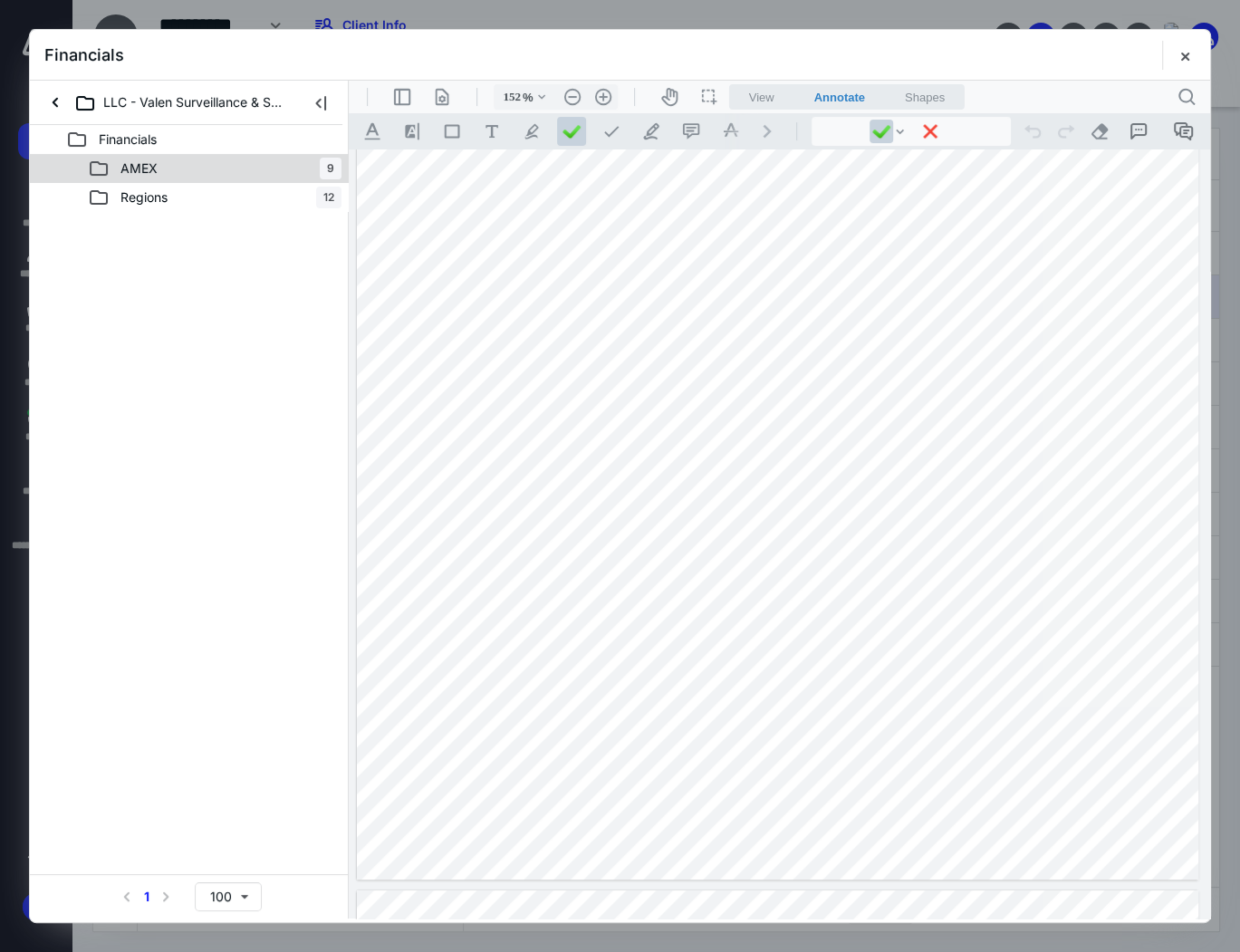click on "Financials" at bounding box center [207, 139] 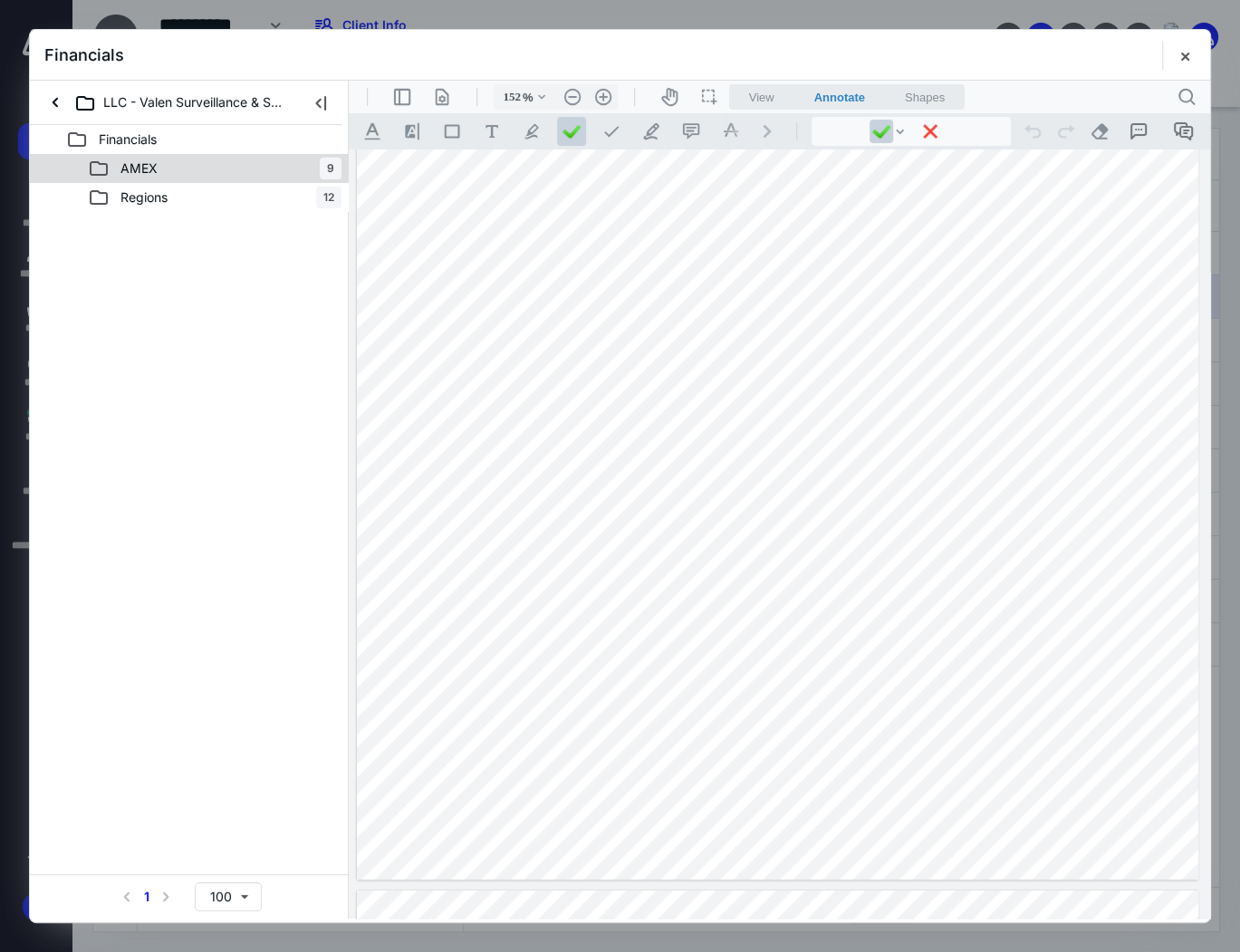 click on "AMEX 9" at bounding box center (215, 168) 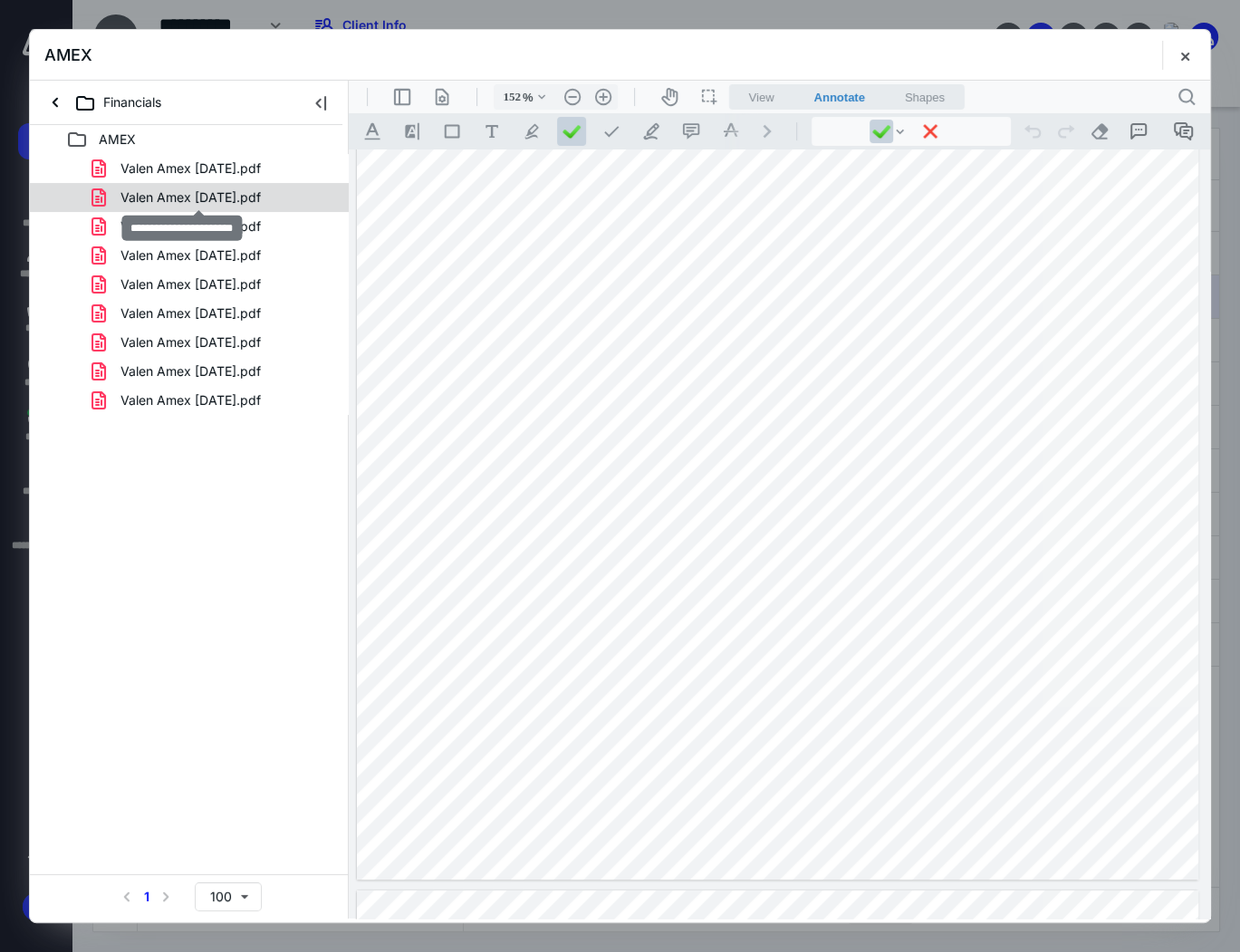 click on "Valen Amex Aug 2022.pdf" at bounding box center [190, 197] 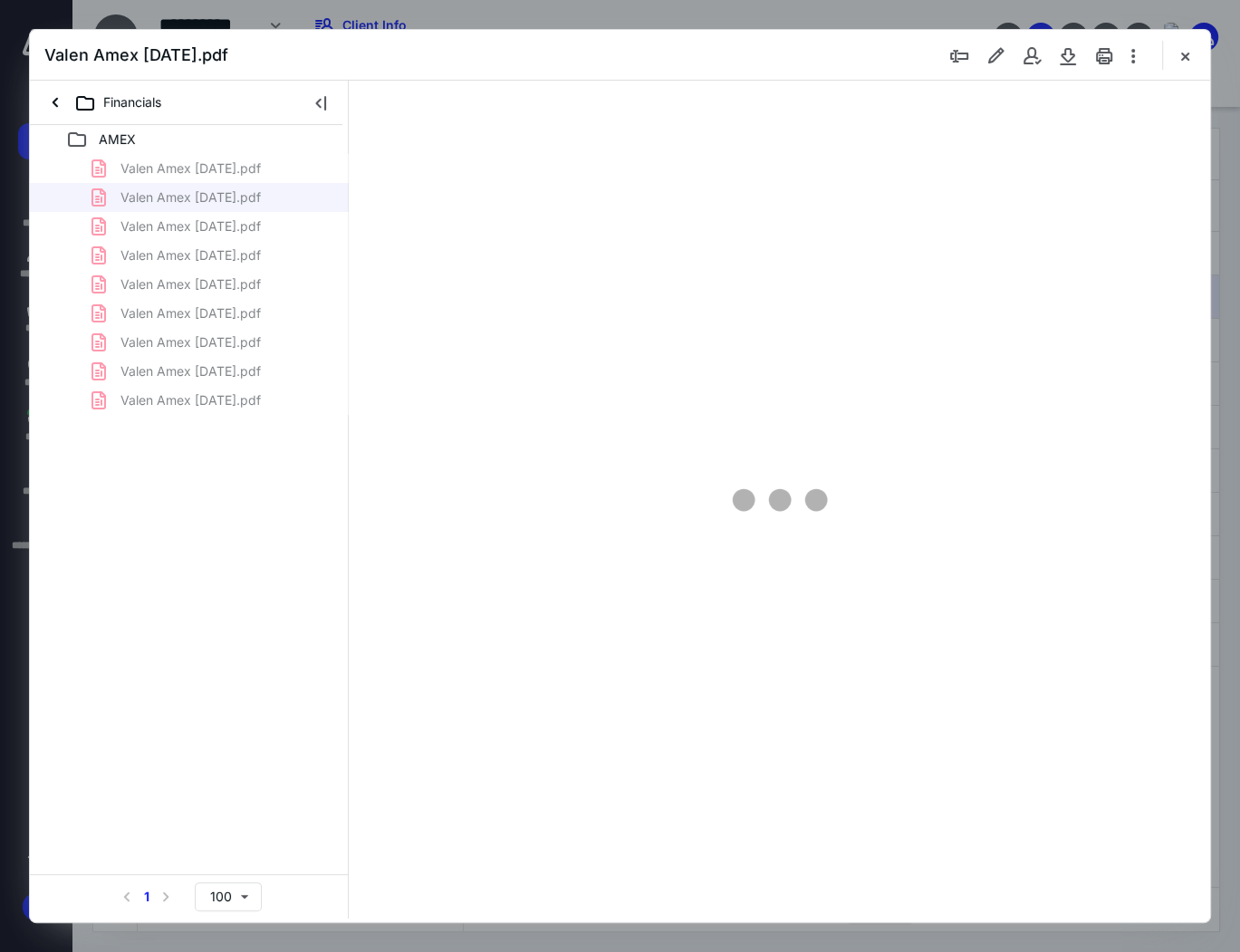 type on "152" 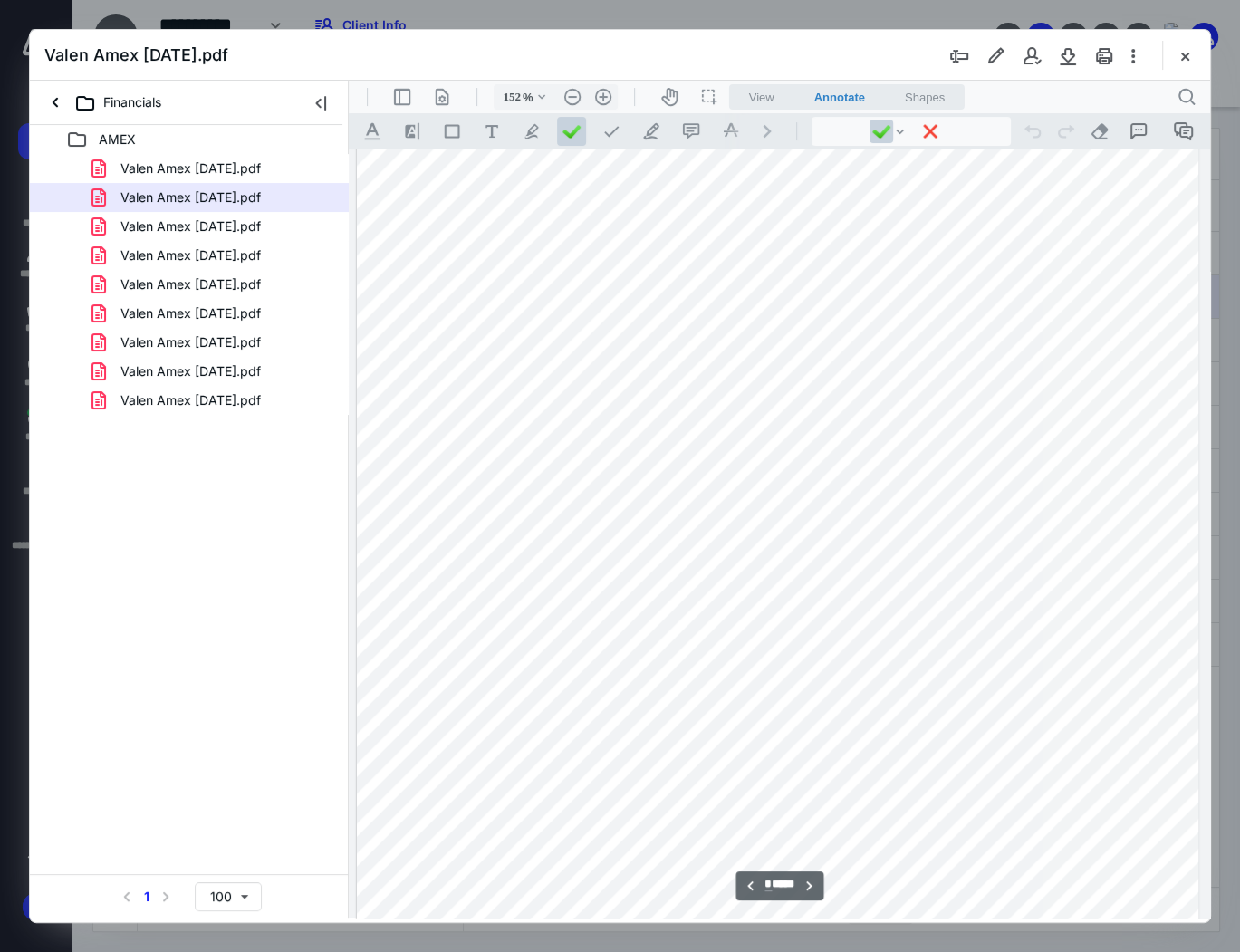 scroll, scrollTop: 2391, scrollLeft: 0, axis: vertical 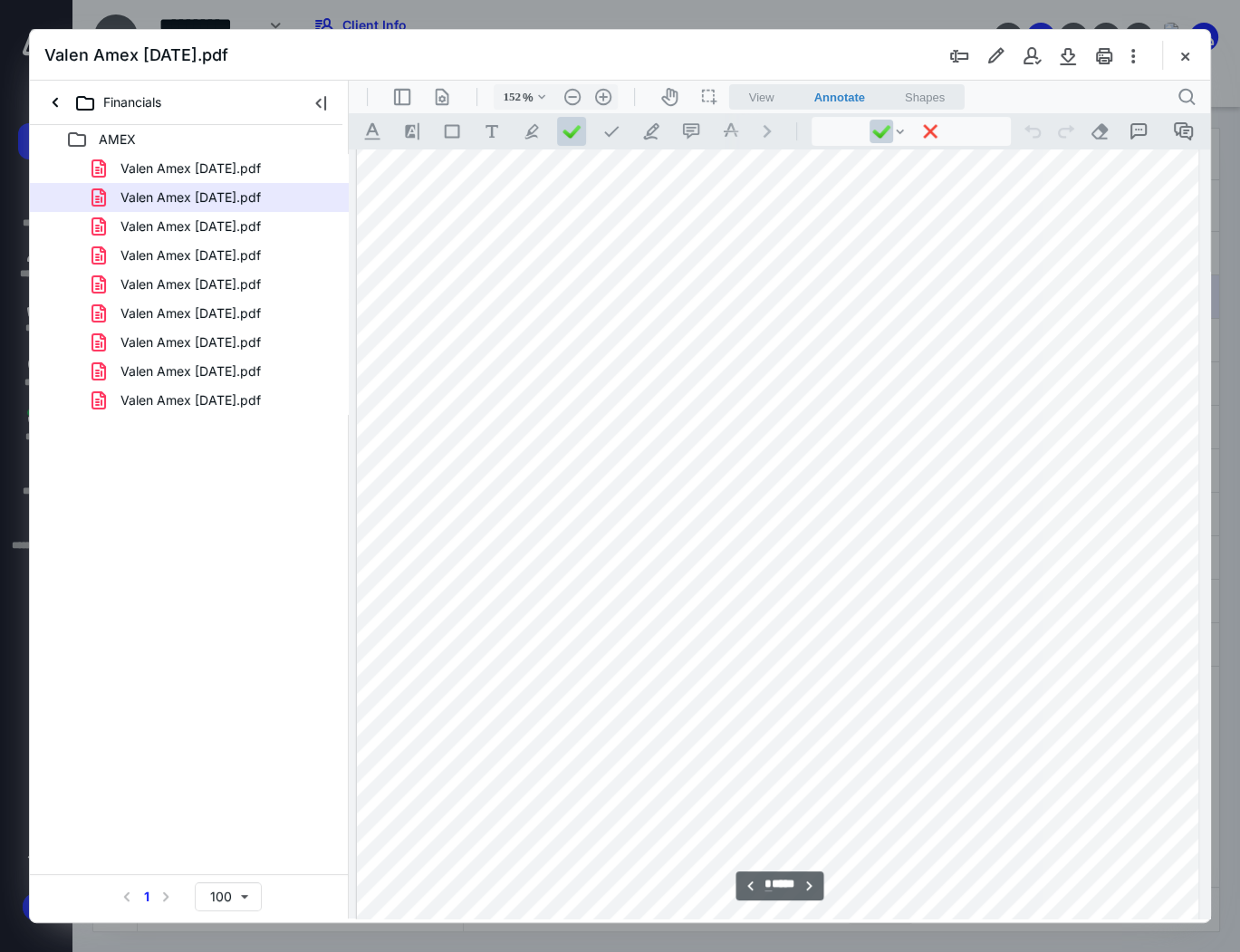 type on "*" 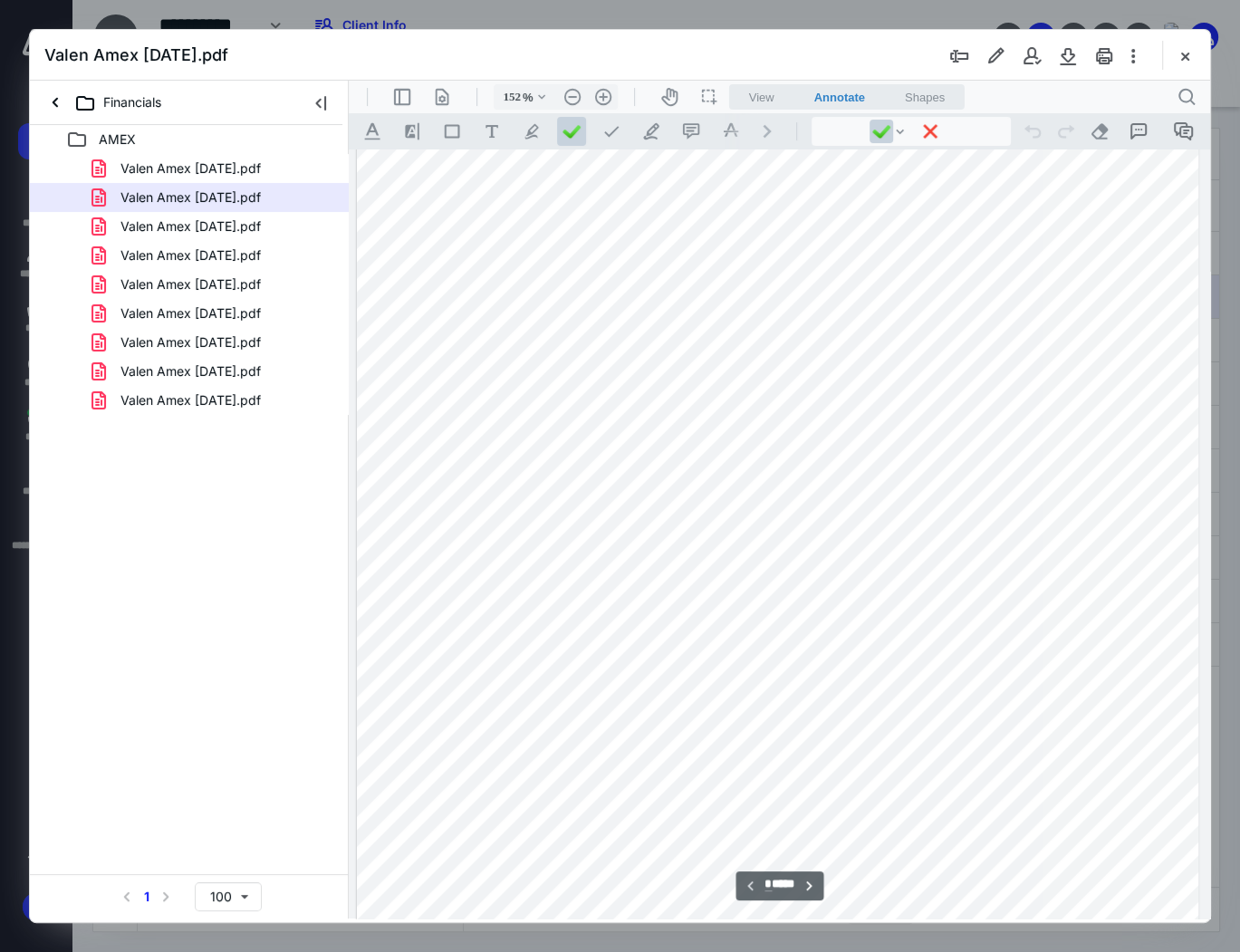 scroll, scrollTop: 0, scrollLeft: 0, axis: both 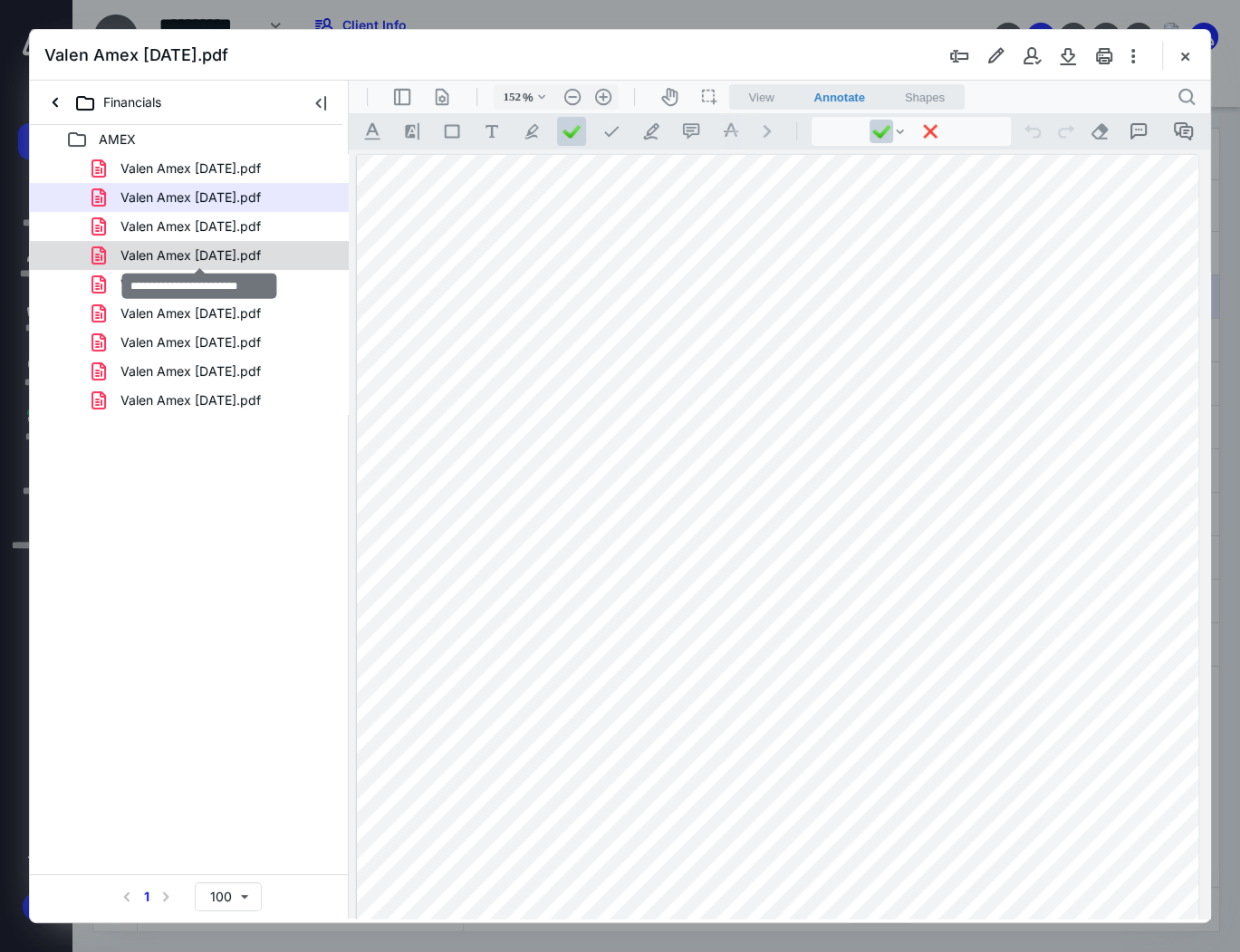 click on "Valen Amex July 2022.pdf" at bounding box center (190, 255) 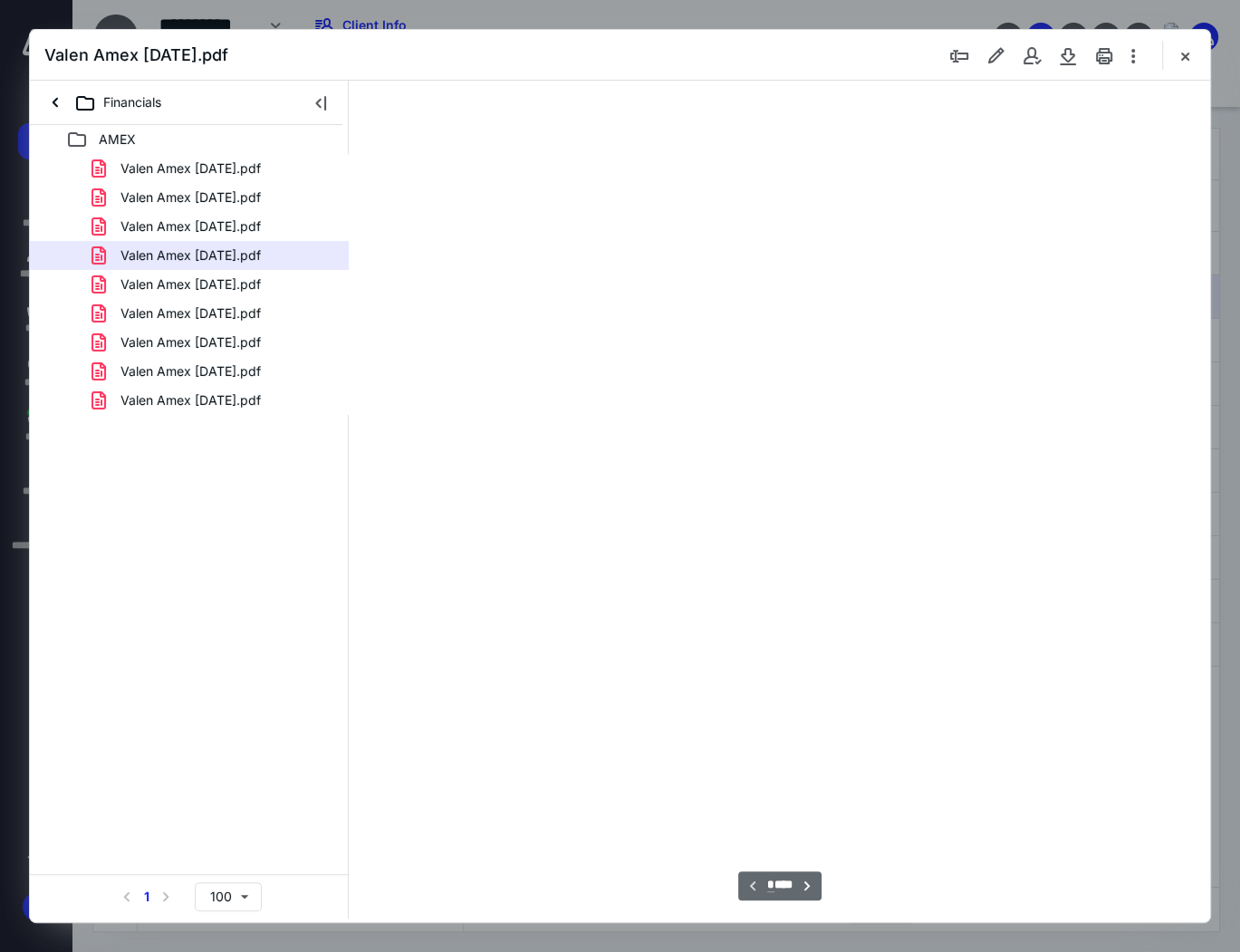 type on "152" 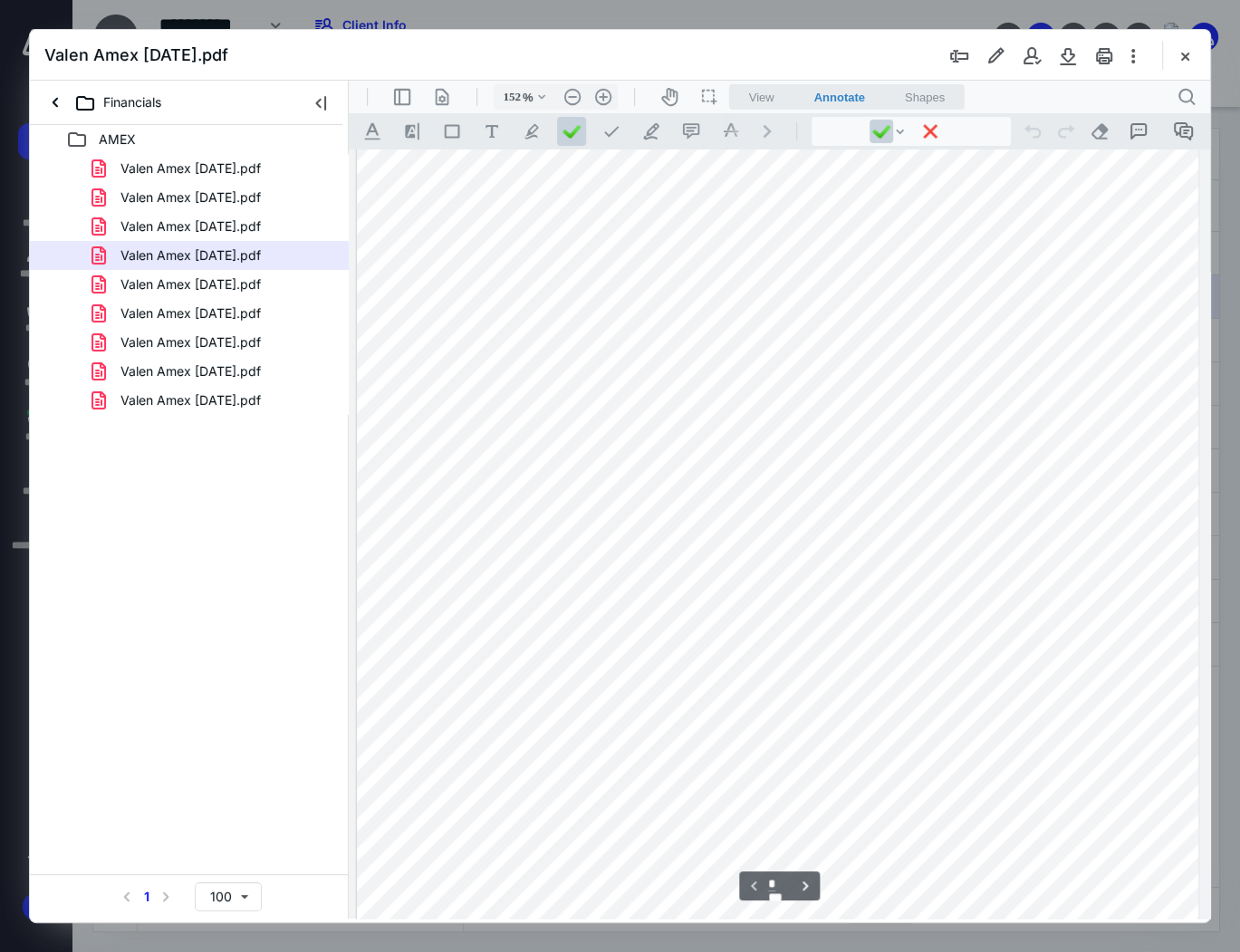 scroll, scrollTop: 2, scrollLeft: 0, axis: vertical 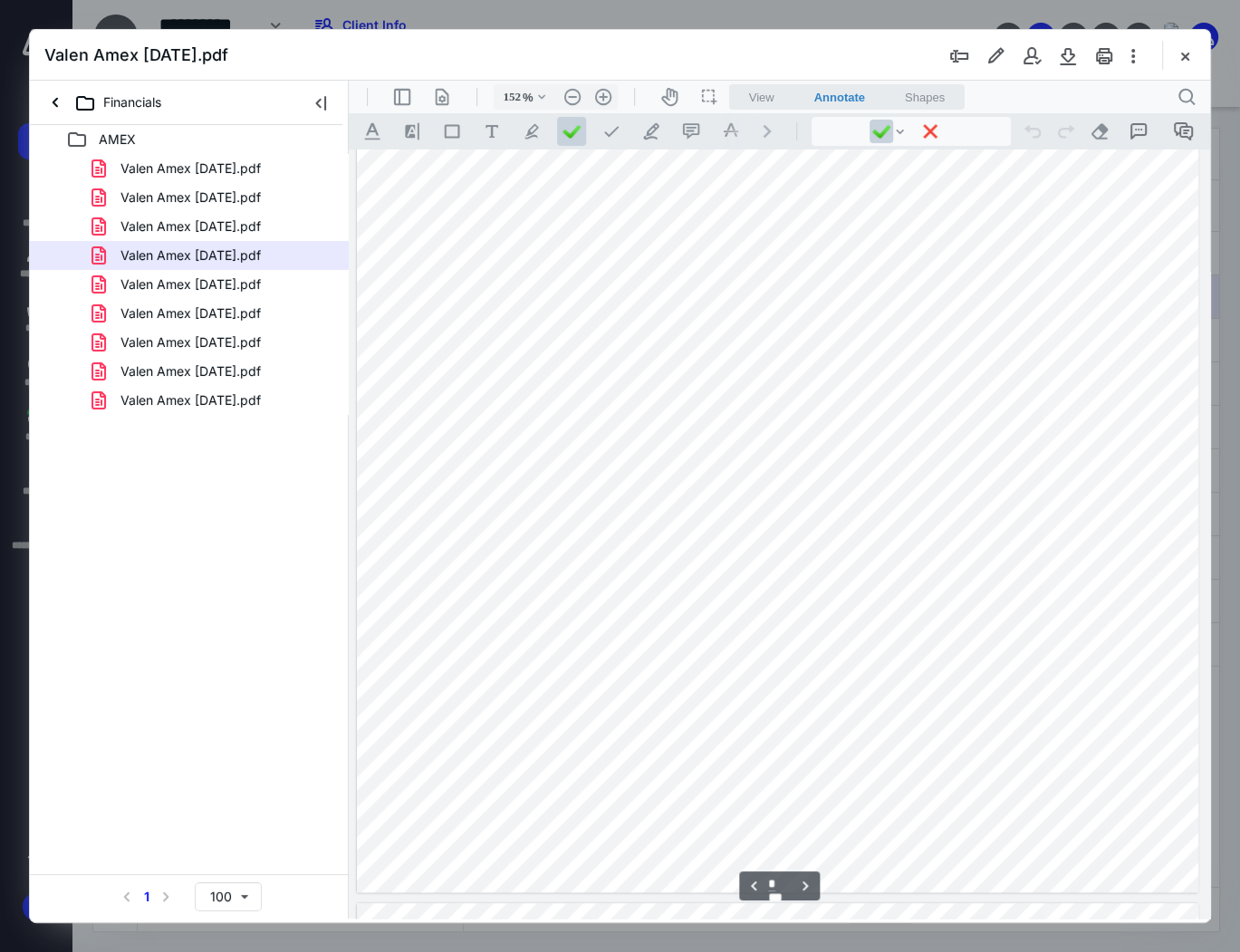 type on "*" 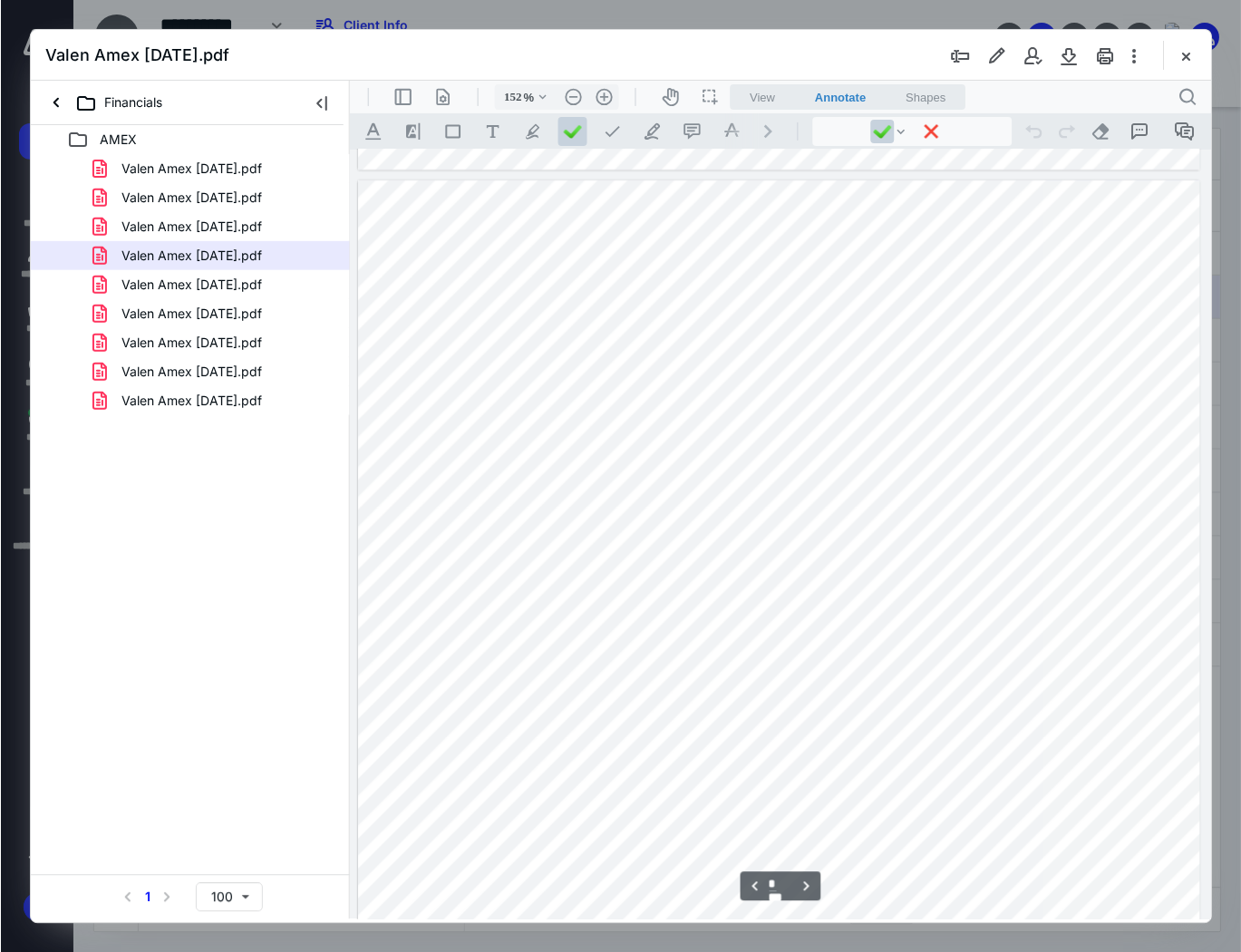 scroll, scrollTop: 2250, scrollLeft: 0, axis: vertical 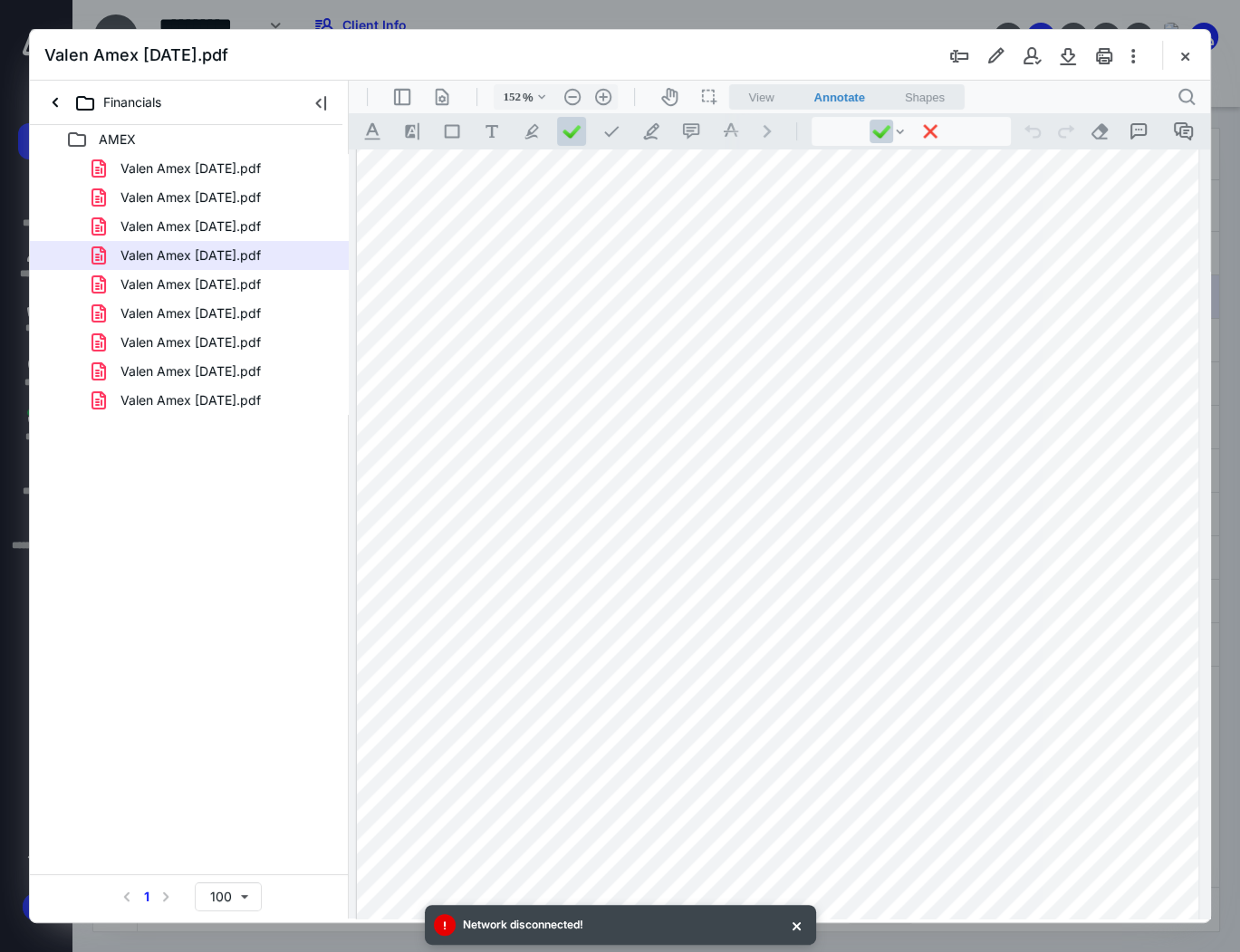 type on "151" 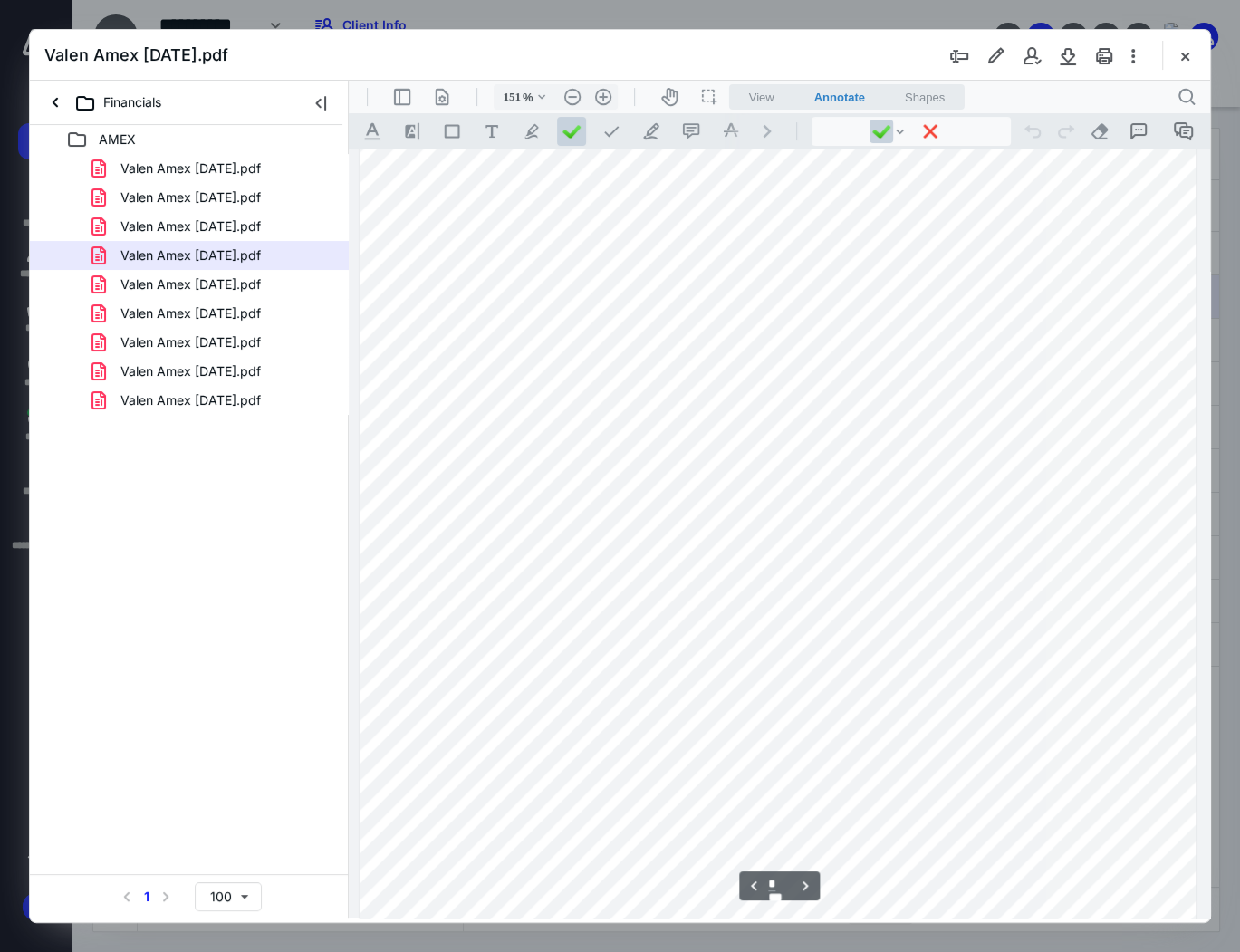 scroll, scrollTop: 2305, scrollLeft: 0, axis: vertical 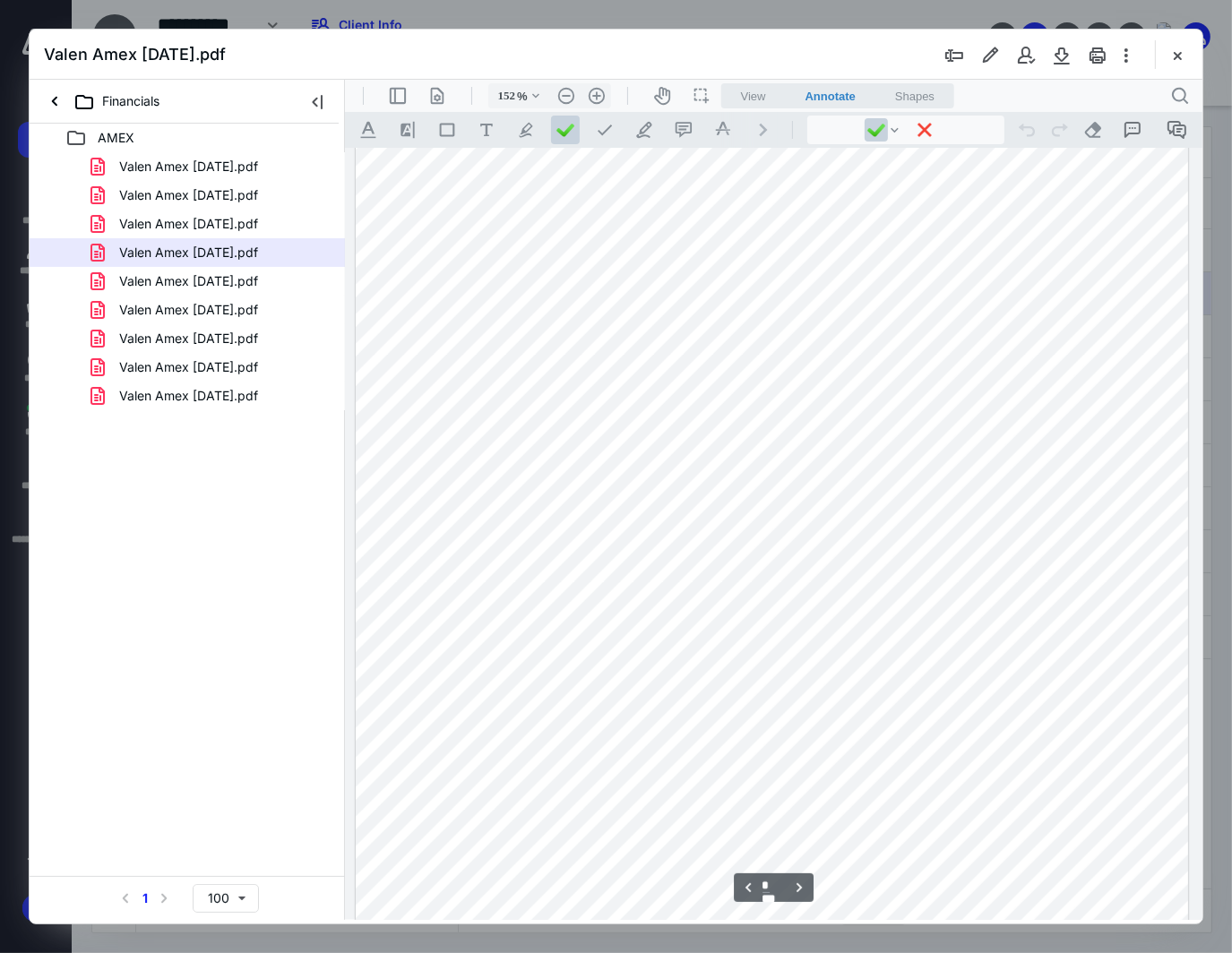type on "151" 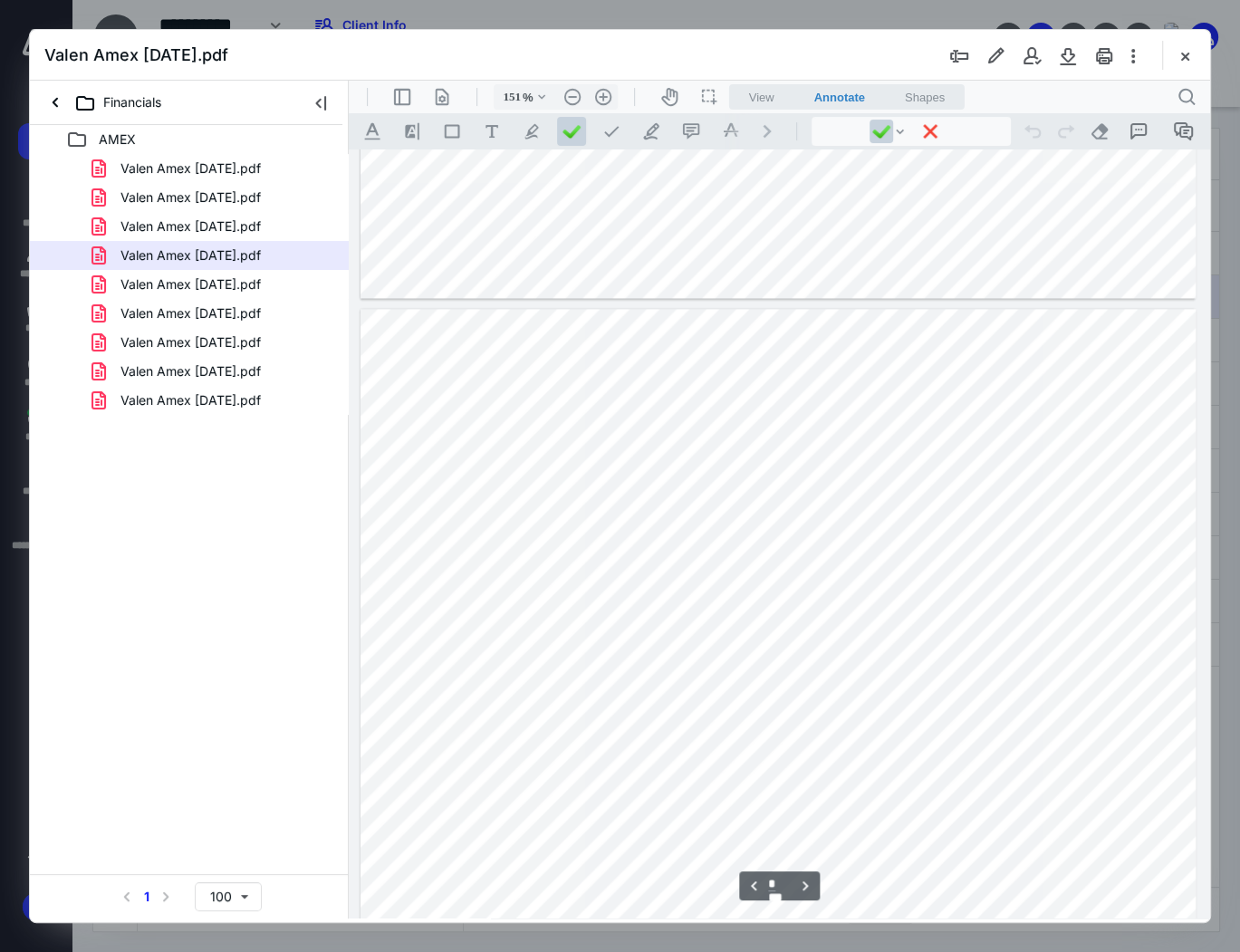 scroll, scrollTop: 2319, scrollLeft: 0, axis: vertical 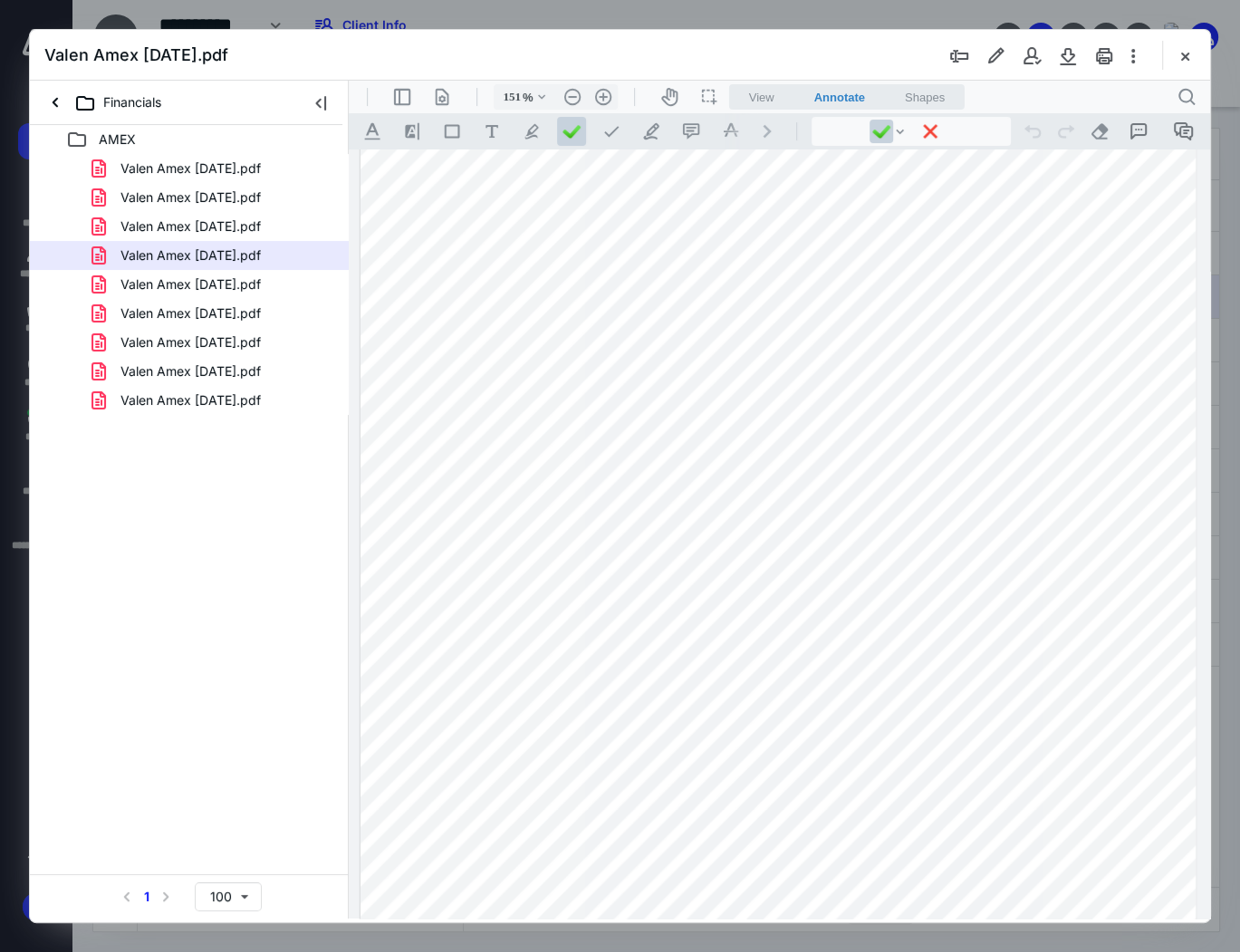 click at bounding box center (778, 560) 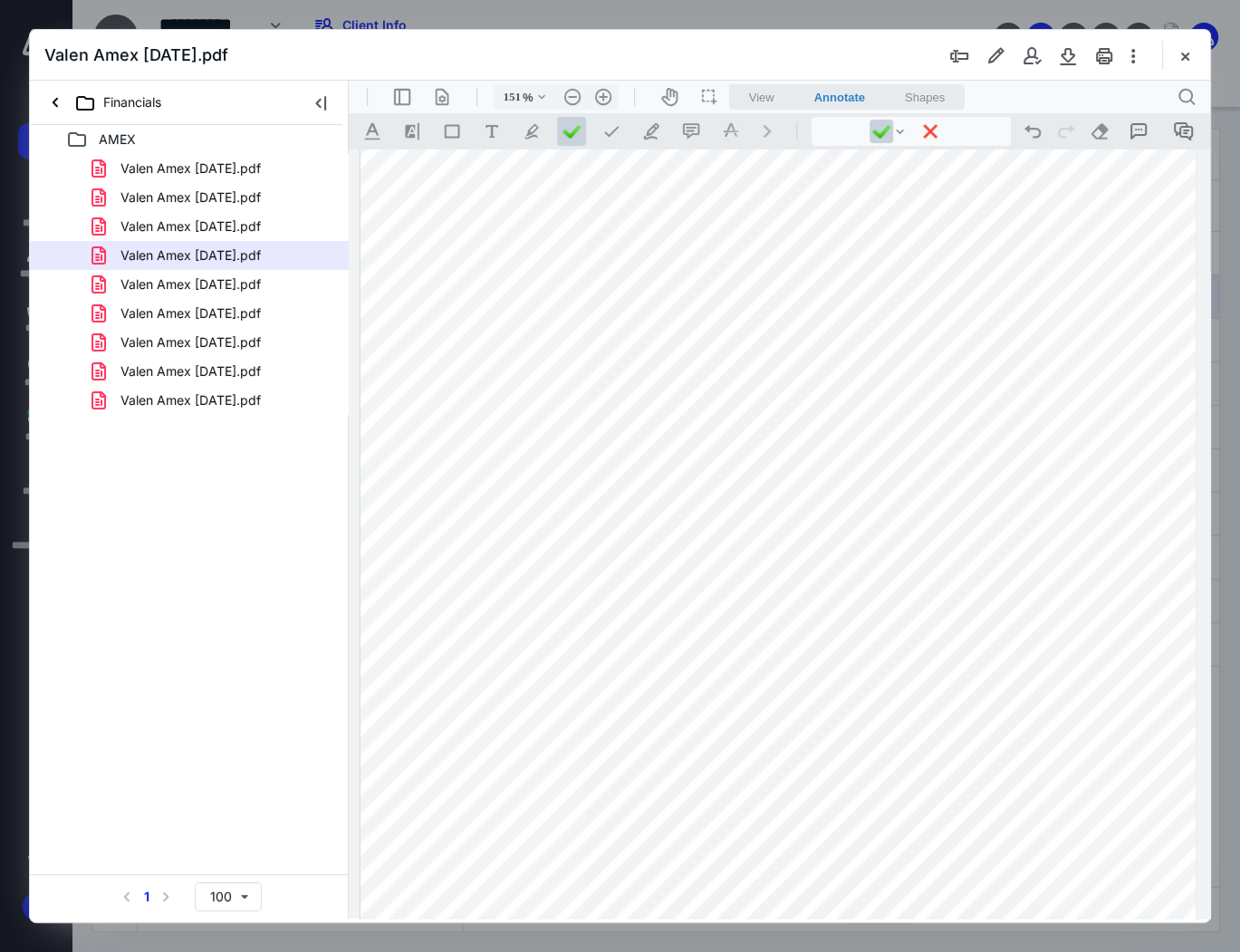 click at bounding box center (778, 560) 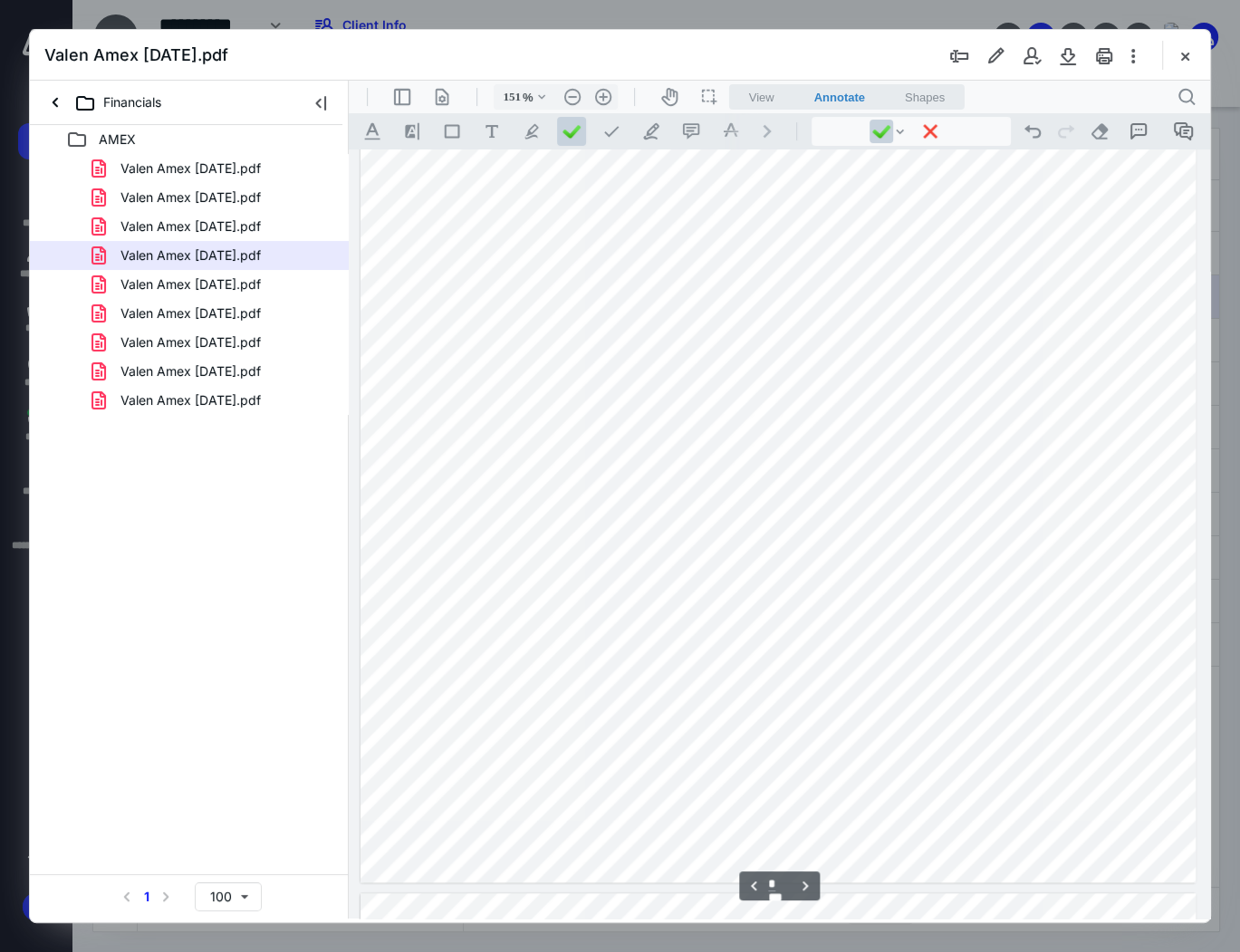 scroll, scrollTop: 2609, scrollLeft: 0, axis: vertical 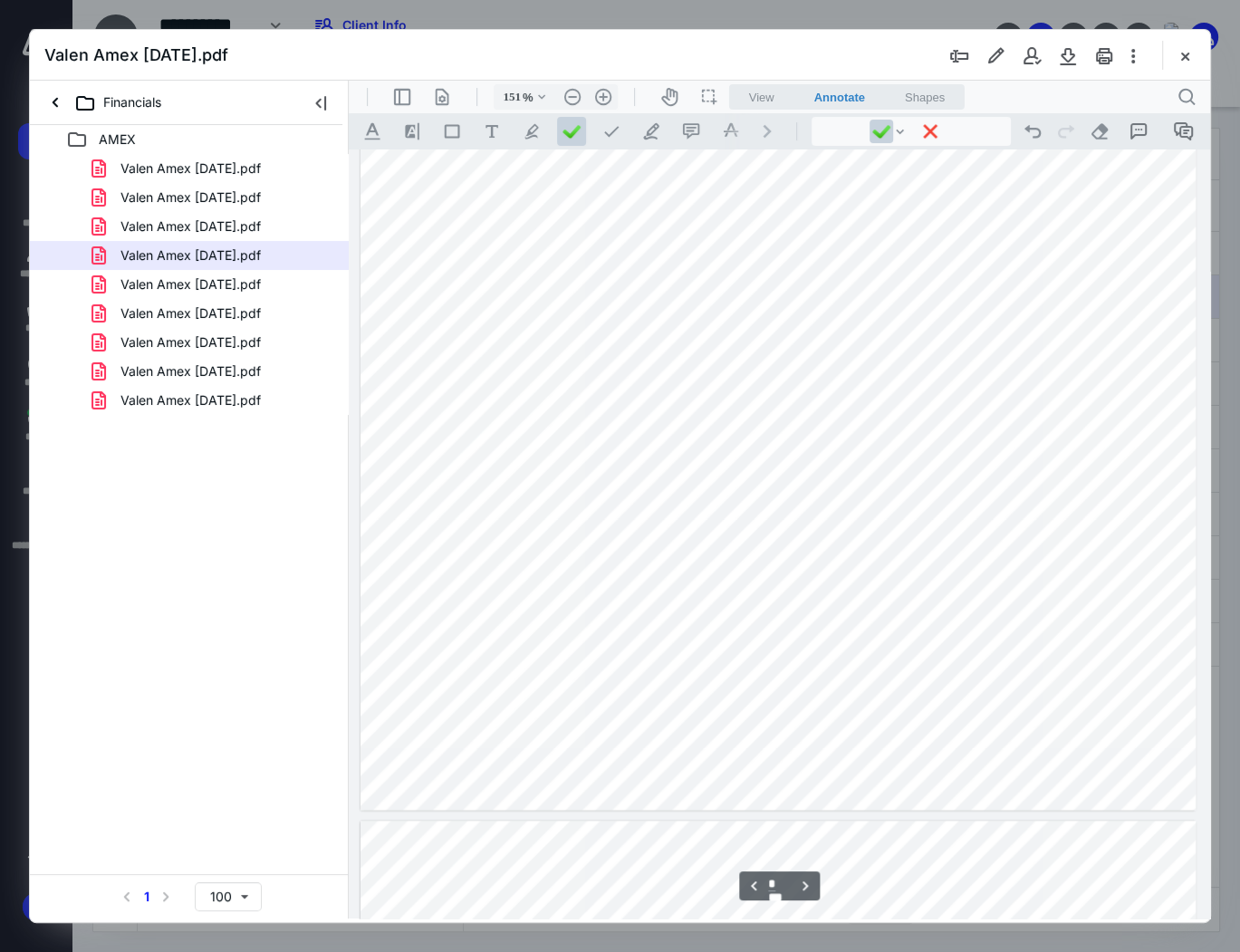 click at bounding box center (778, 270) 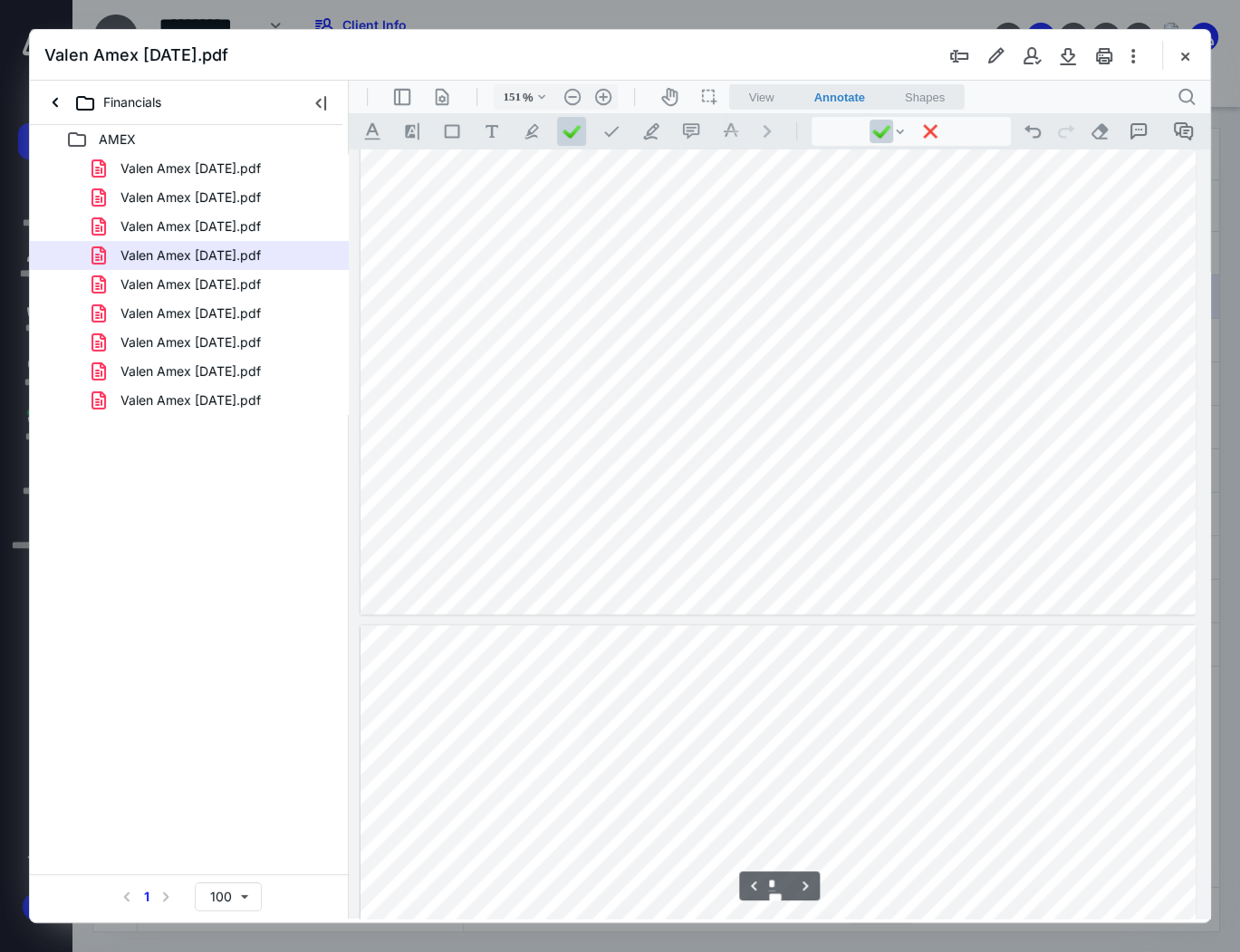 scroll, scrollTop: 2826, scrollLeft: 0, axis: vertical 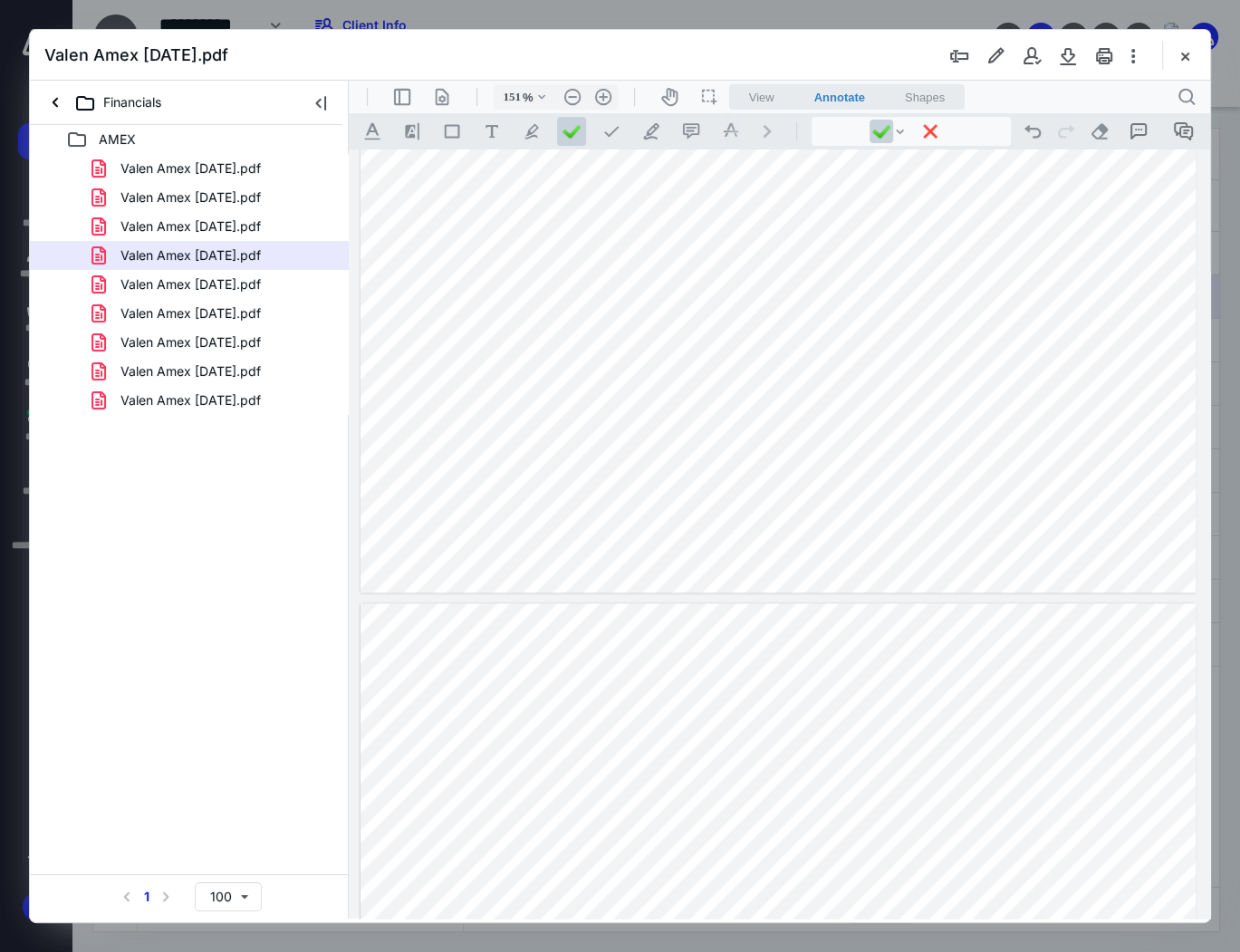 click at bounding box center [778, 53] 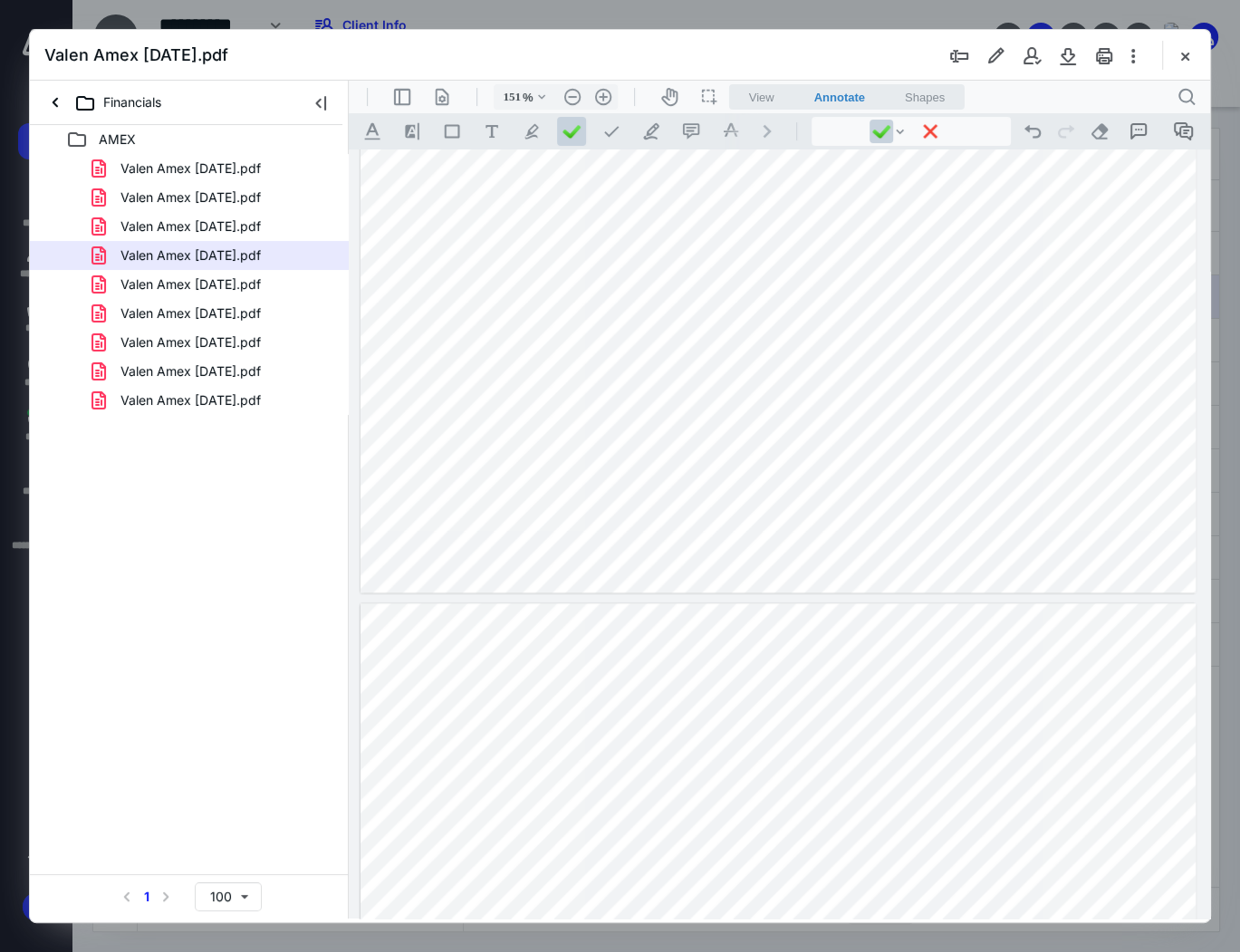 click at bounding box center [778, 53] 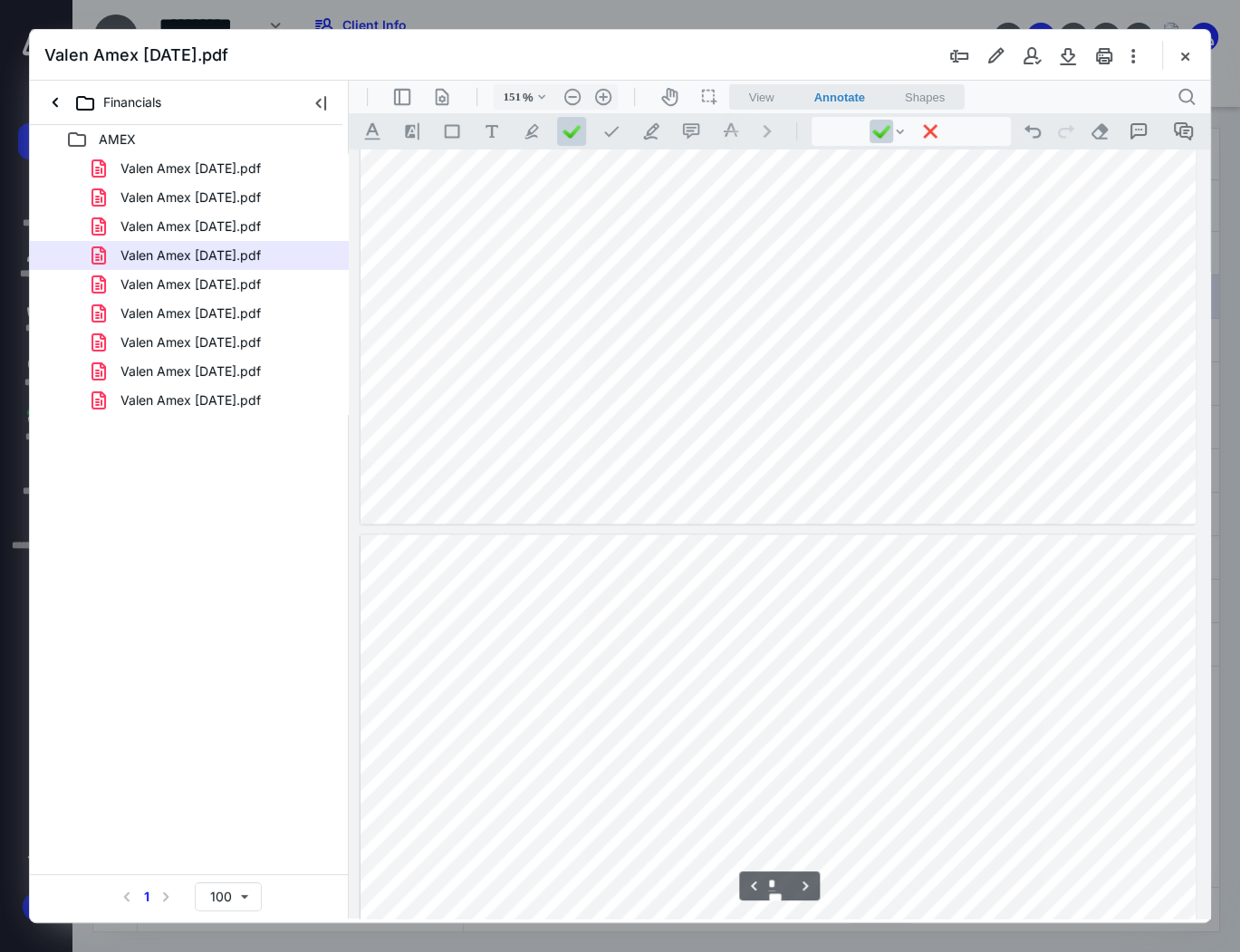 scroll, scrollTop: 2971, scrollLeft: 0, axis: vertical 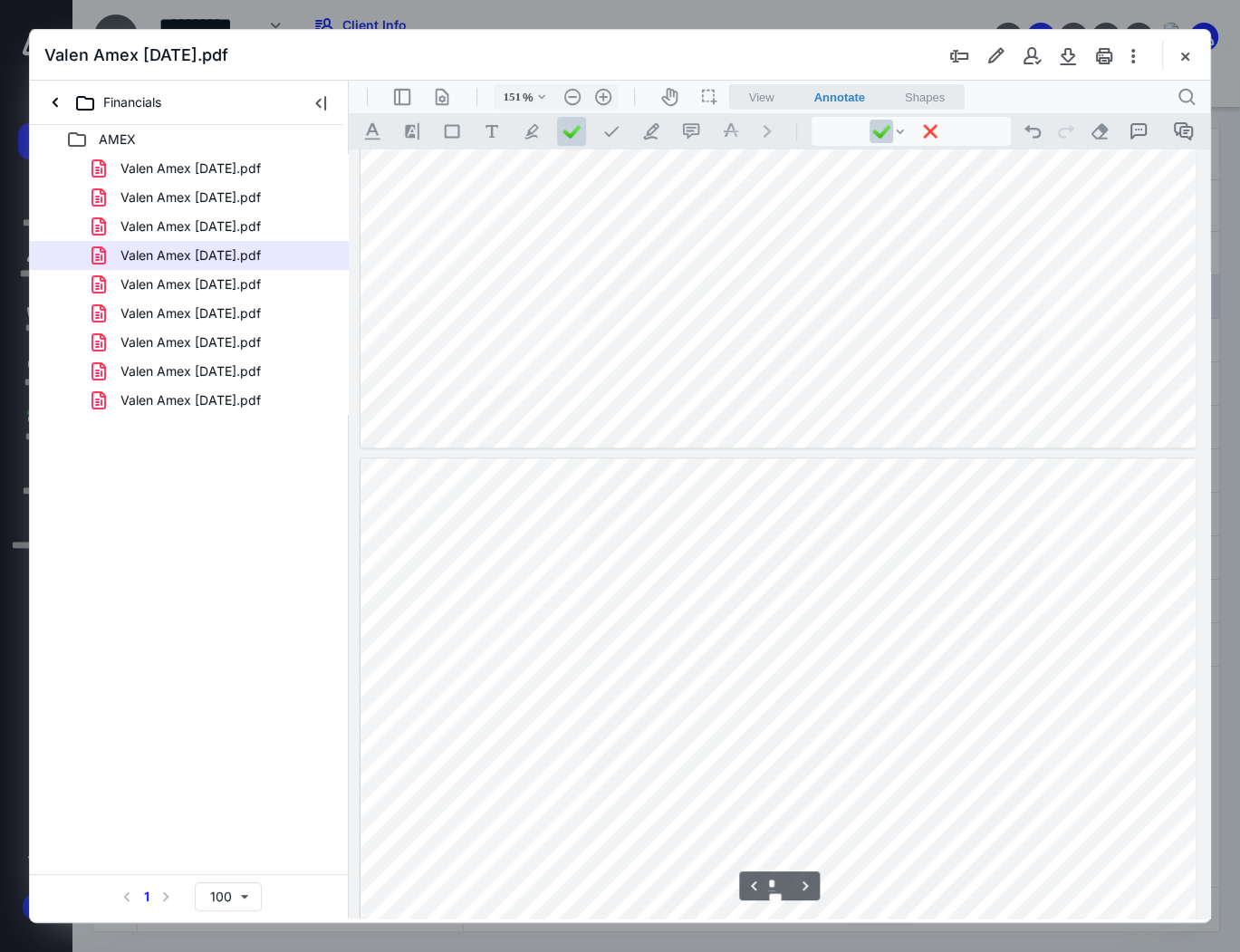 click at bounding box center (778, 999) 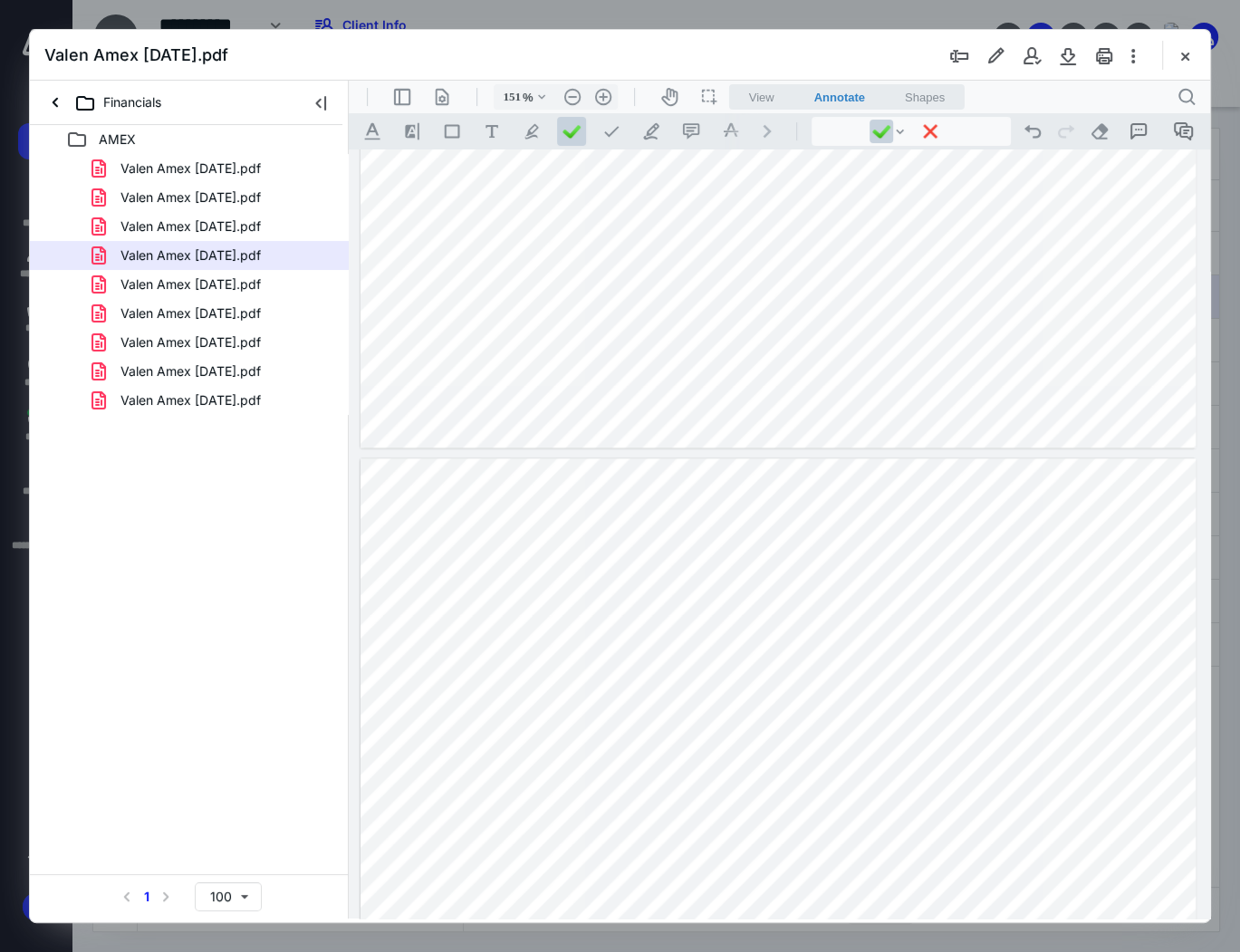 click at bounding box center [778, 999] 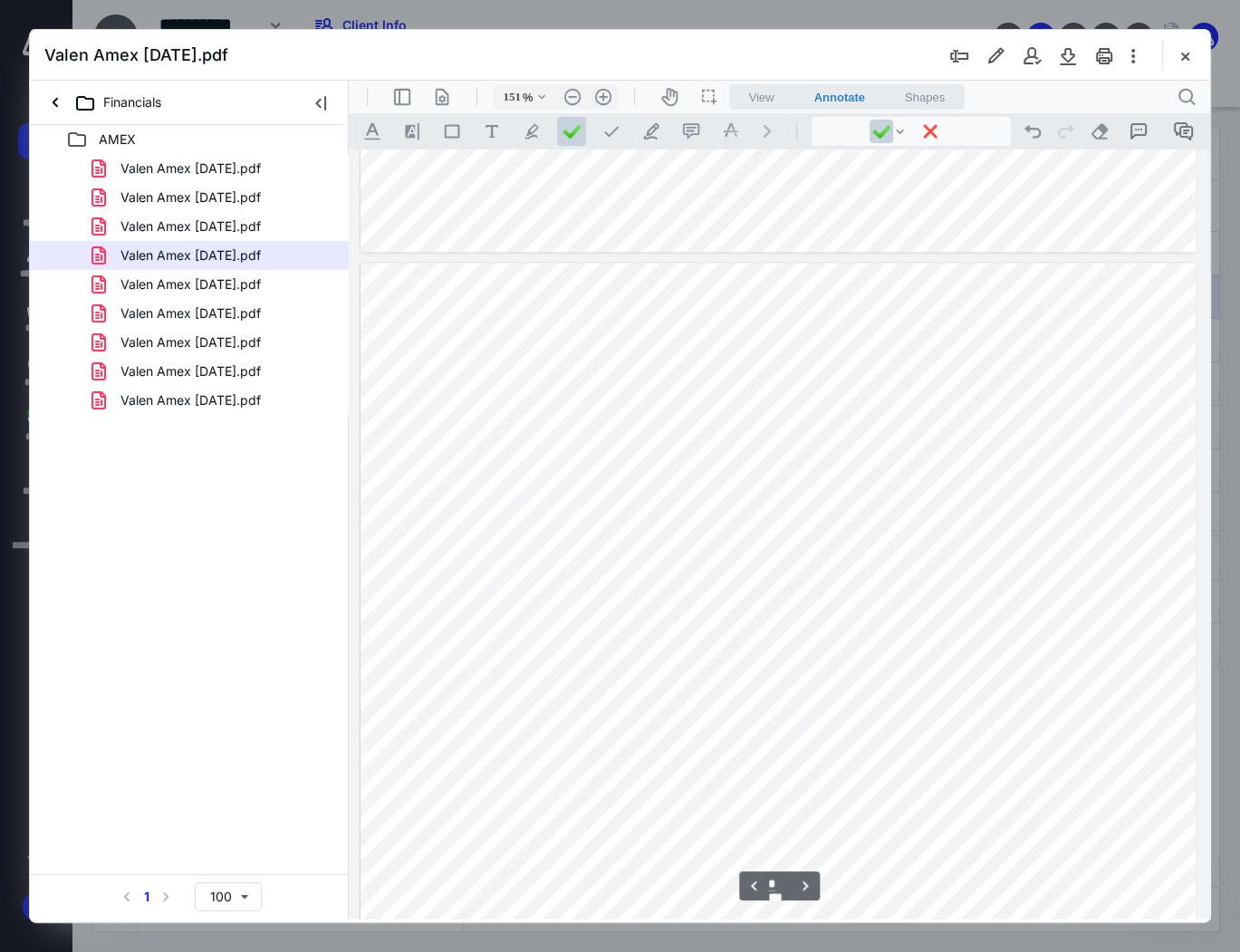 scroll, scrollTop: 3188, scrollLeft: 0, axis: vertical 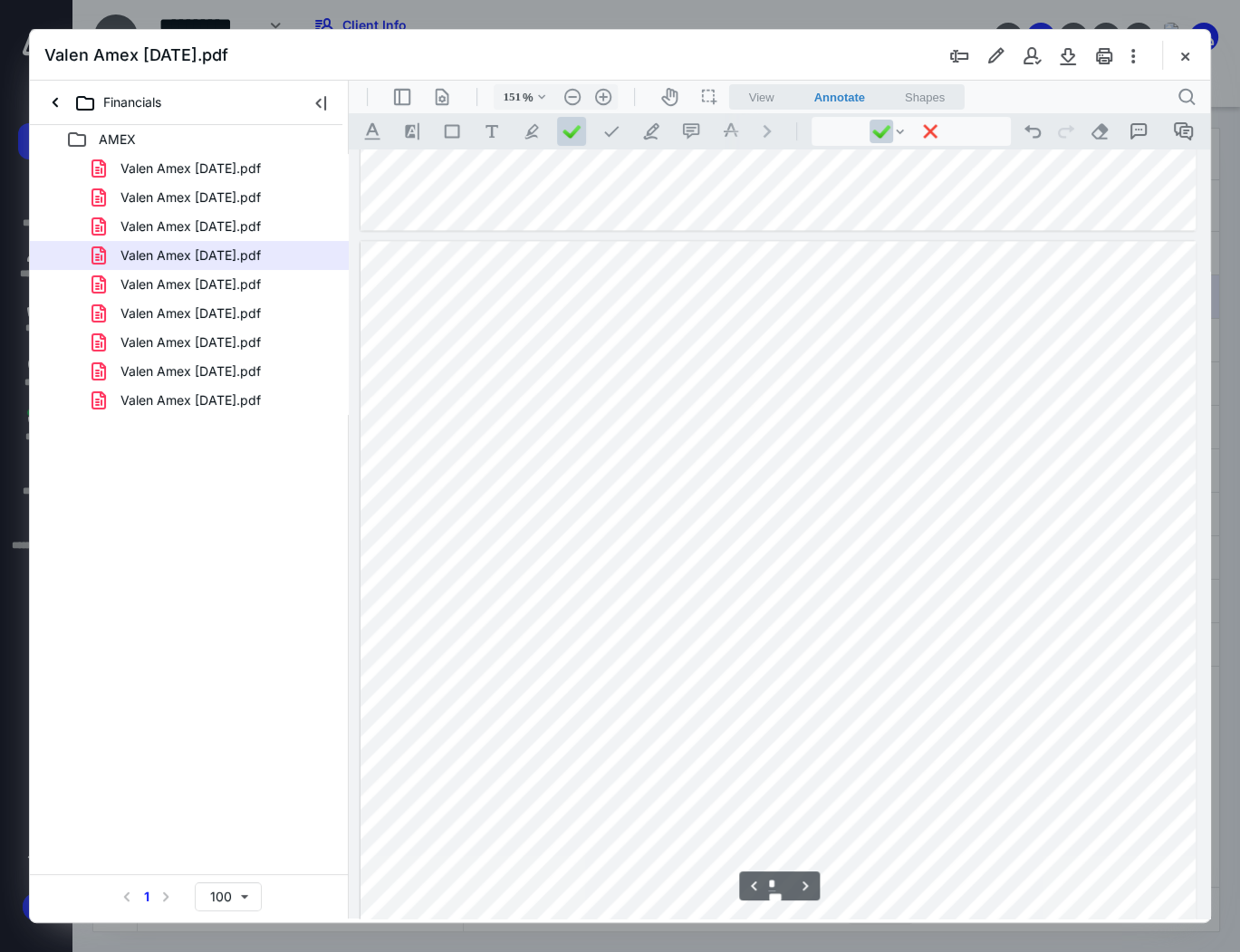 click at bounding box center [778, 782] 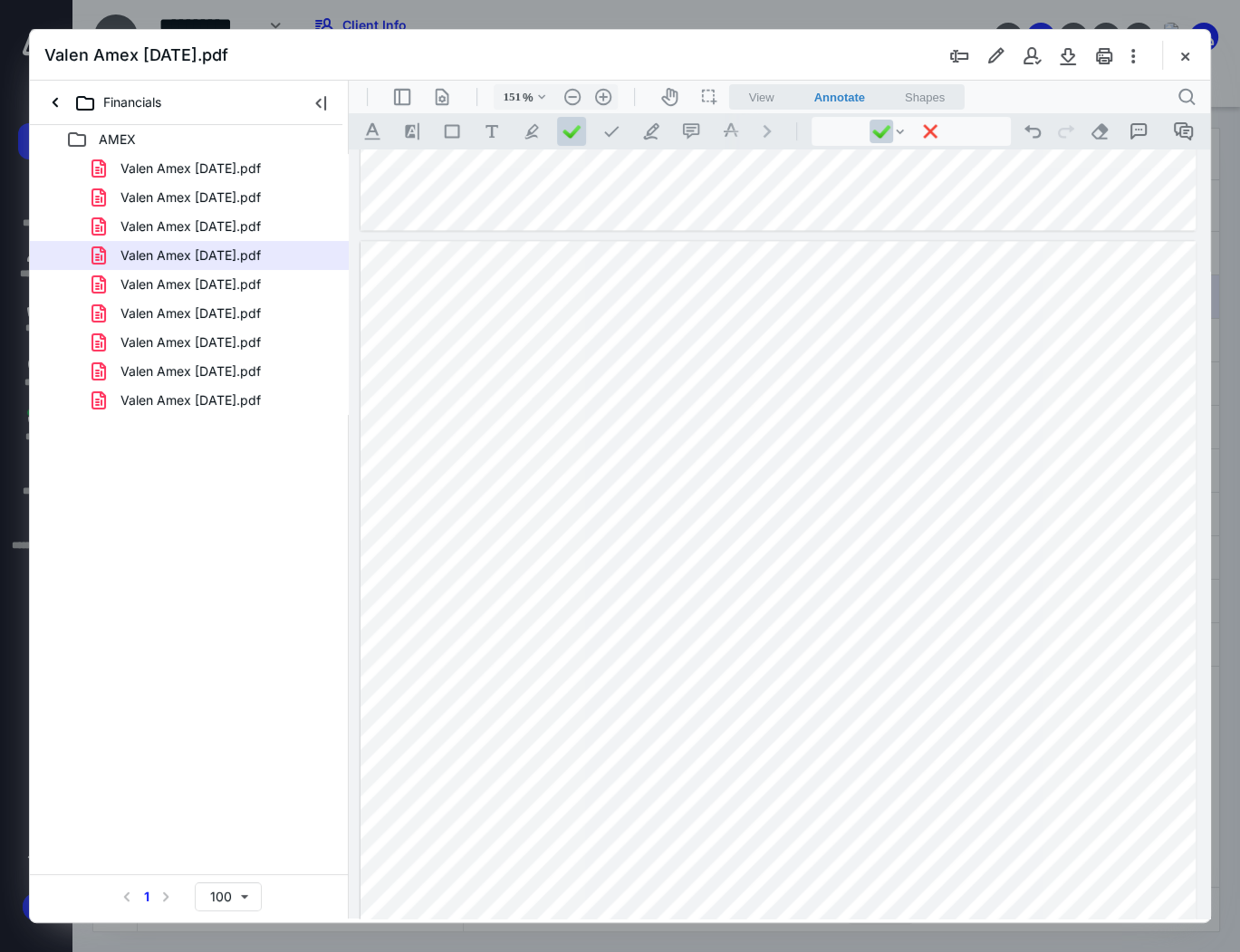 click at bounding box center (778, 782) 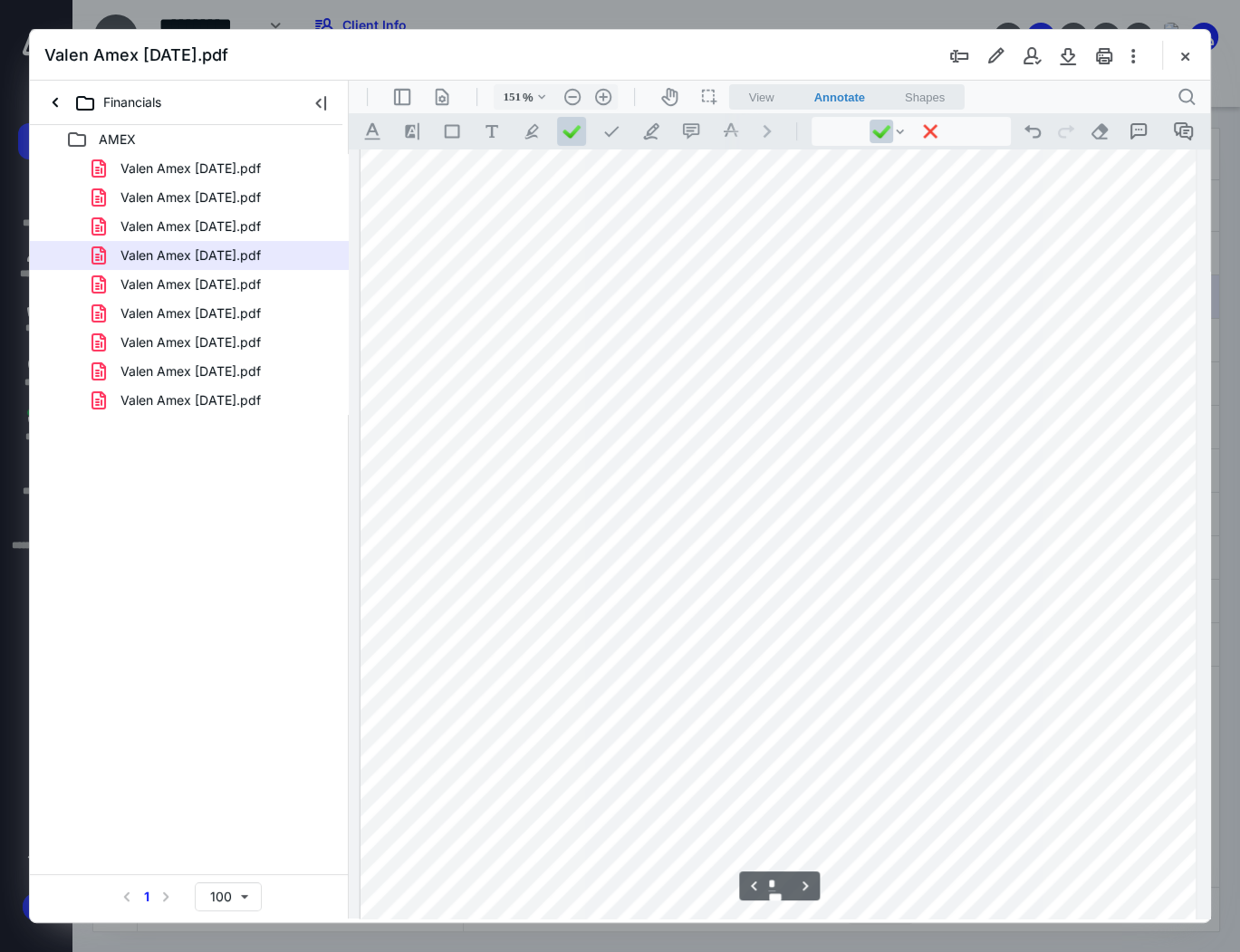 scroll, scrollTop: 3551, scrollLeft: 0, axis: vertical 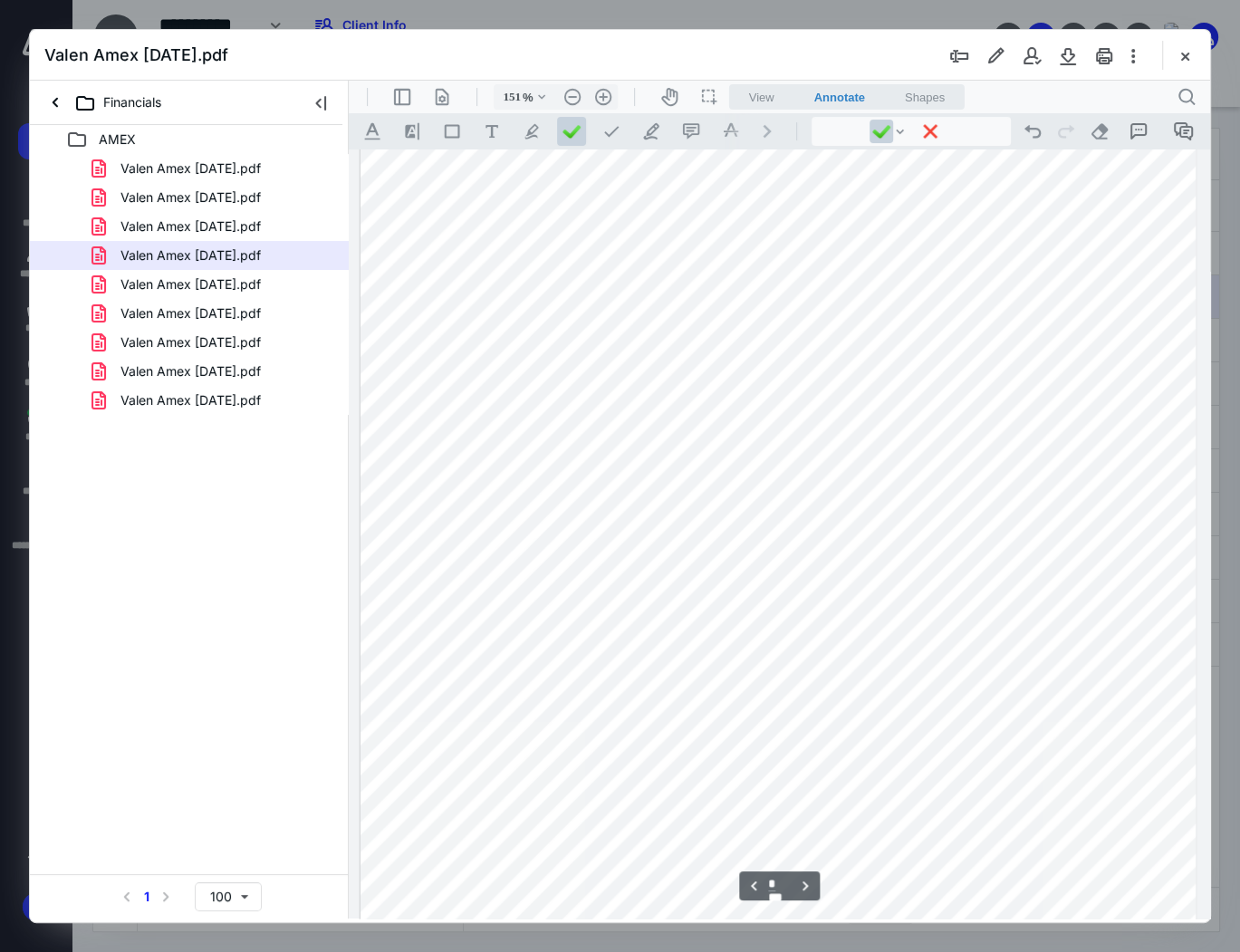 click at bounding box center [778, 419] 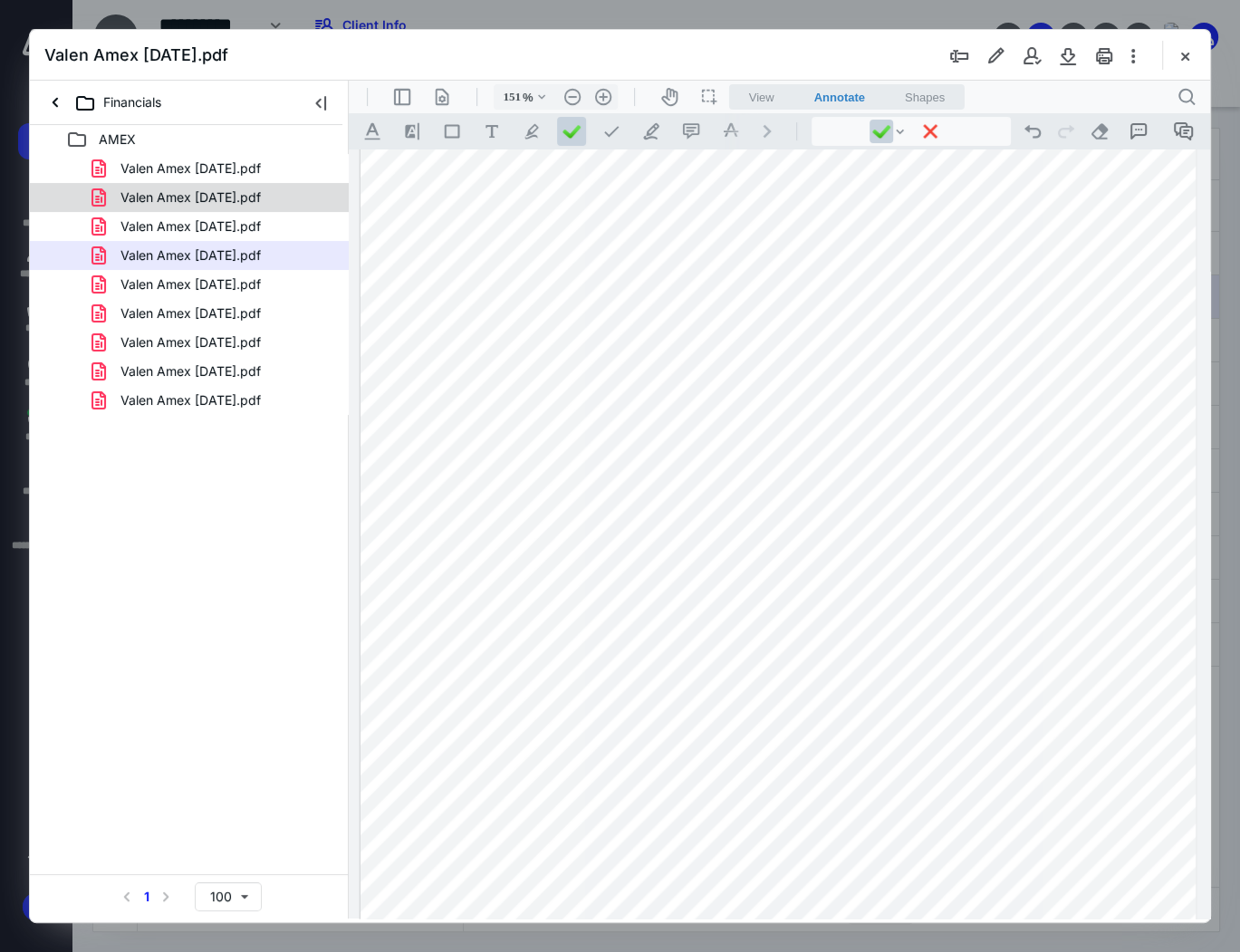click on "Valen Amex Aug 2022.pdf" at bounding box center (190, 197) 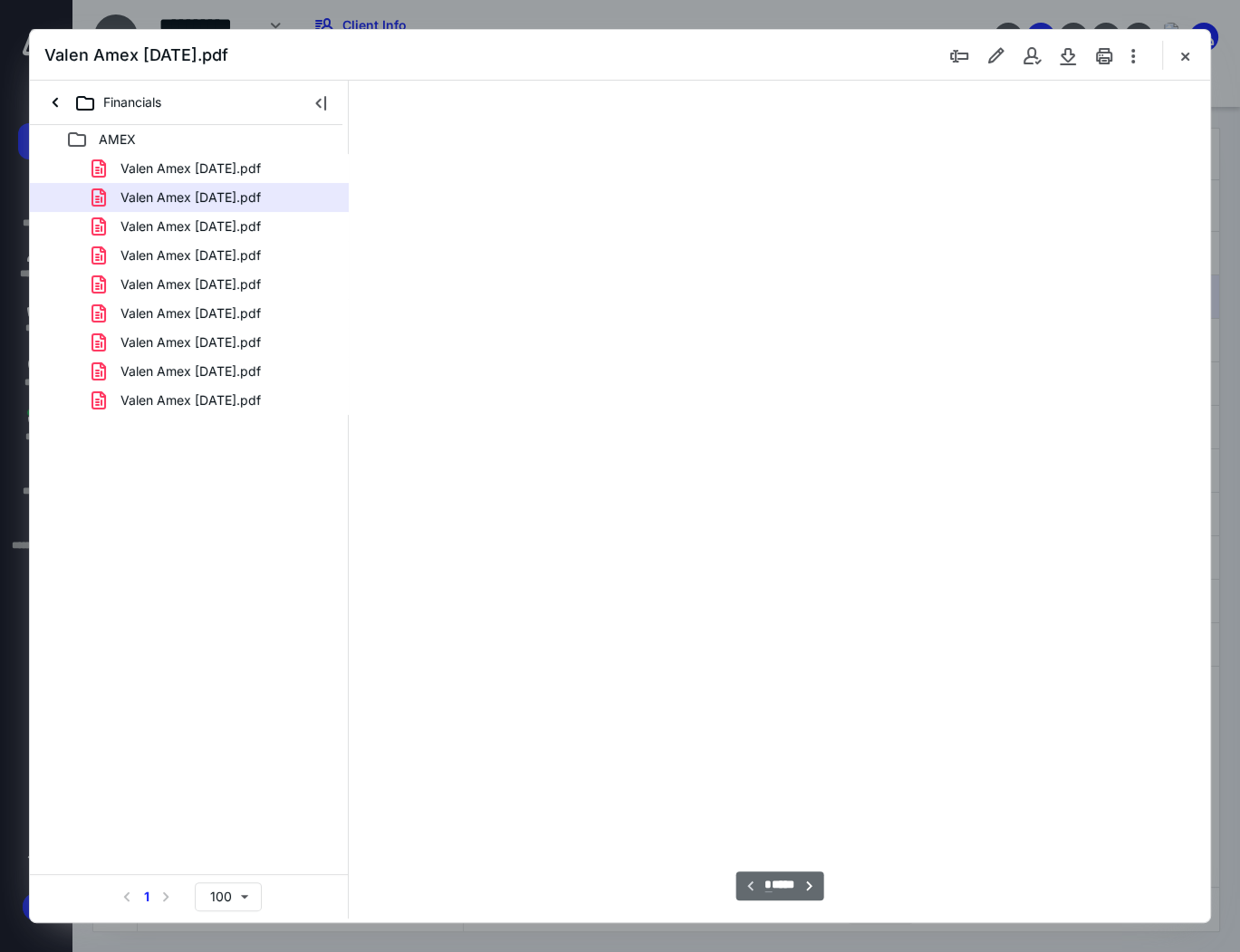 type on "152" 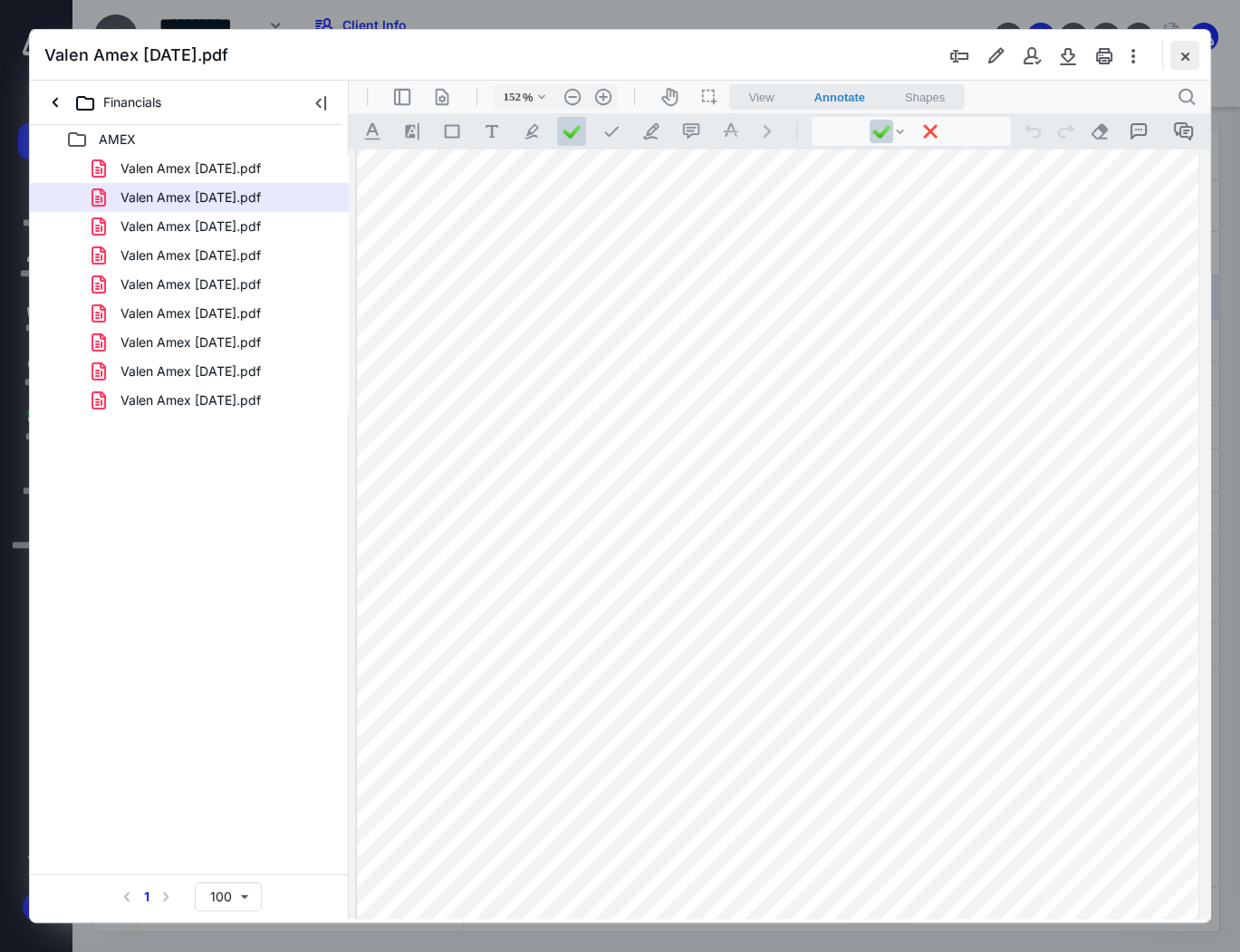 click at bounding box center [1185, 55] 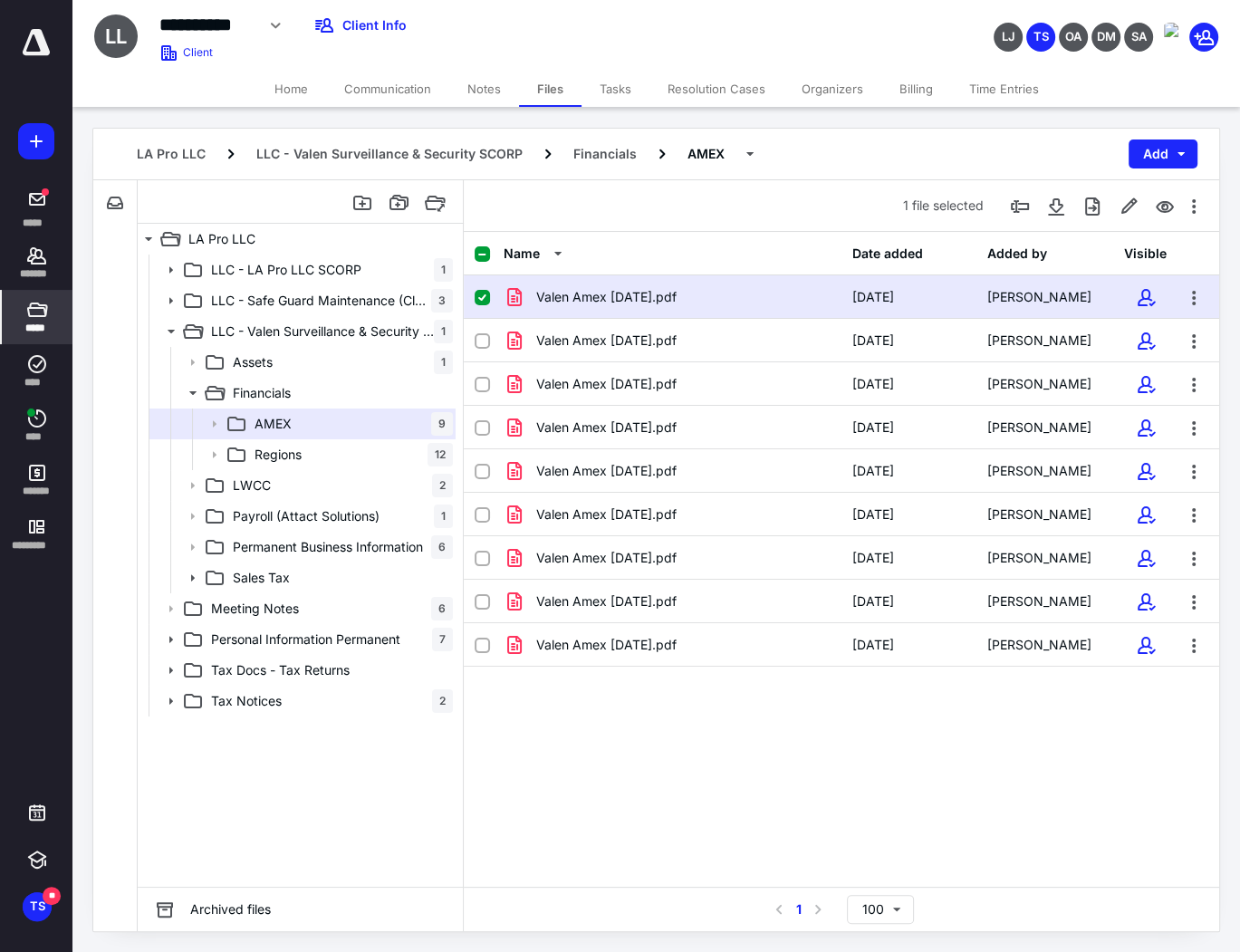 click on "*****" at bounding box center [37, 317] 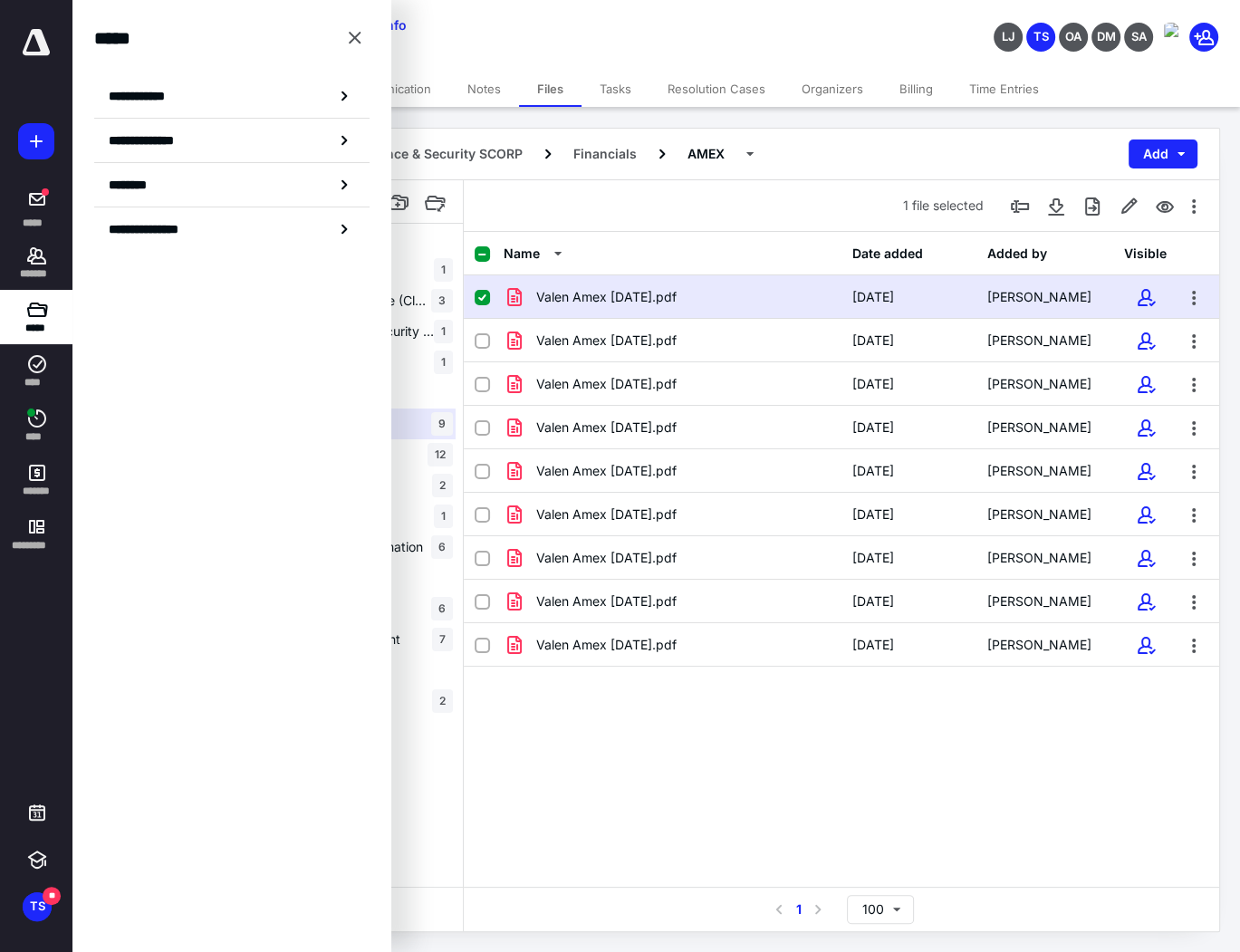 click on "1 file selected" at bounding box center (841, 206) 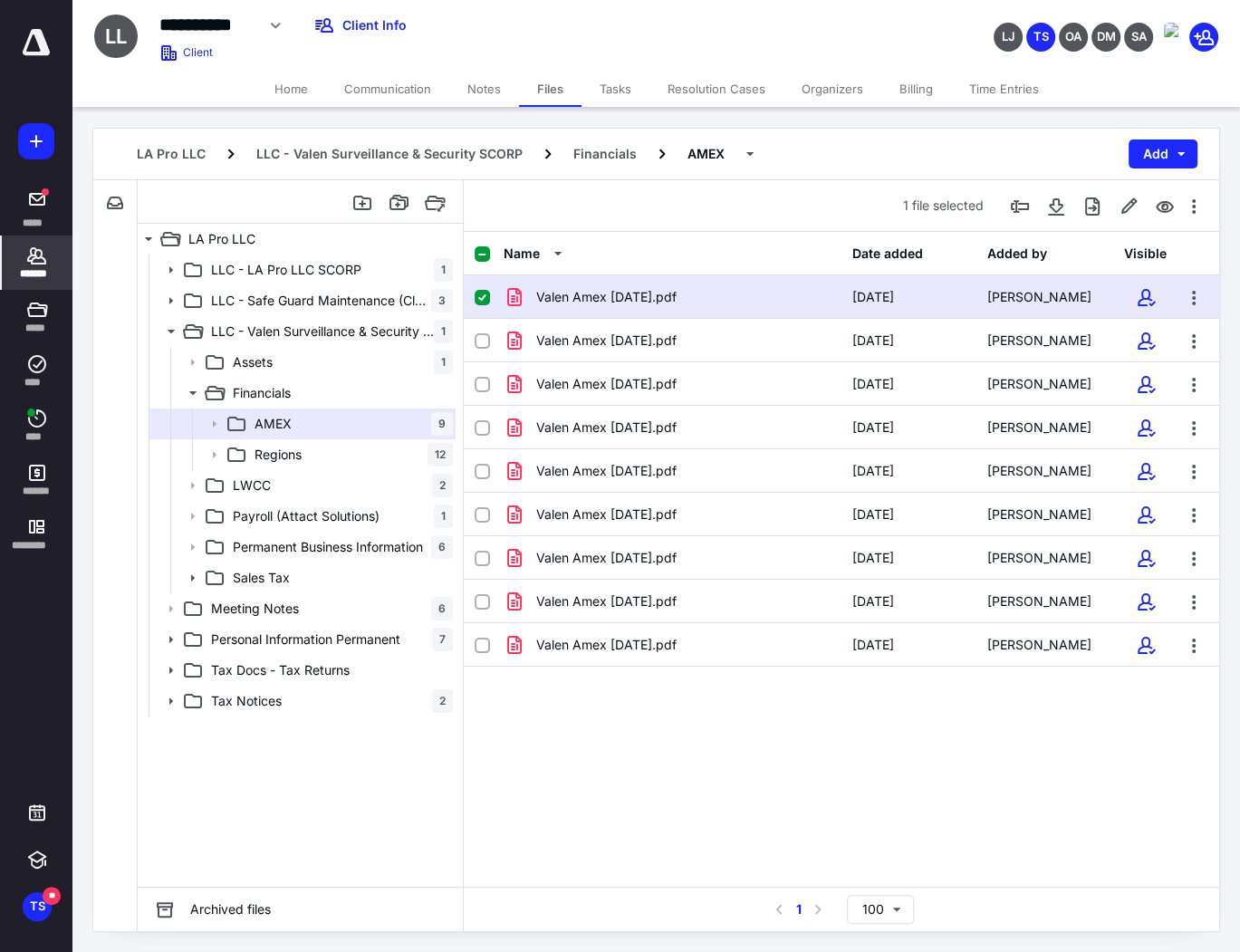 click on "*******" at bounding box center (37, 274) 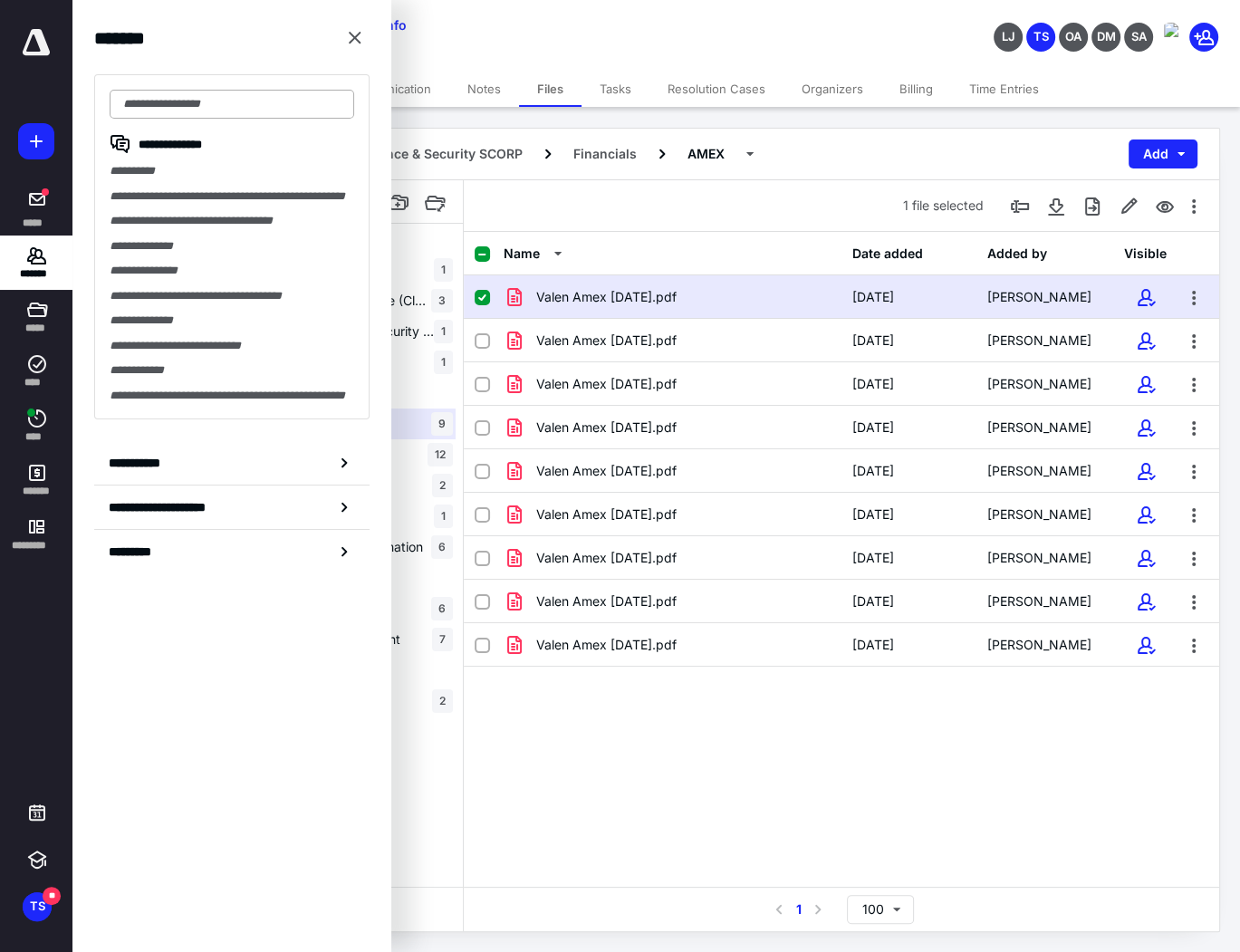 click at bounding box center [232, 104] 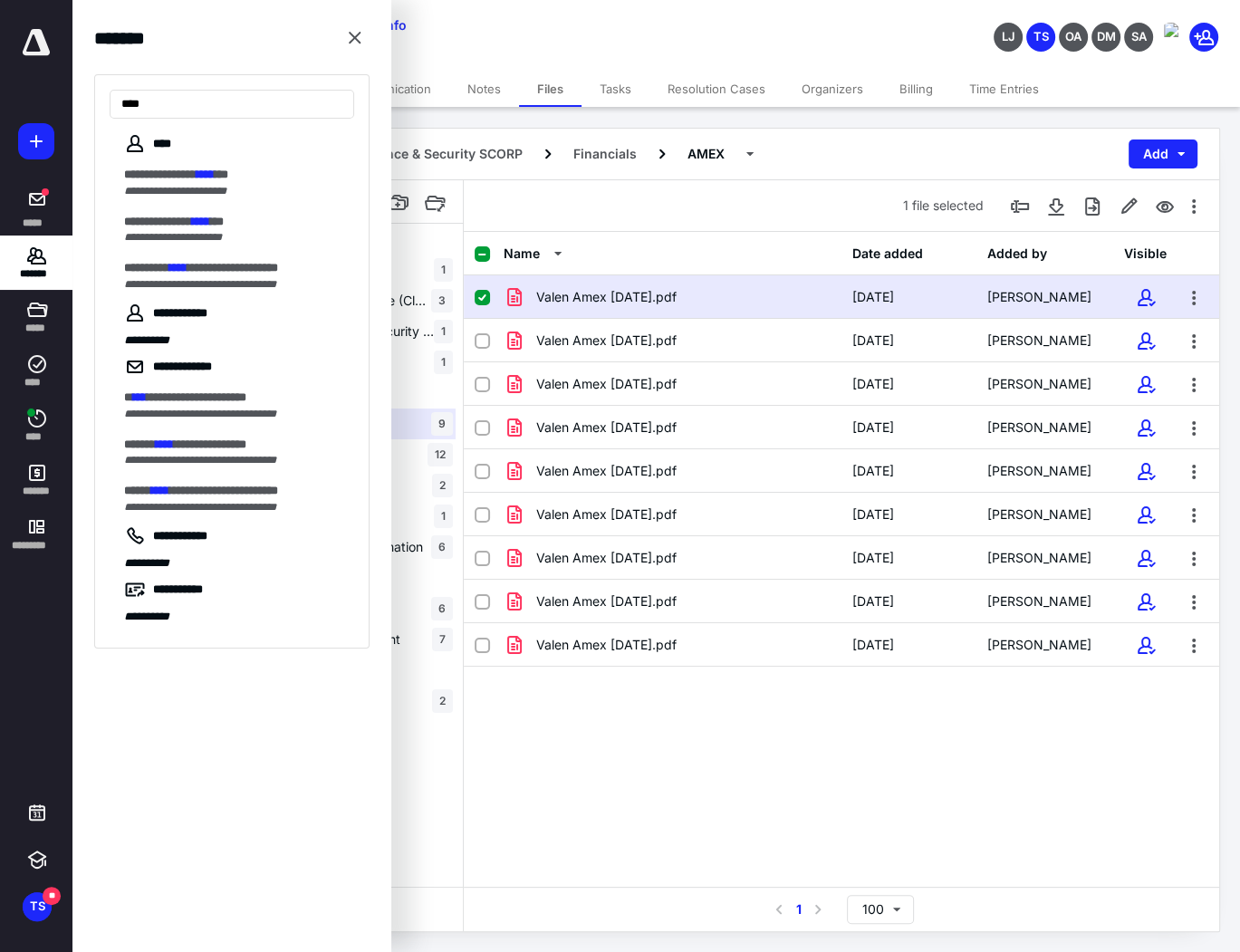 type on "****" 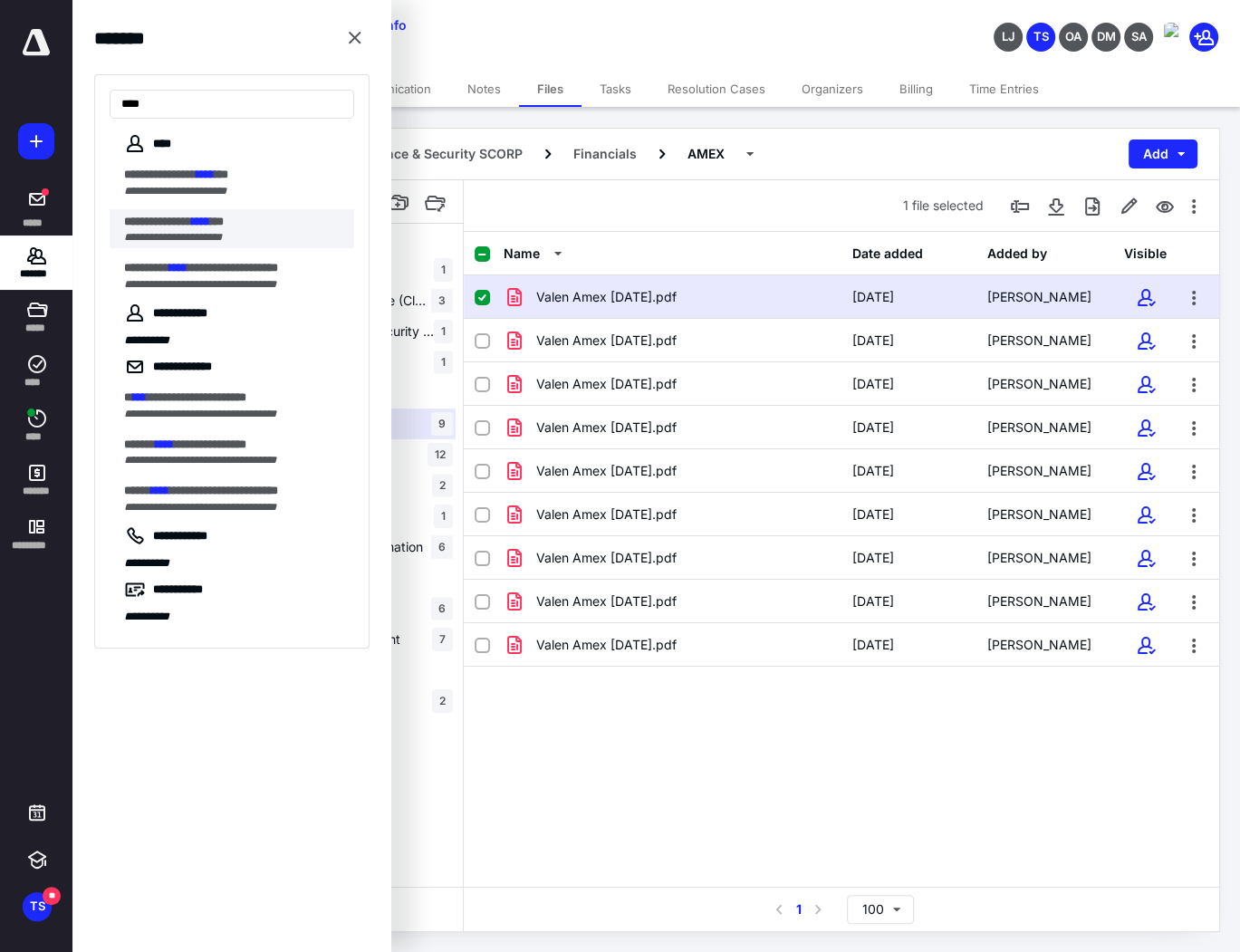 click on "**********" at bounding box center (234, 222) 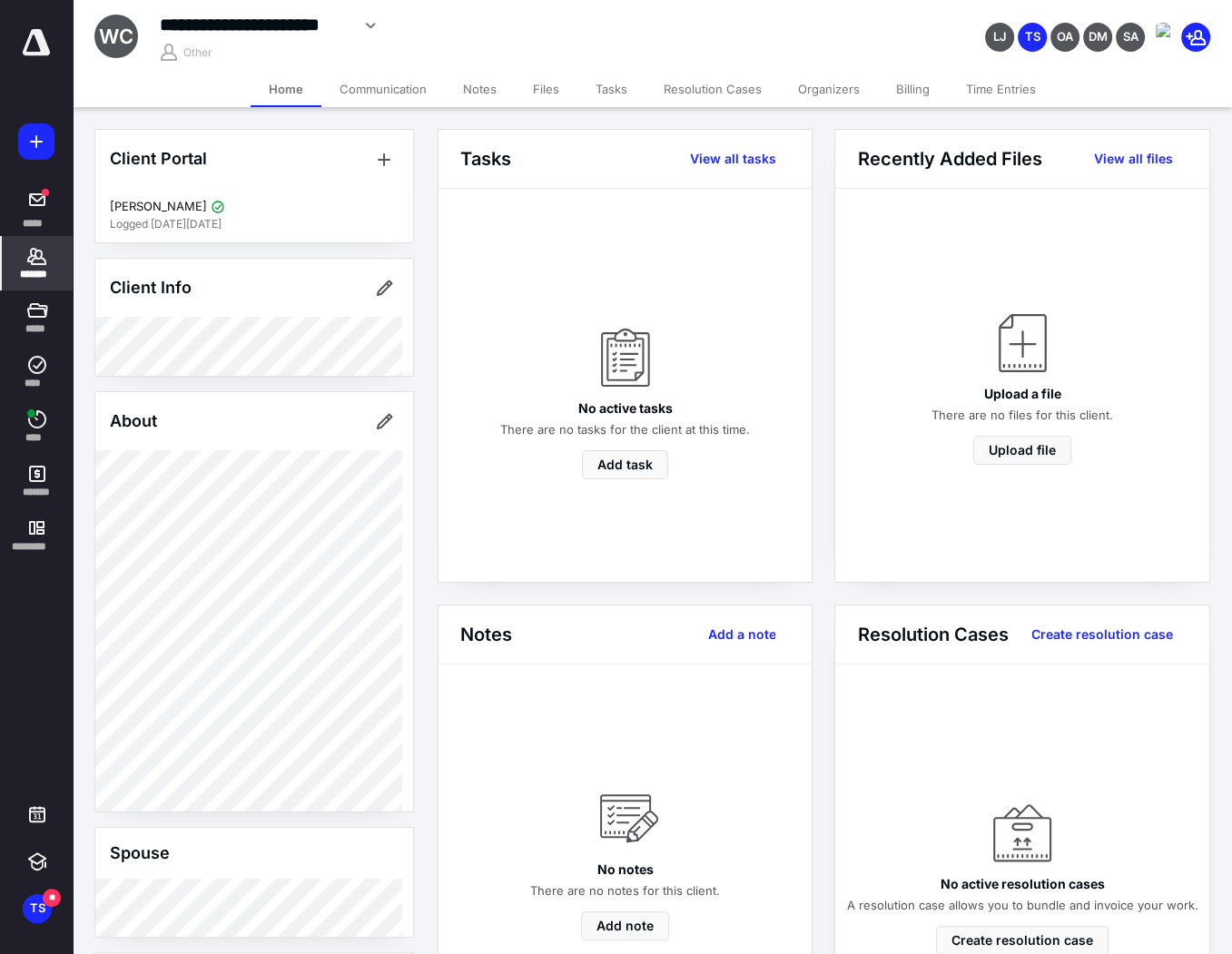 click on "Billing" at bounding box center [912, 89] 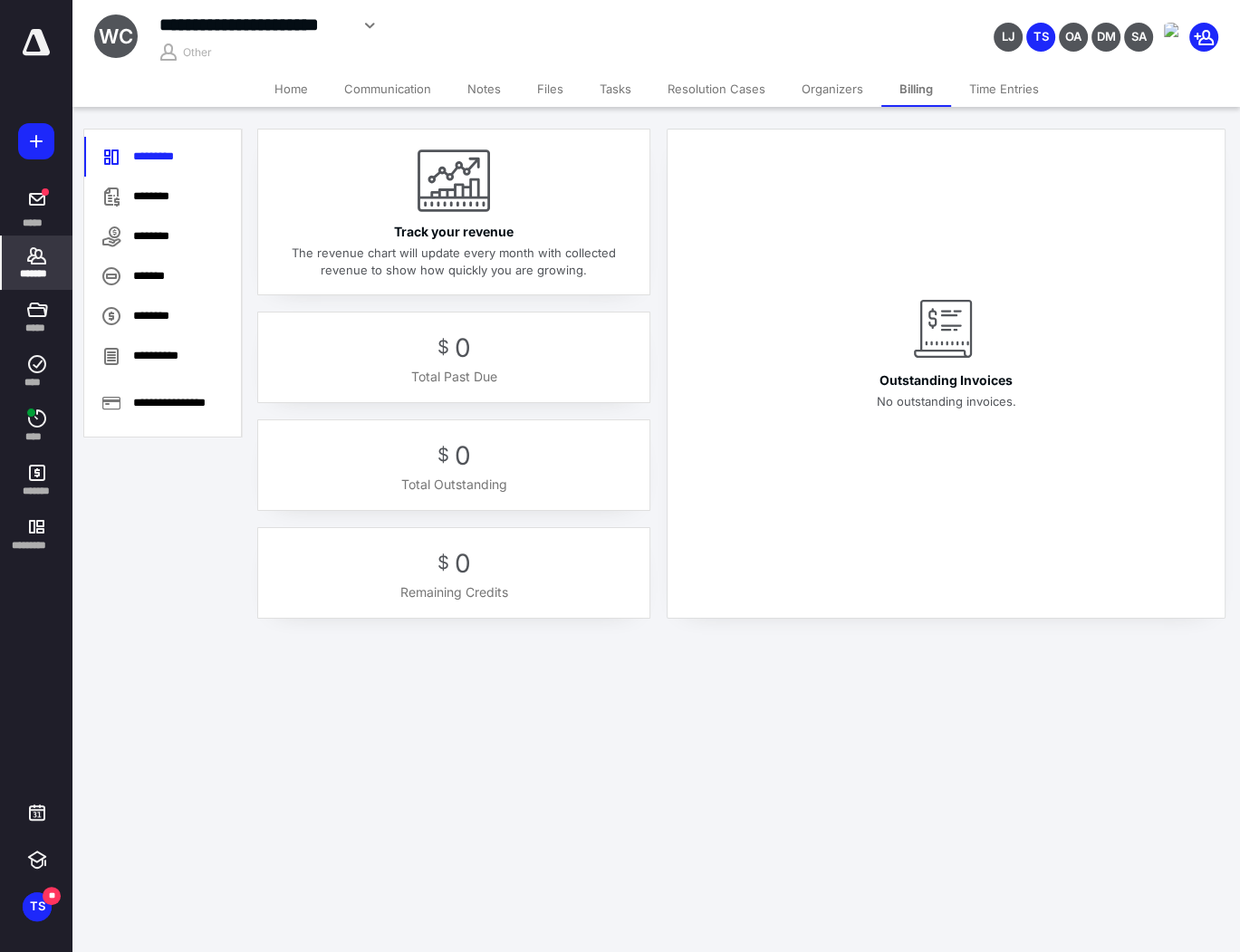 click on "*******" at bounding box center (37, 274) 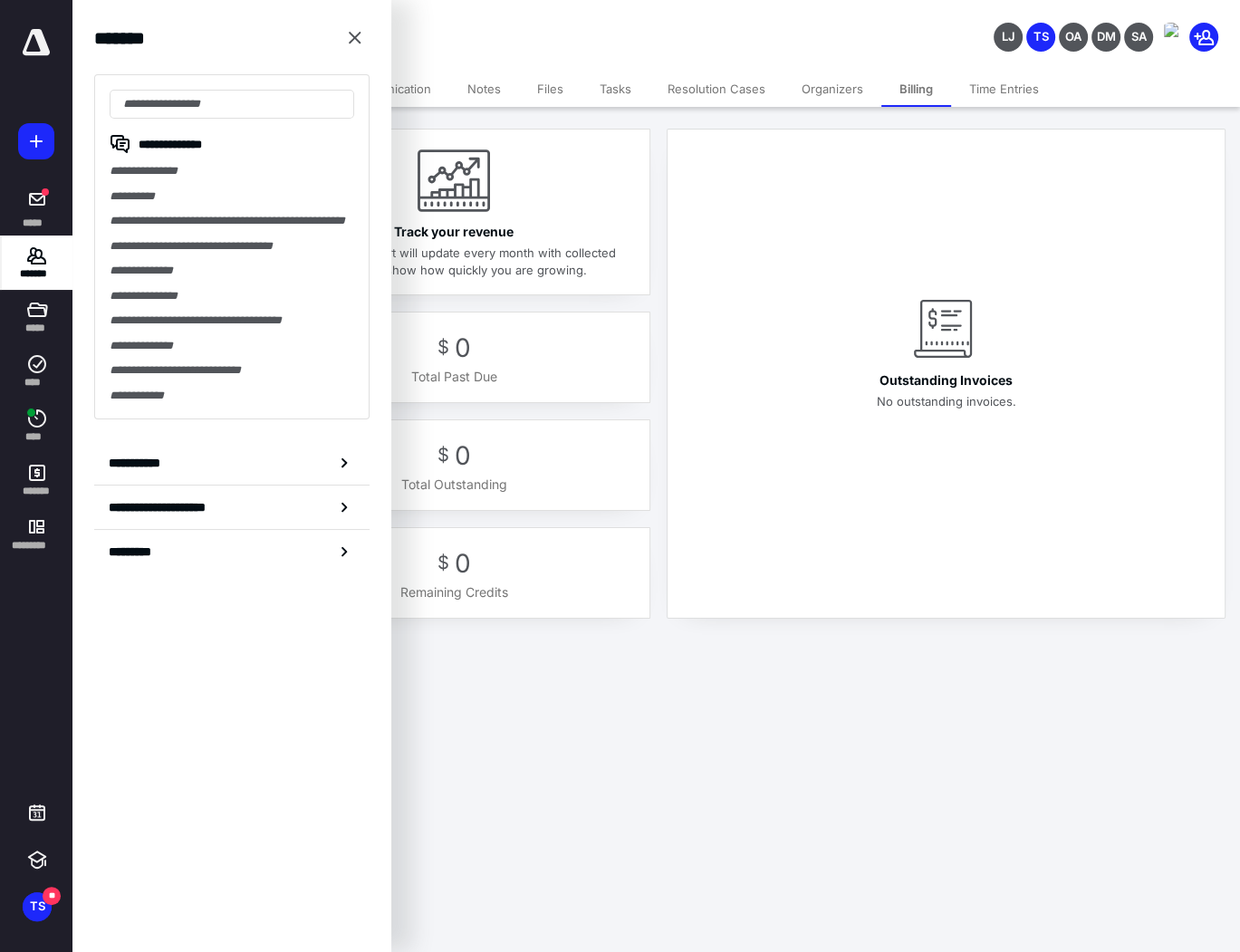 click on "**********" at bounding box center (232, 246) 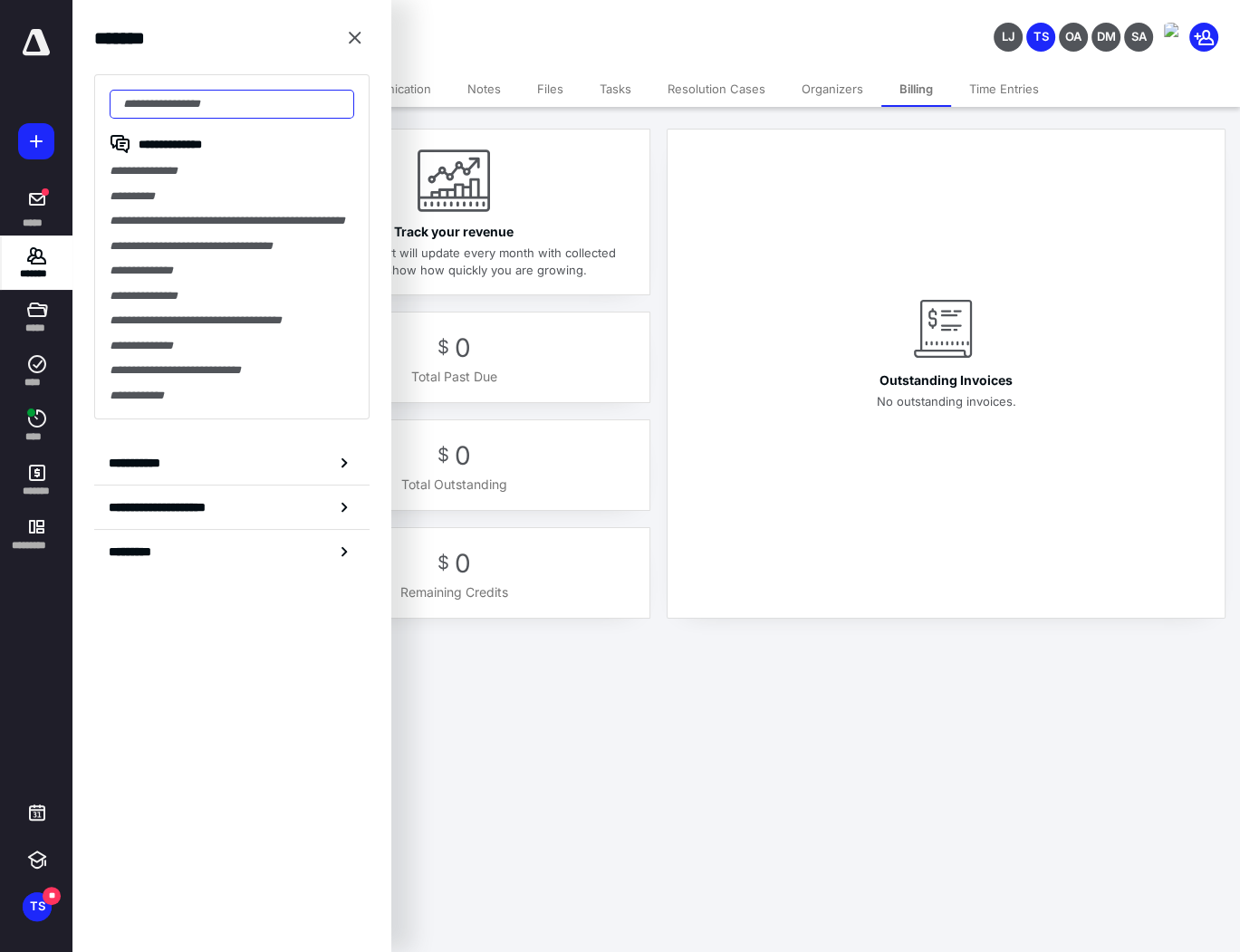 click at bounding box center (232, 104) 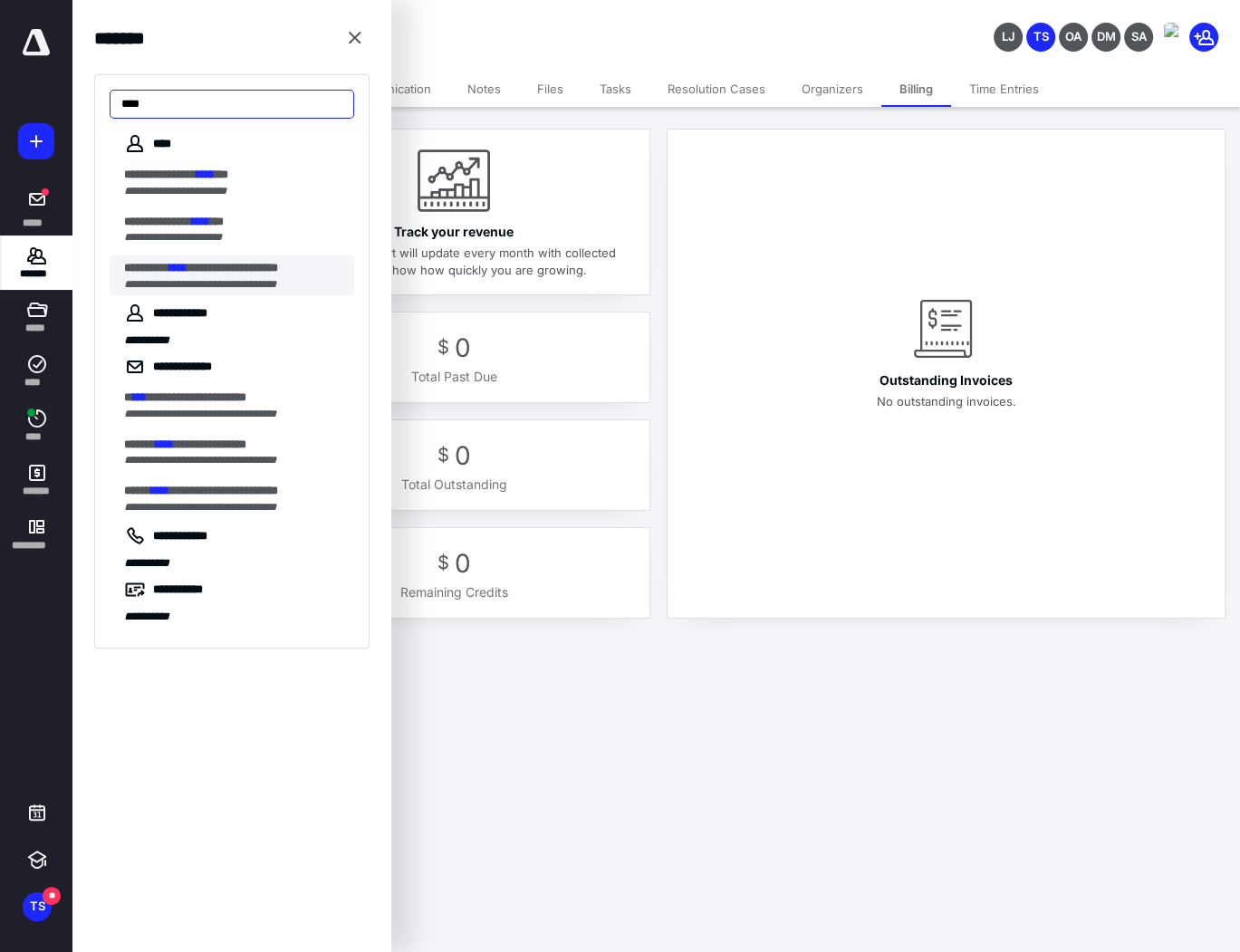 type on "****" 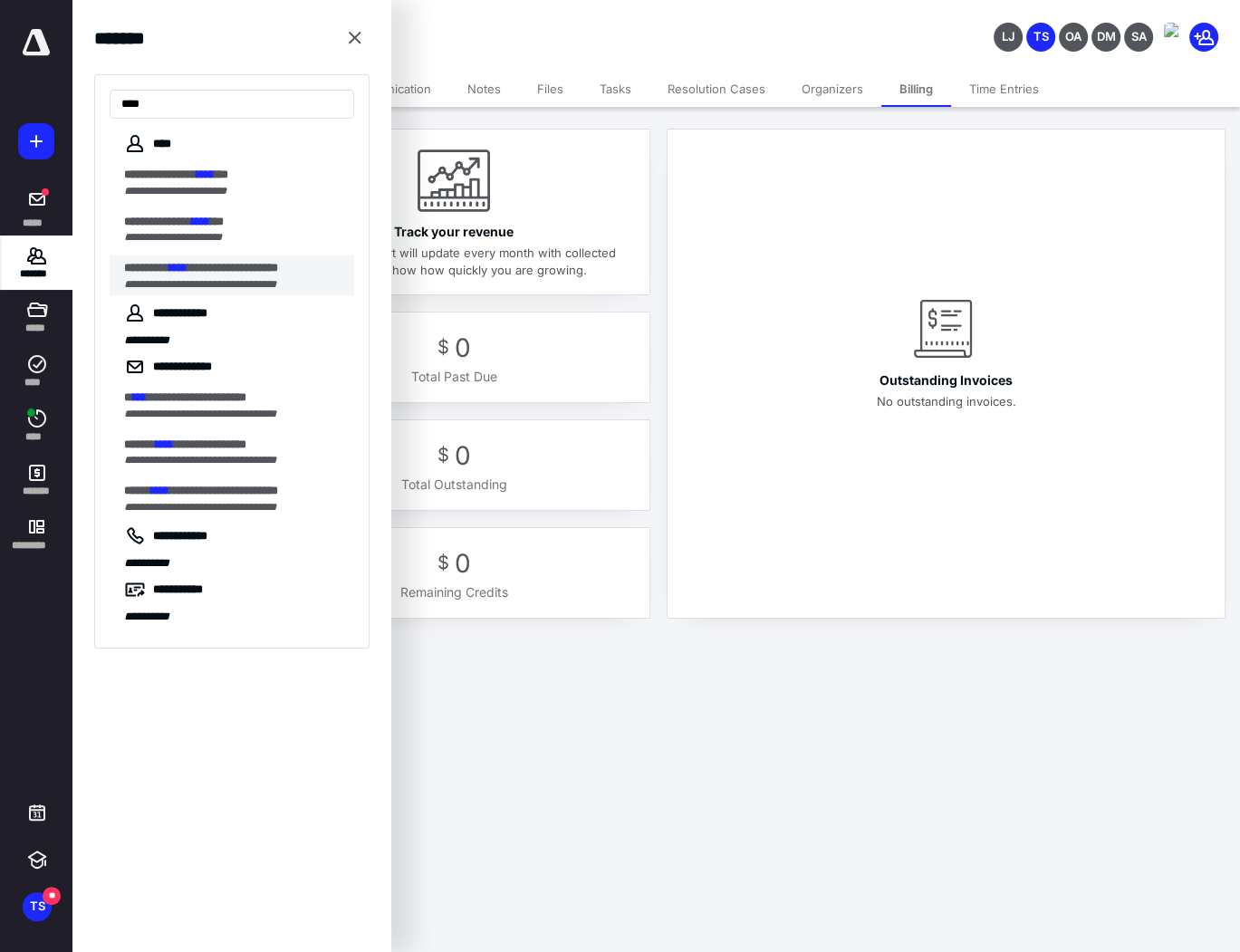 click on "**********" at bounding box center (200, 284) 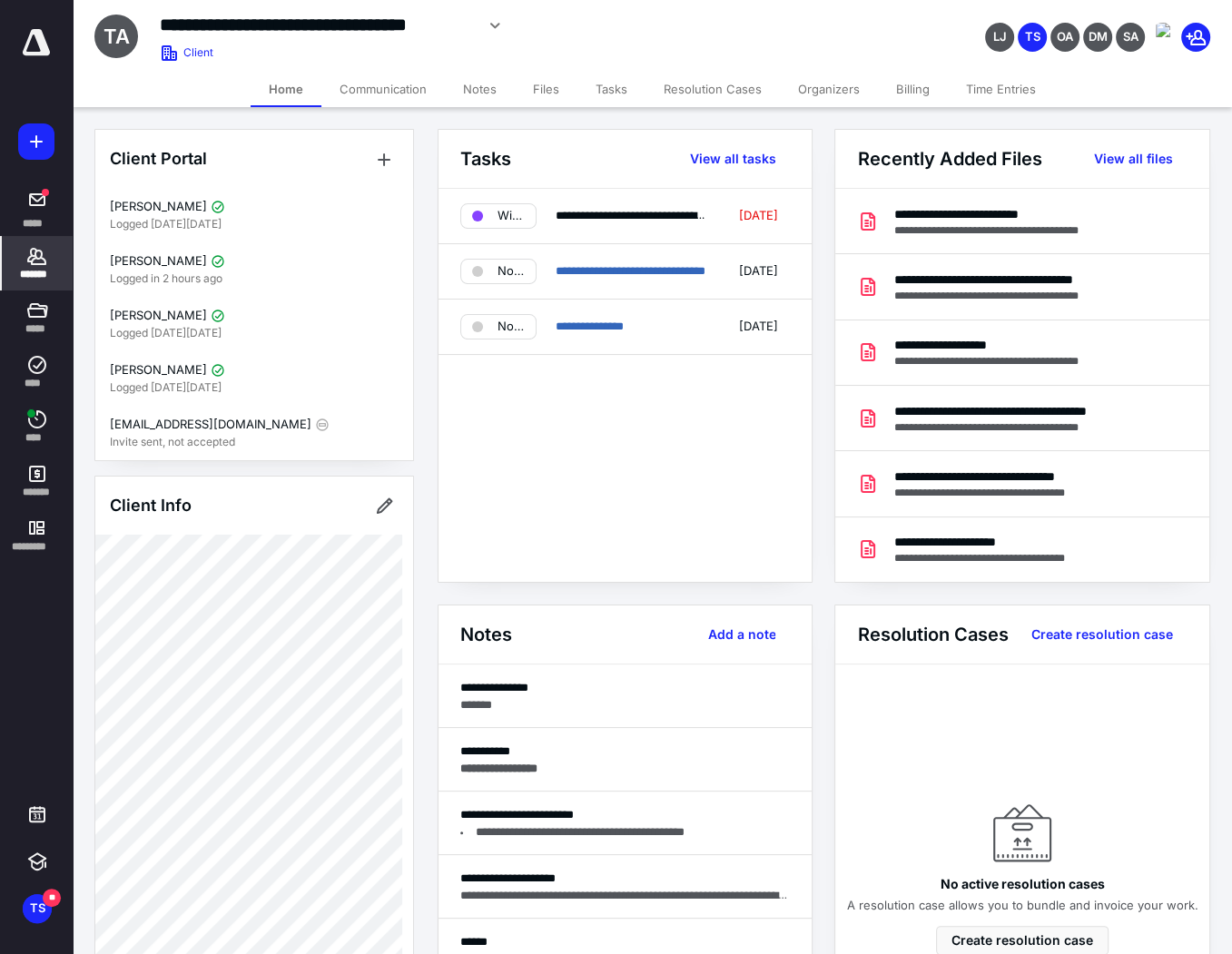 click on "Billing" at bounding box center (912, 89) 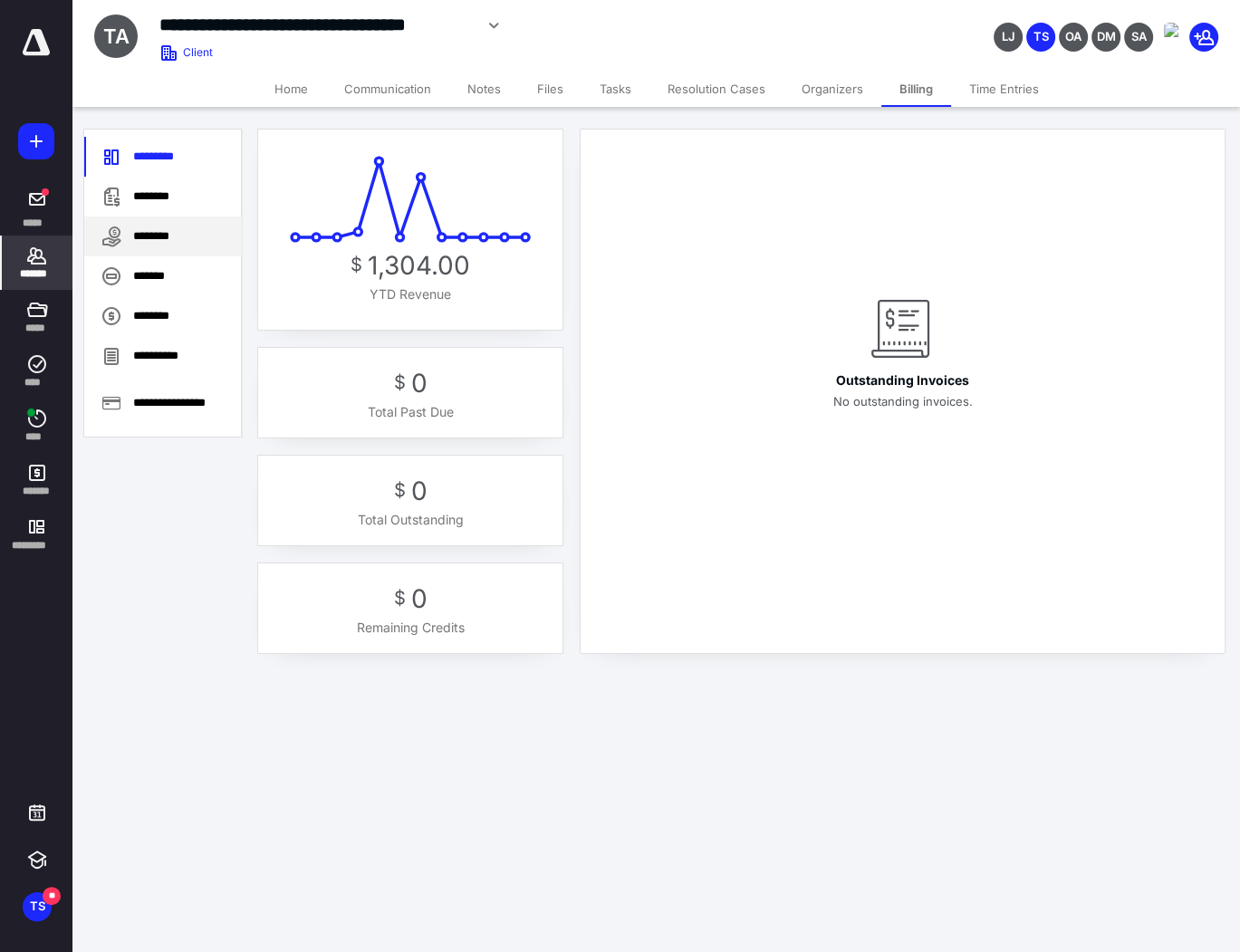 click on "********" at bounding box center [163, 236] 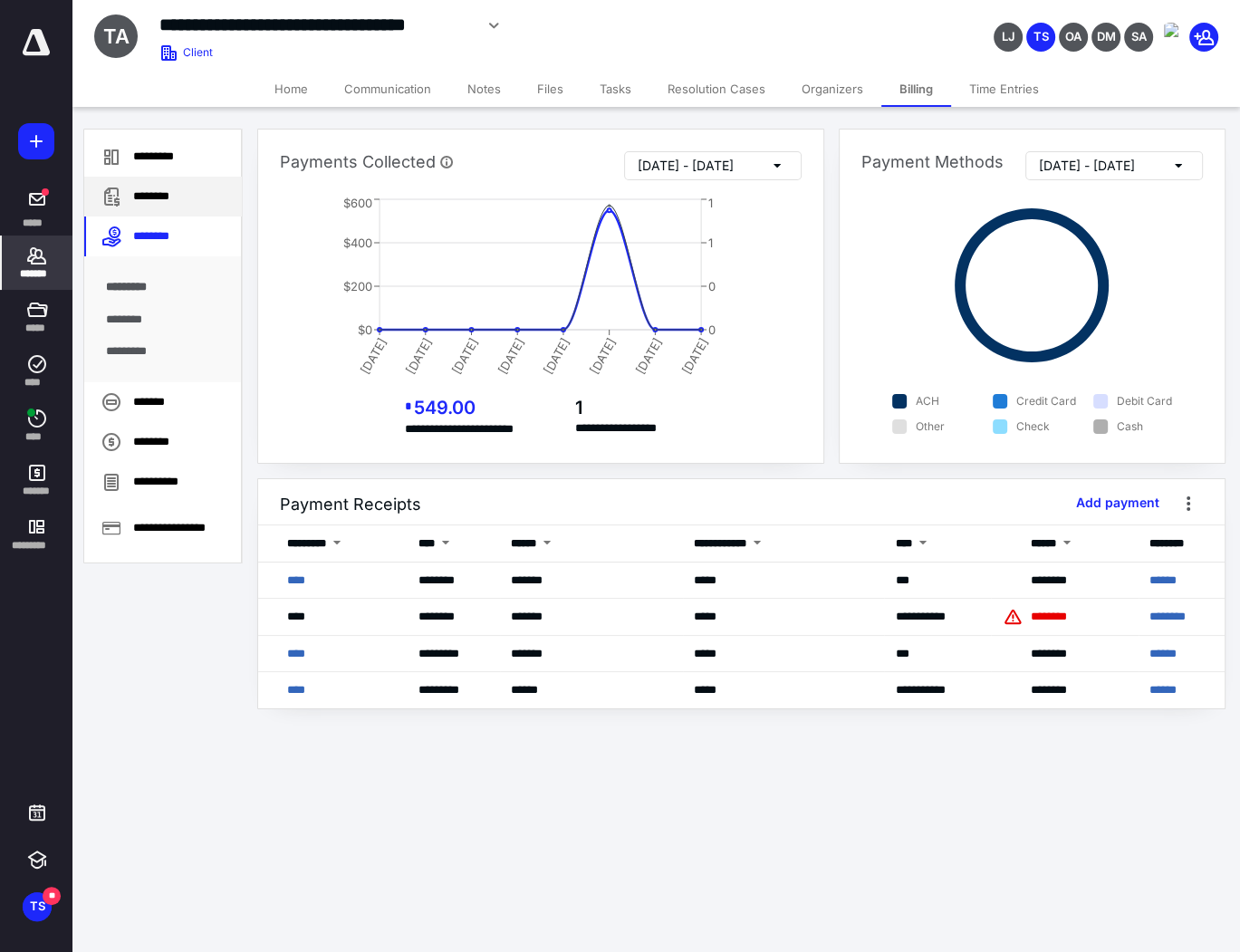click on "********" at bounding box center [163, 197] 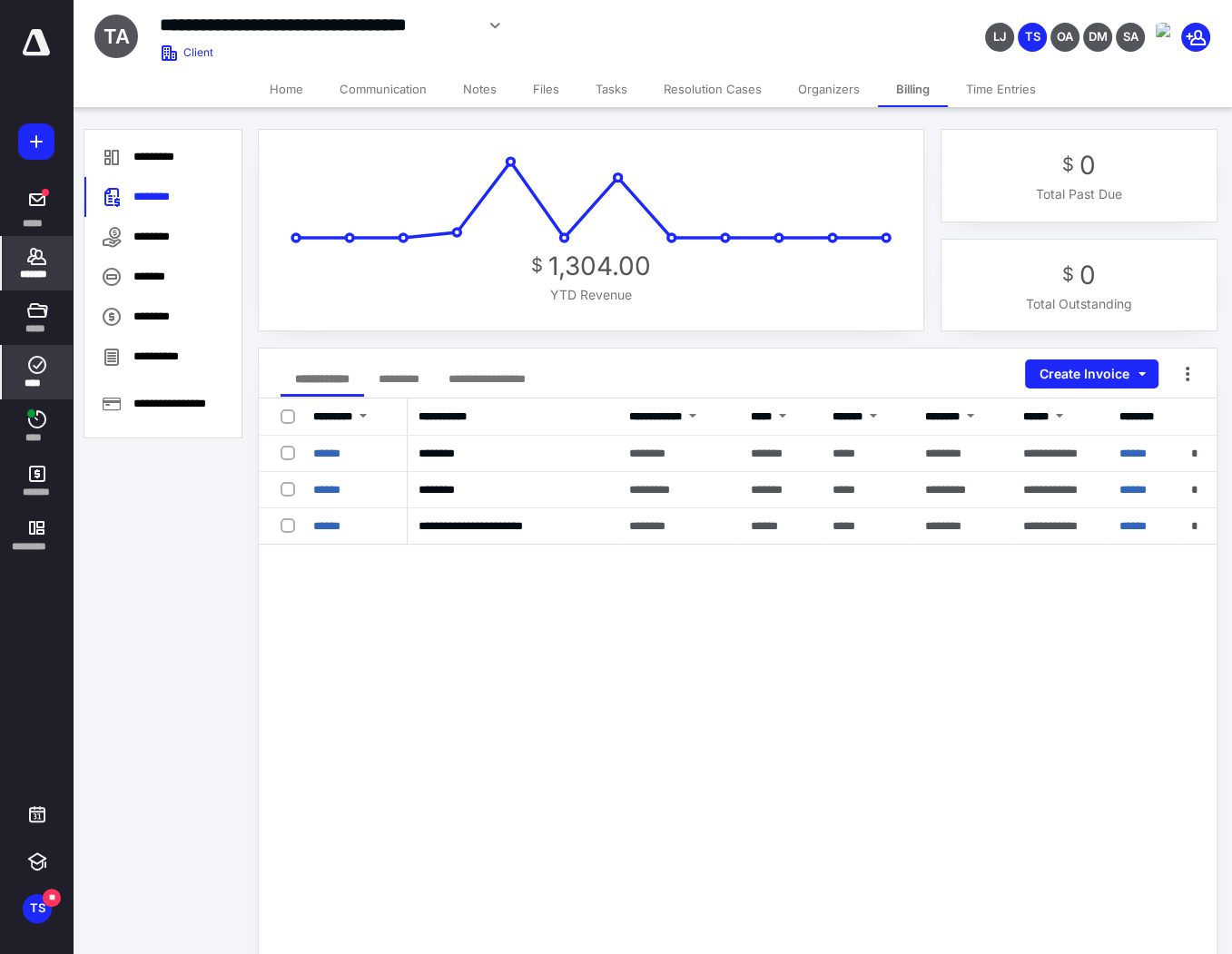 click on "****" at bounding box center [37, 372] 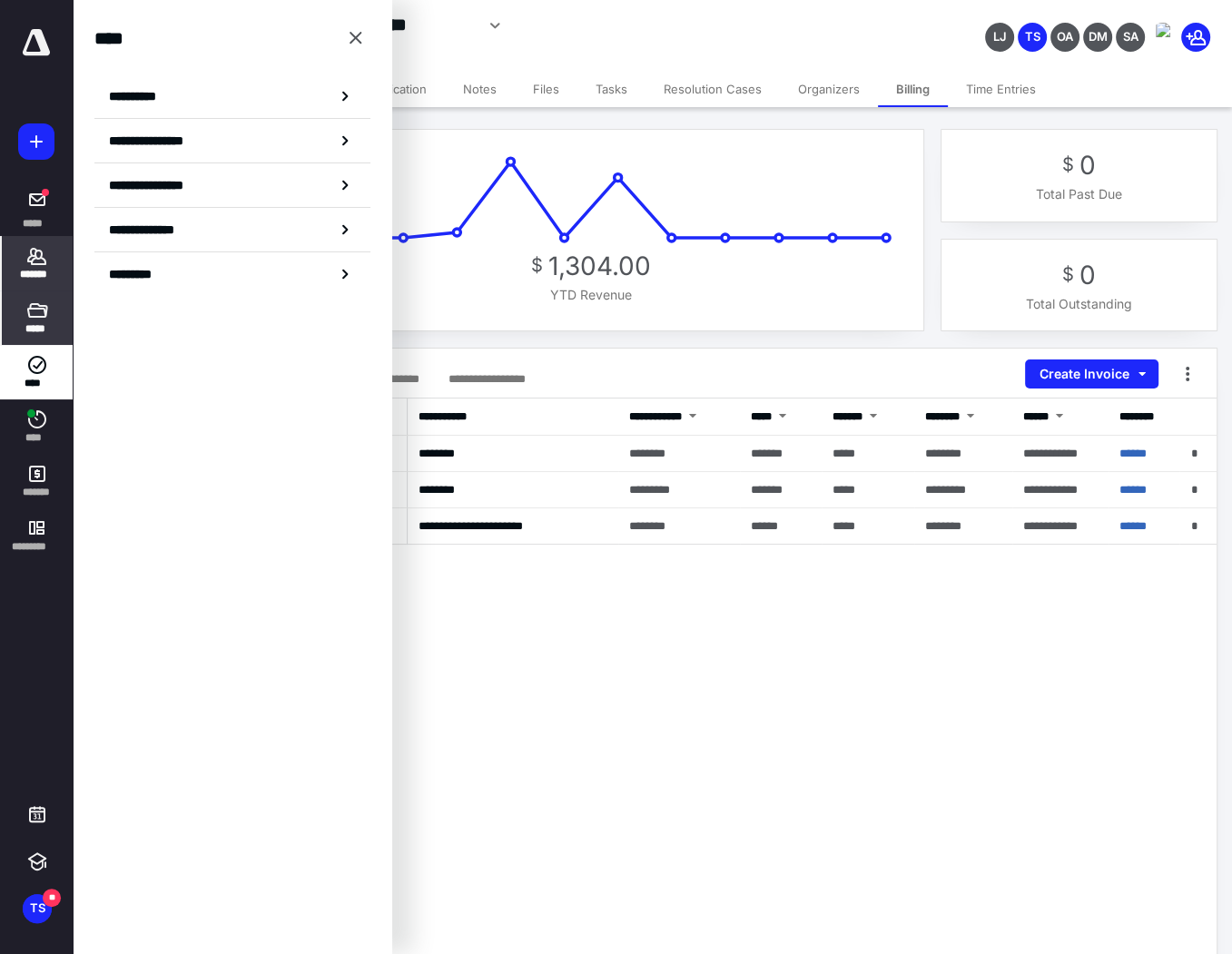 click on "*****" at bounding box center (37, 318) 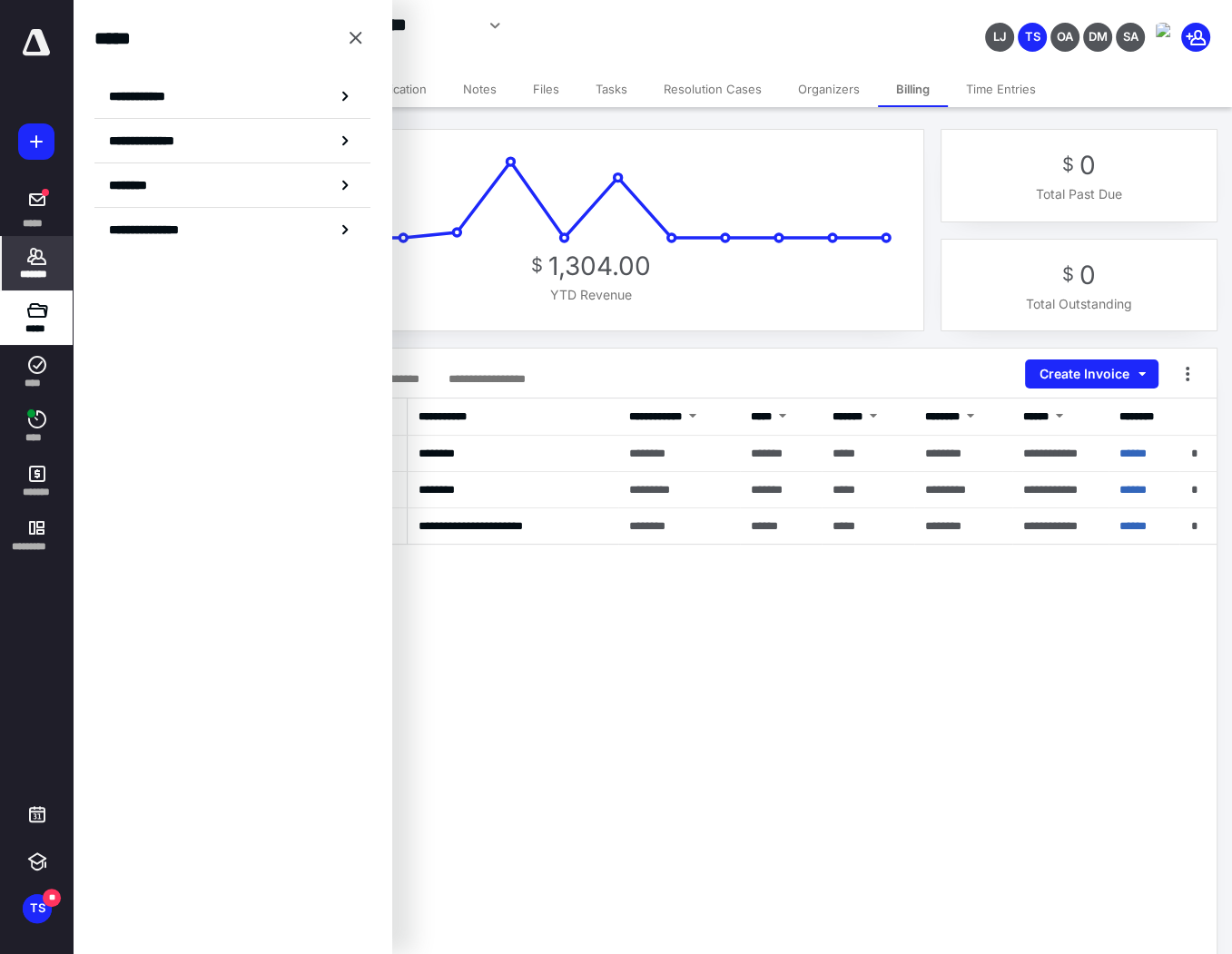 drag, startPoint x: 826, startPoint y: 749, endPoint x: 845, endPoint y: 743, distance: 19.92486 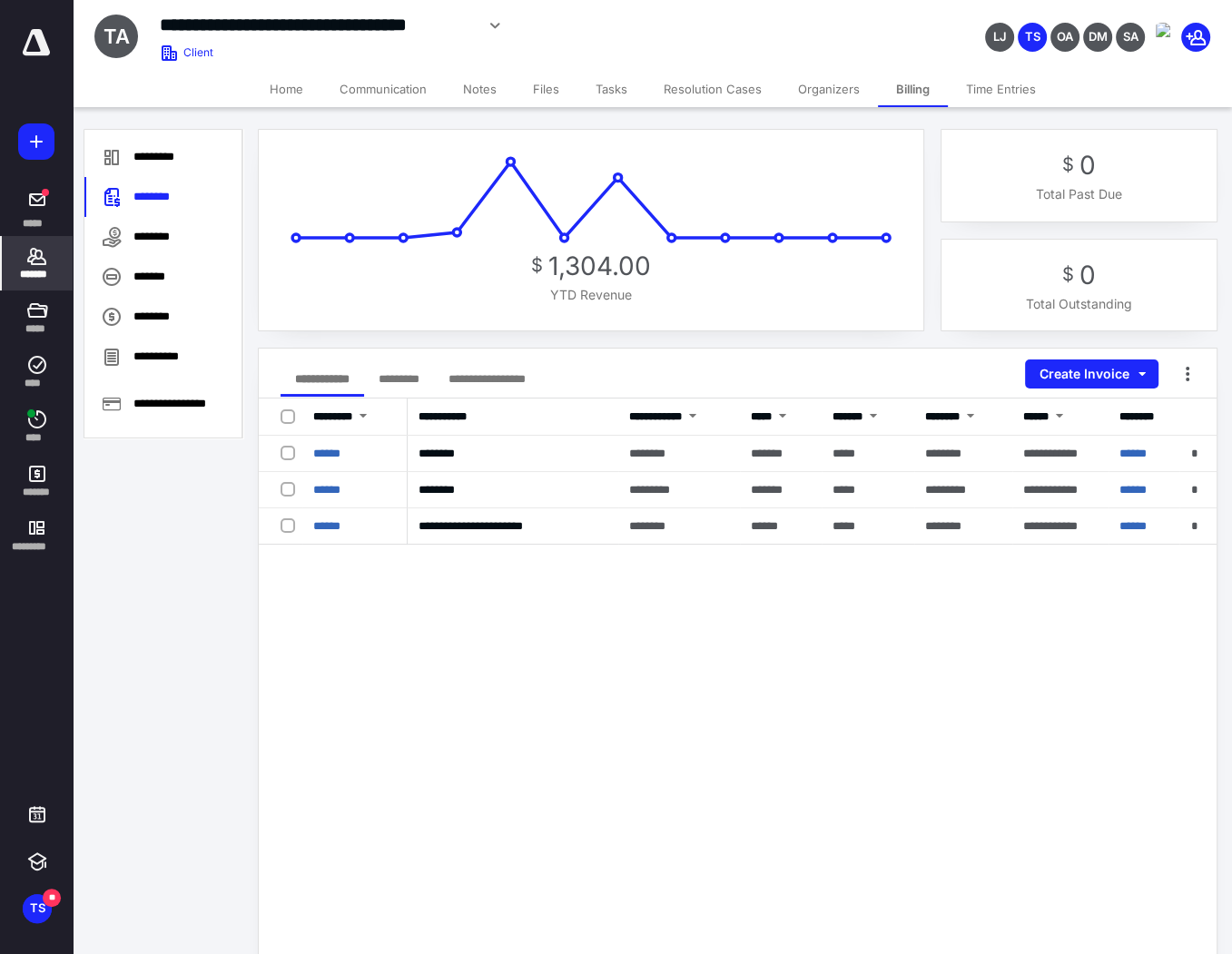 click on "Tasks" at bounding box center [611, 89] 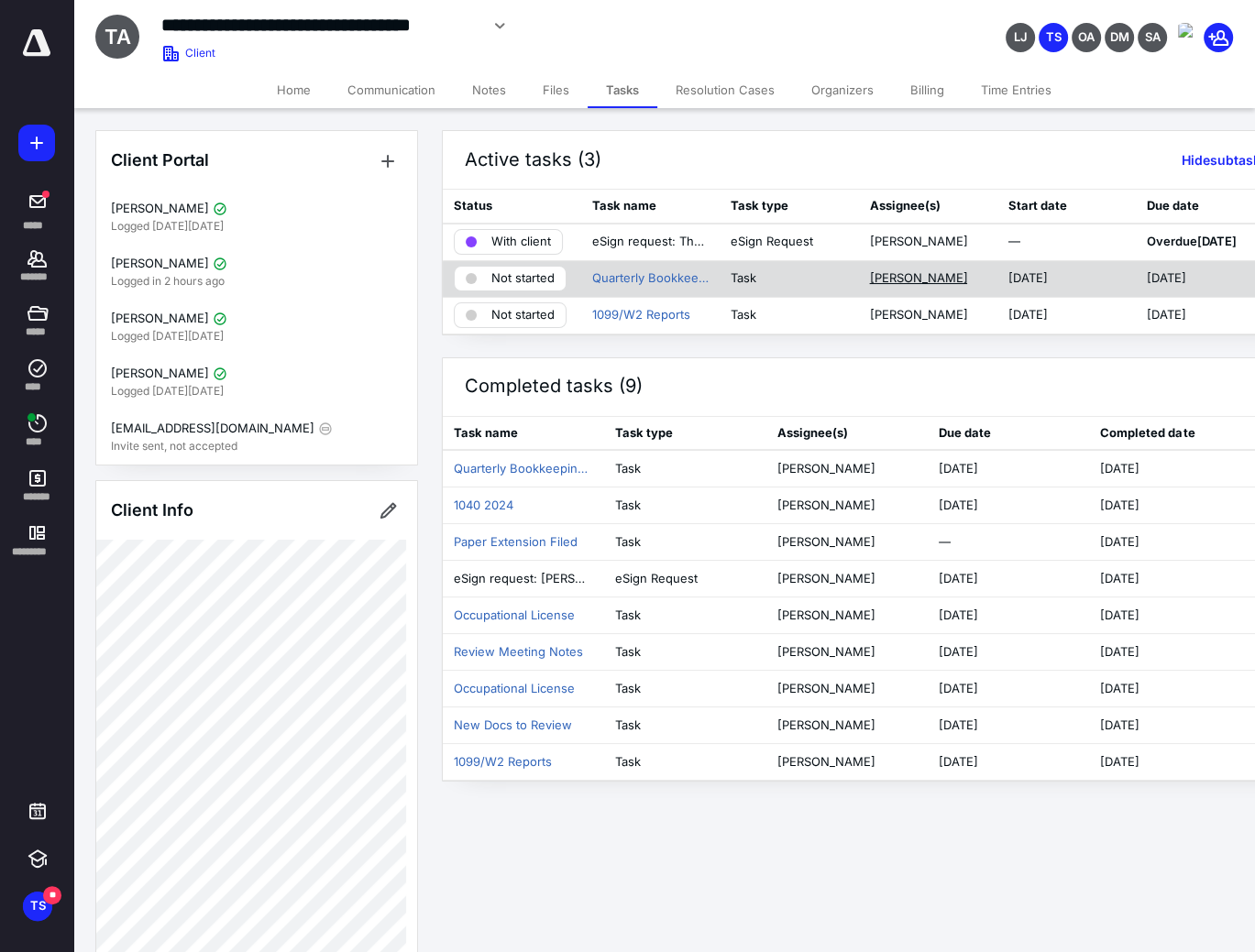 click on "MARLA MOODY-BEAVER" at bounding box center (918, 279) 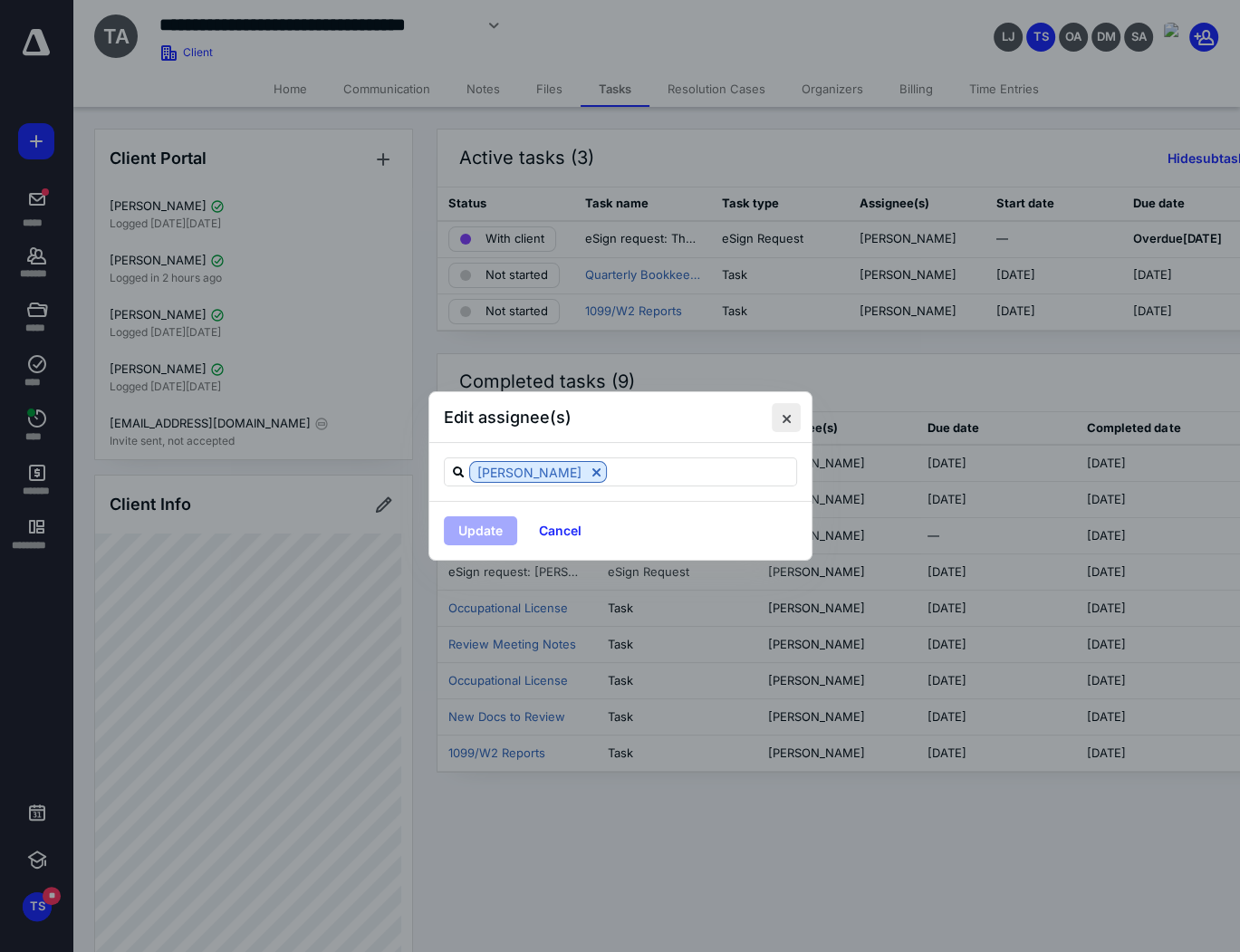 click at bounding box center [786, 418] 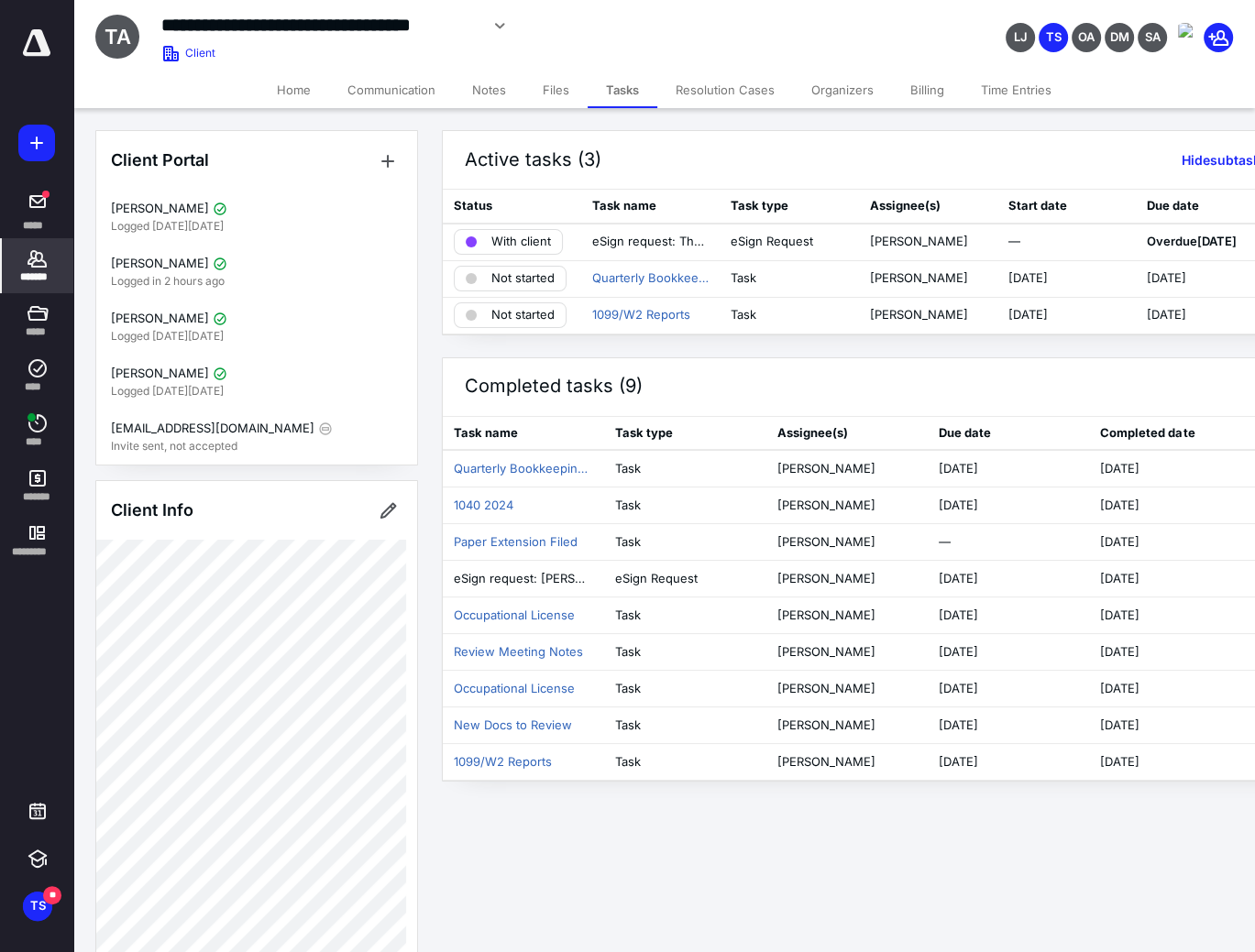click on "*******" at bounding box center [38, 266] 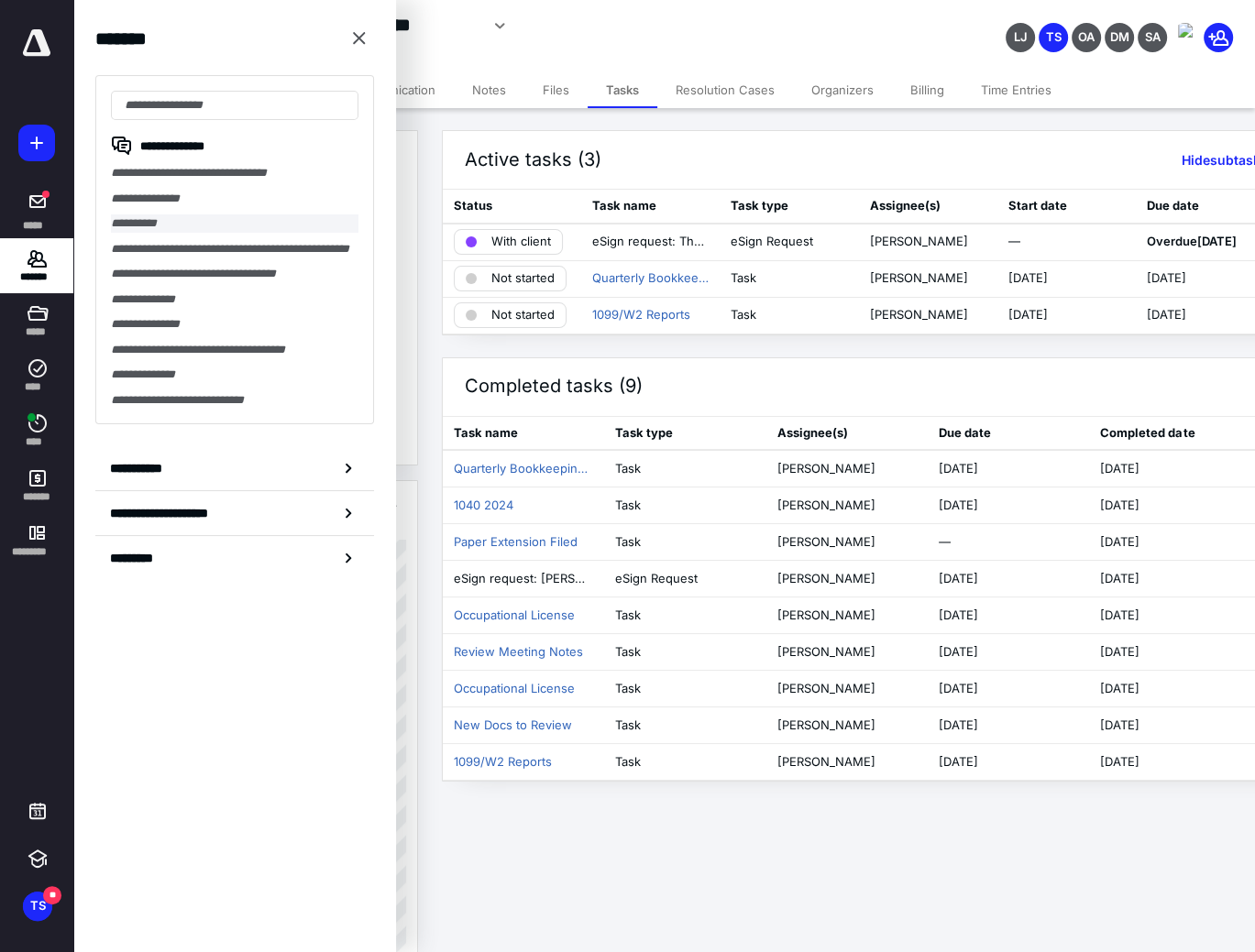 click on "**********" at bounding box center [235, 224] 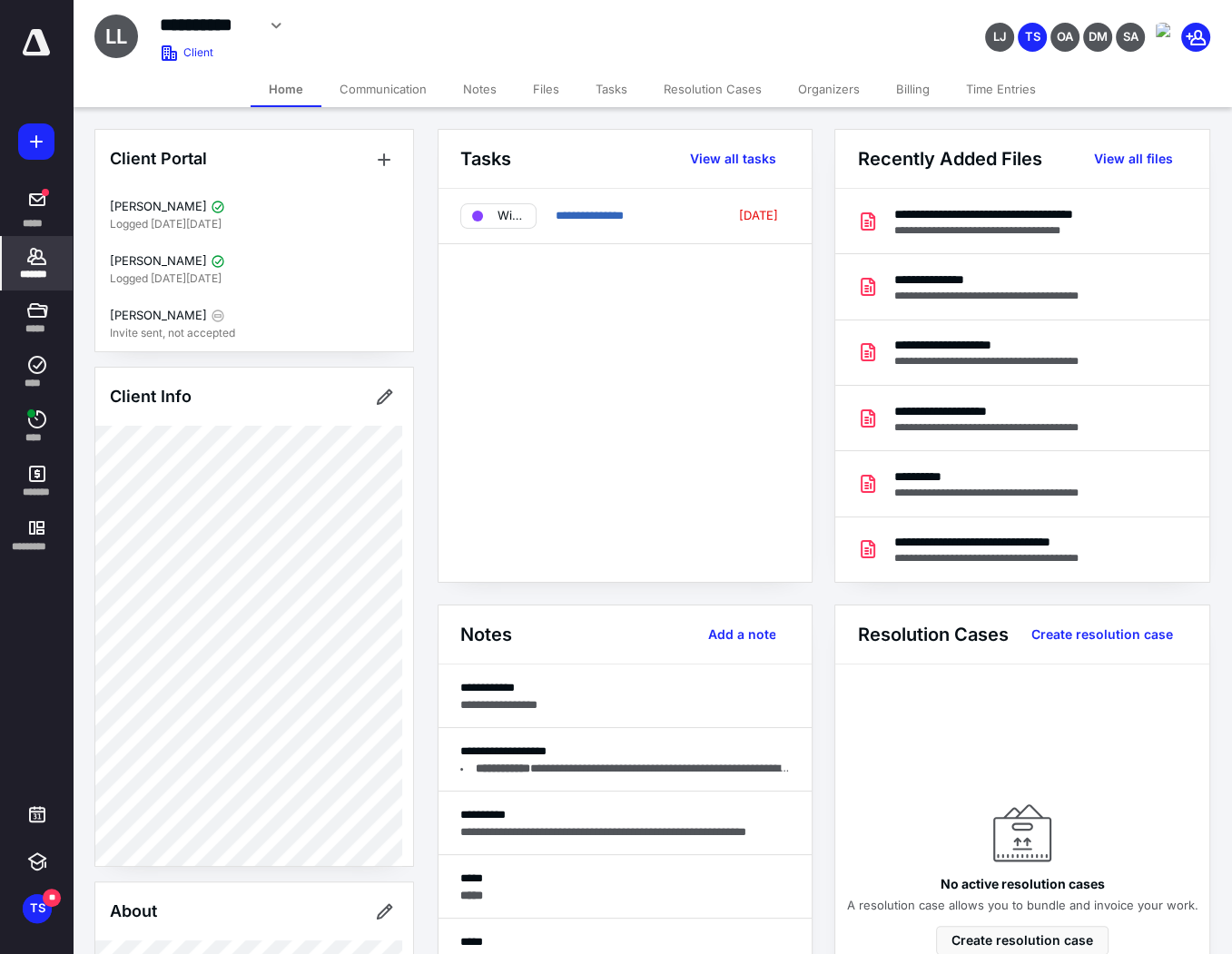 drag, startPoint x: 541, startPoint y: 85, endPoint x: 564, endPoint y: 124, distance: 45.27693 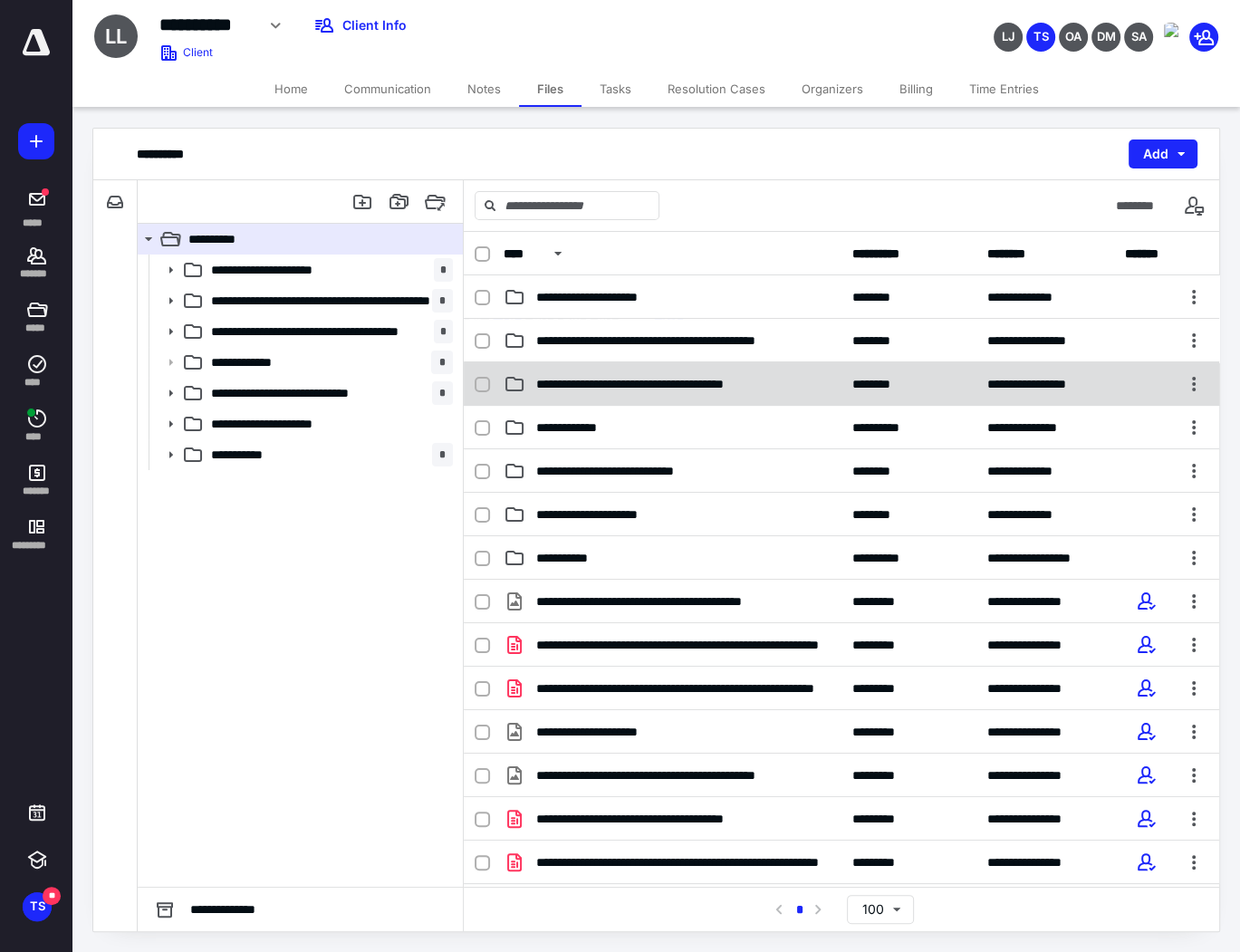 click on "**********" at bounding box center (672, 384) 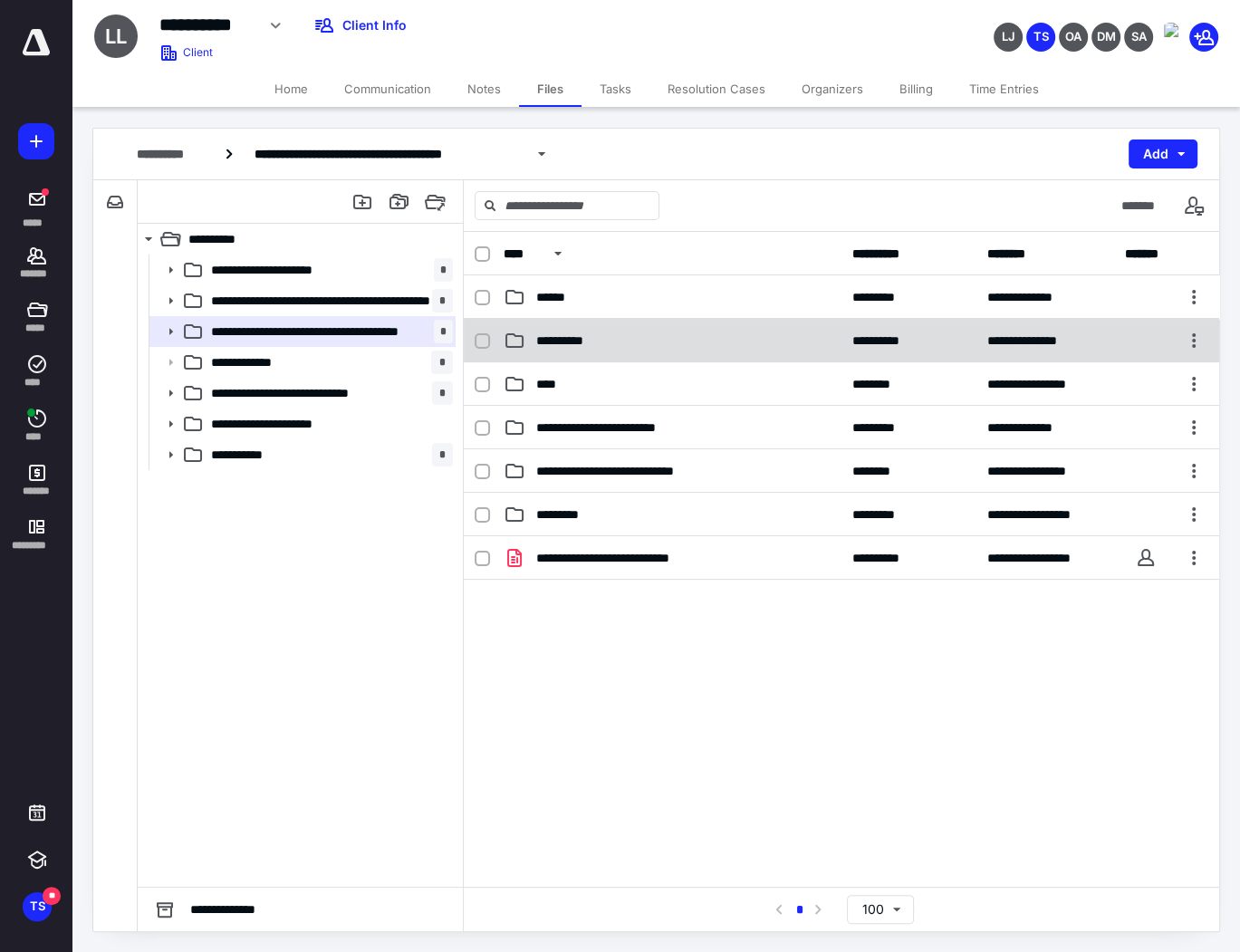 click on "**********" at bounding box center (566, 341) 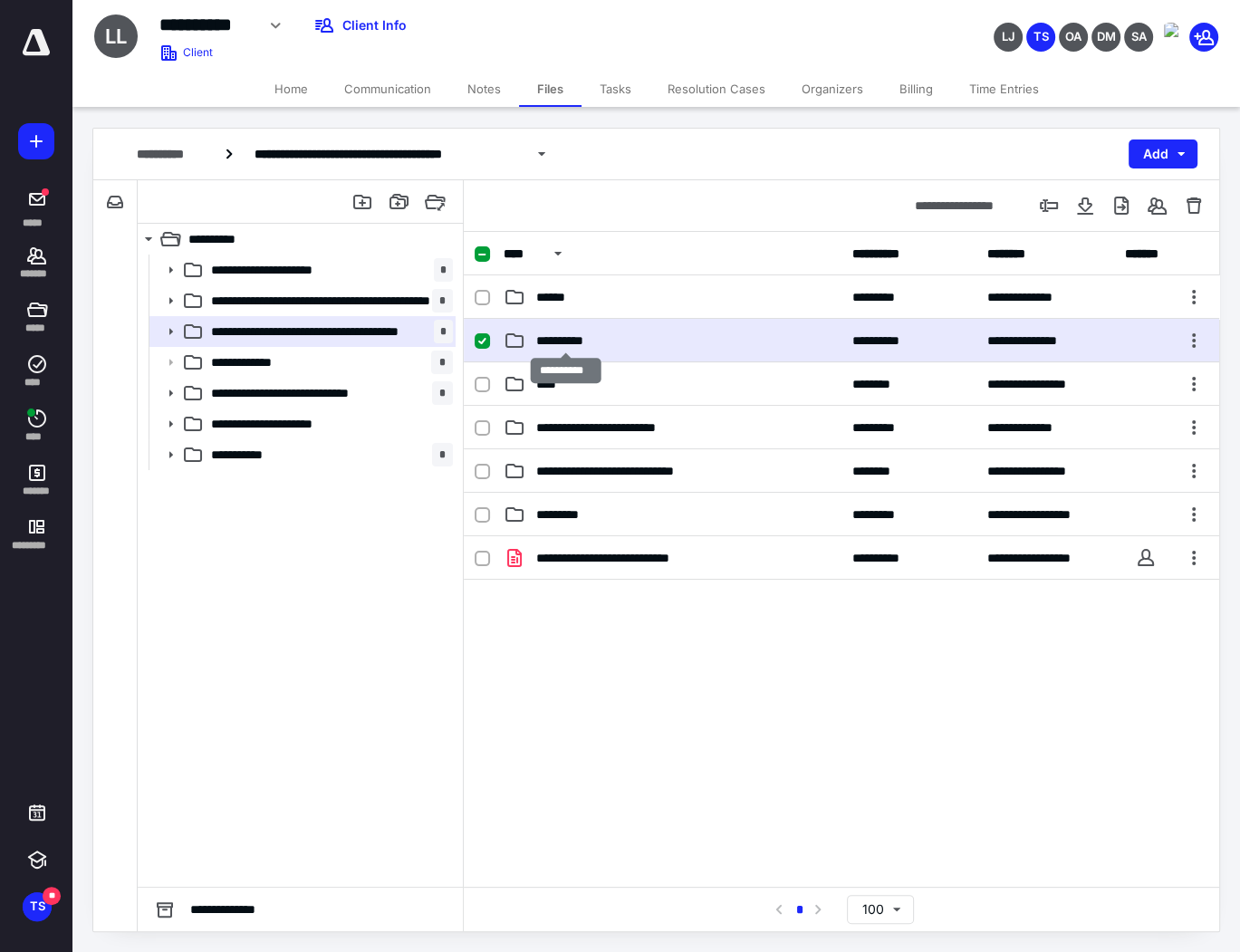 click on "**********" at bounding box center [566, 341] 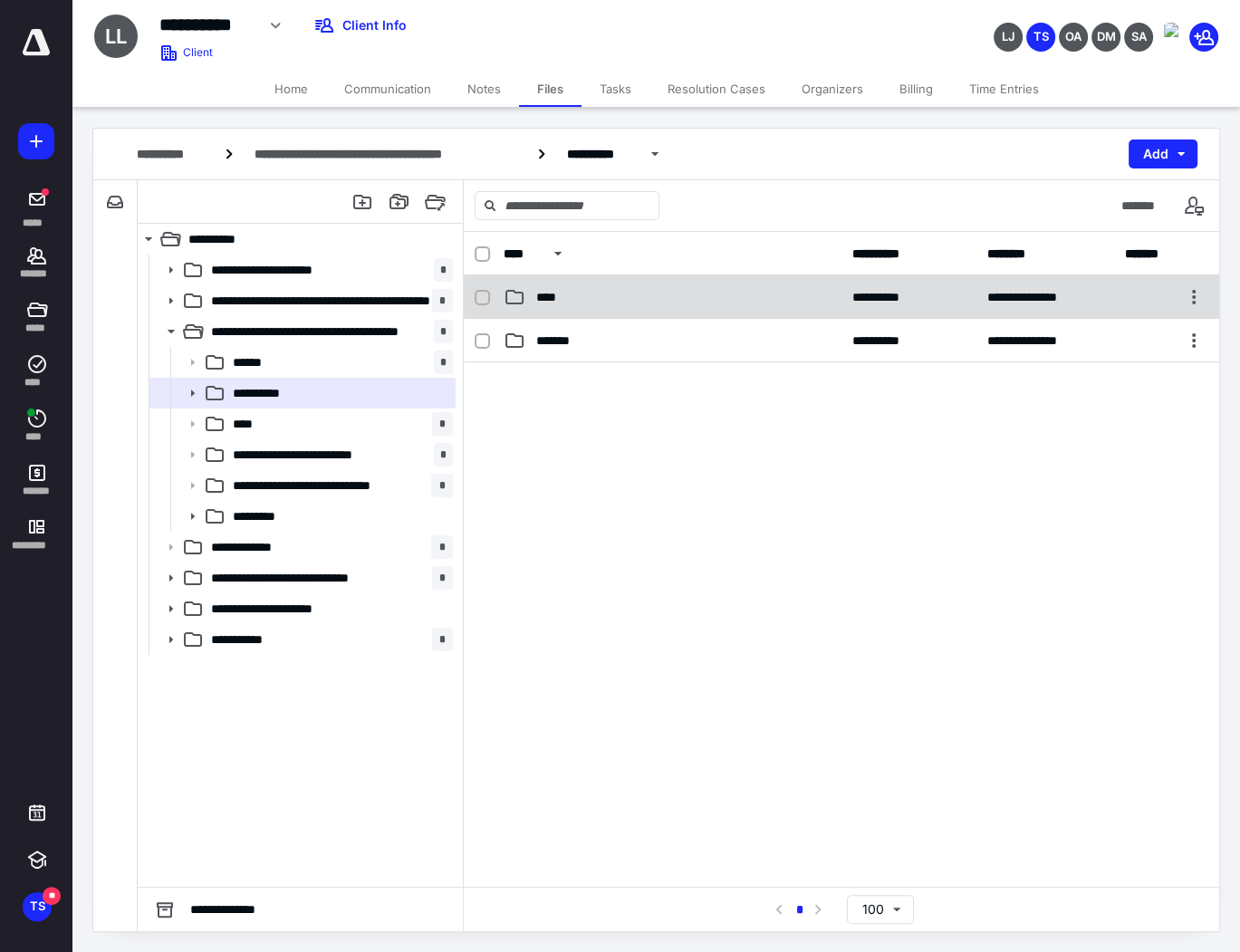 click on "****" at bounding box center [672, 297] 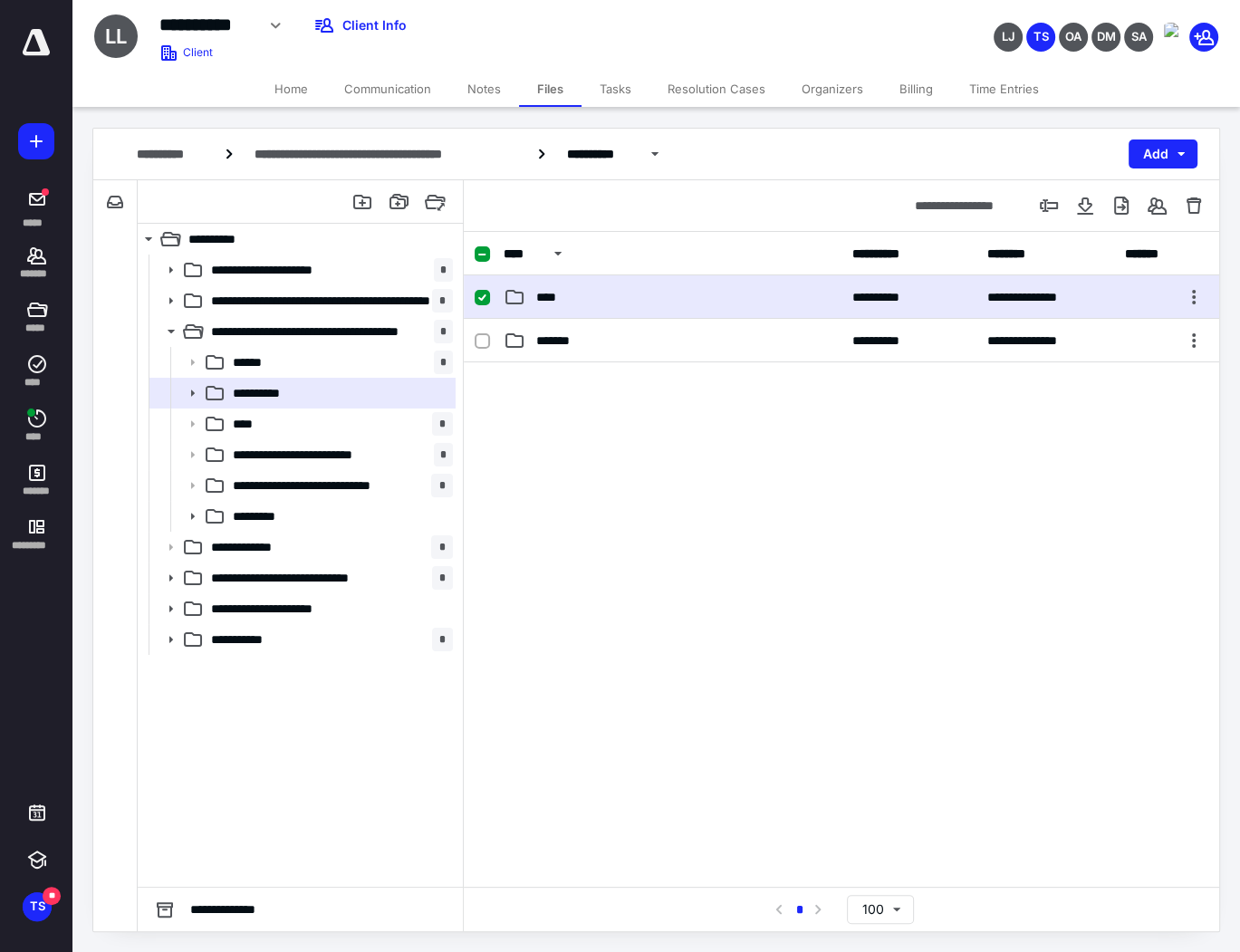 click on "****" at bounding box center [672, 297] 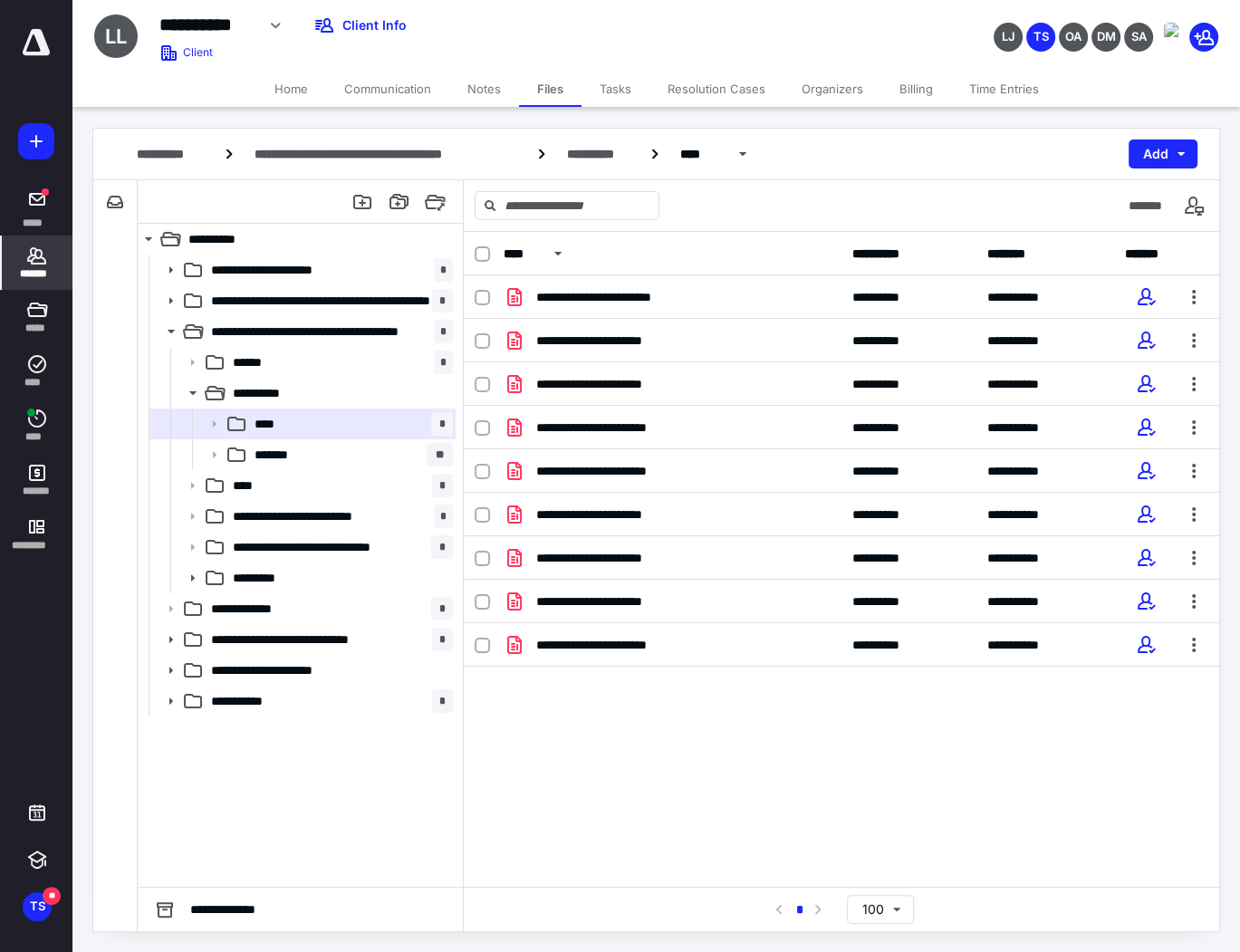 click on "*******" at bounding box center (37, 274) 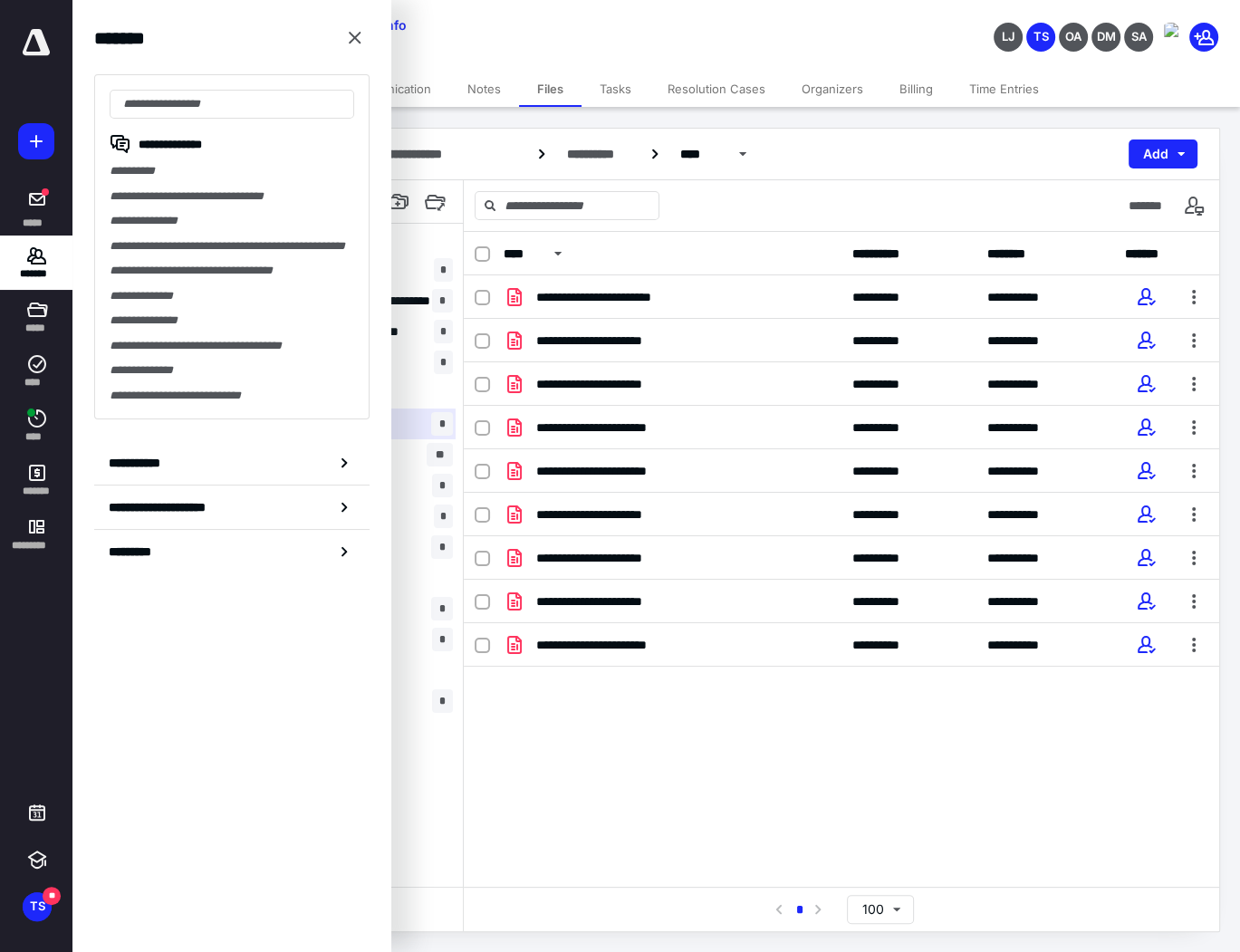 click on "**********" at bounding box center [841, 559] 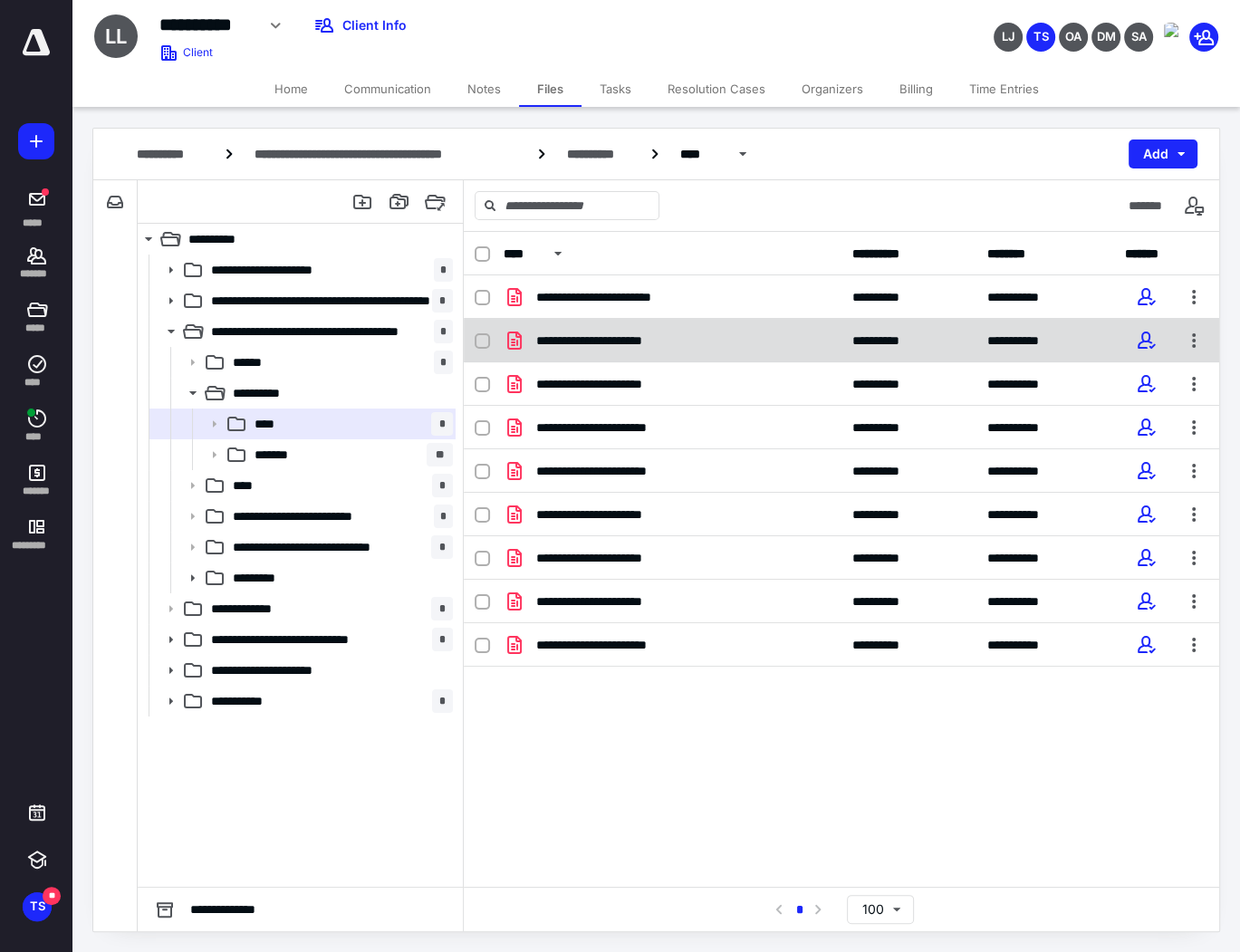 click on "**********" at bounding box center (841, 341) 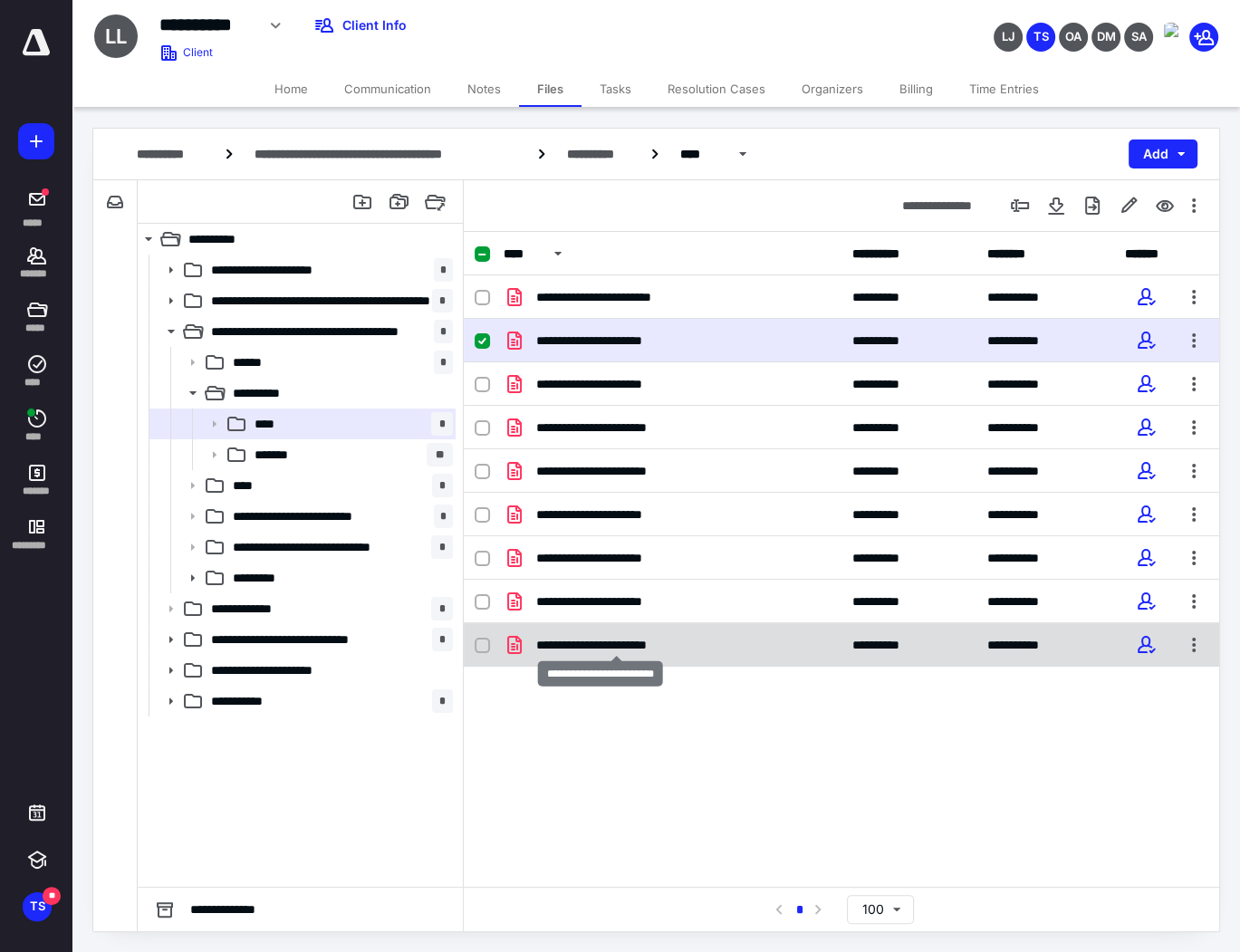 click on "**********" at bounding box center [616, 645] 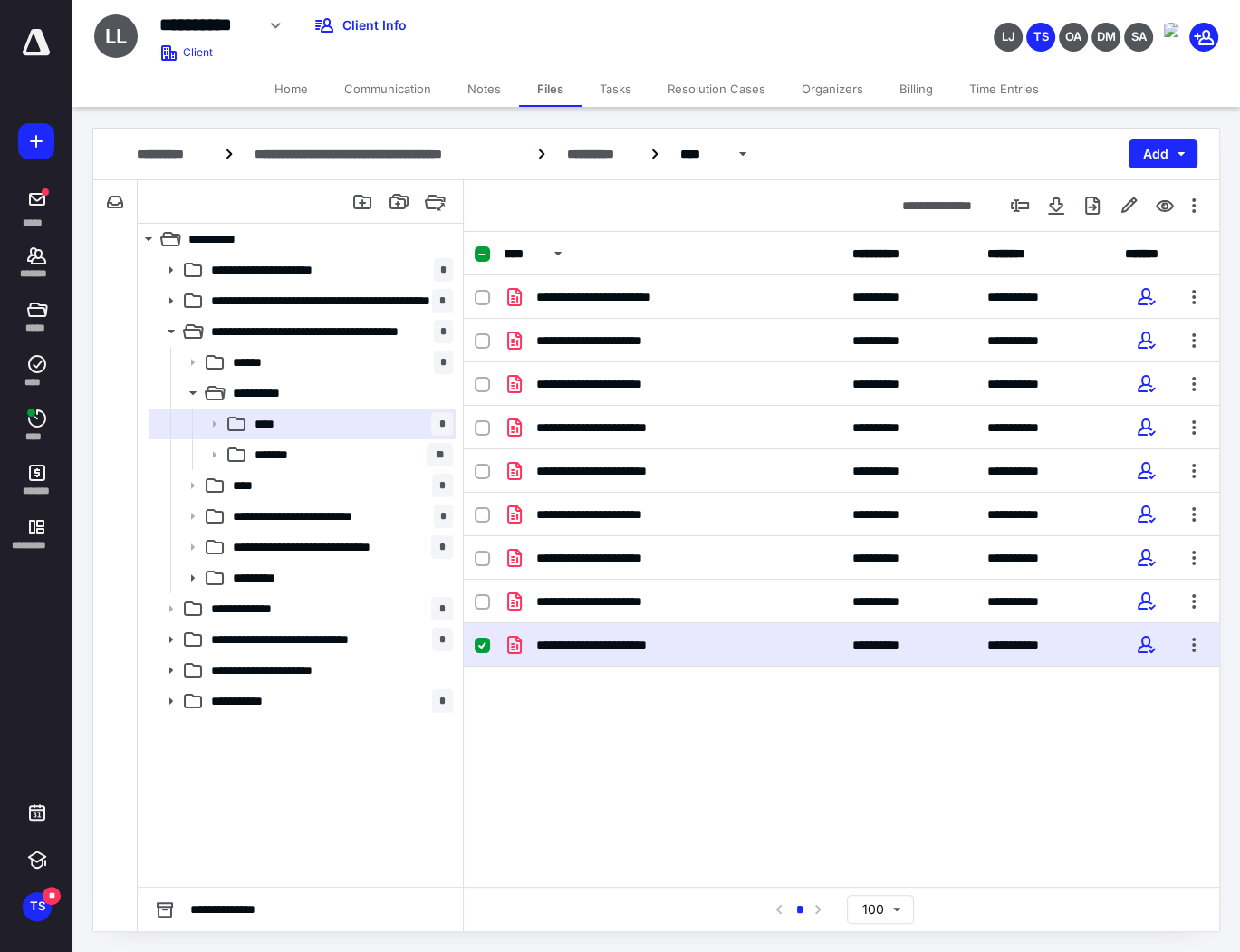 click on "**********" at bounding box center [841, 645] 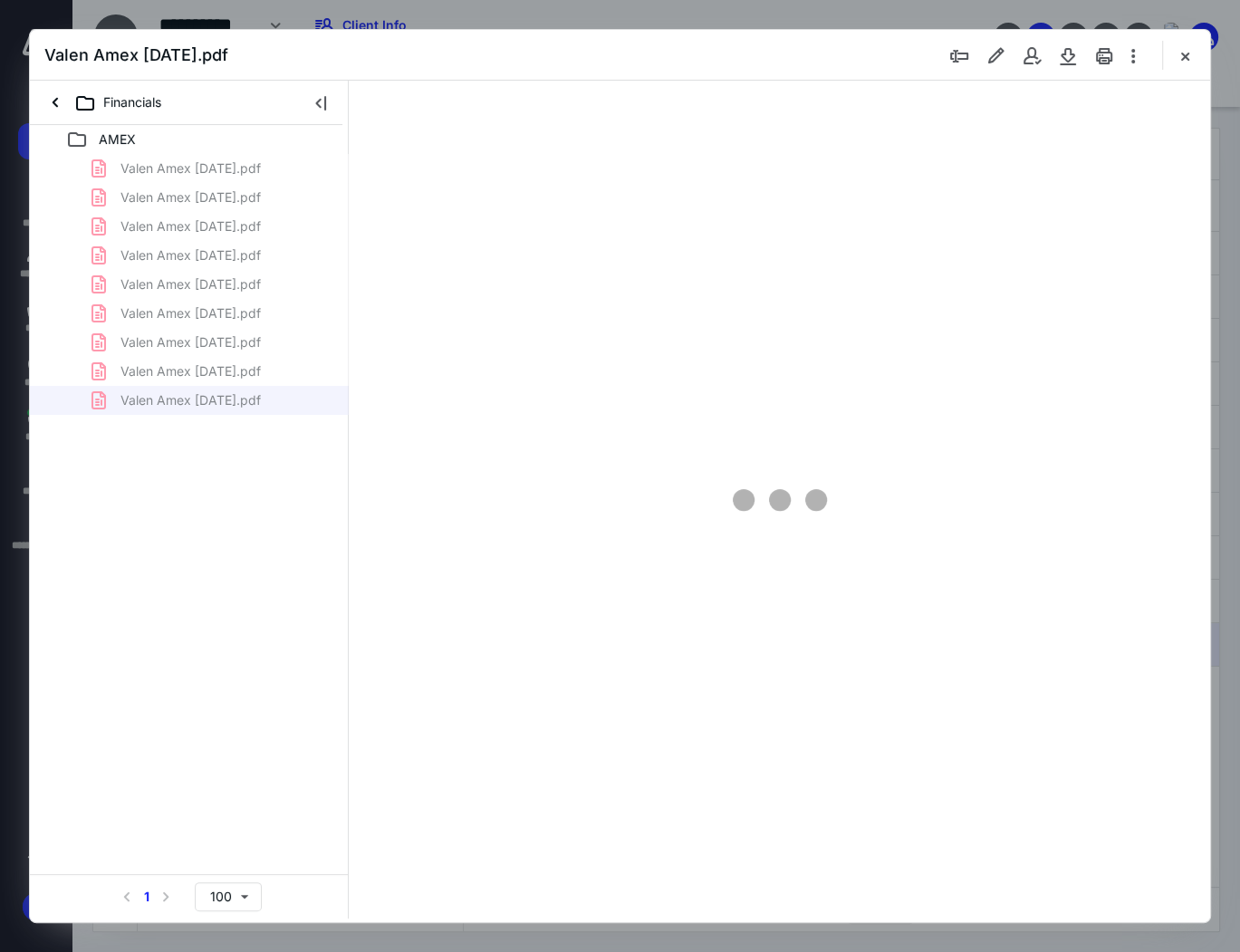 scroll, scrollTop: 0, scrollLeft: 0, axis: both 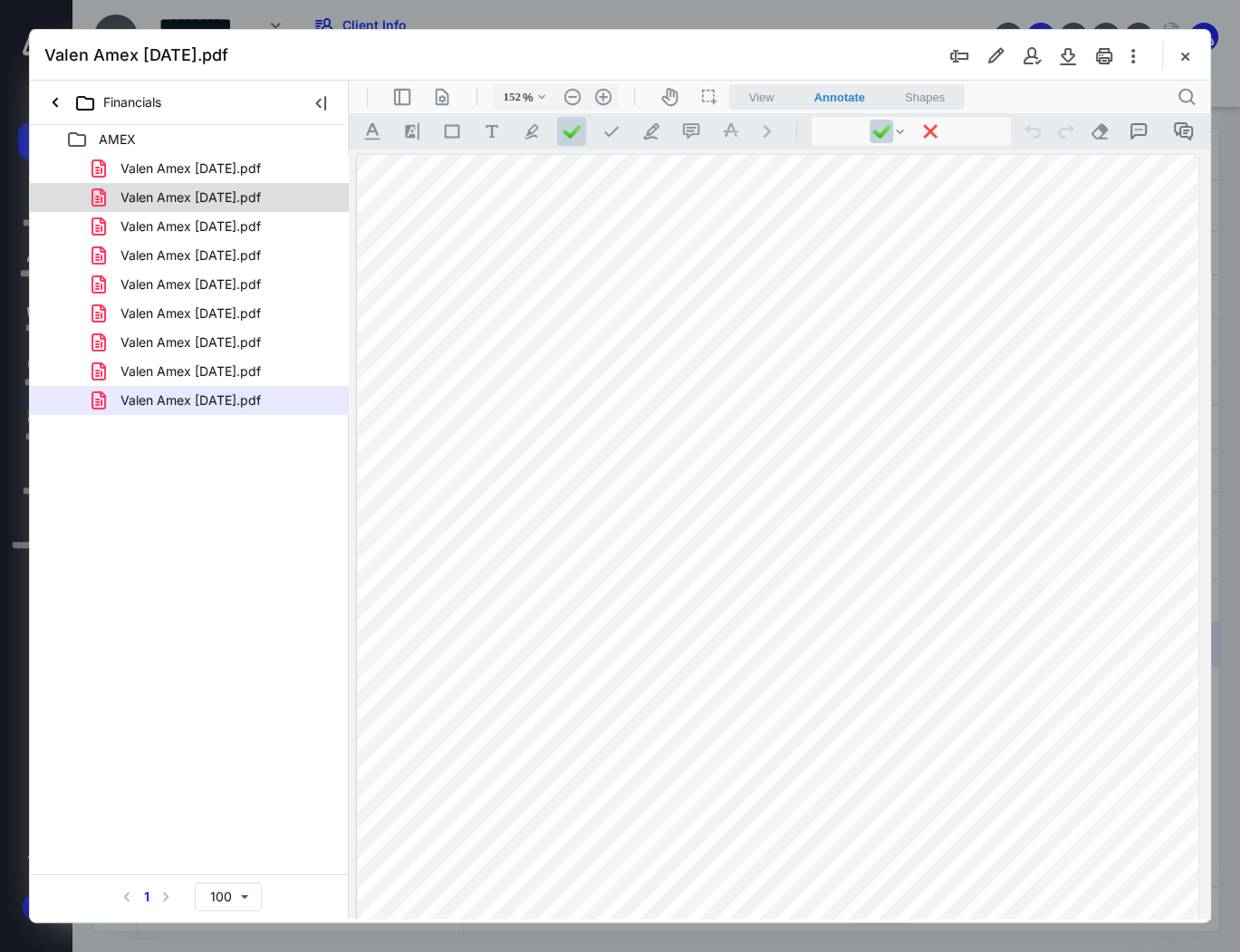 click on "Valen Amex Aug 2022.pdf" at bounding box center [190, 197] 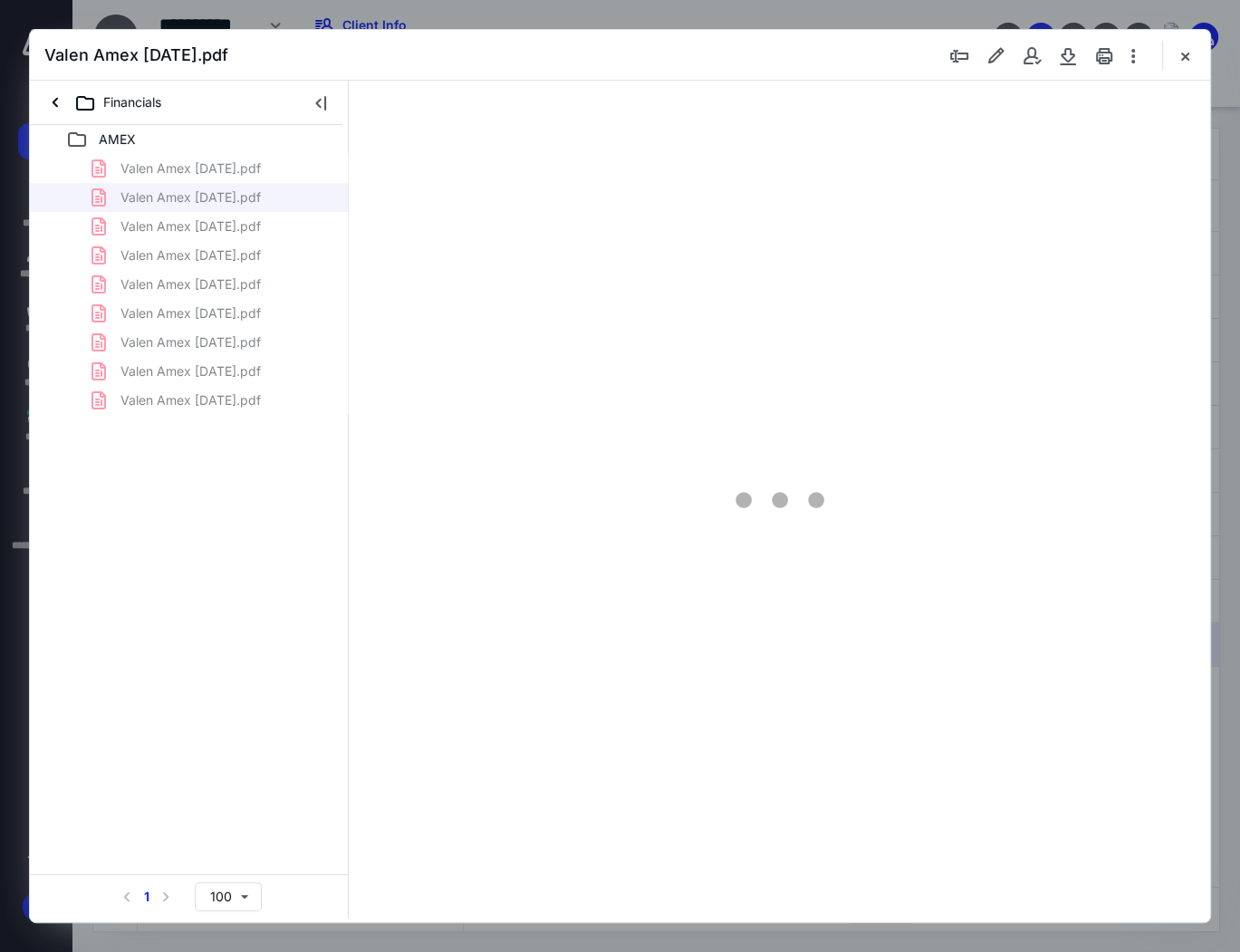 type on "152" 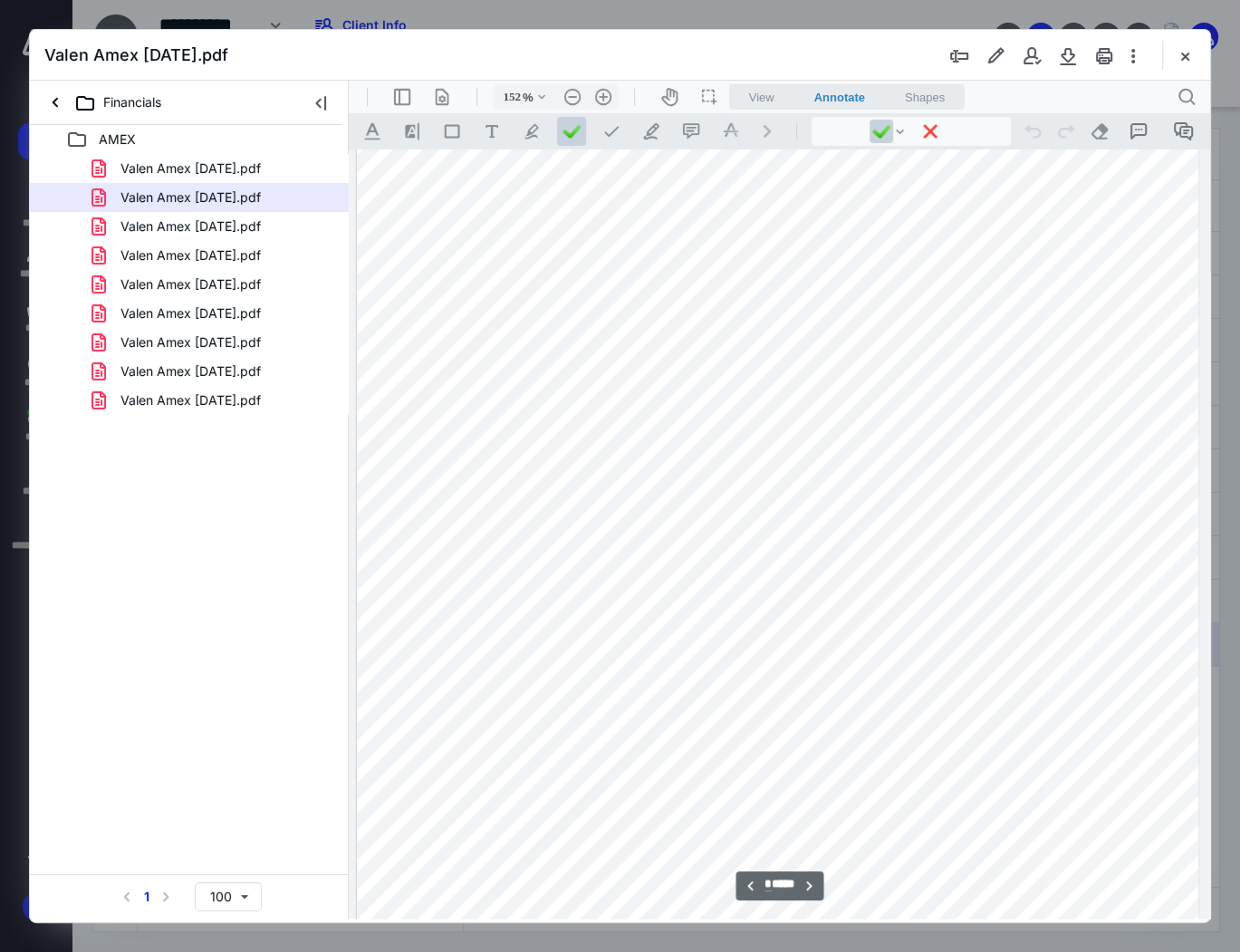 scroll, scrollTop: 2319, scrollLeft: 0, axis: vertical 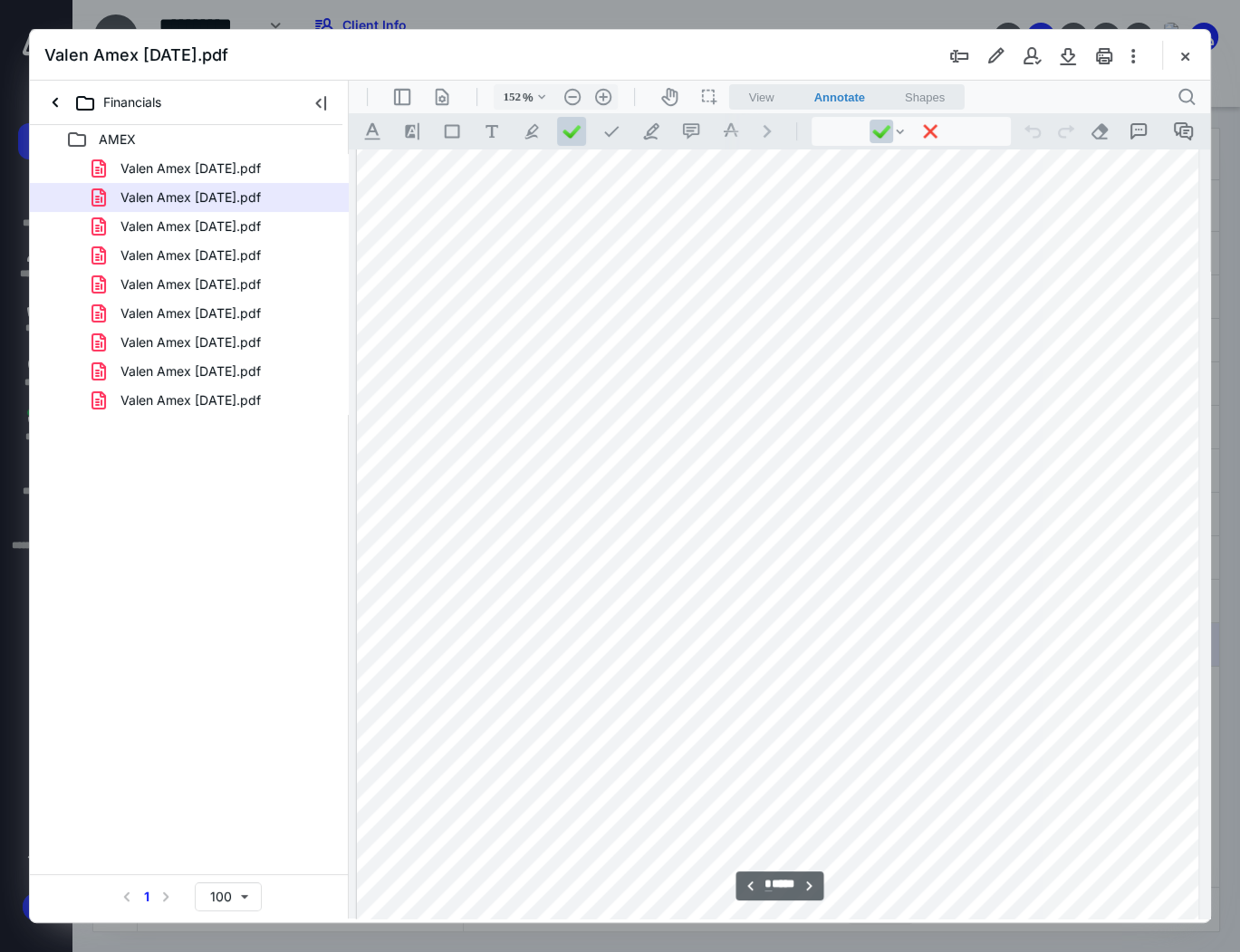 click at bounding box center (777, 580) 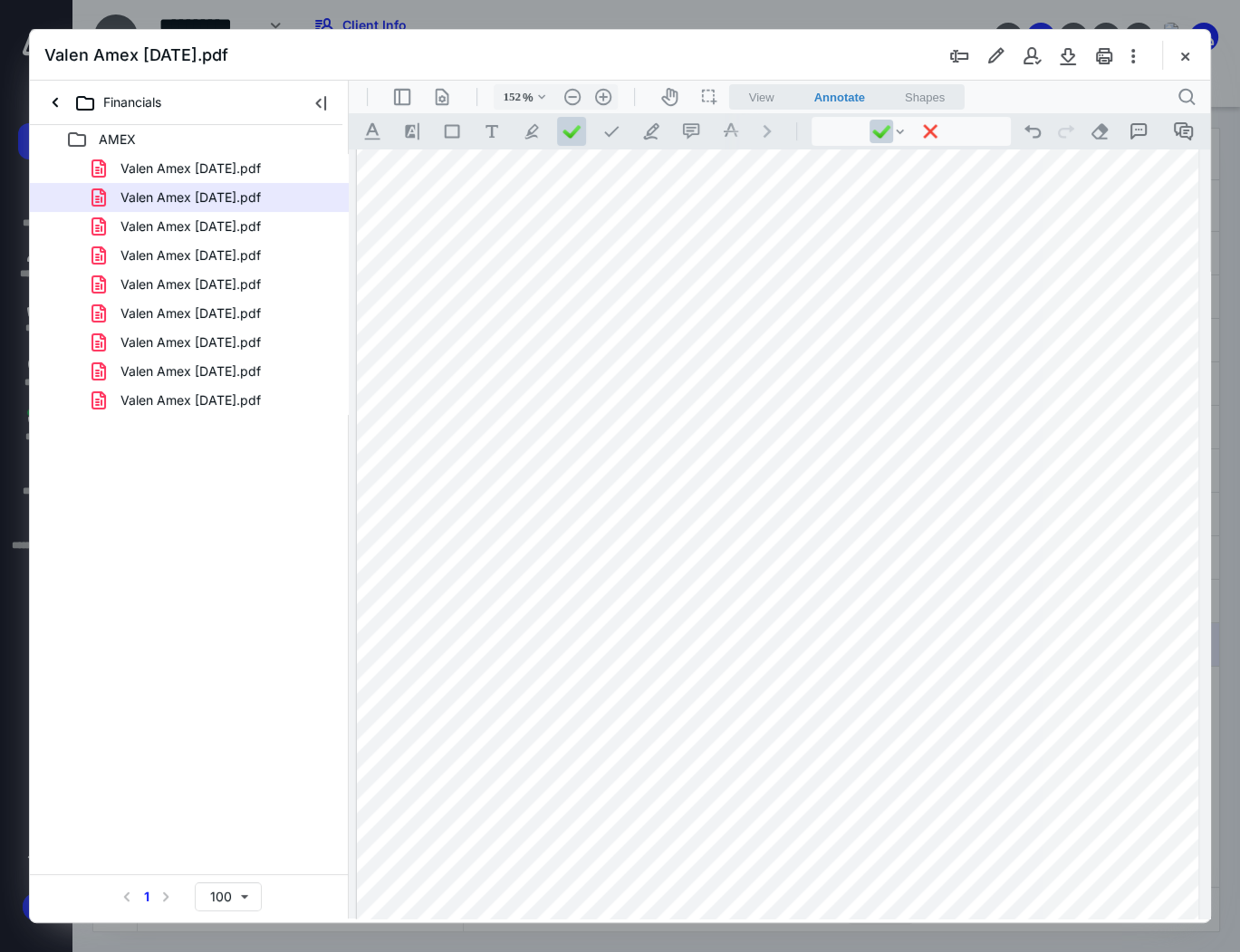 click at bounding box center (777, 580) 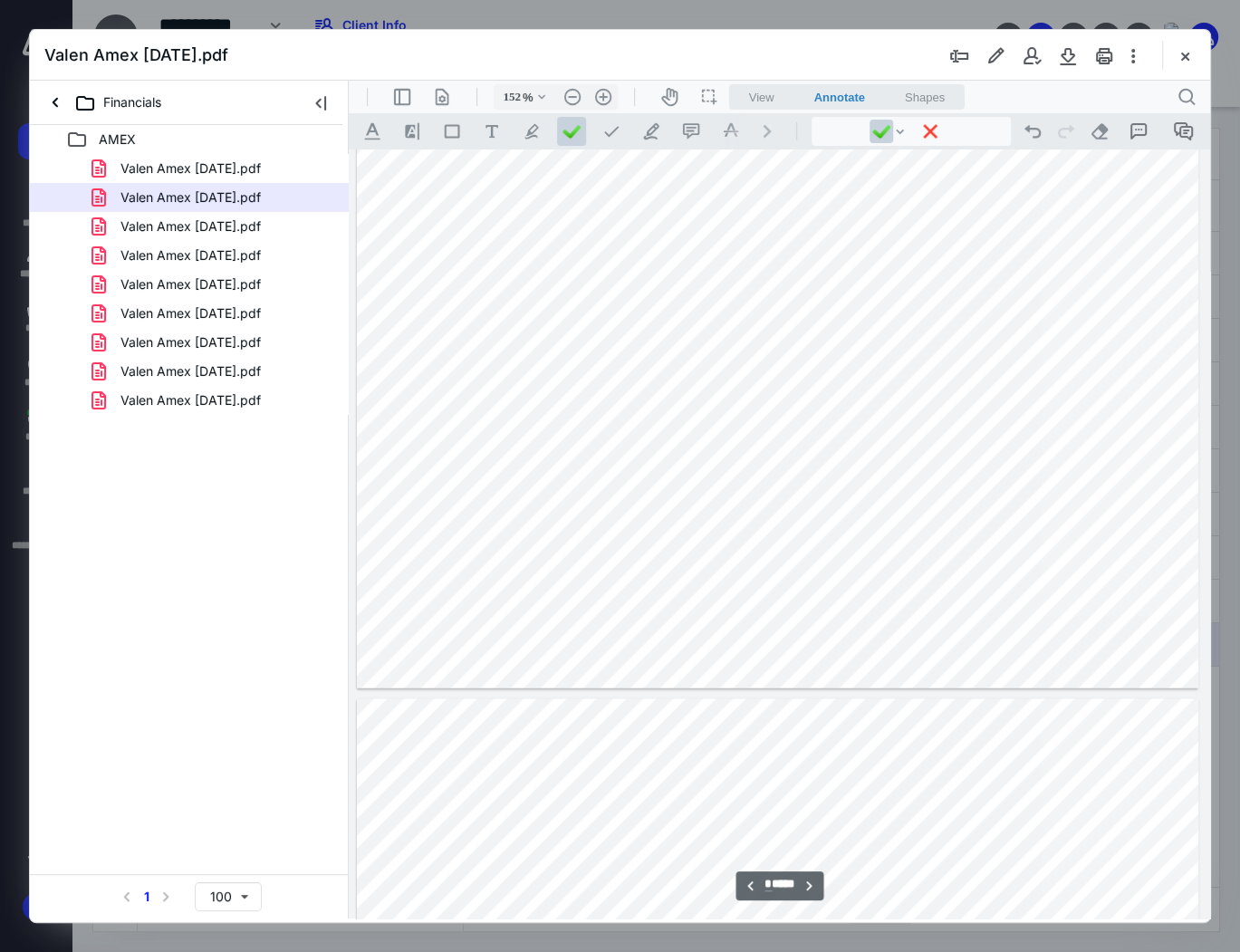 scroll, scrollTop: 2826, scrollLeft: 0, axis: vertical 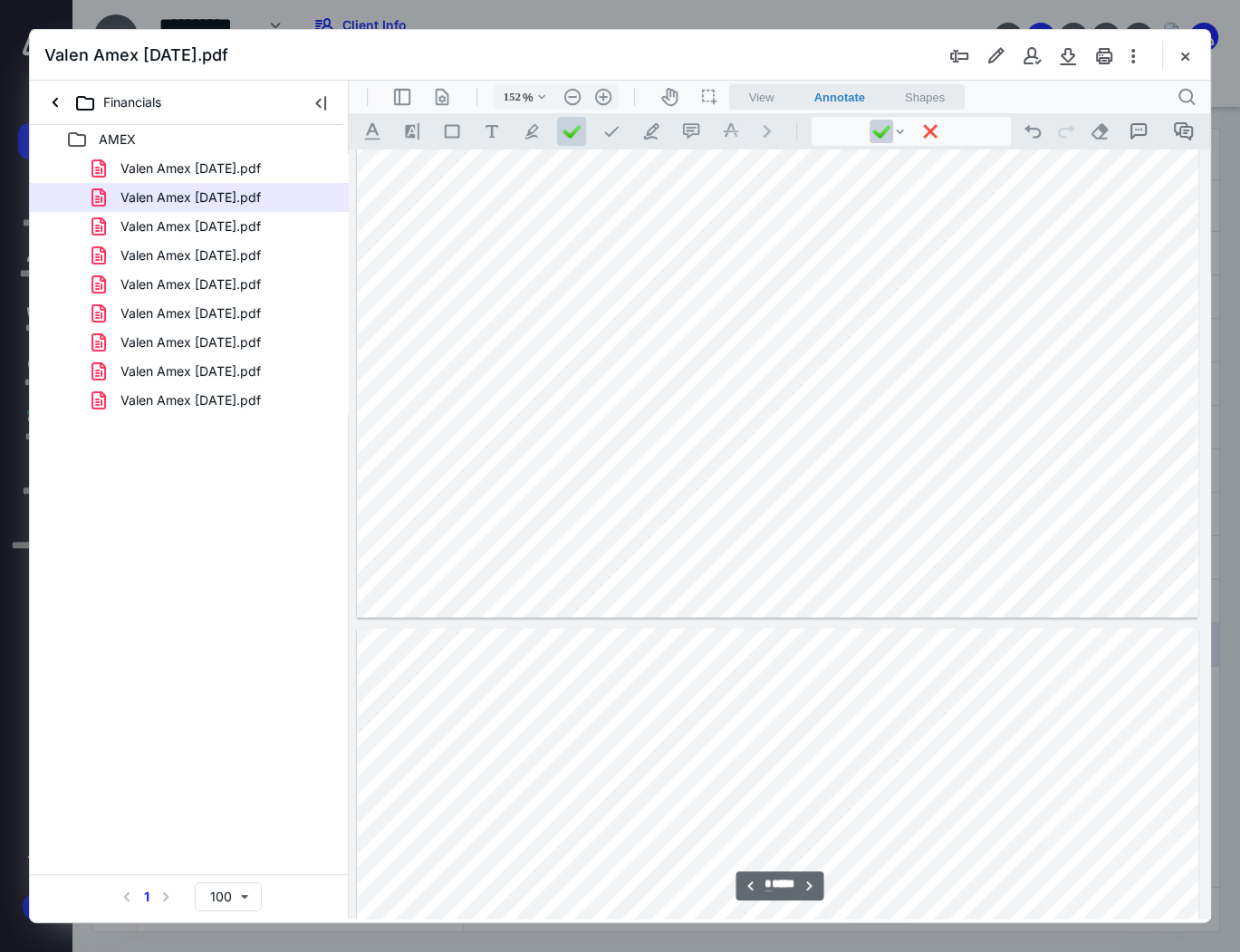 type on "*" 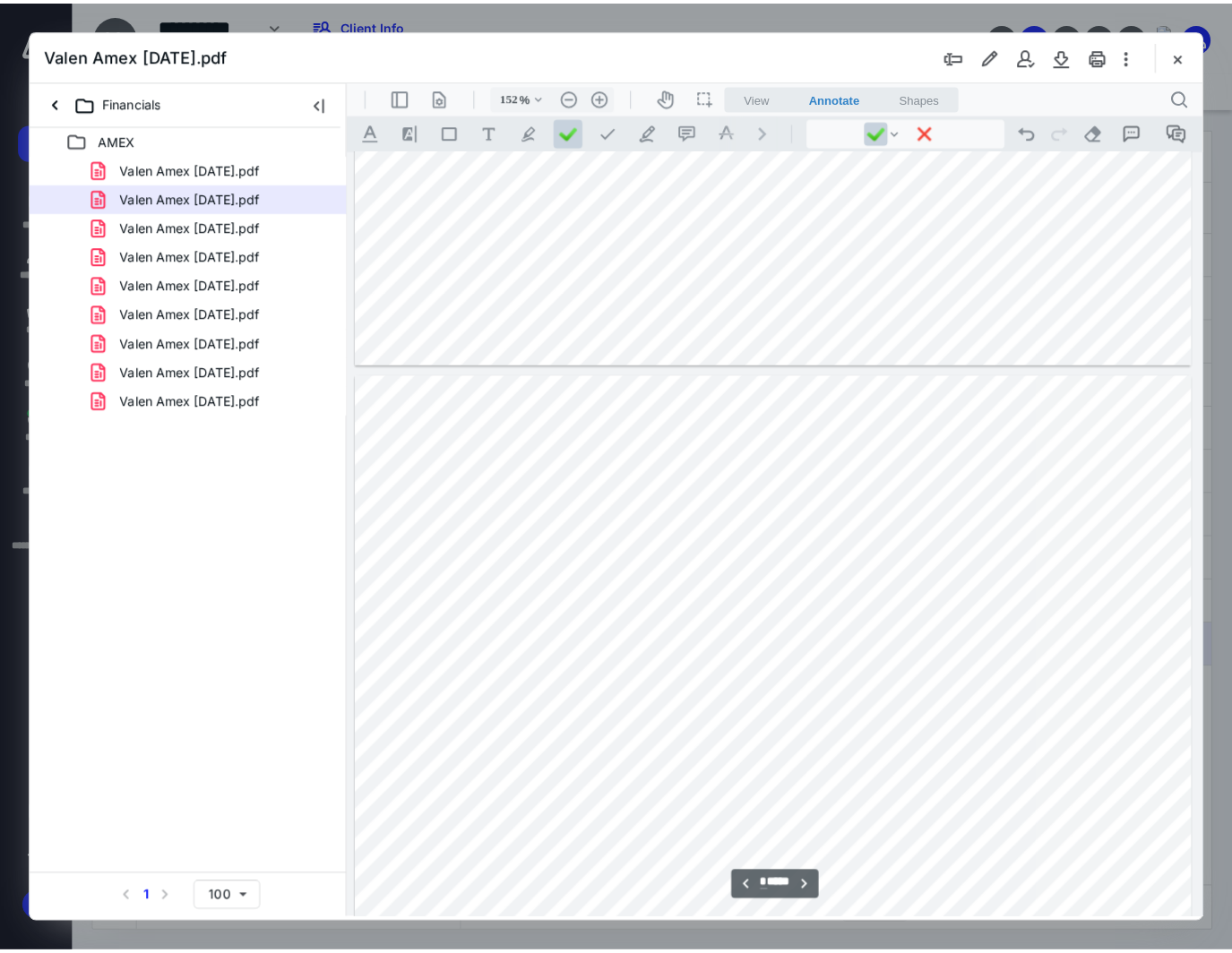 scroll, scrollTop: 3009, scrollLeft: 0, axis: vertical 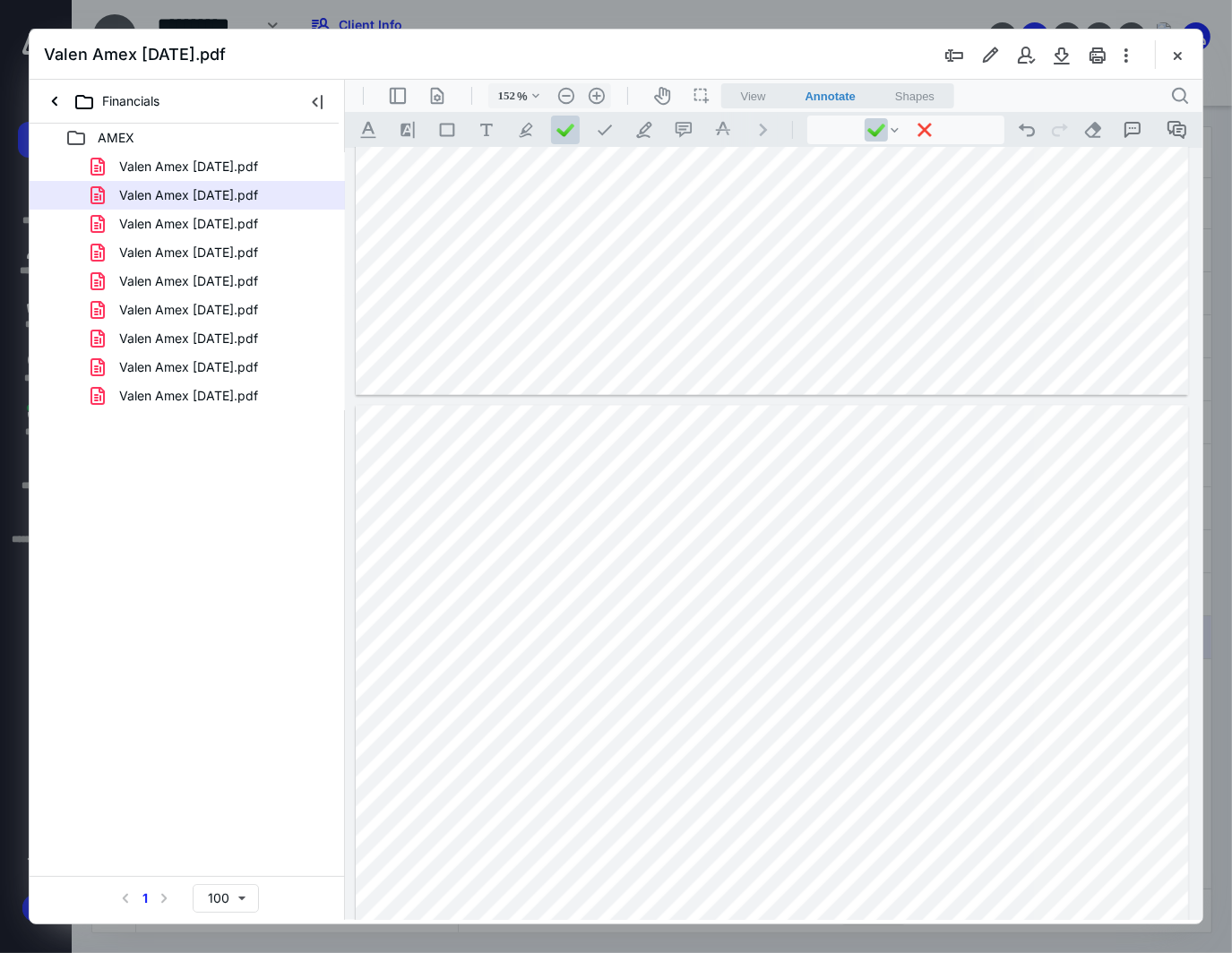 type on "151" 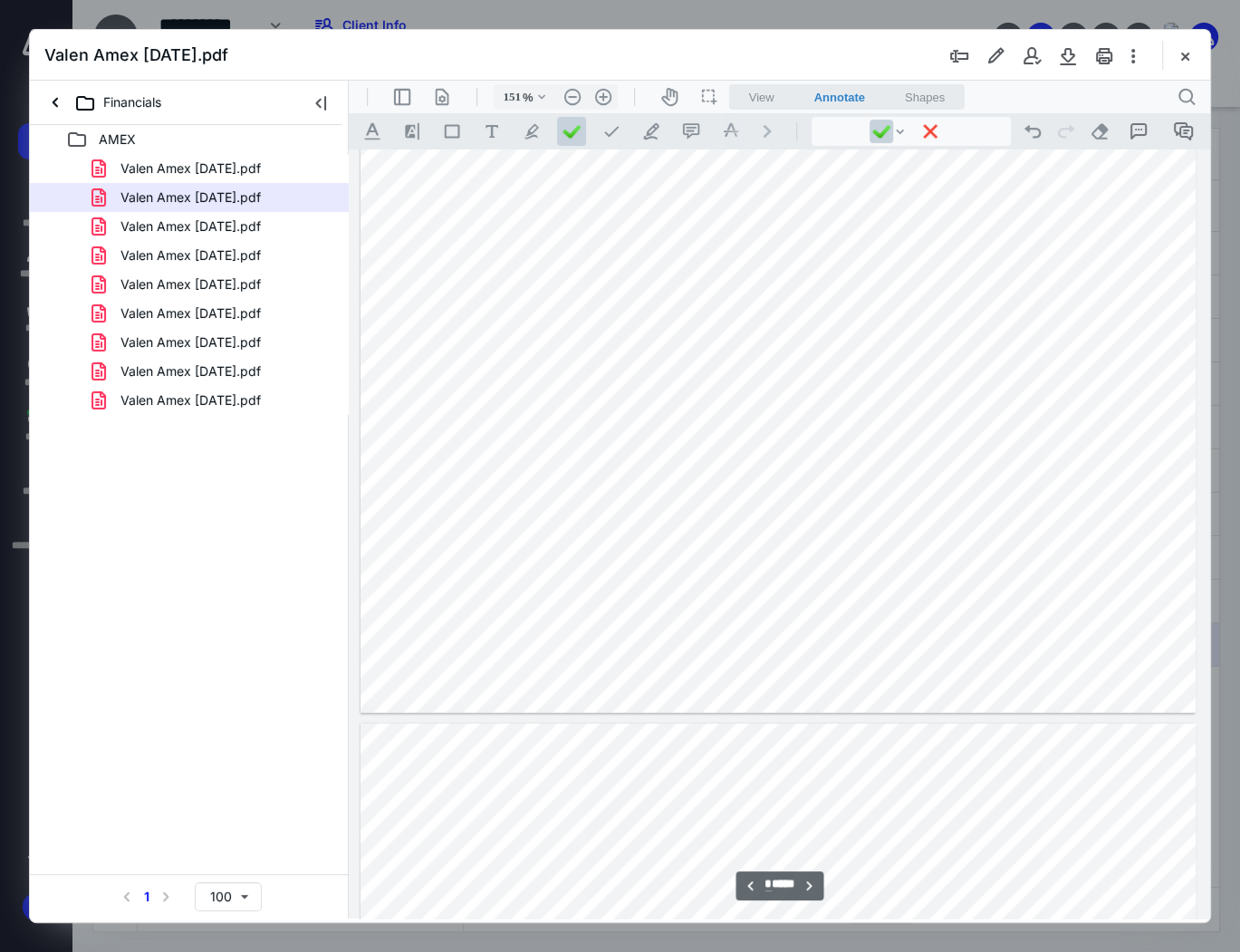 scroll, scrollTop: 3815, scrollLeft: 0, axis: vertical 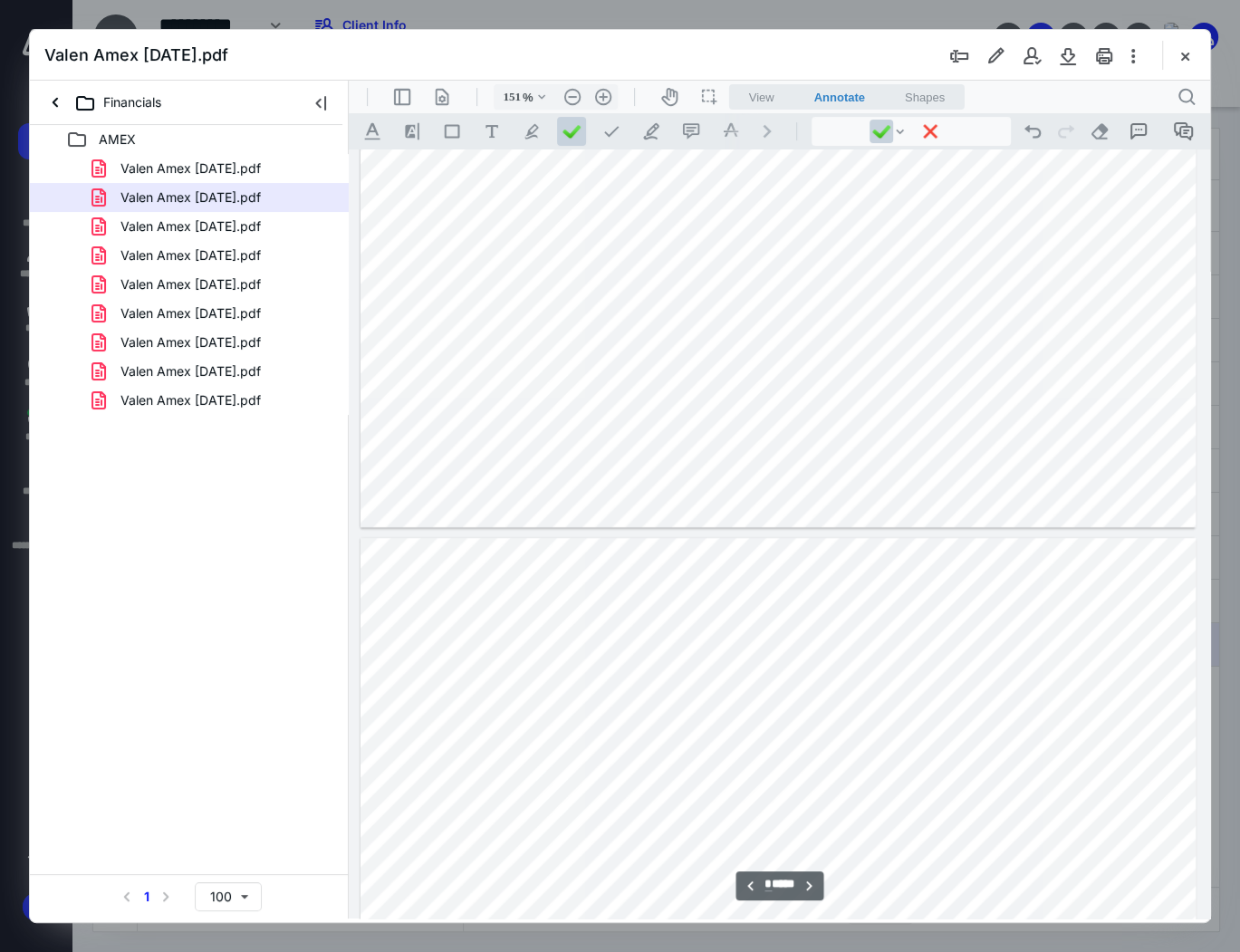 type on "*" 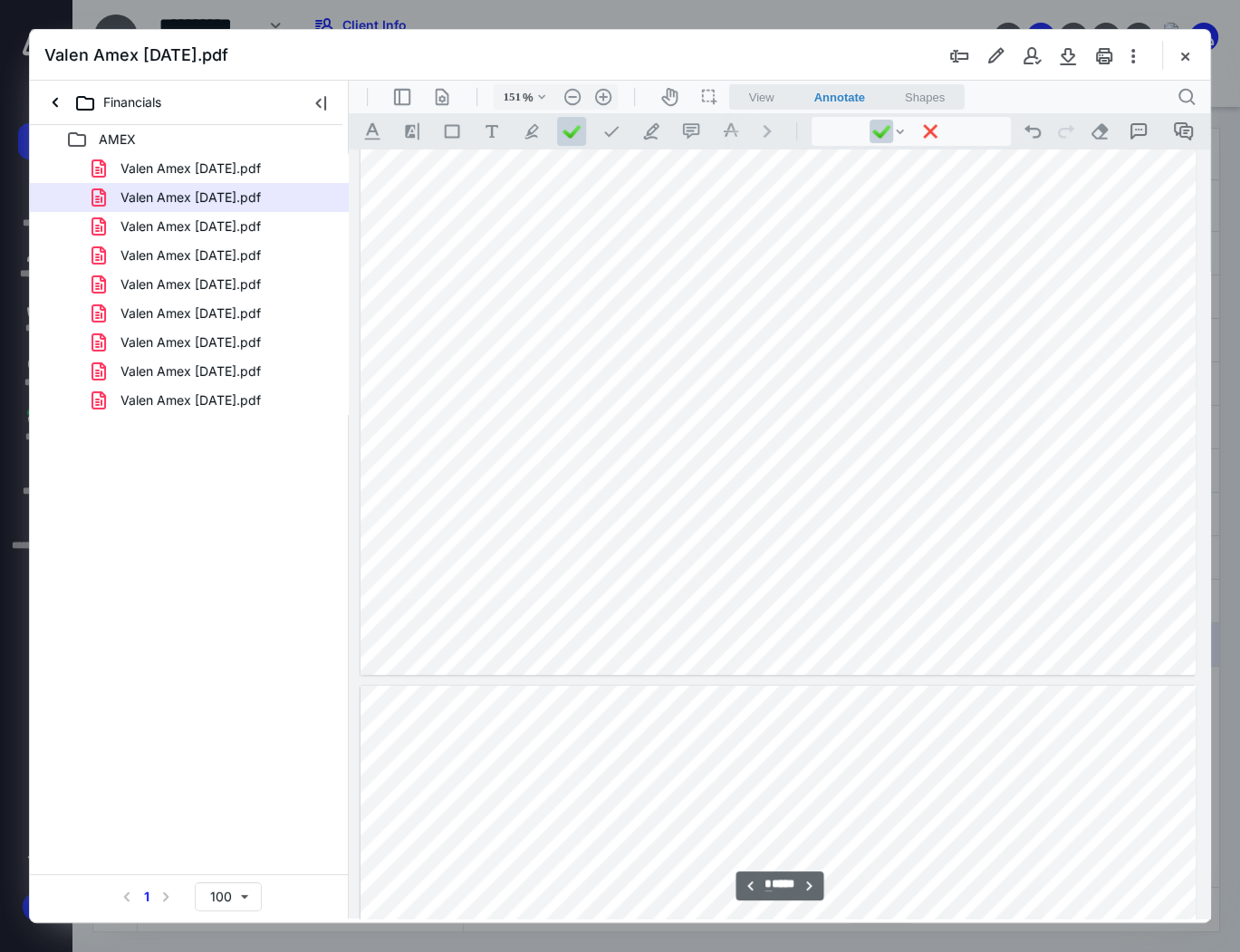 scroll, scrollTop: 7192, scrollLeft: 0, axis: vertical 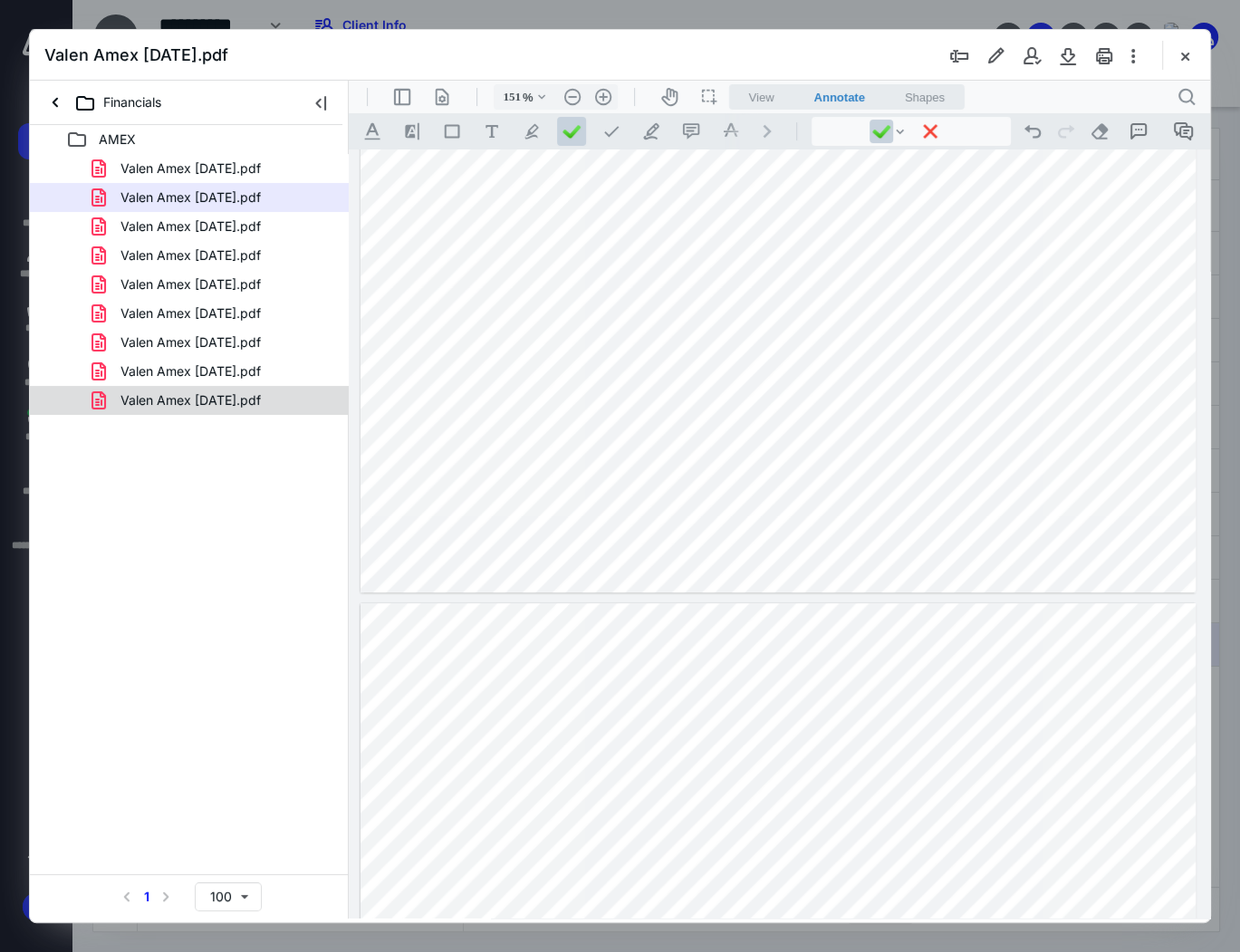click on "Valen Amex Sept 2022.pdf" at bounding box center [179, 400] 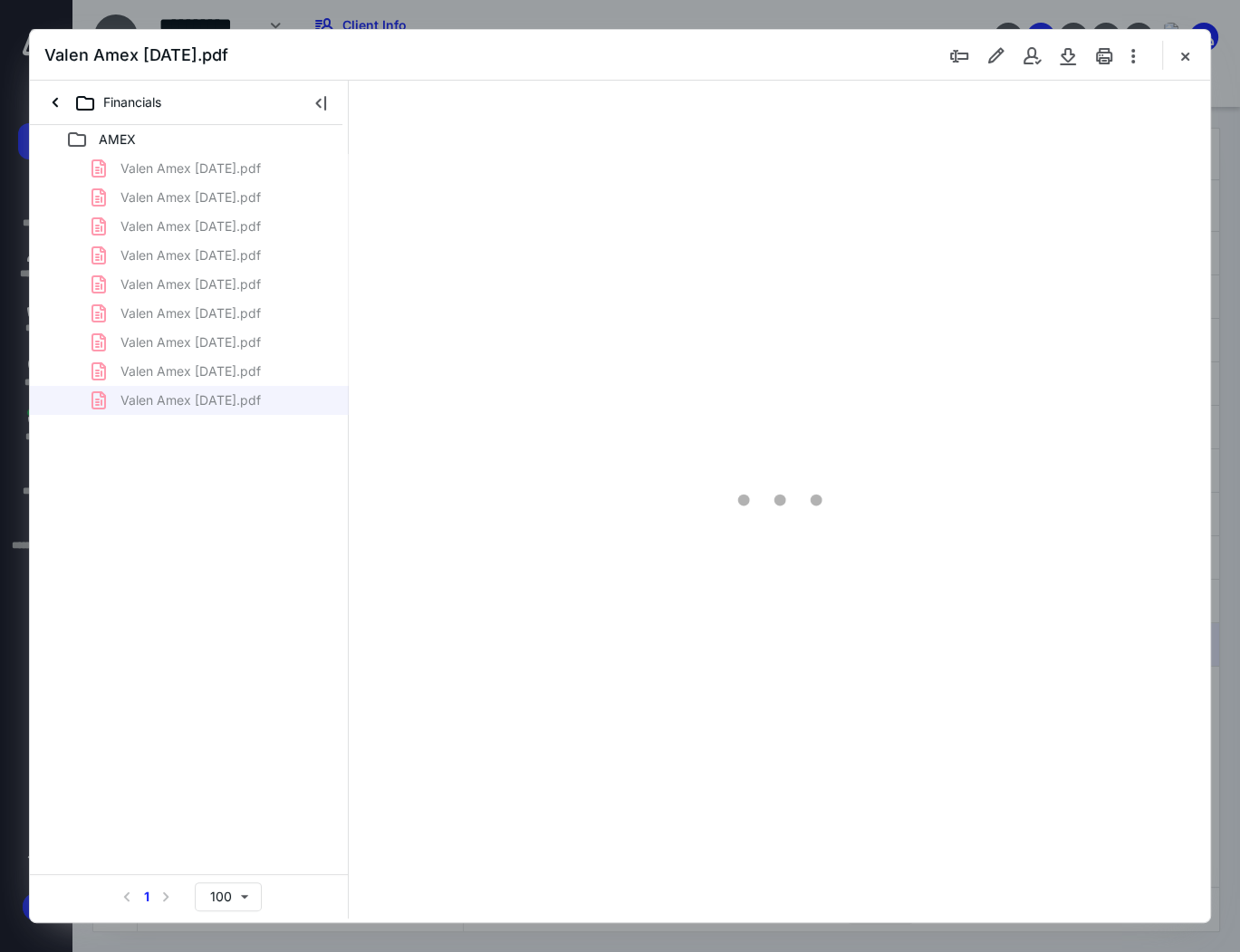 type on "152" 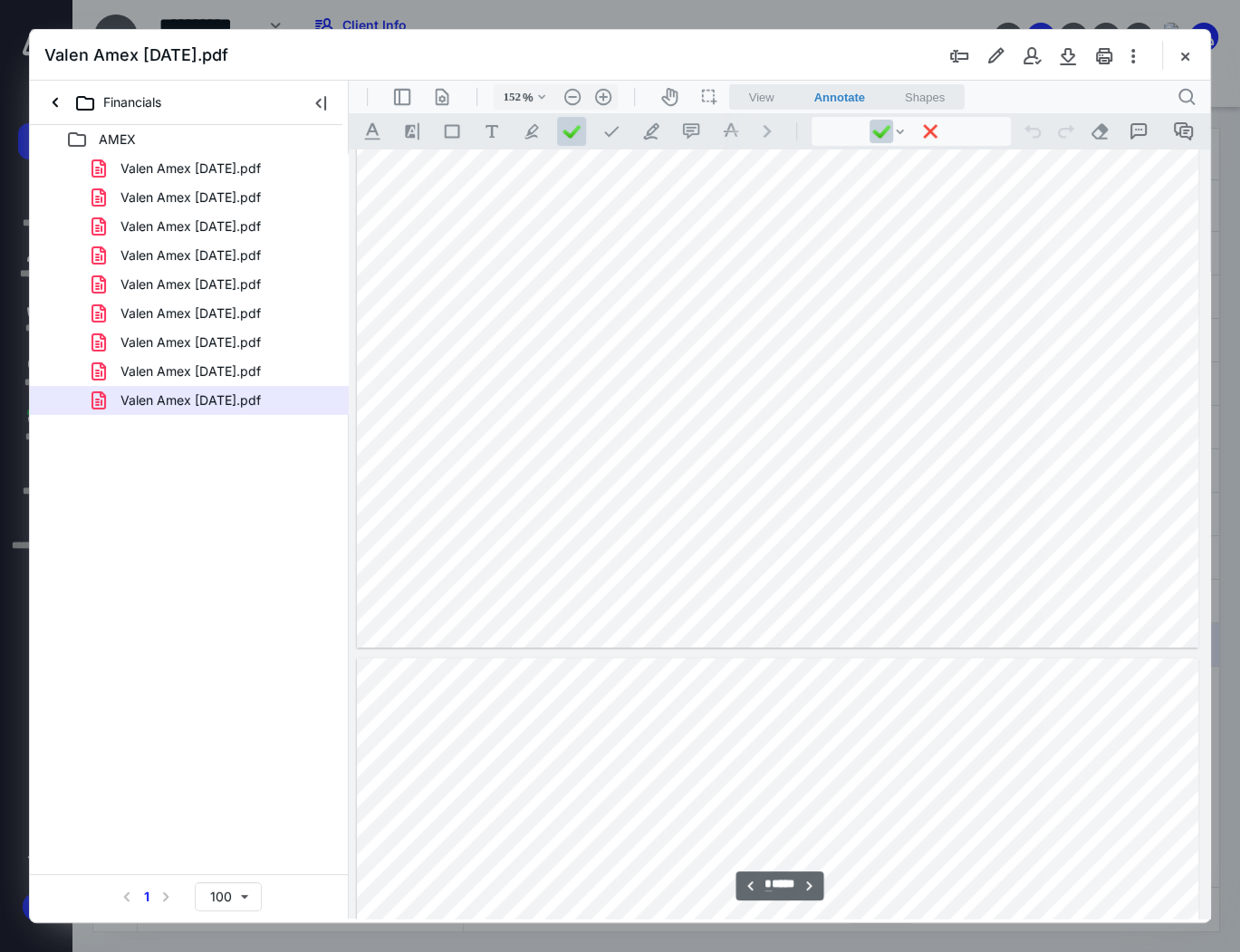 scroll, scrollTop: 3915, scrollLeft: 0, axis: vertical 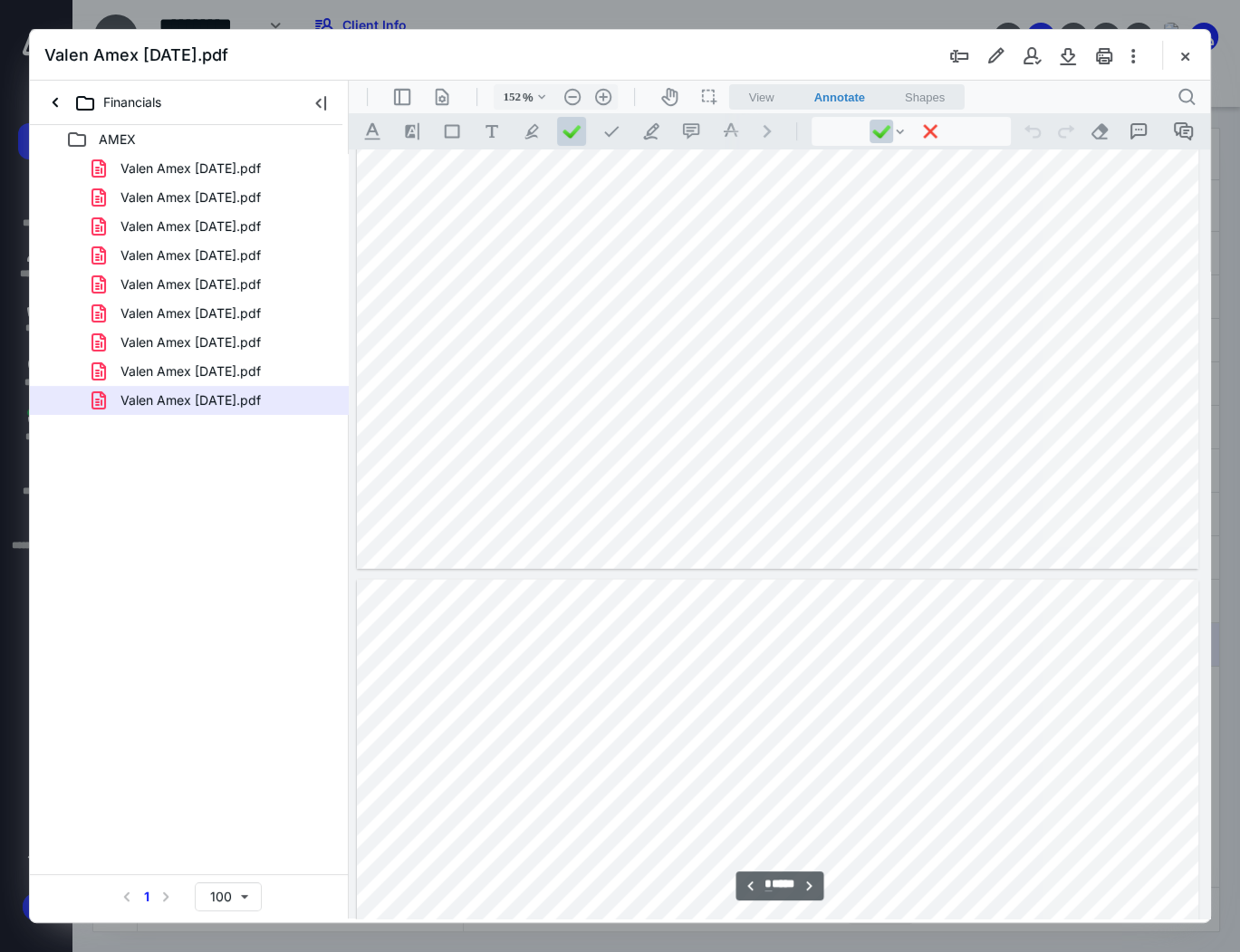type on "*" 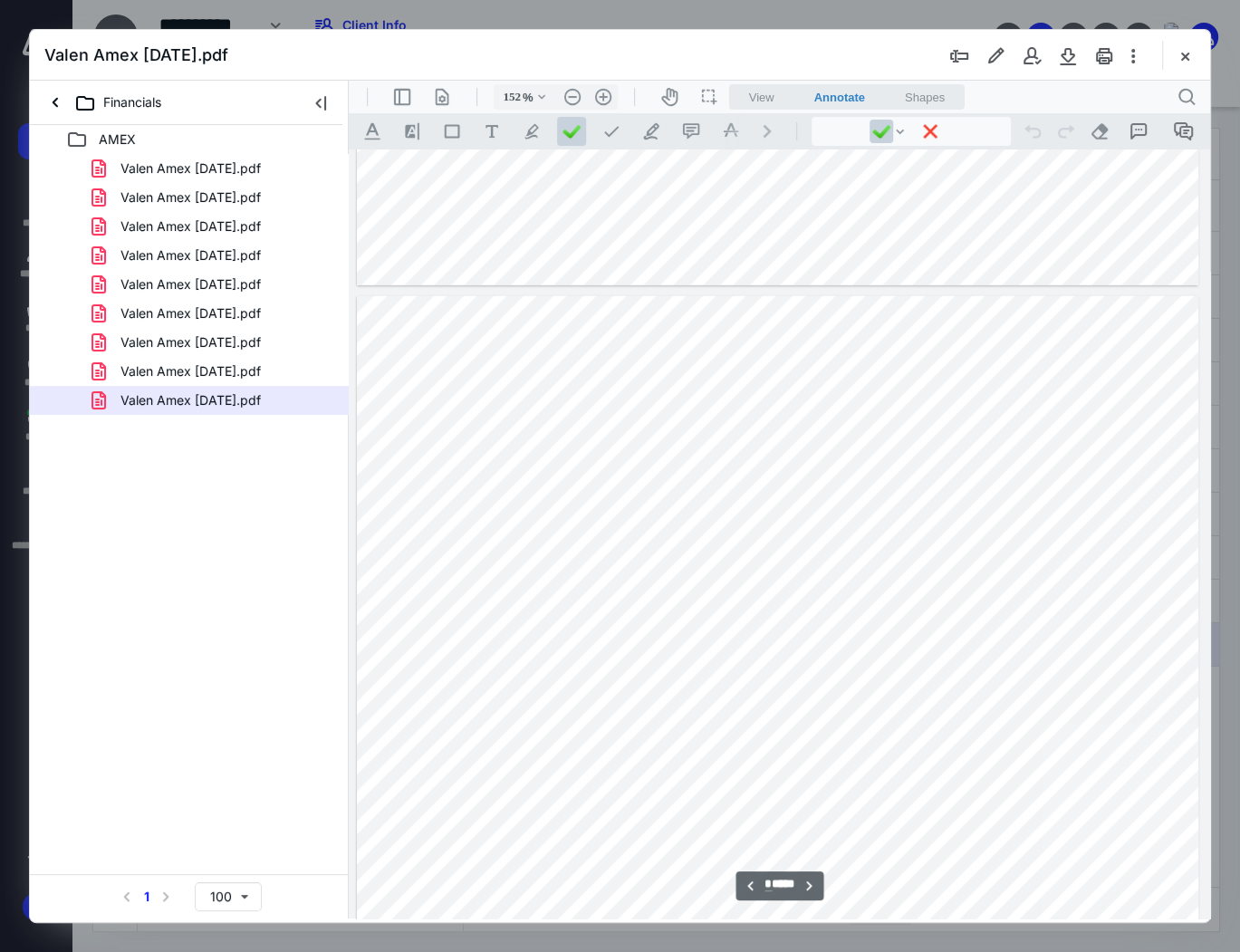 scroll, scrollTop: 4277, scrollLeft: 0, axis: vertical 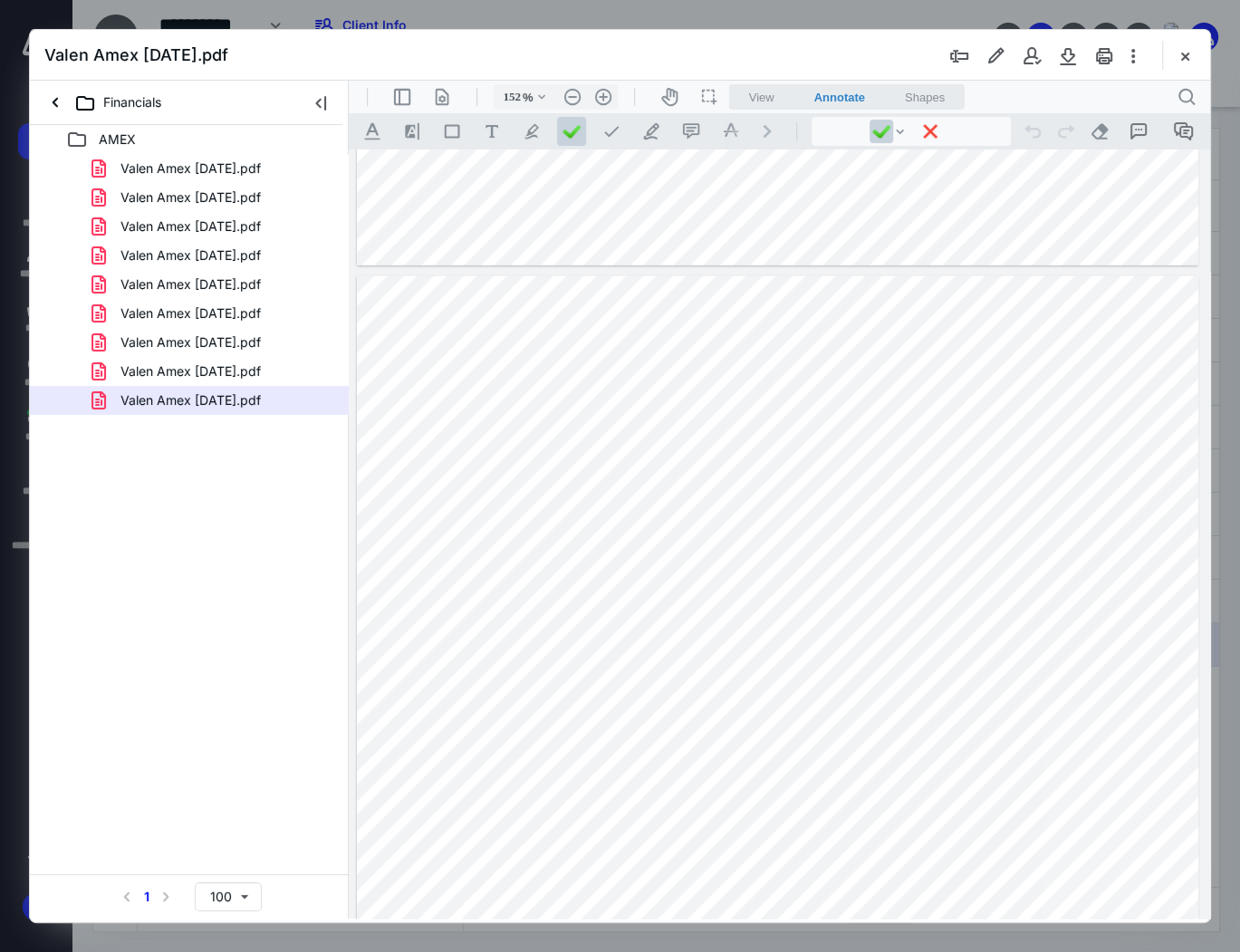 drag, startPoint x: 261, startPoint y: 190, endPoint x: 348, endPoint y: 207, distance: 88.64536 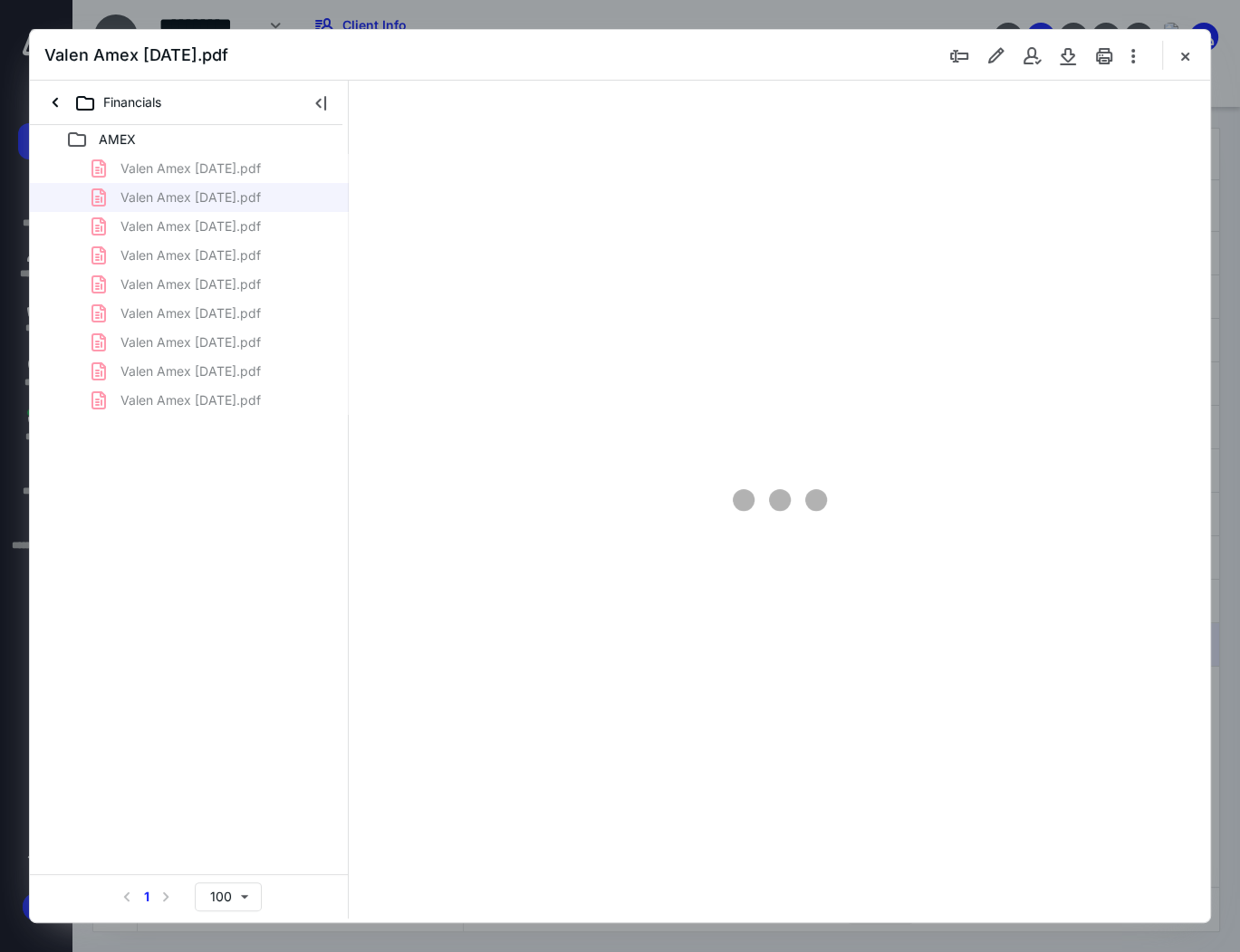 type on "152" 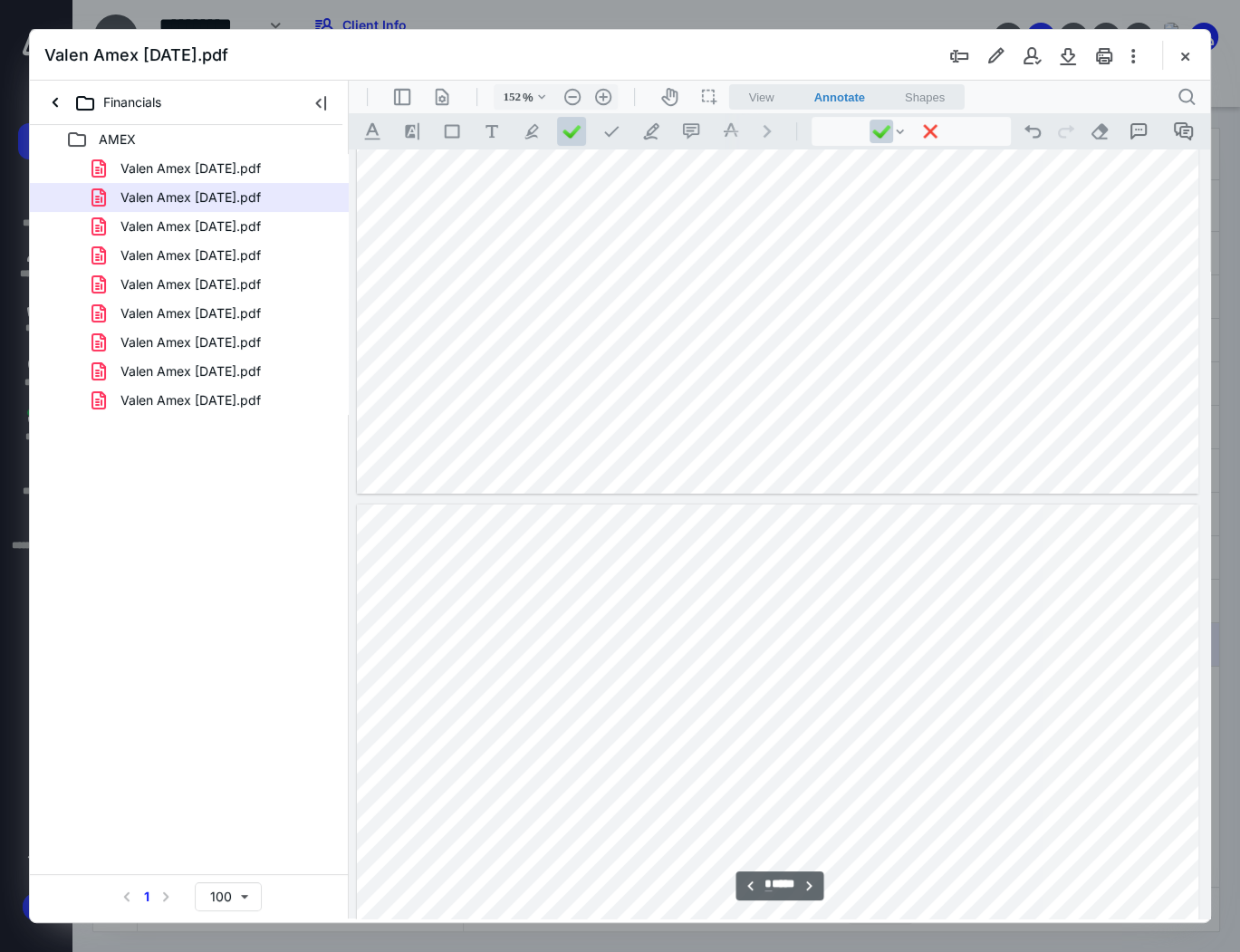 scroll, scrollTop: 5219, scrollLeft: 0, axis: vertical 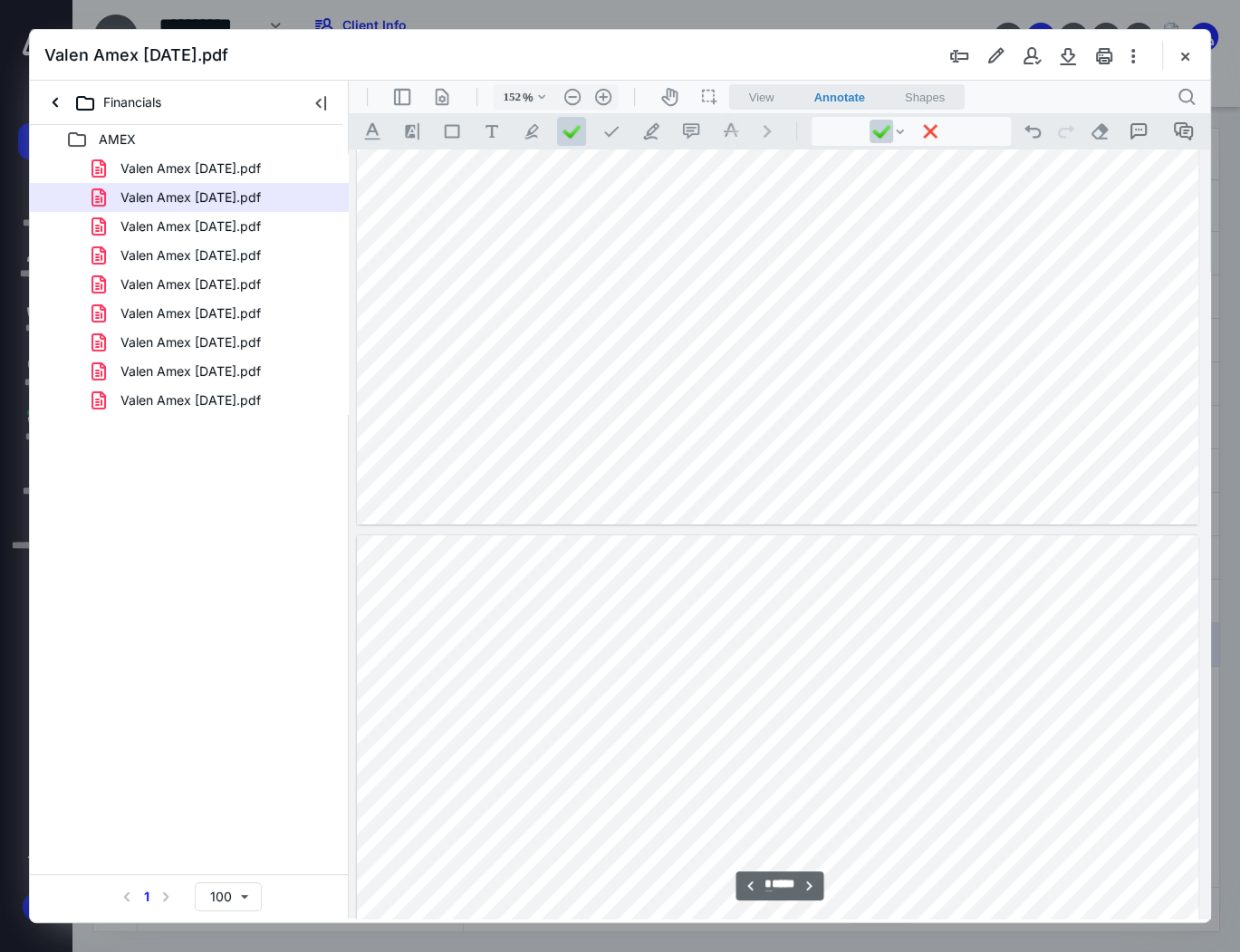 type on "*" 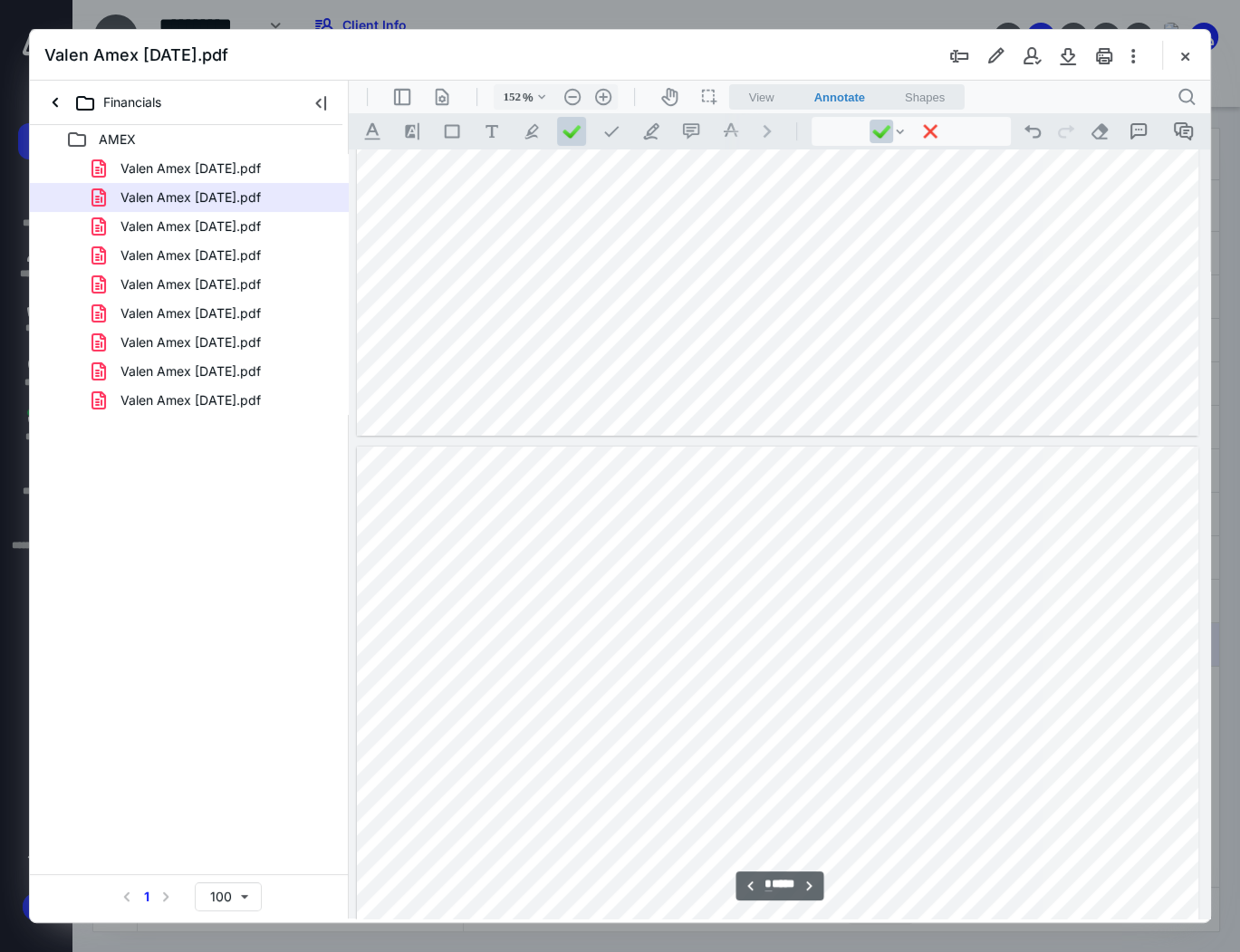 scroll, scrollTop: 6379, scrollLeft: 0, axis: vertical 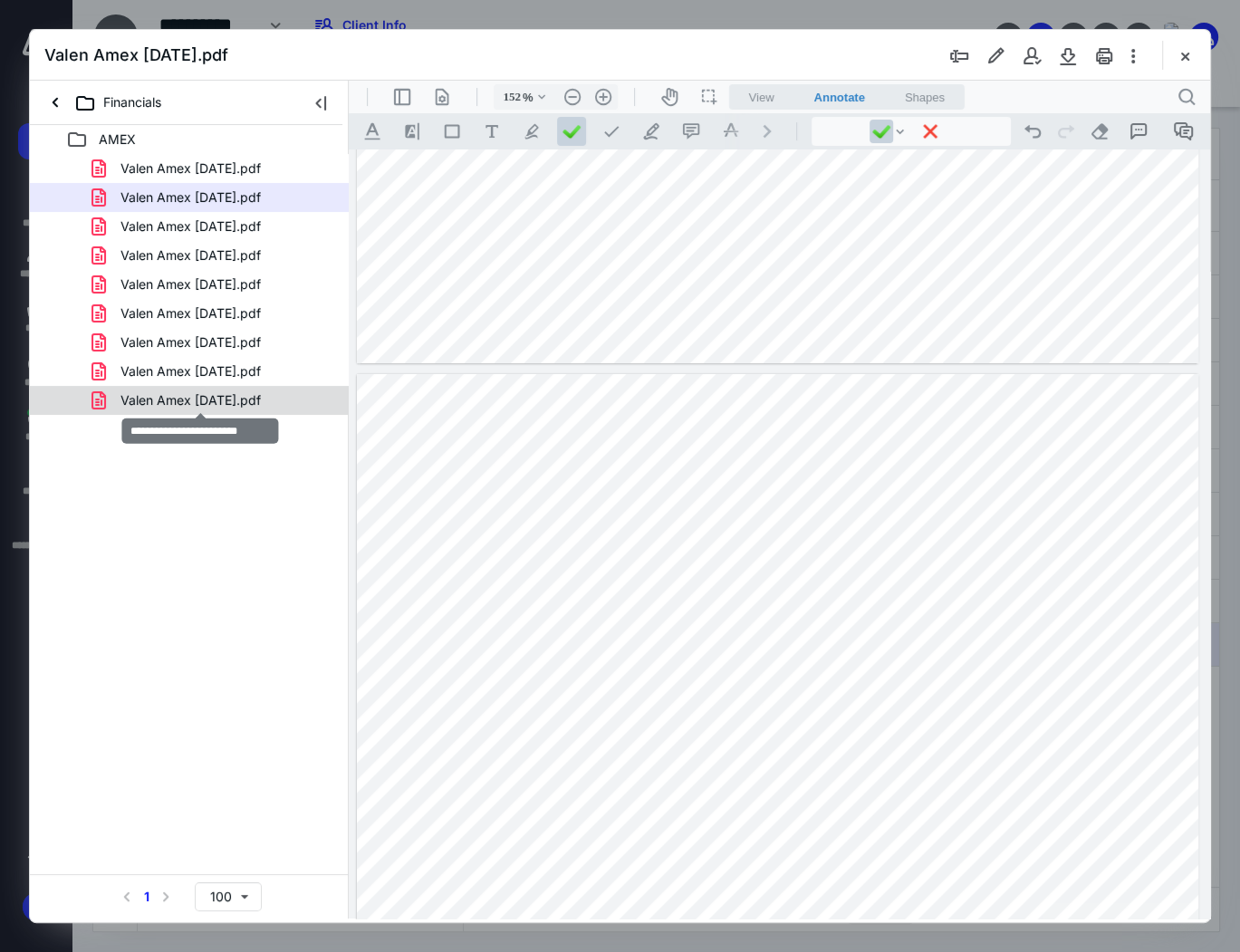 click on "Valen Amex Sept 2022.pdf" at bounding box center [190, 400] 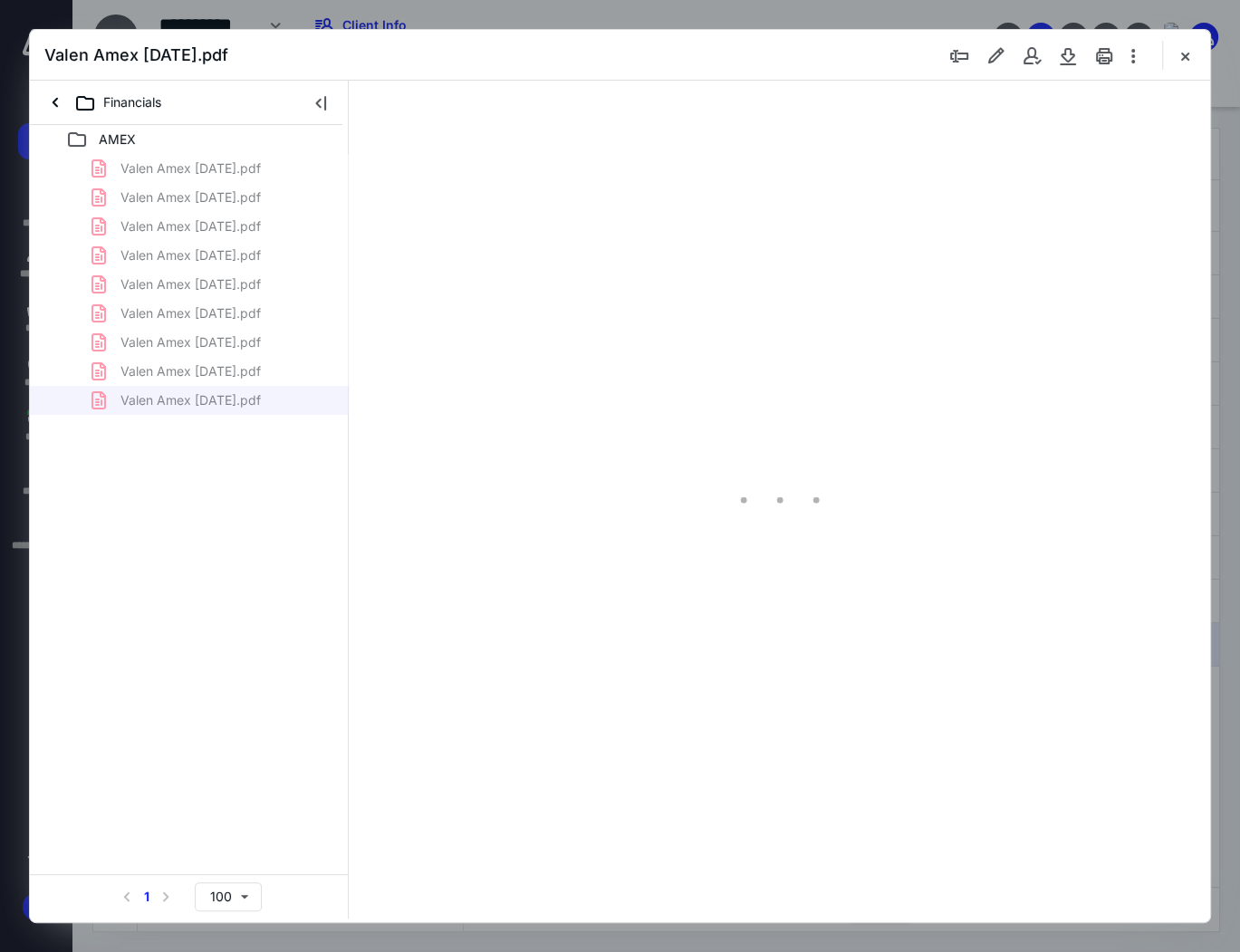 type on "152" 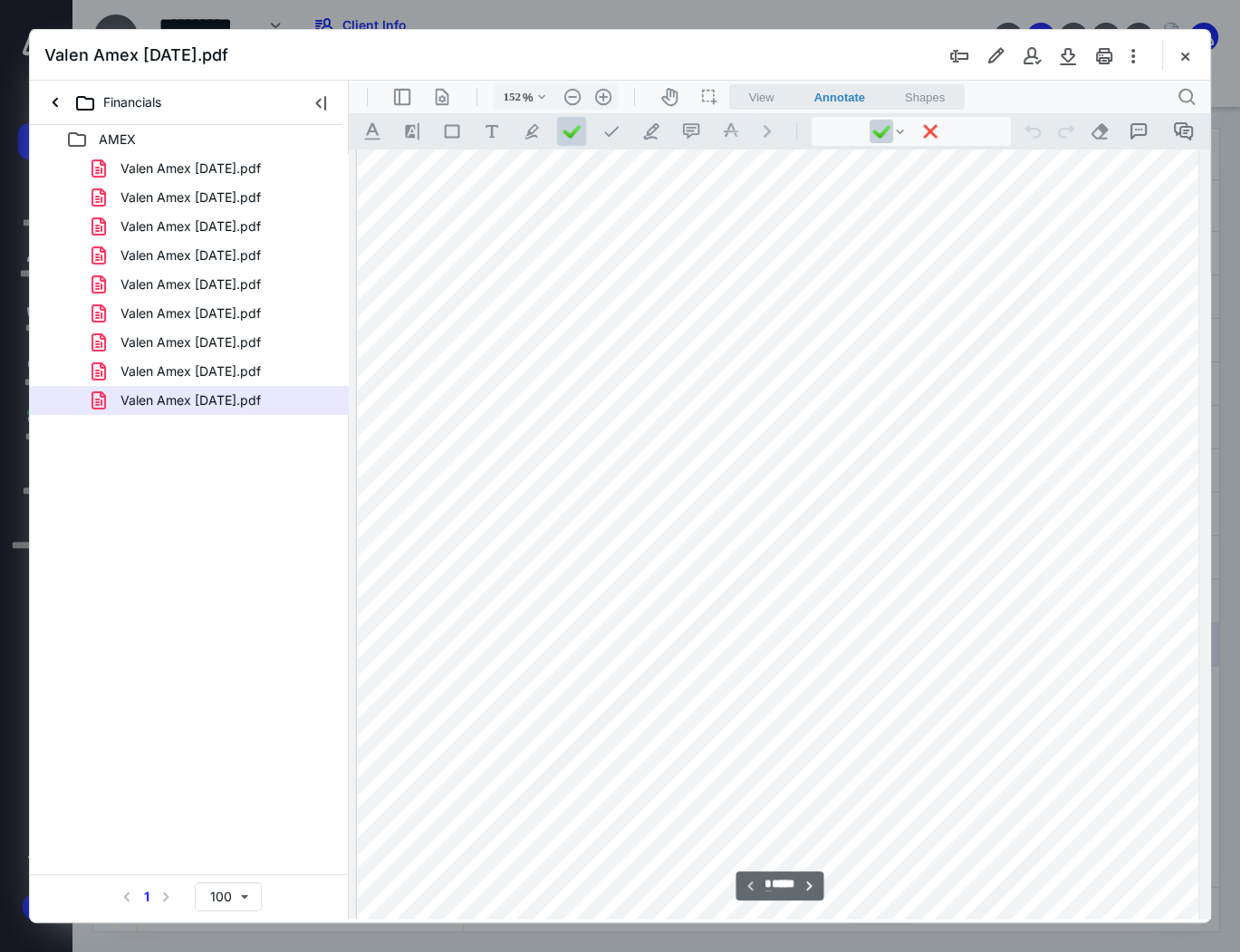 scroll, scrollTop: 362, scrollLeft: 0, axis: vertical 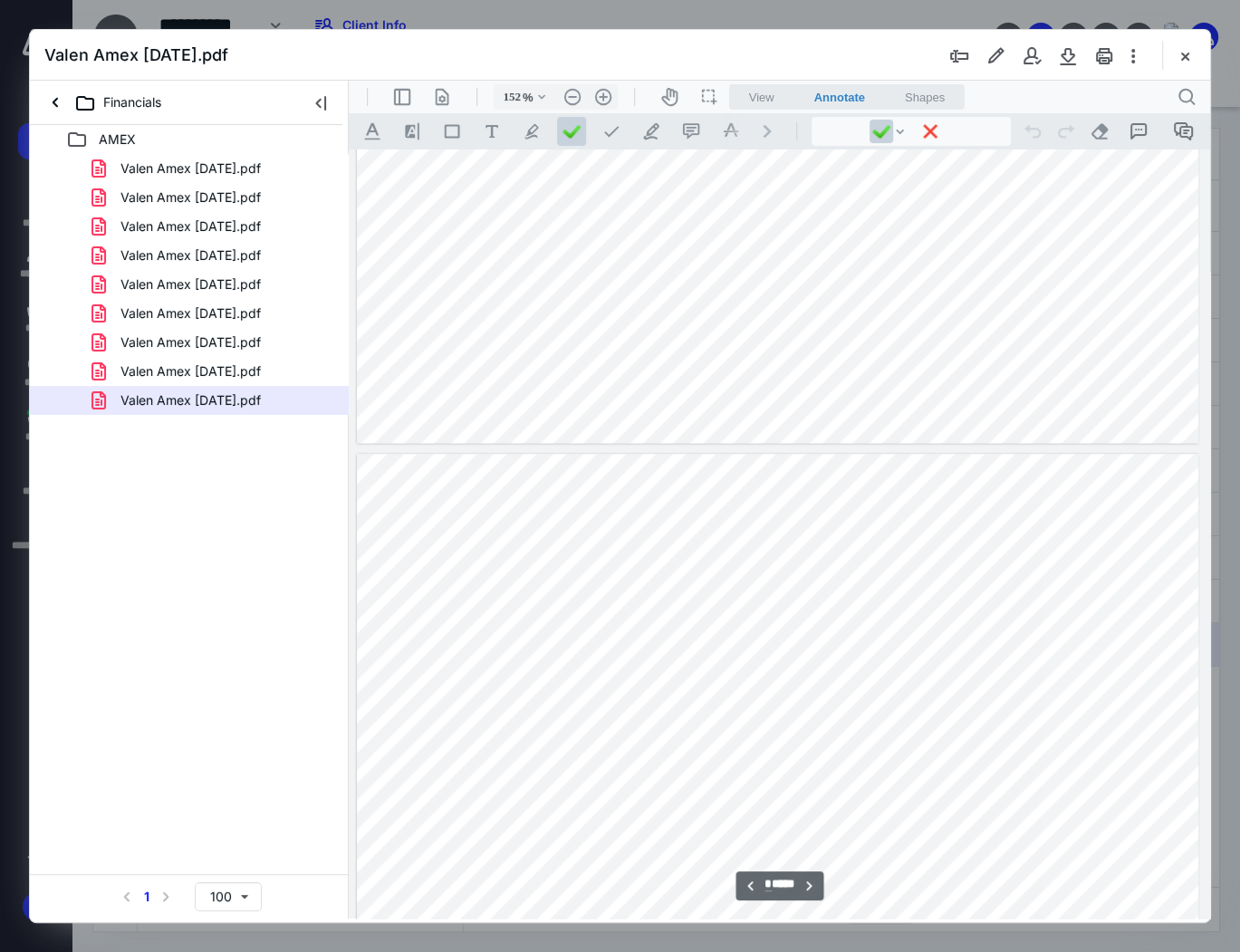 type on "*" 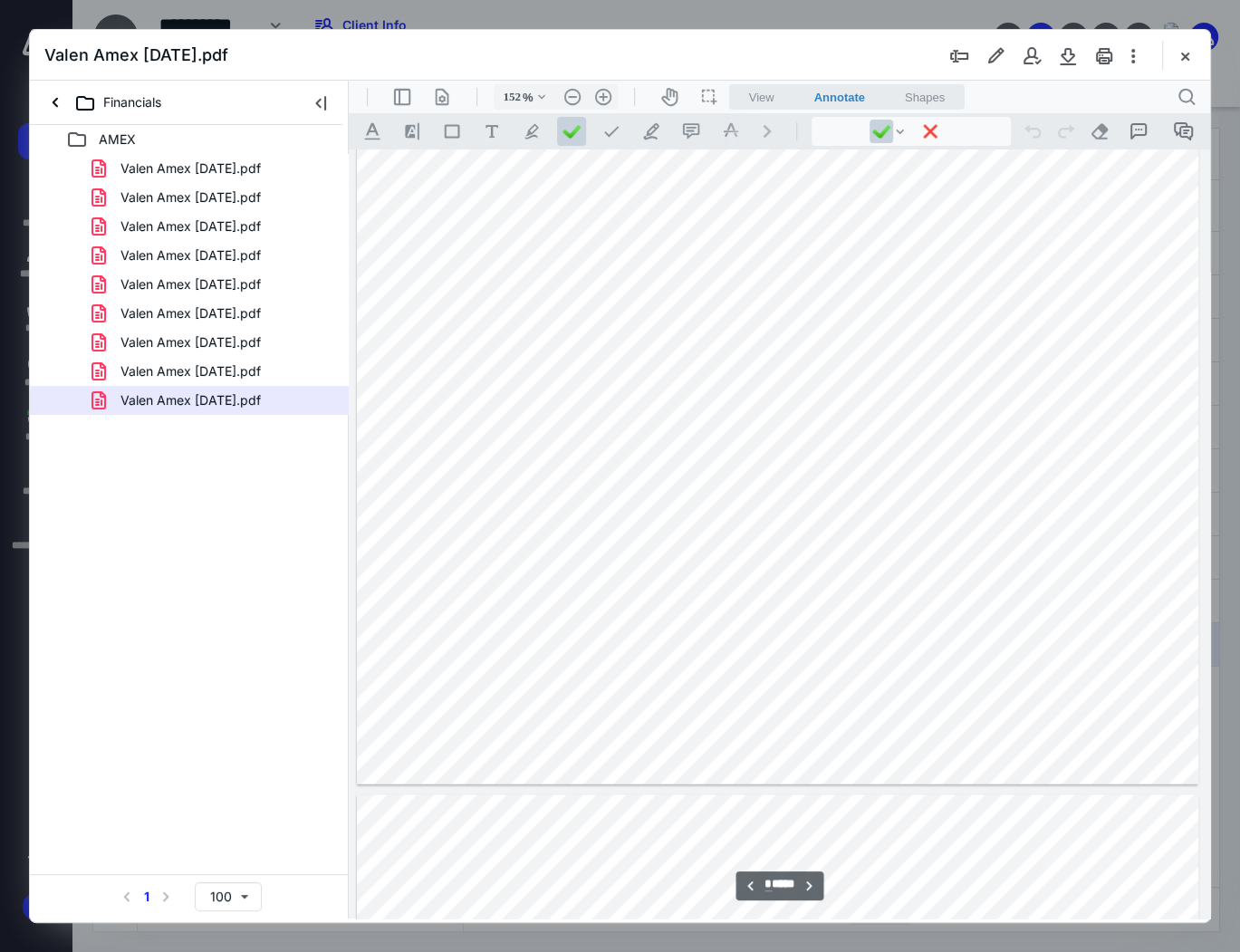 scroll, scrollTop: 2536, scrollLeft: 0, axis: vertical 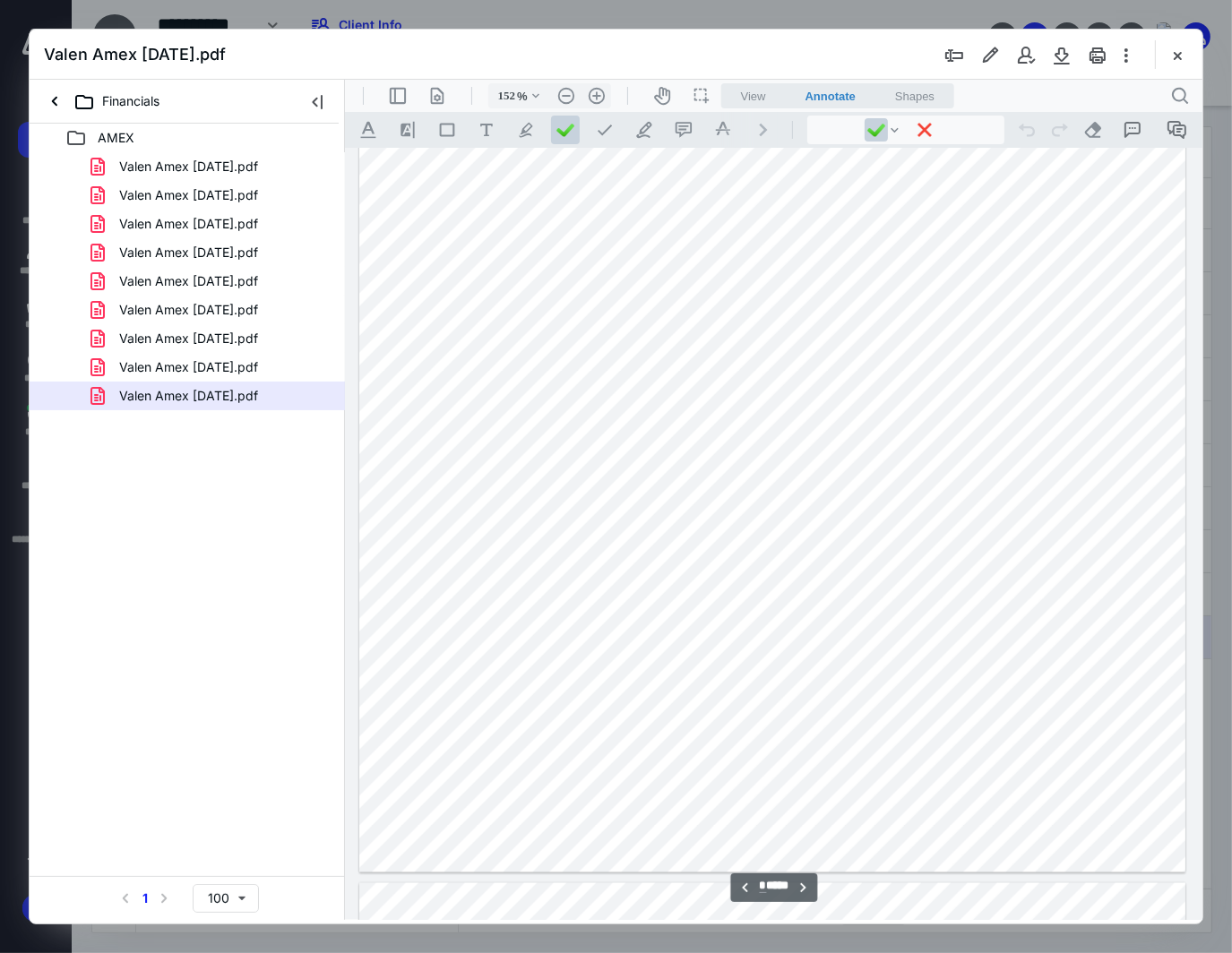 type on "151" 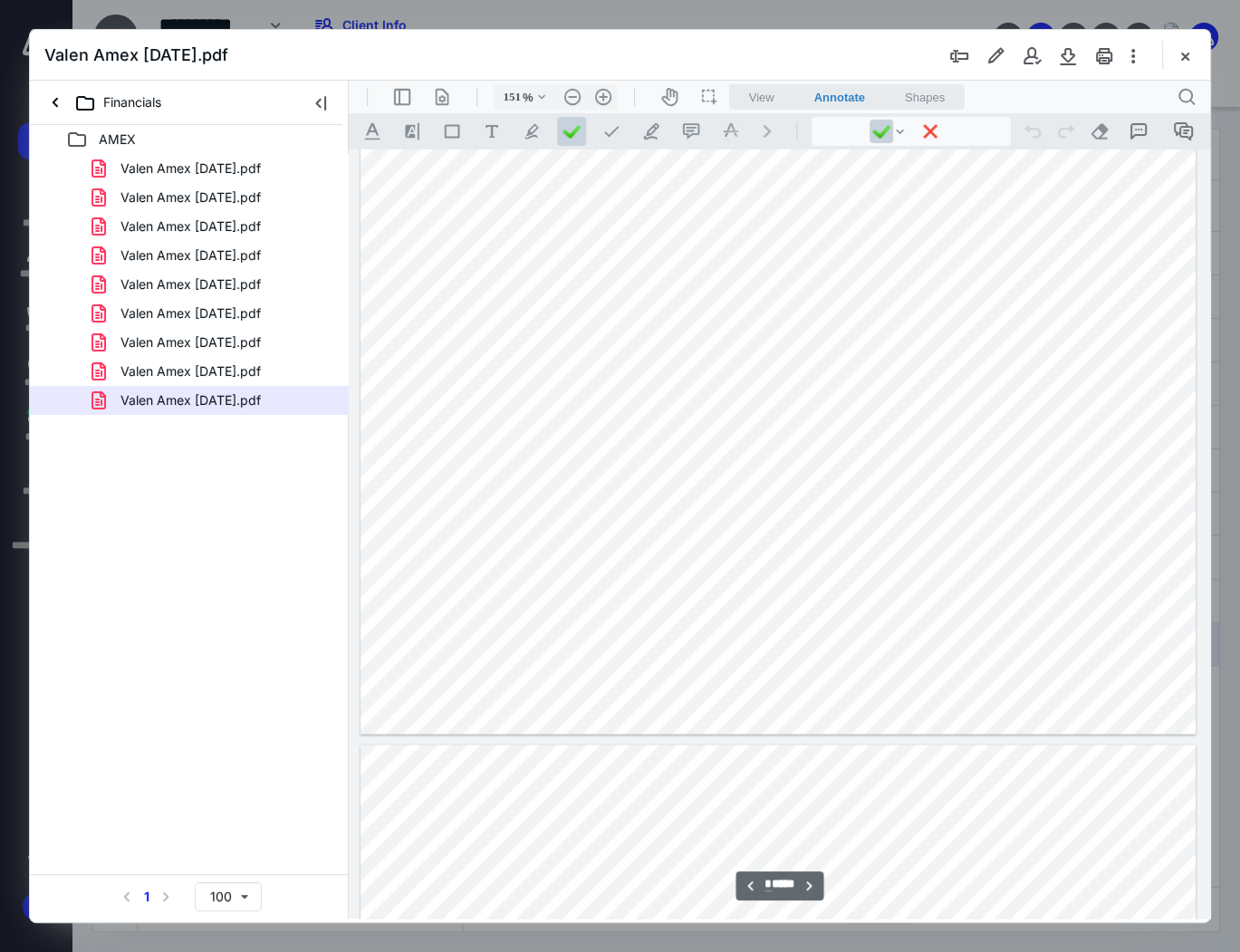 scroll, scrollTop: 2665, scrollLeft: 0, axis: vertical 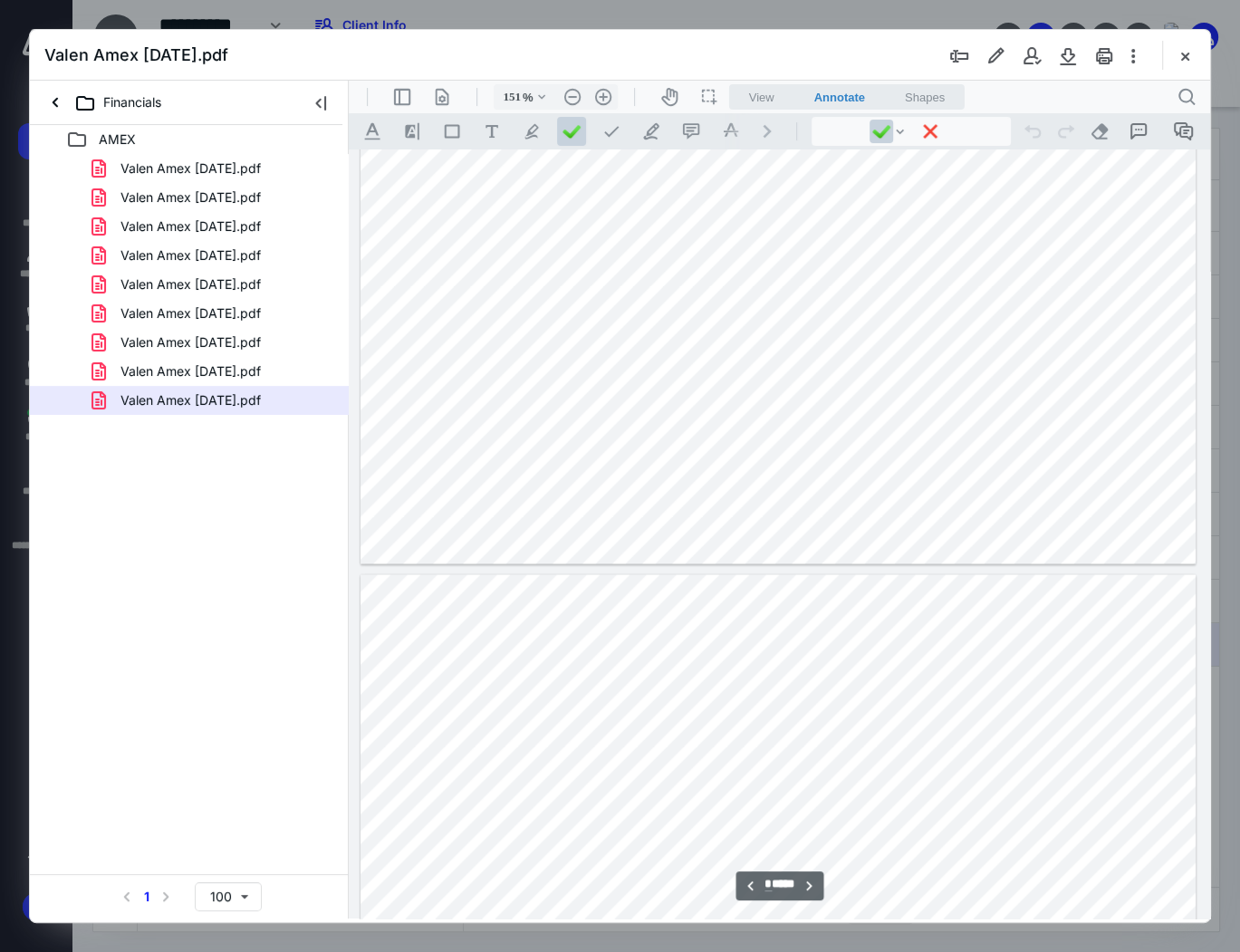 type on "*" 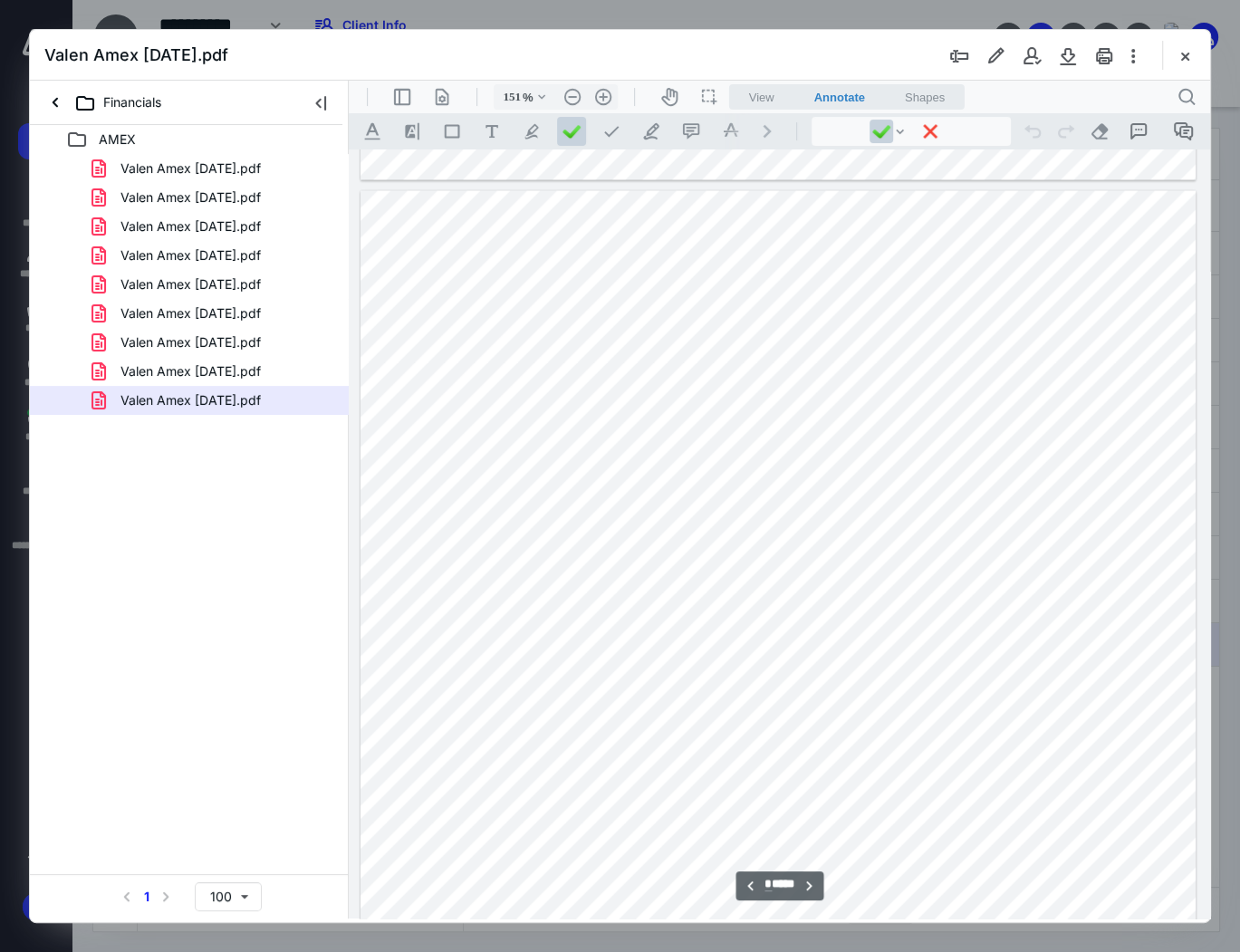 scroll, scrollTop: 3317, scrollLeft: 0, axis: vertical 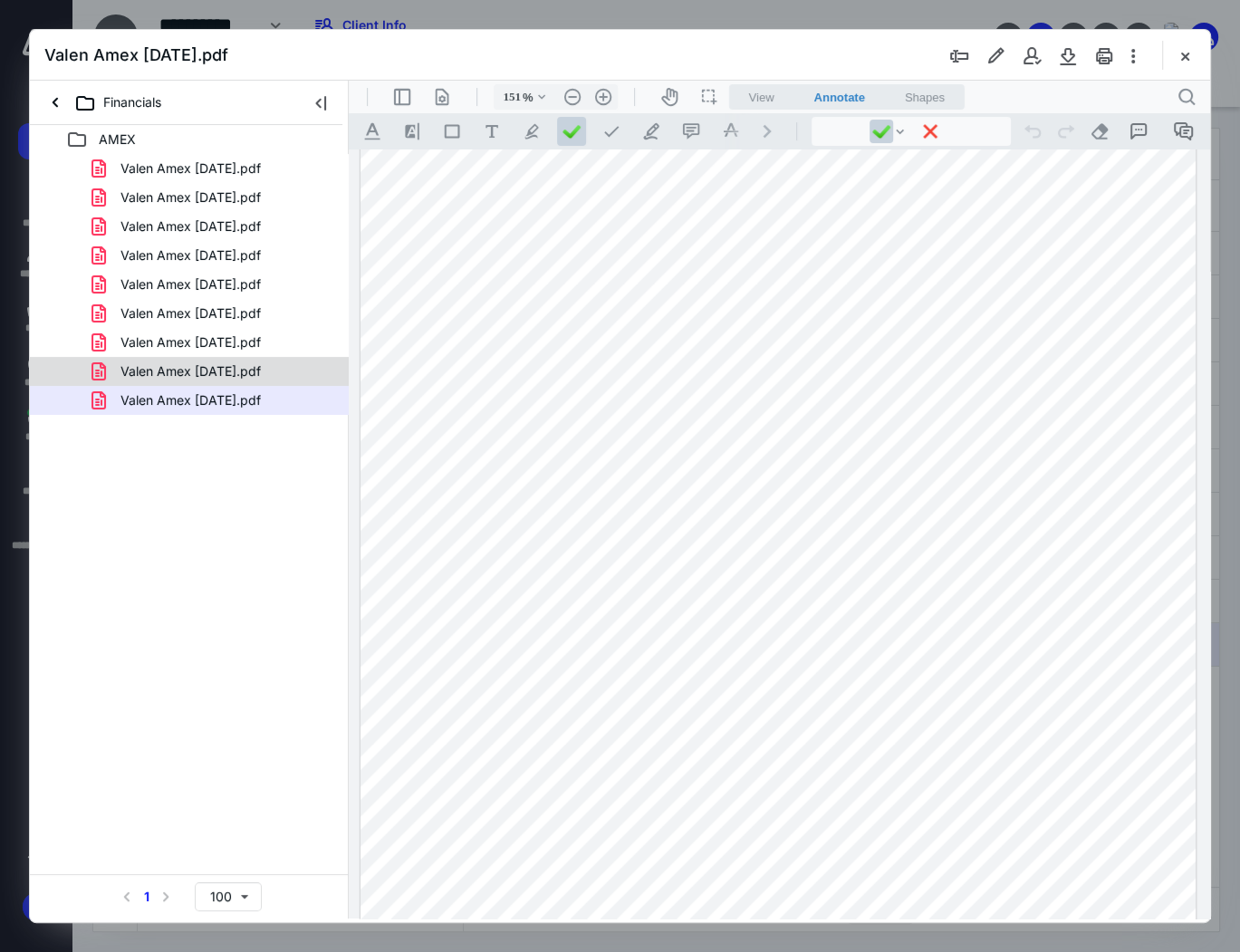 click on "Valen Amex Oct 2022.pdf" at bounding box center (190, 371) 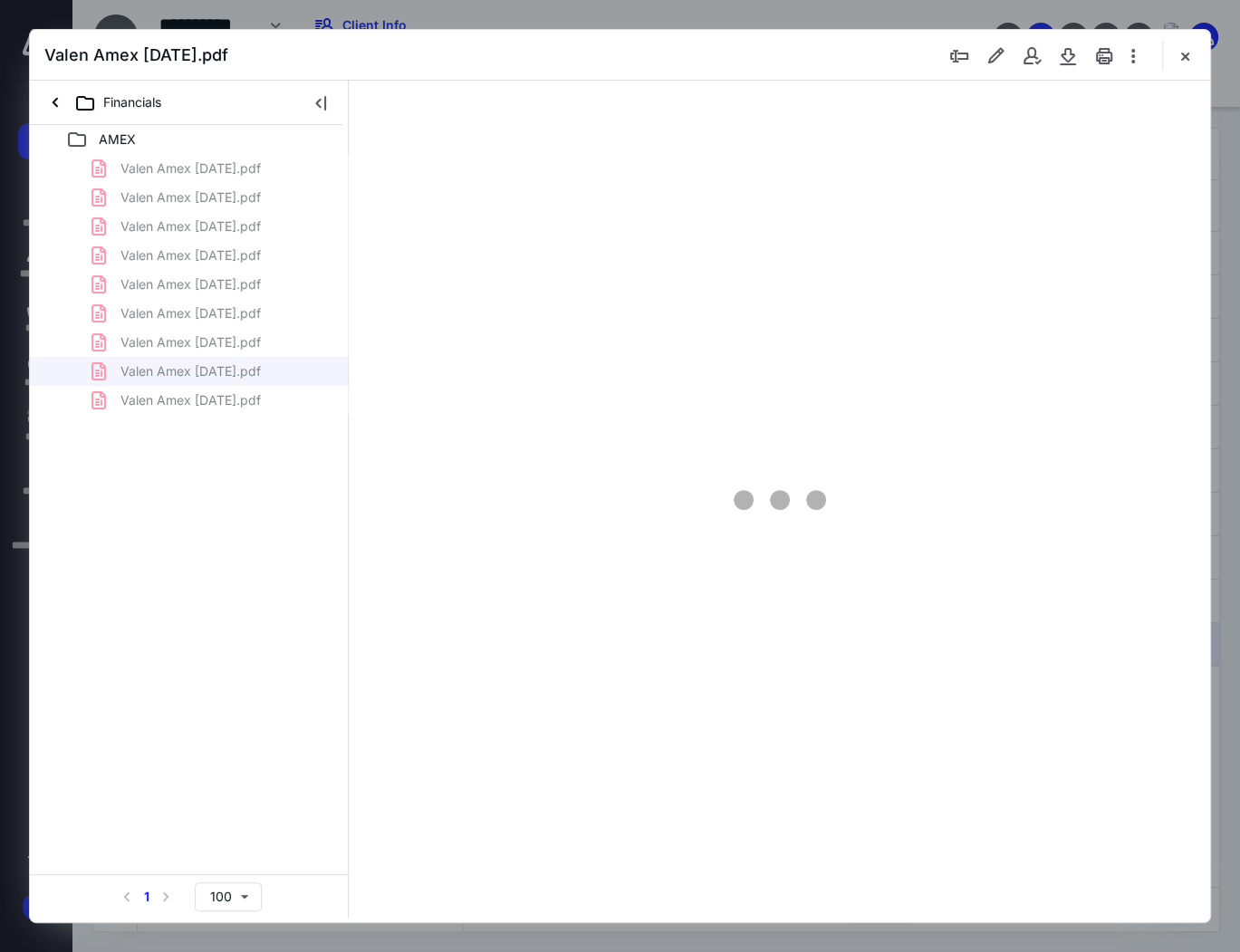 type on "152" 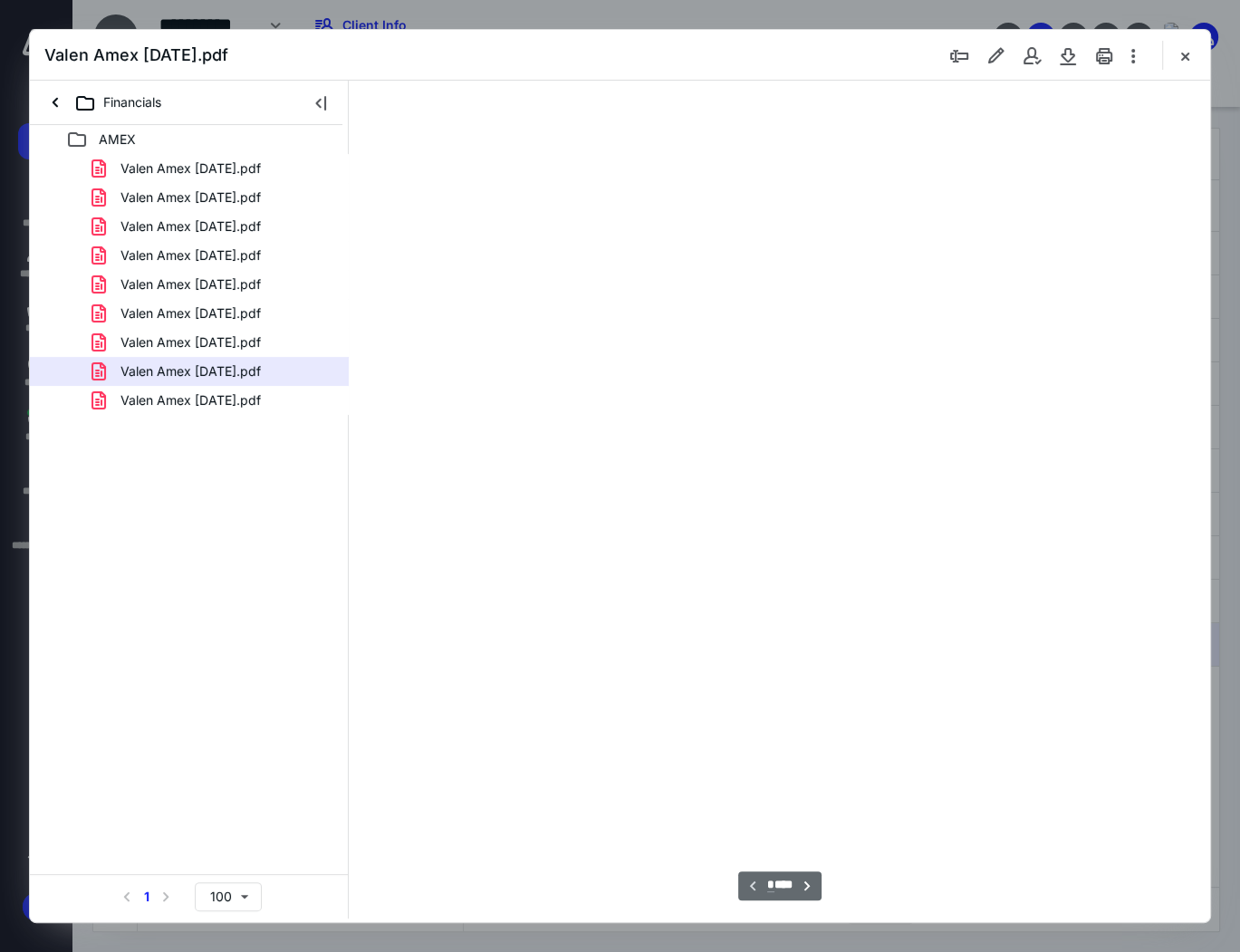scroll, scrollTop: 74, scrollLeft: 0, axis: vertical 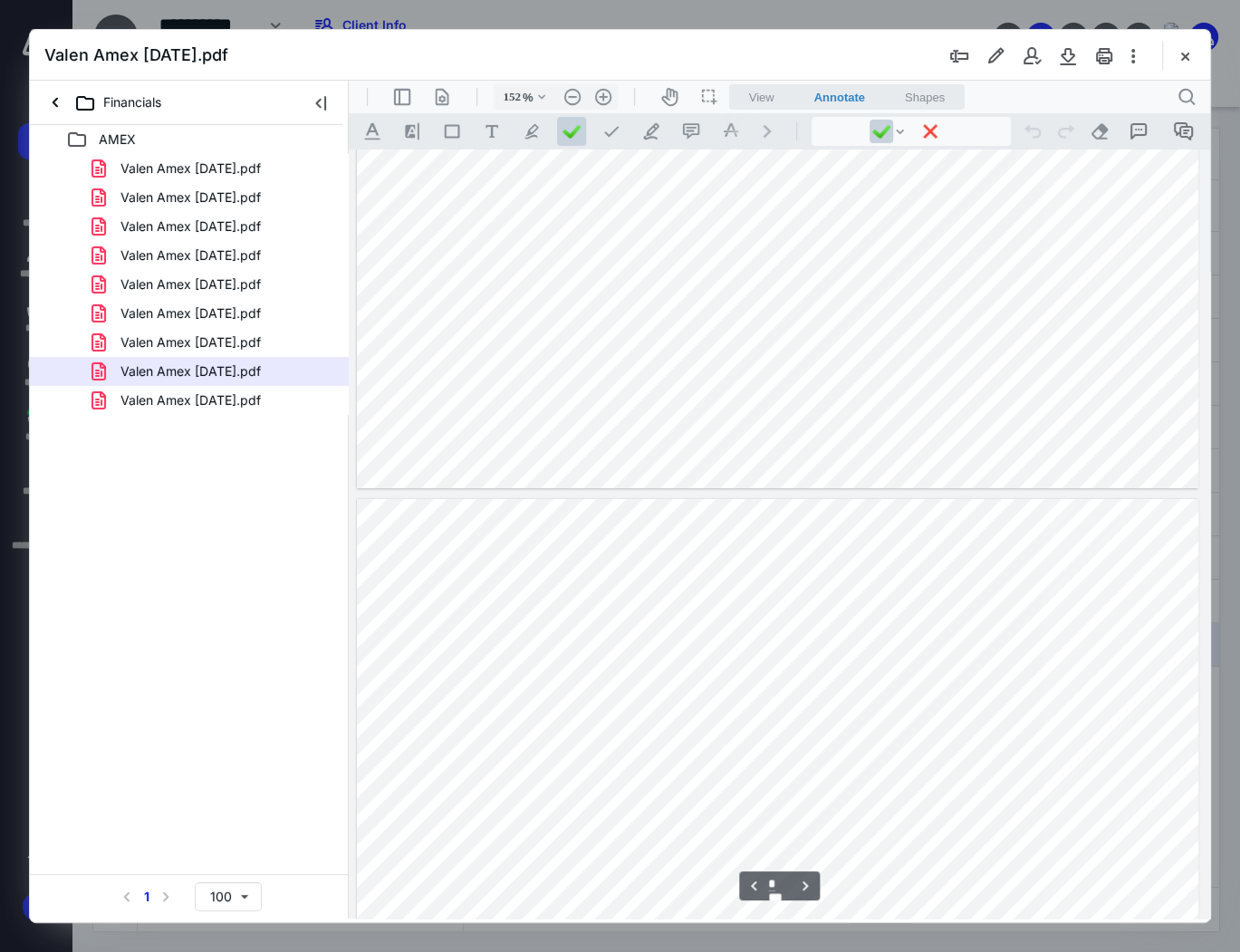 type on "*" 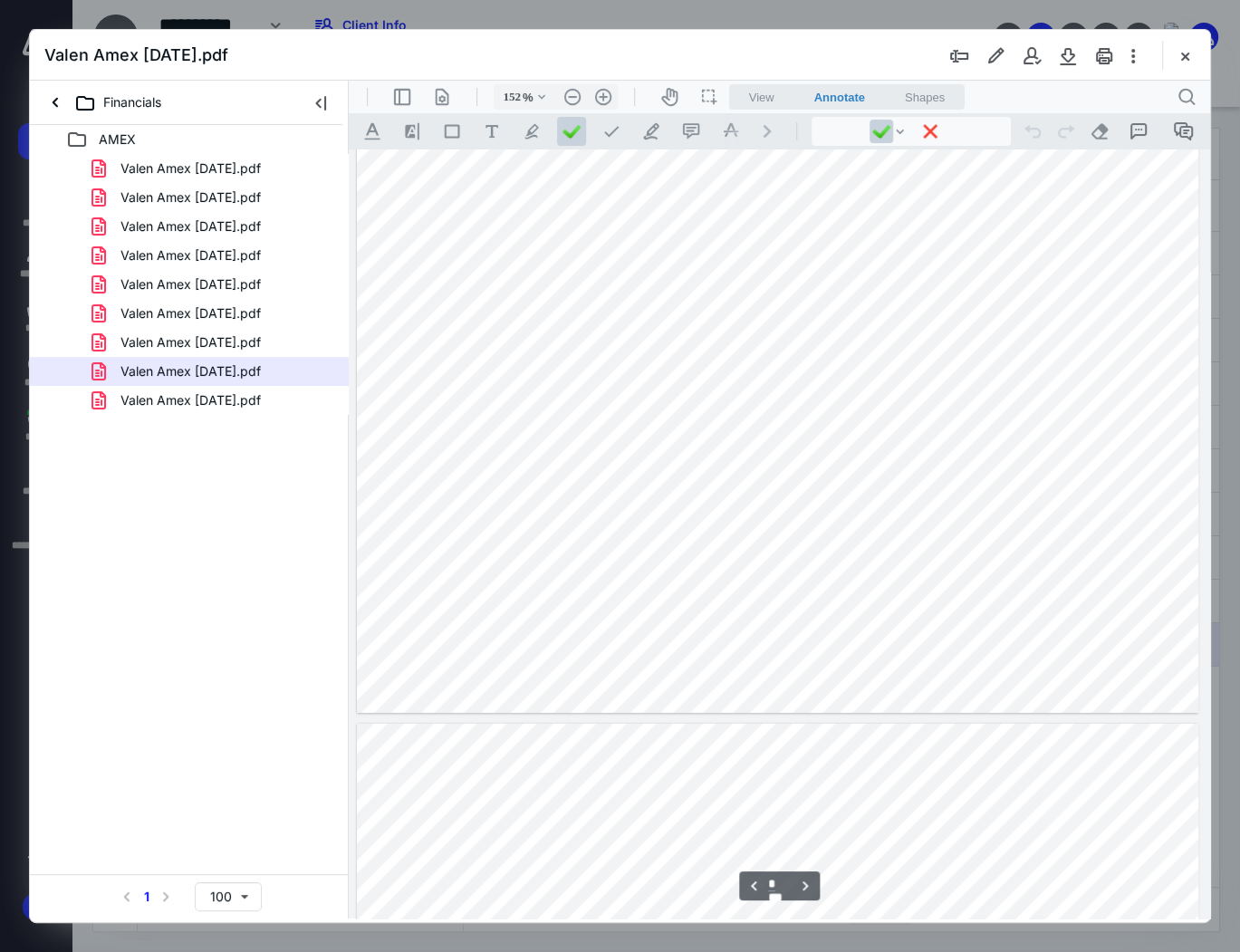 scroll, scrollTop: 4277, scrollLeft: 0, axis: vertical 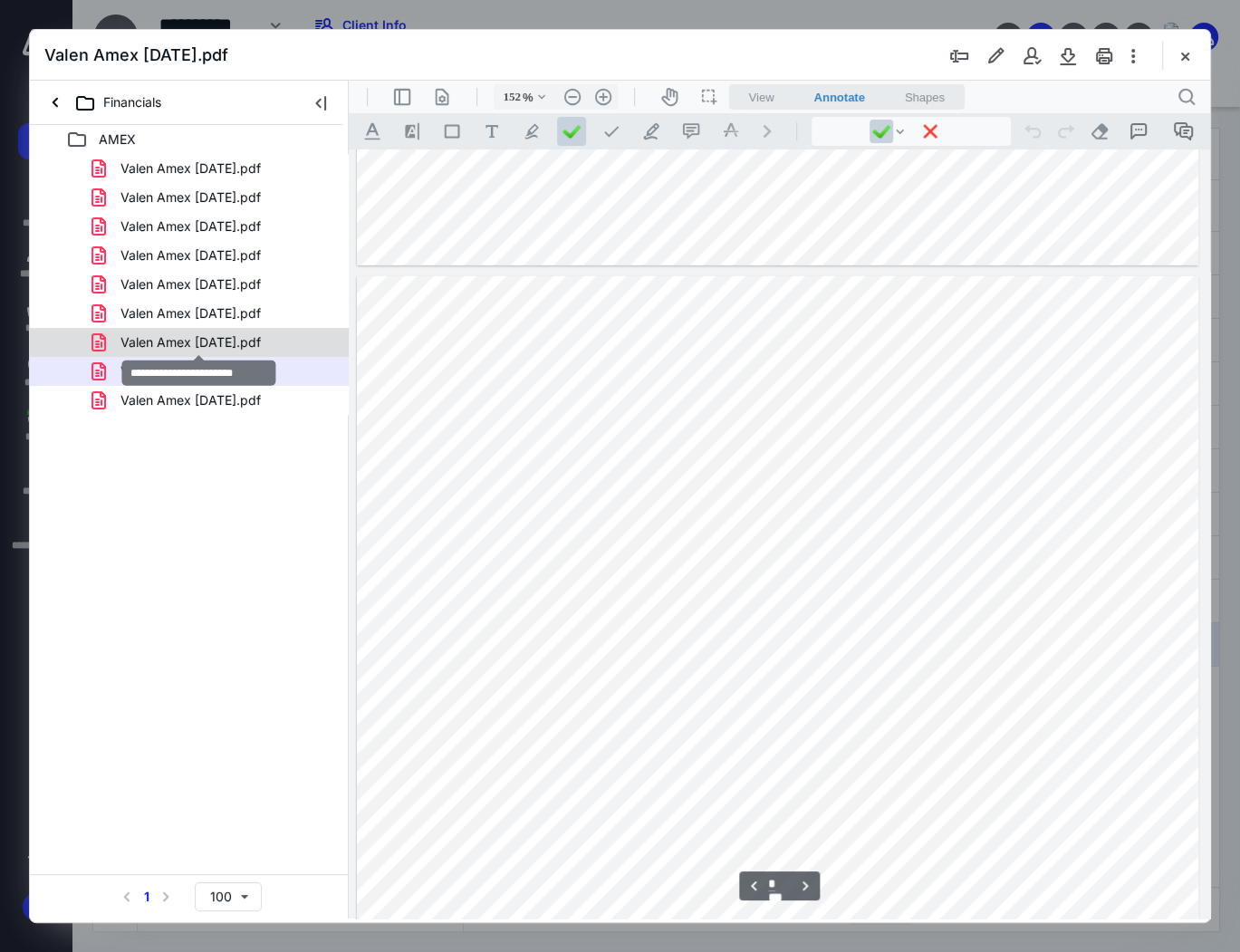 click on "Valen Amex Nov 2022.pdf" at bounding box center (190, 342) 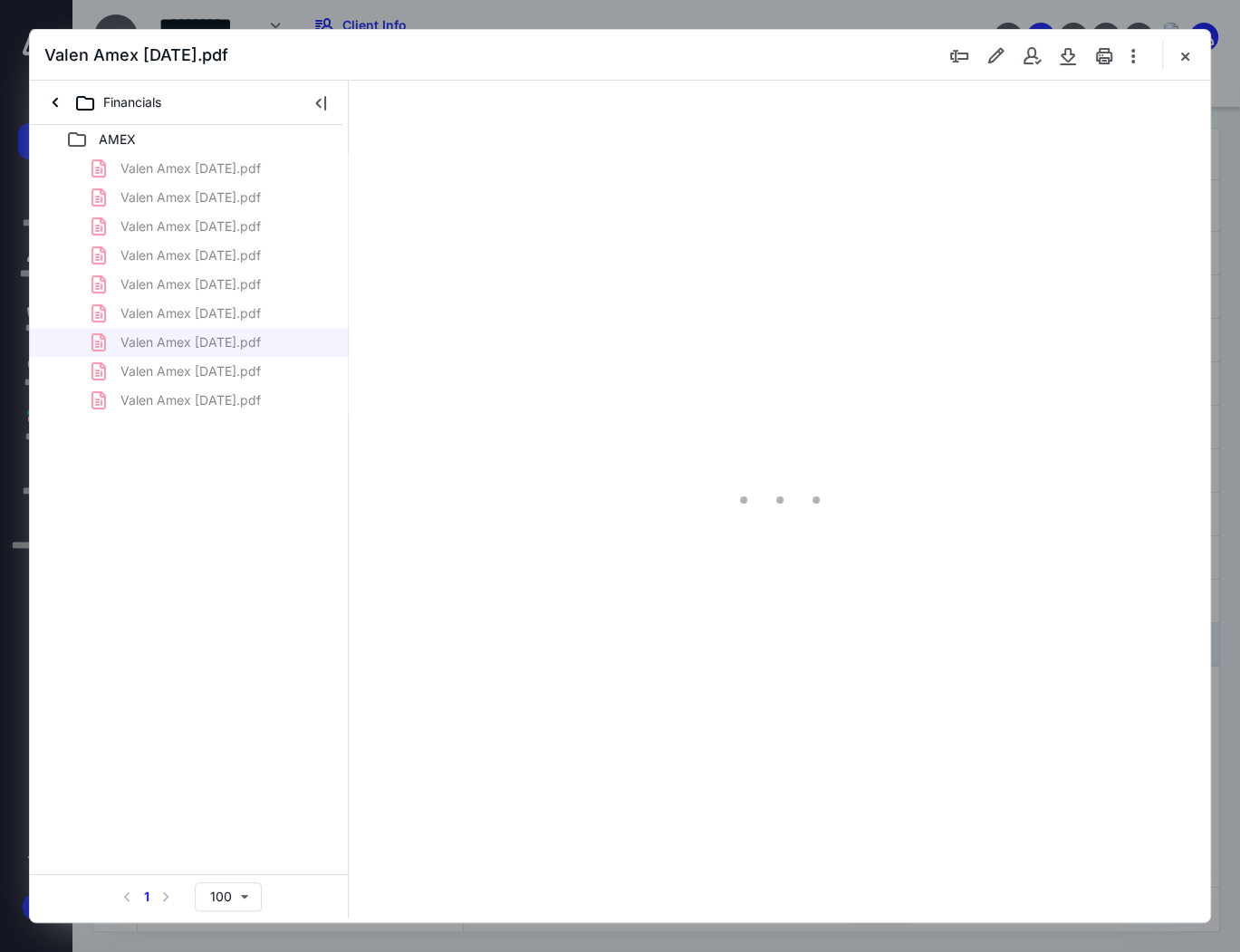 type on "152" 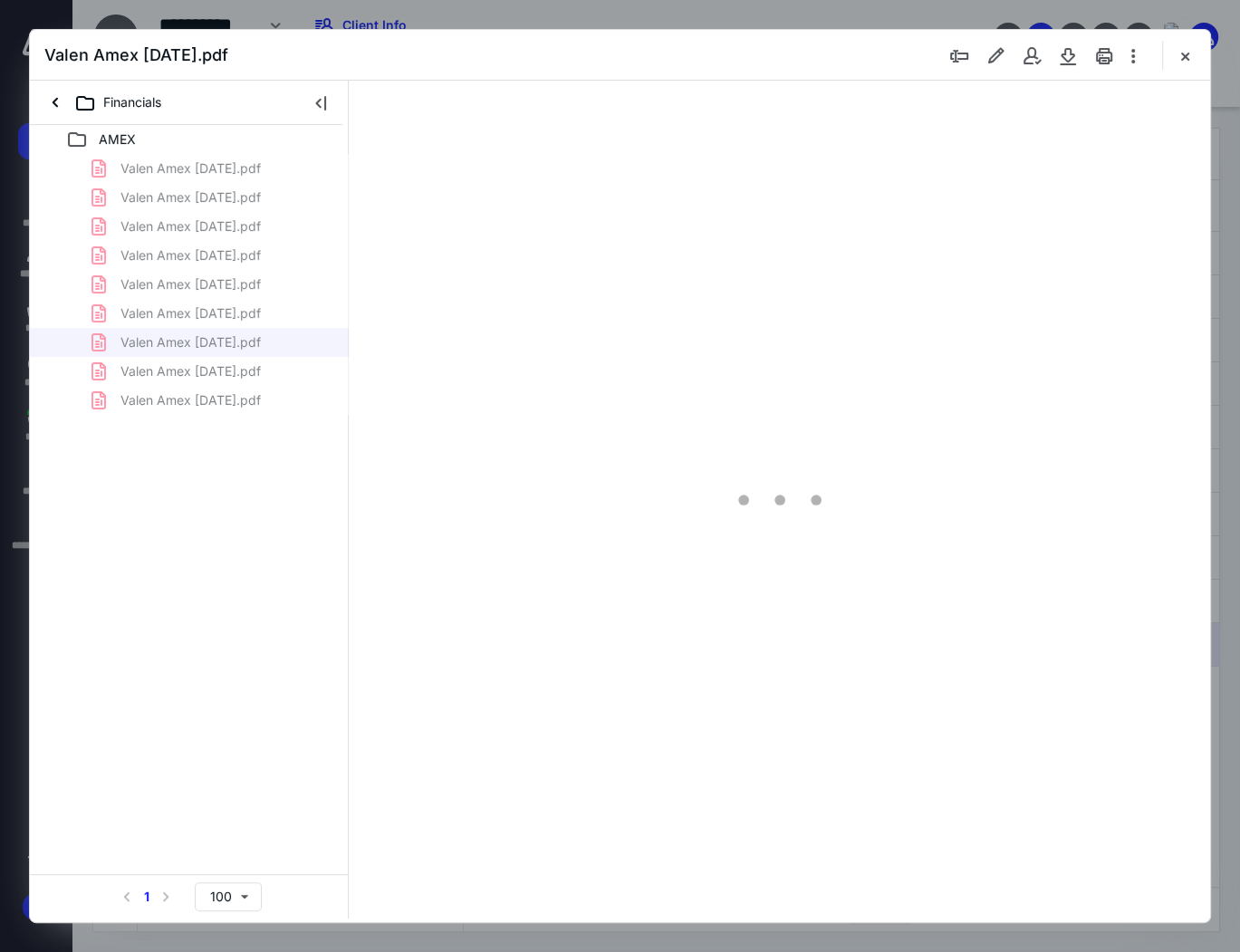 scroll, scrollTop: 74, scrollLeft: 0, axis: vertical 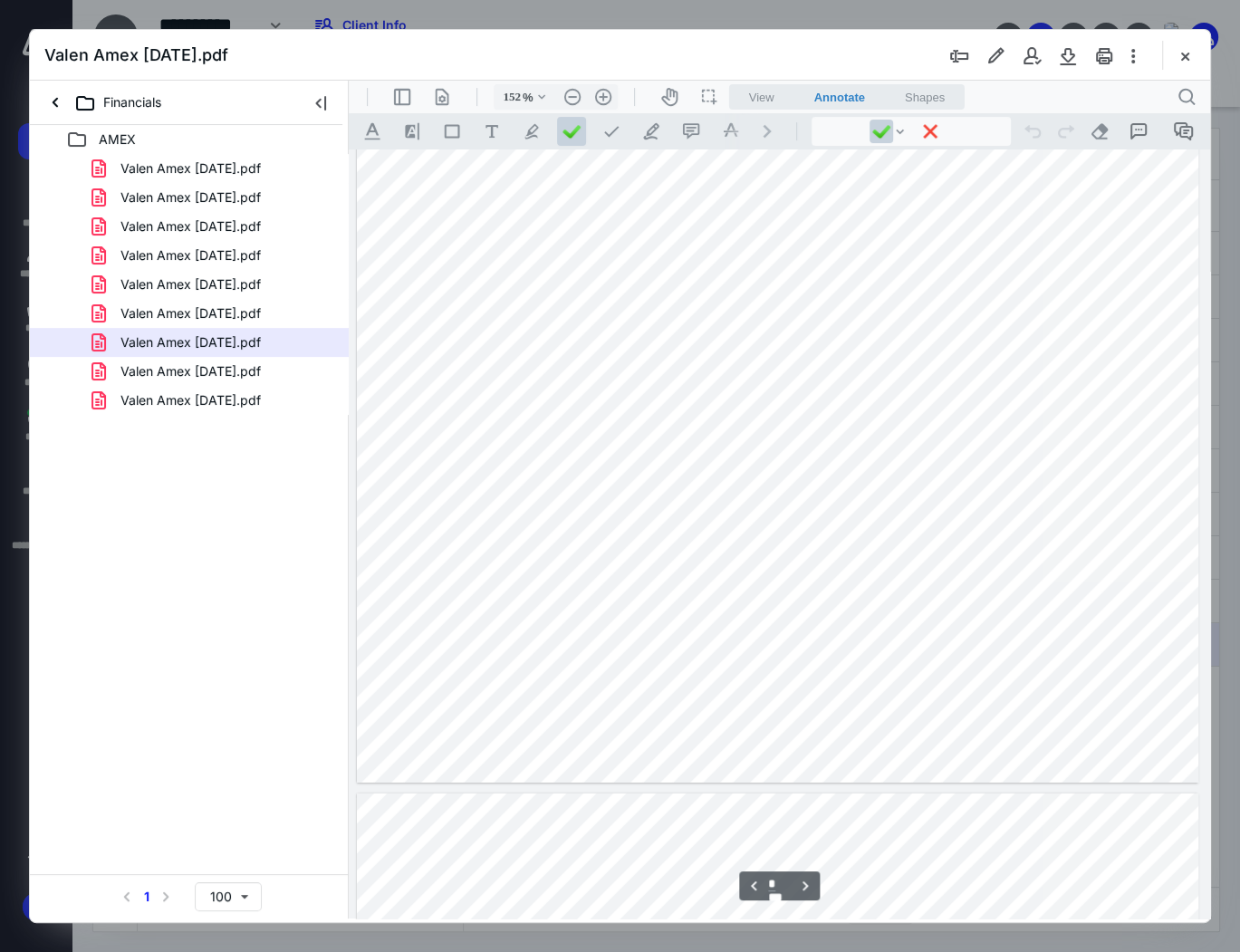 type on "*" 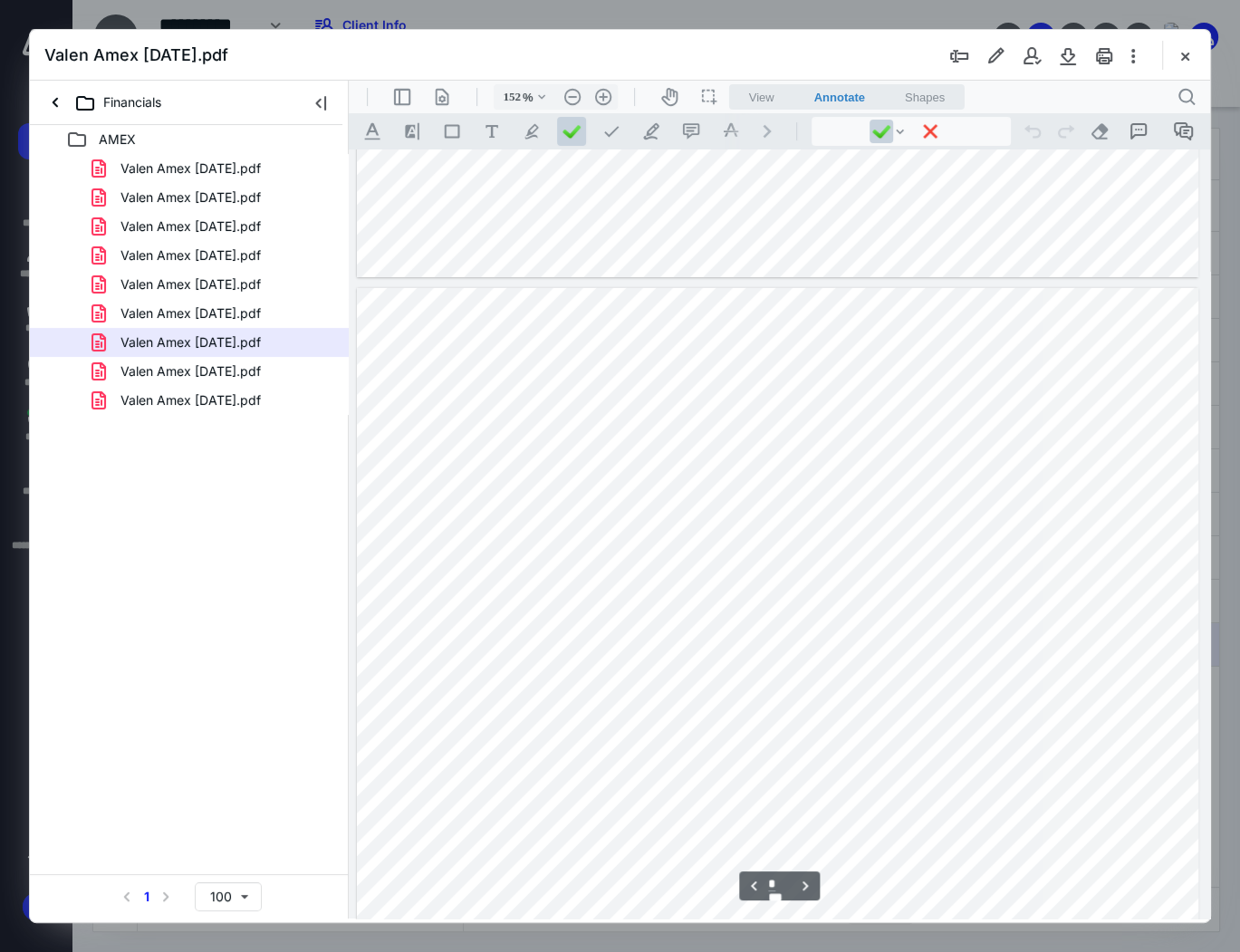 scroll, scrollTop: 5509, scrollLeft: 0, axis: vertical 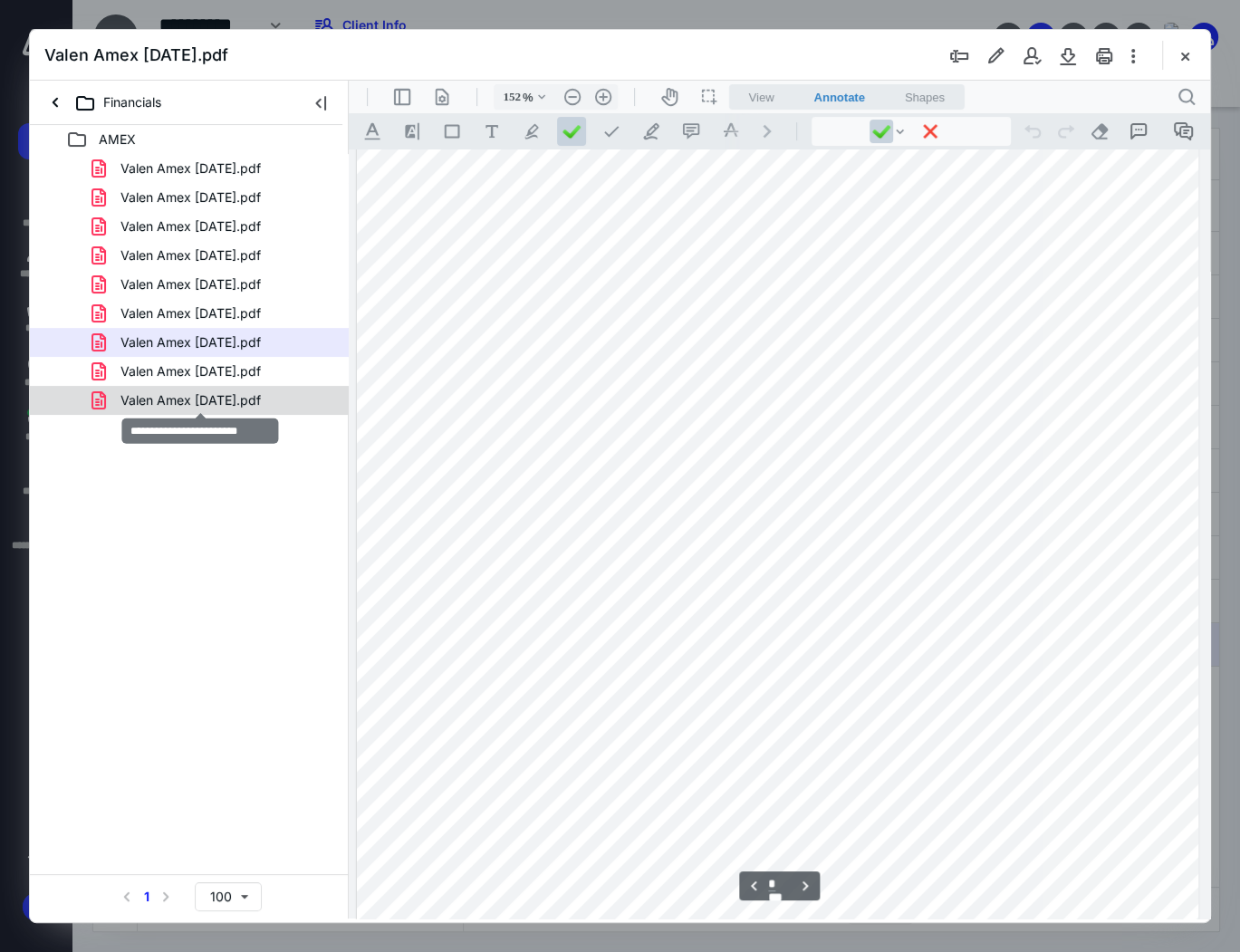 click on "Valen Amex Sept 2022.pdf" at bounding box center (190, 400) 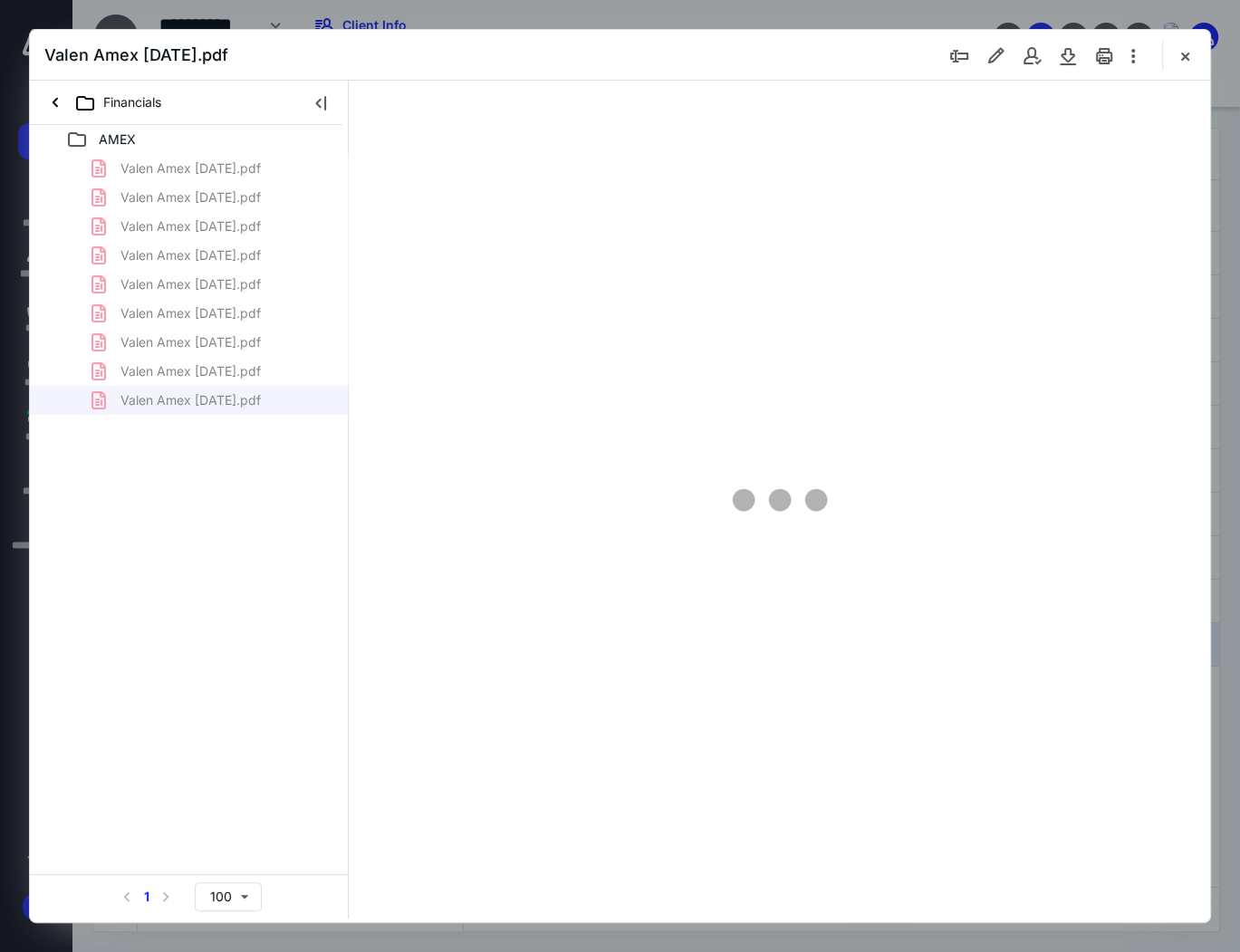 type on "152" 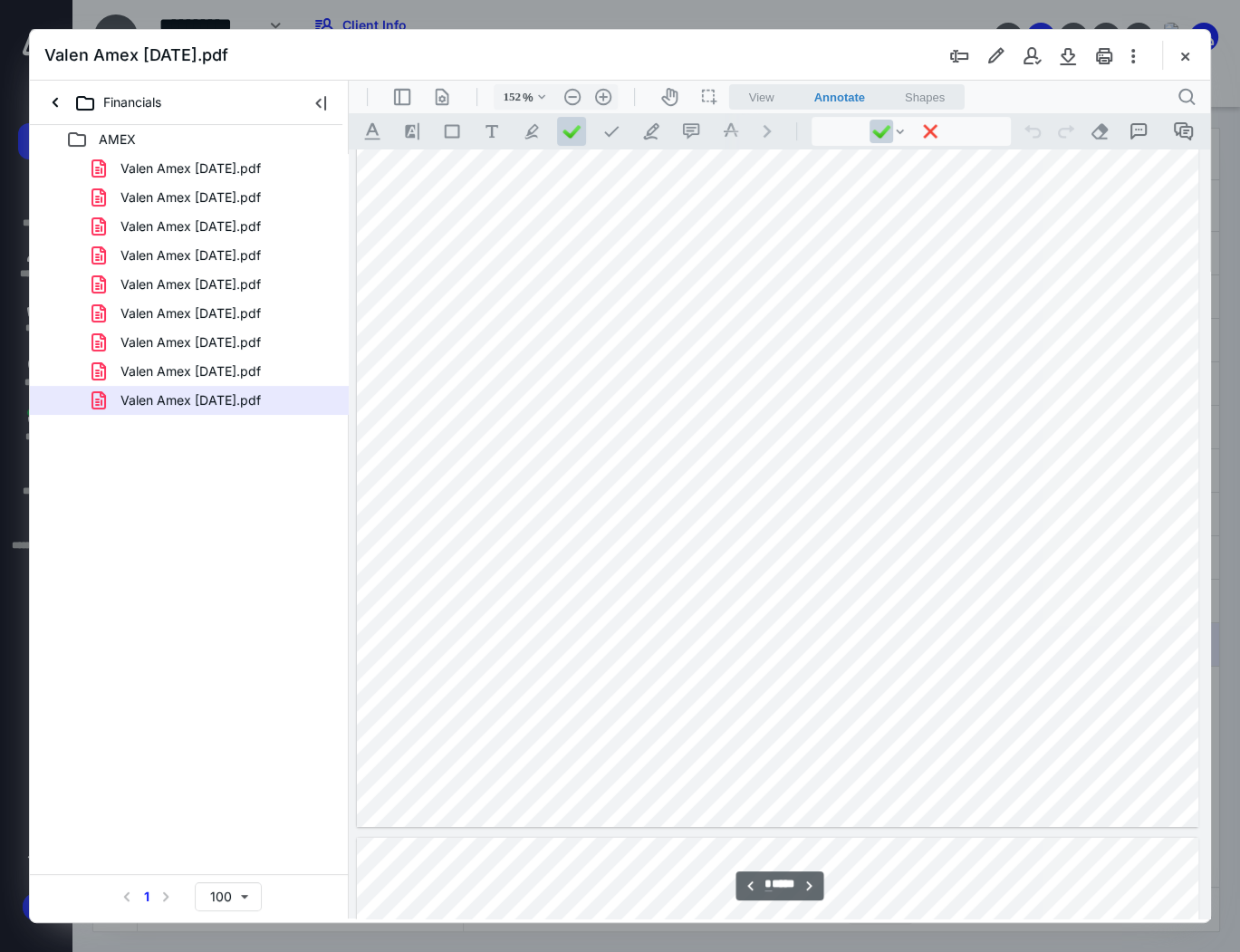 scroll, scrollTop: 4784, scrollLeft: 0, axis: vertical 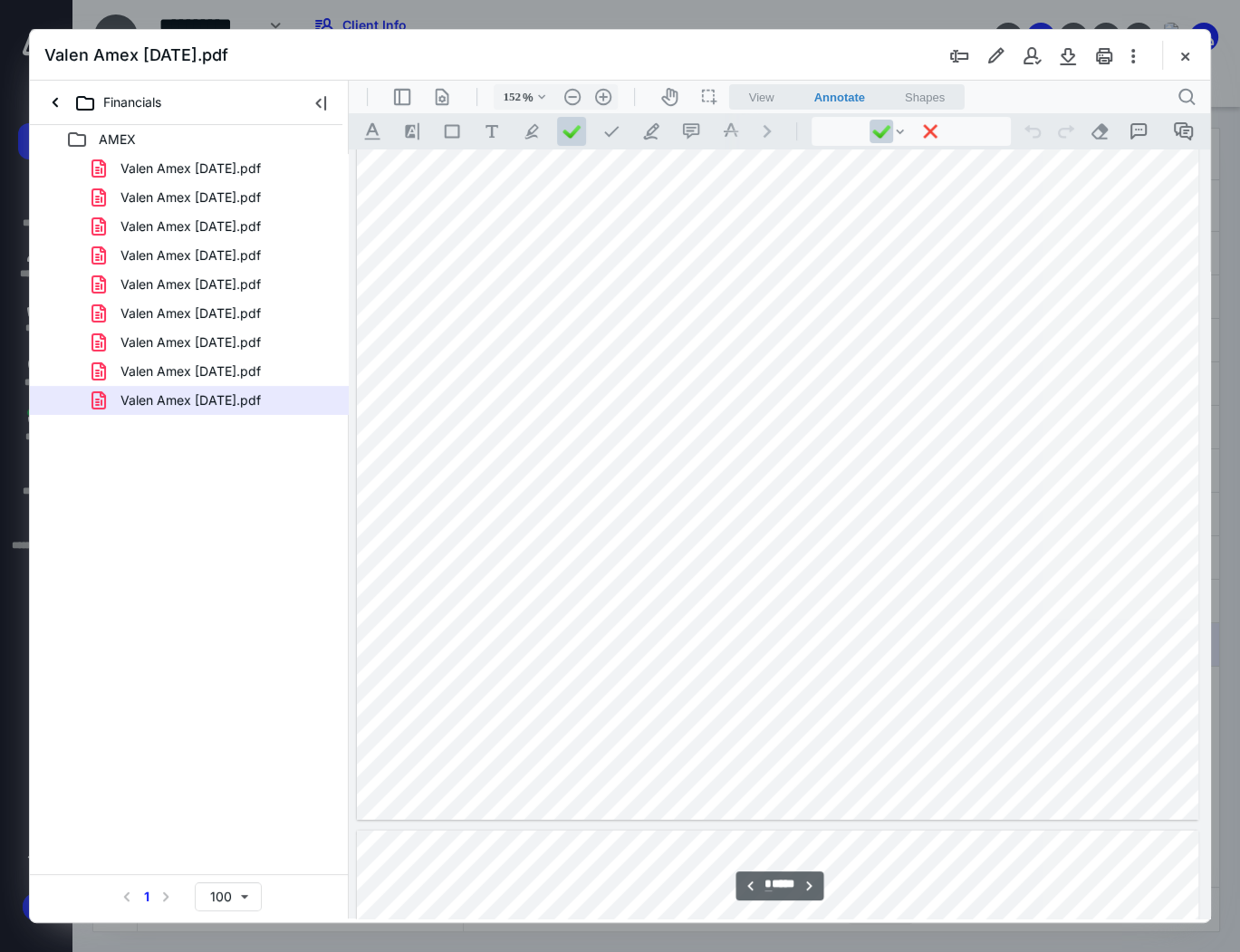 drag, startPoint x: 1203, startPoint y: 500, endPoint x: 1560, endPoint y: 580, distance: 365.8538 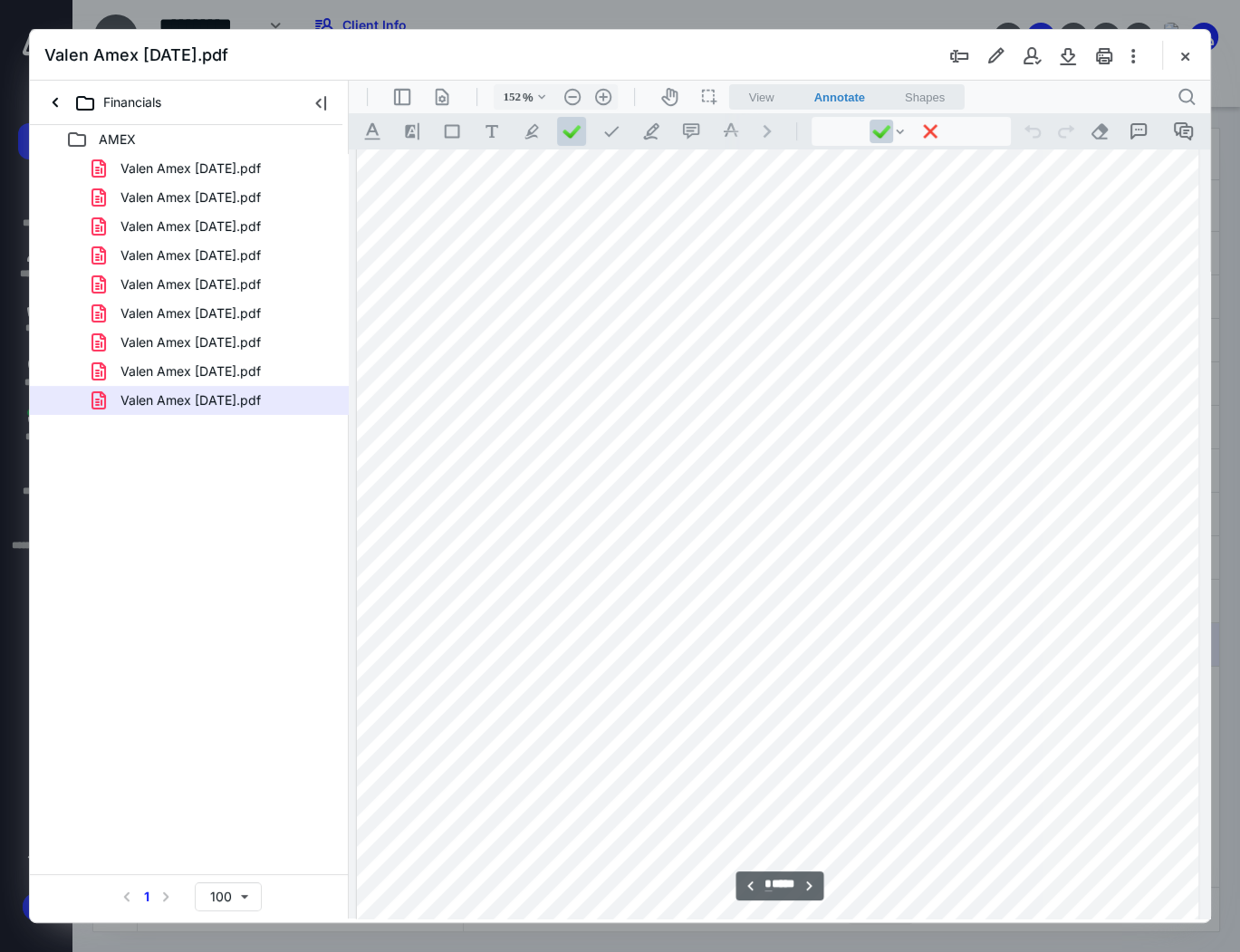 scroll, scrollTop: 5547, scrollLeft: 0, axis: vertical 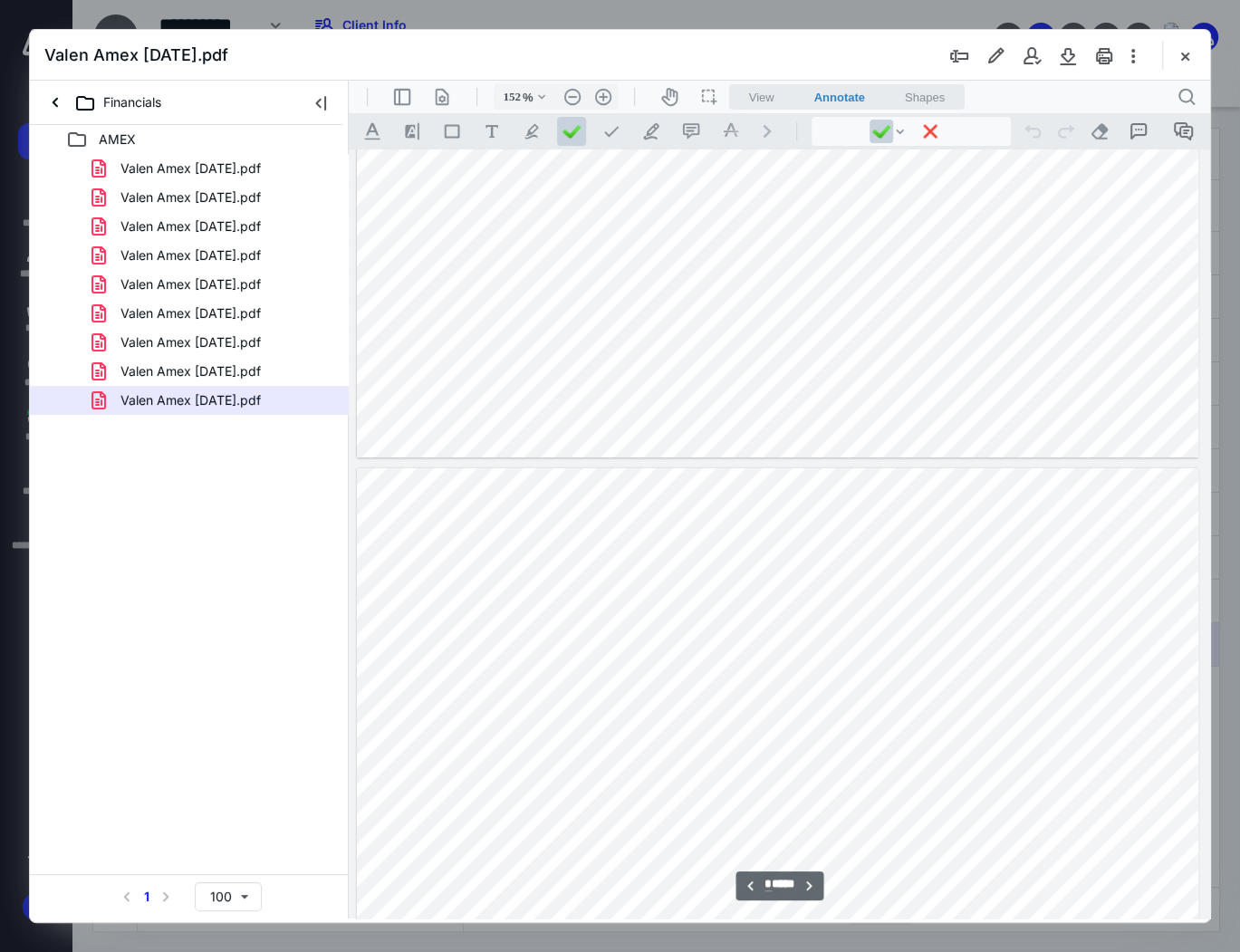 type on "*" 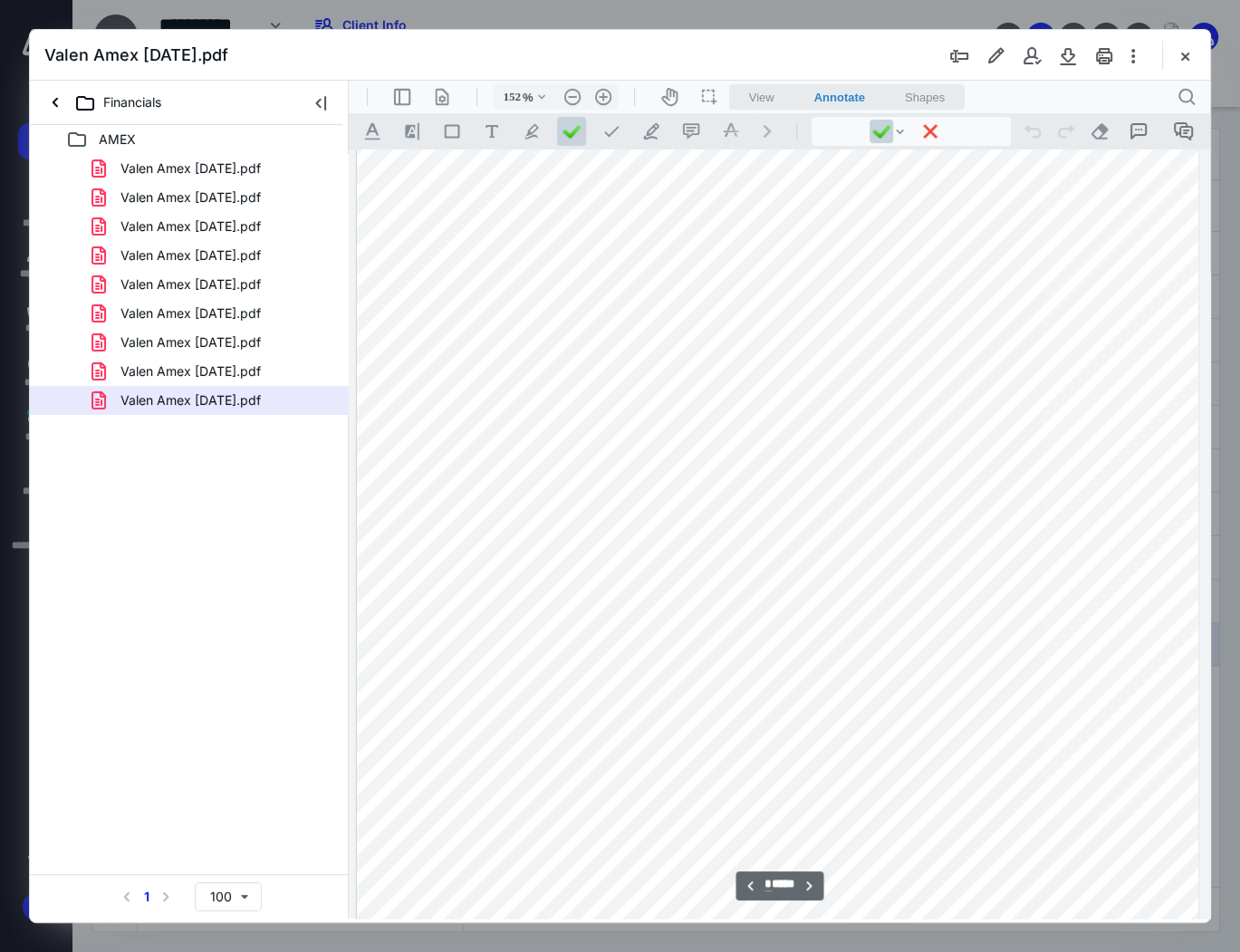 scroll, scrollTop: 4605, scrollLeft: 0, axis: vertical 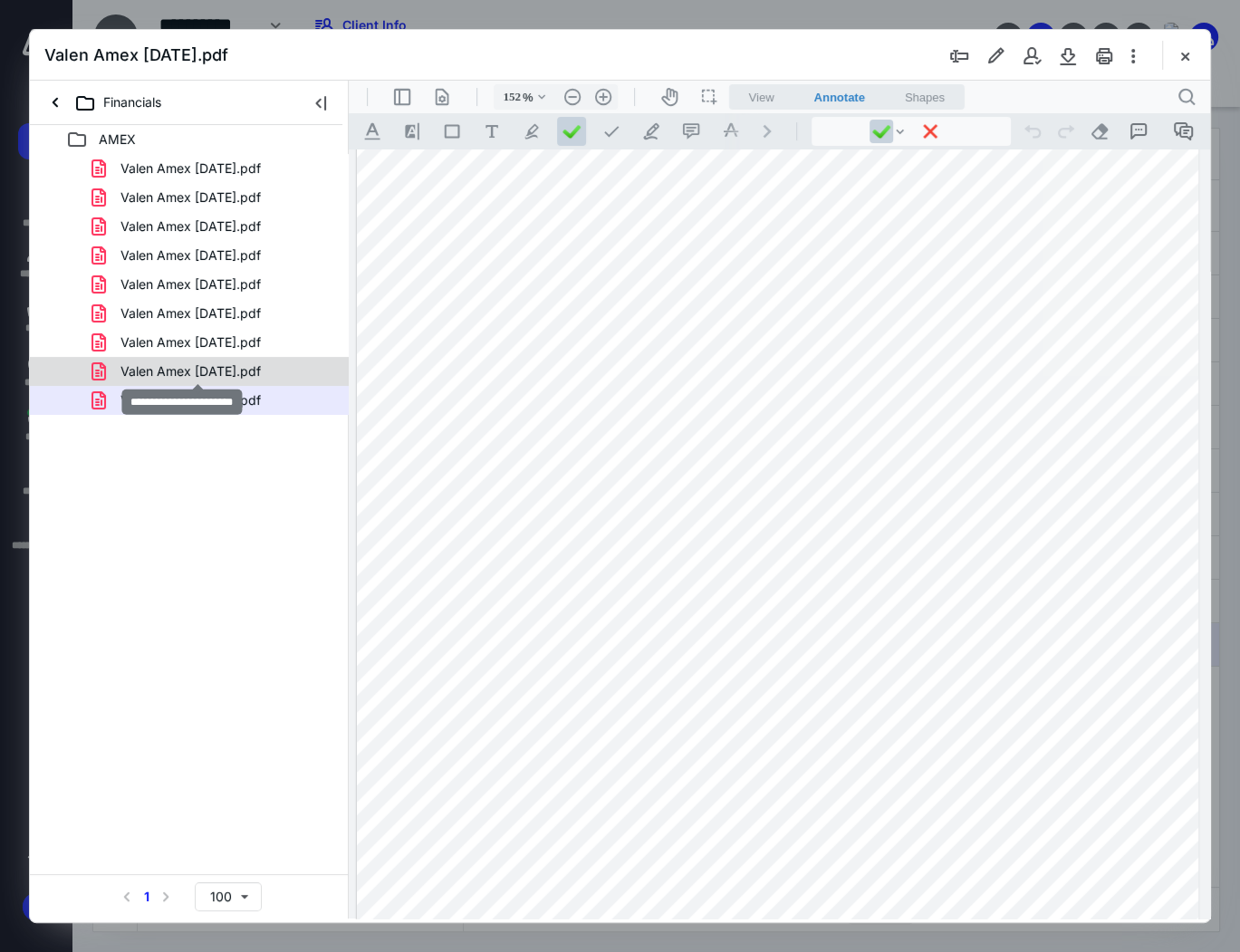 click on "Valen Amex Oct 2022.pdf" at bounding box center [190, 371] 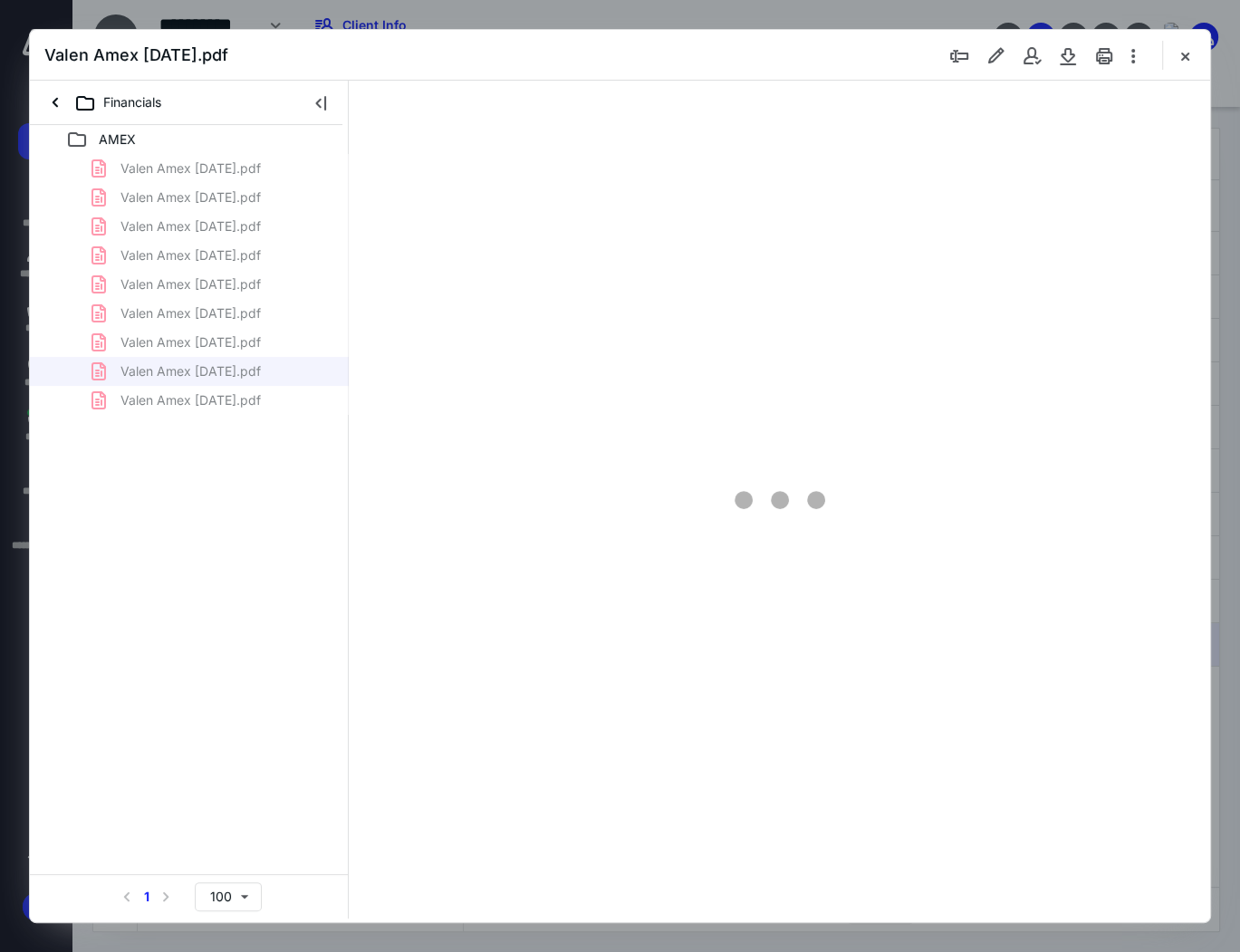 type on "152" 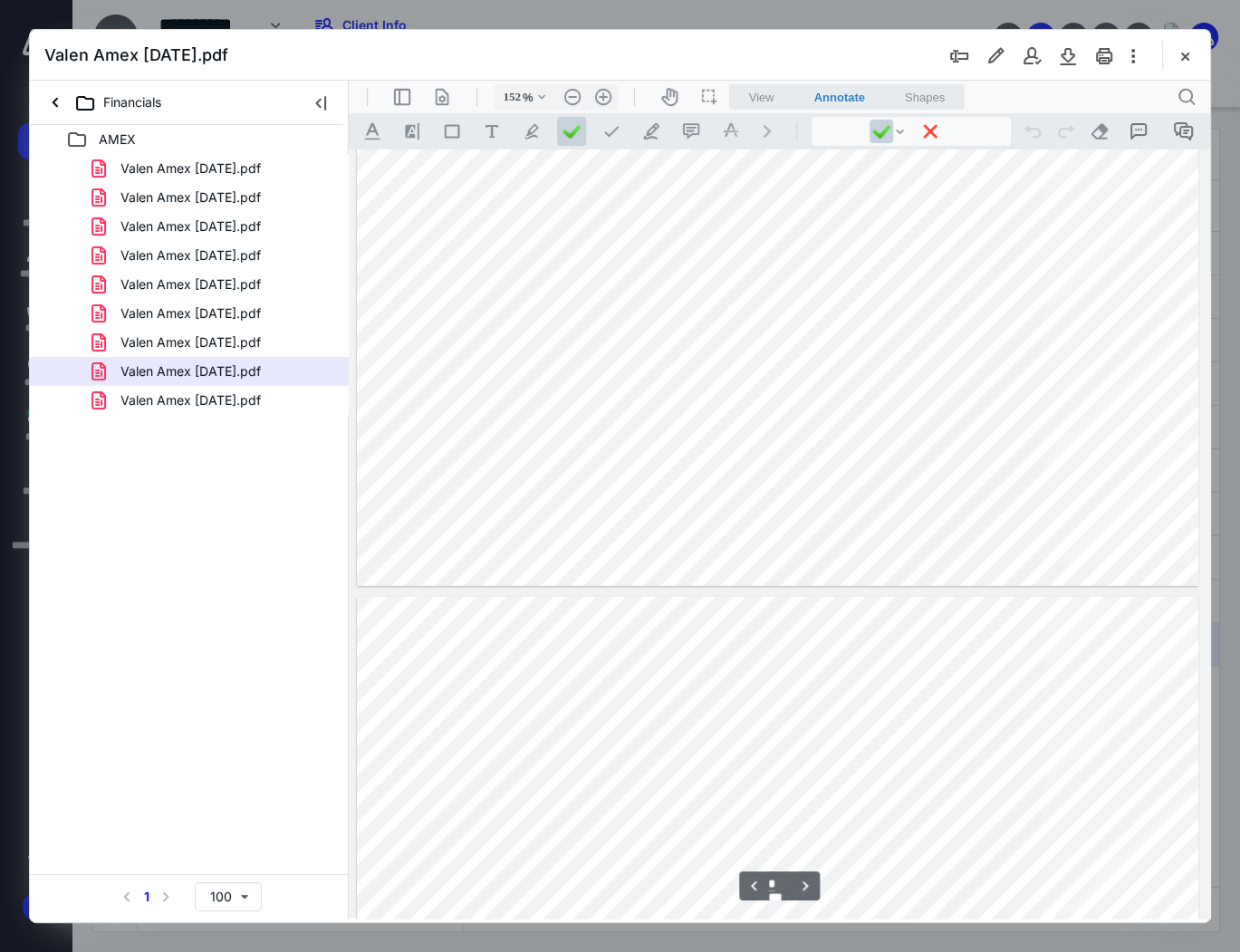scroll, scrollTop: 3987, scrollLeft: 0, axis: vertical 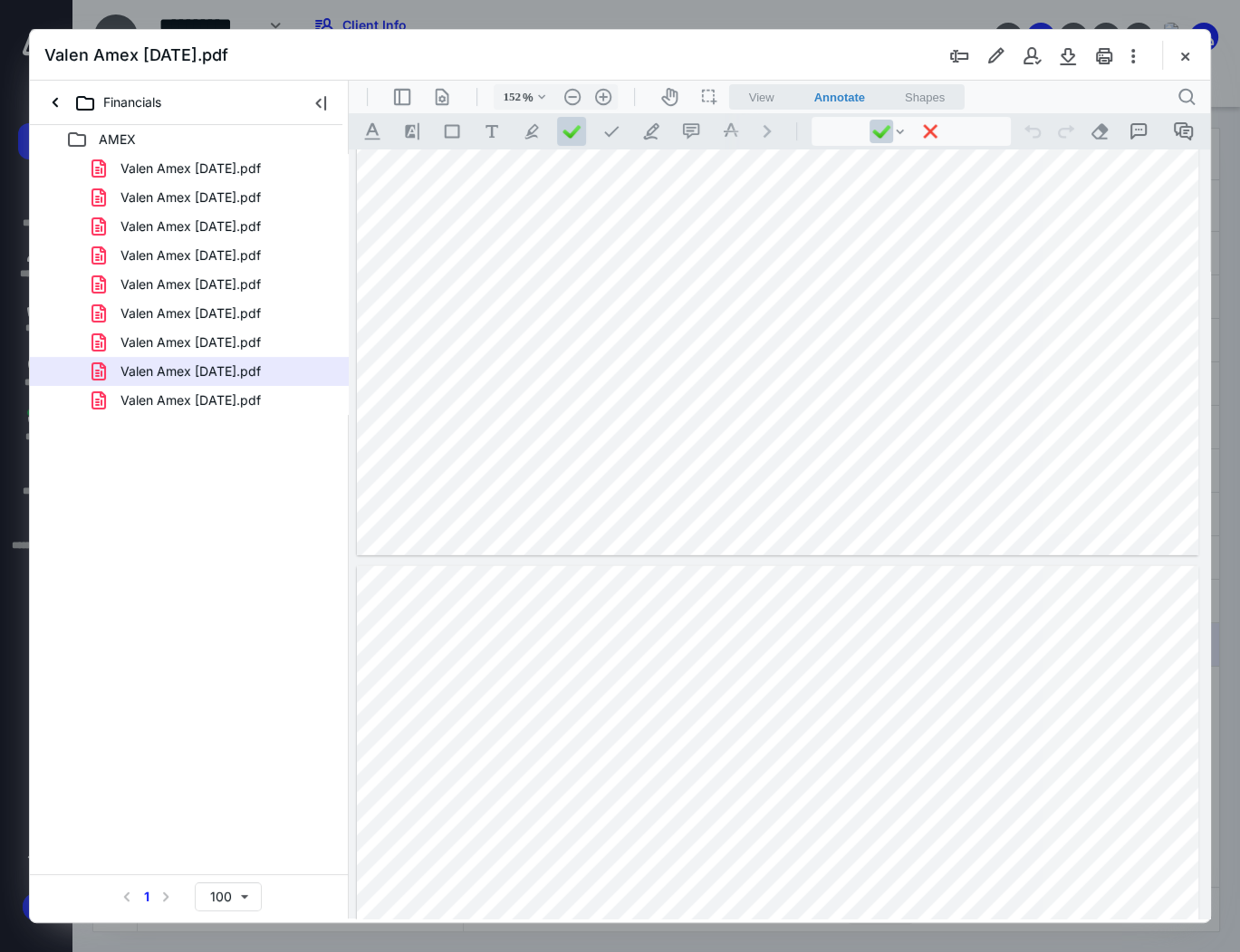type on "*" 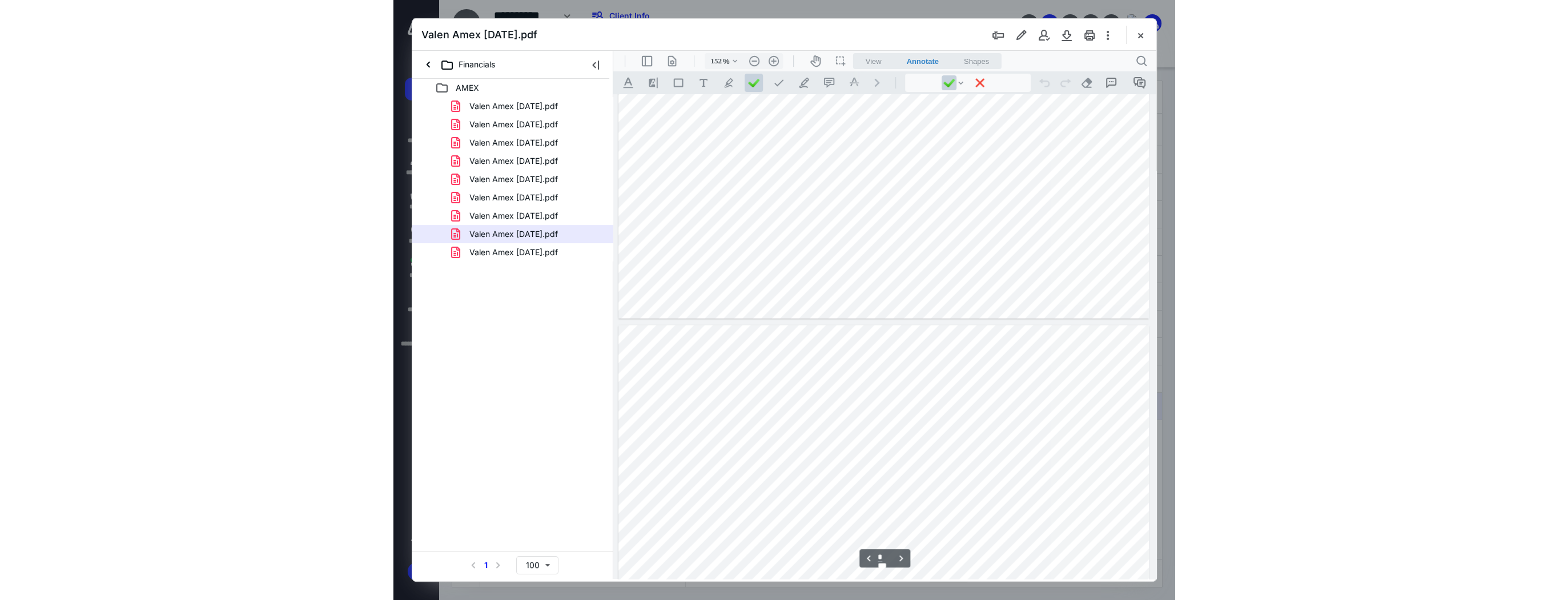 scroll, scrollTop: 2559, scrollLeft: 0, axis: vertical 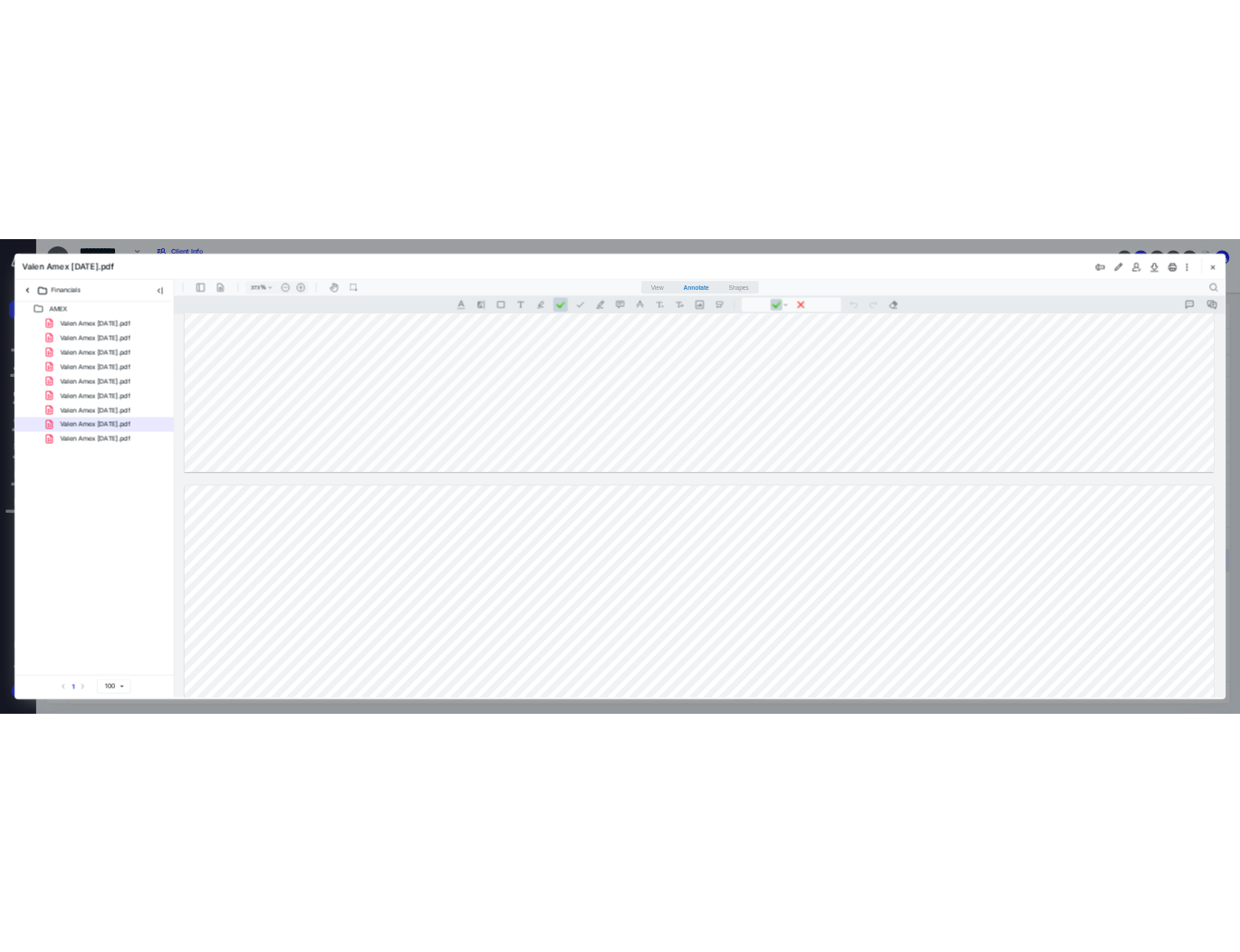 type on "151" 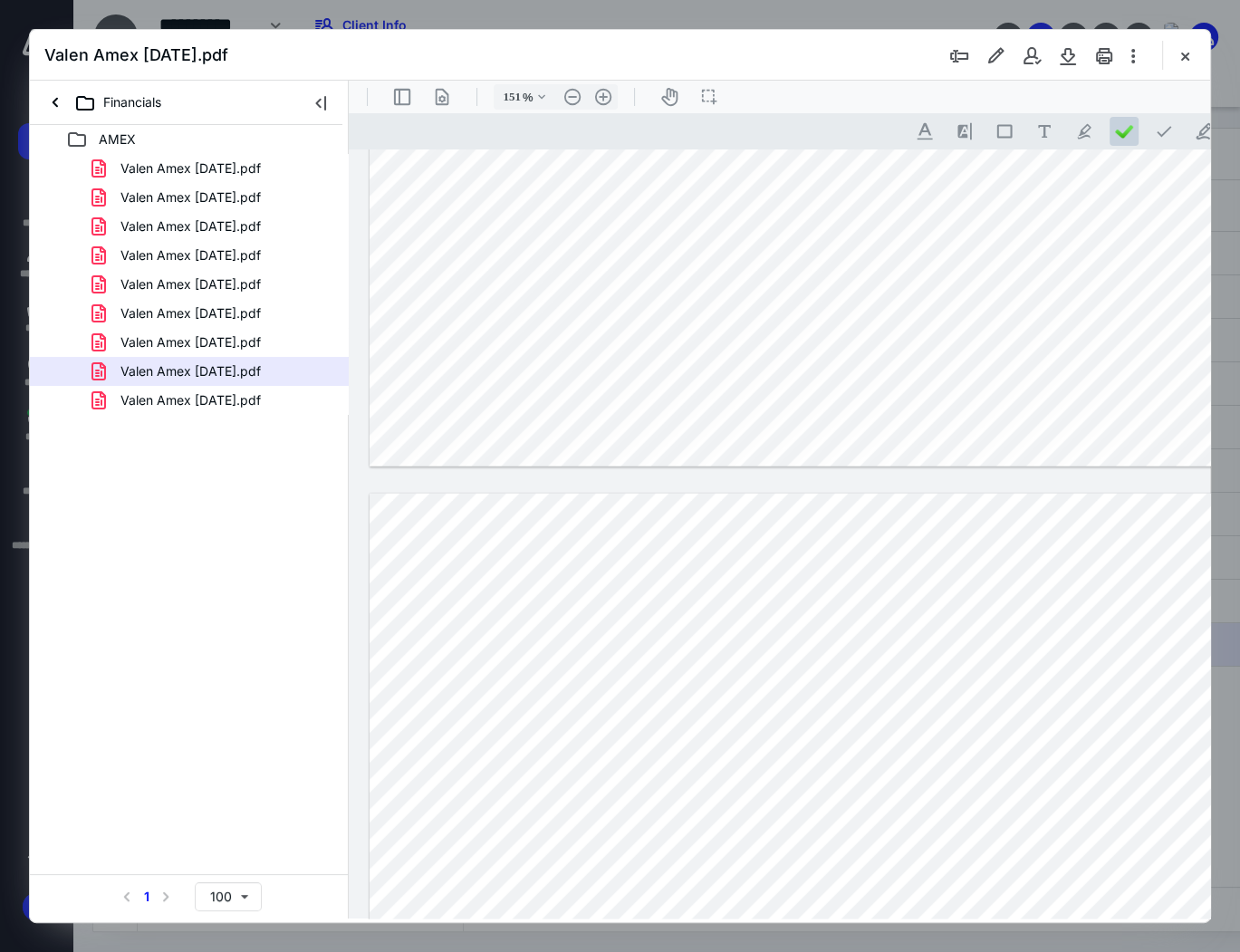 scroll, scrollTop: 4027, scrollLeft: 0, axis: vertical 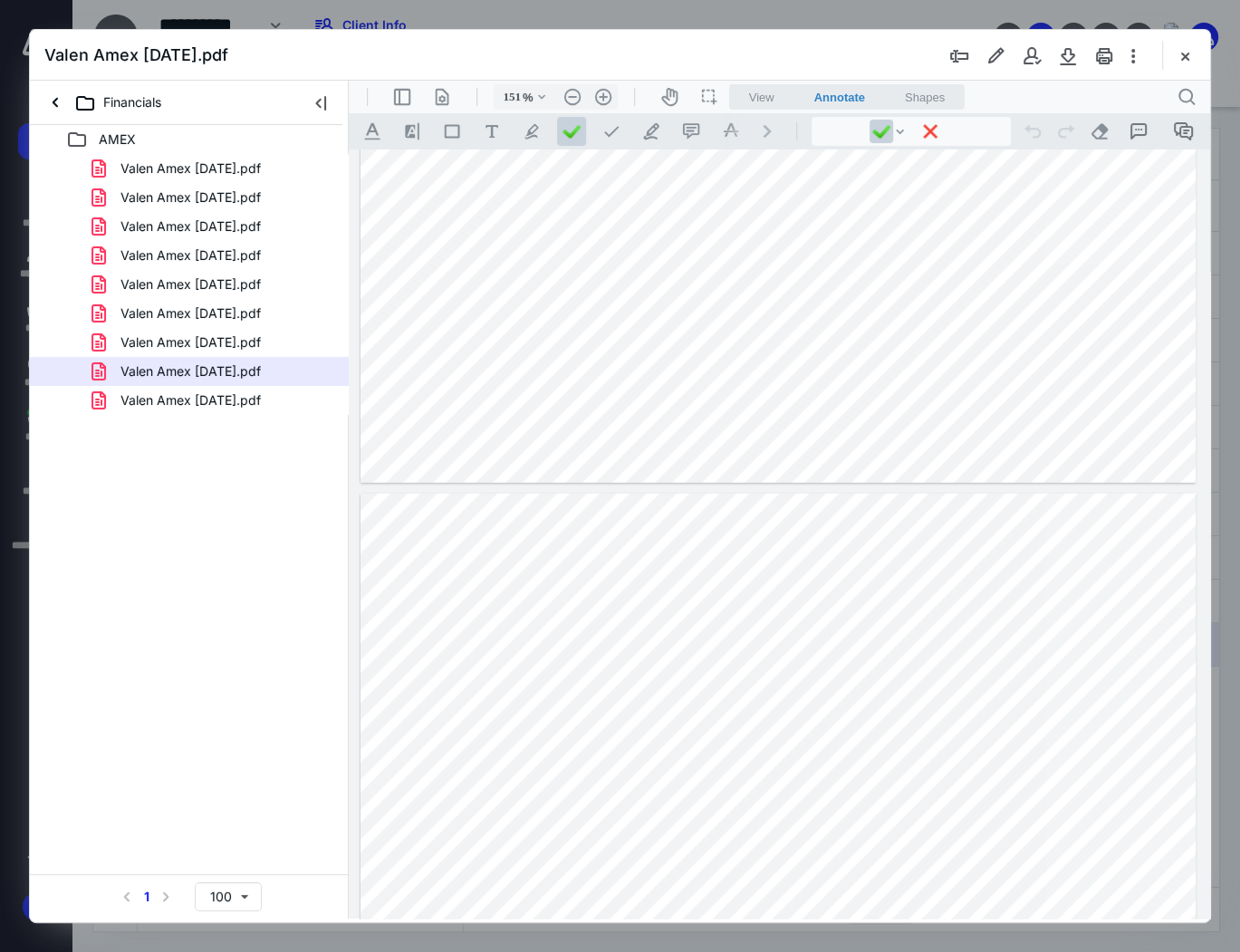 drag, startPoint x: 396, startPoint y: 181, endPoint x: 405, endPoint y: 178, distance: 9.486833 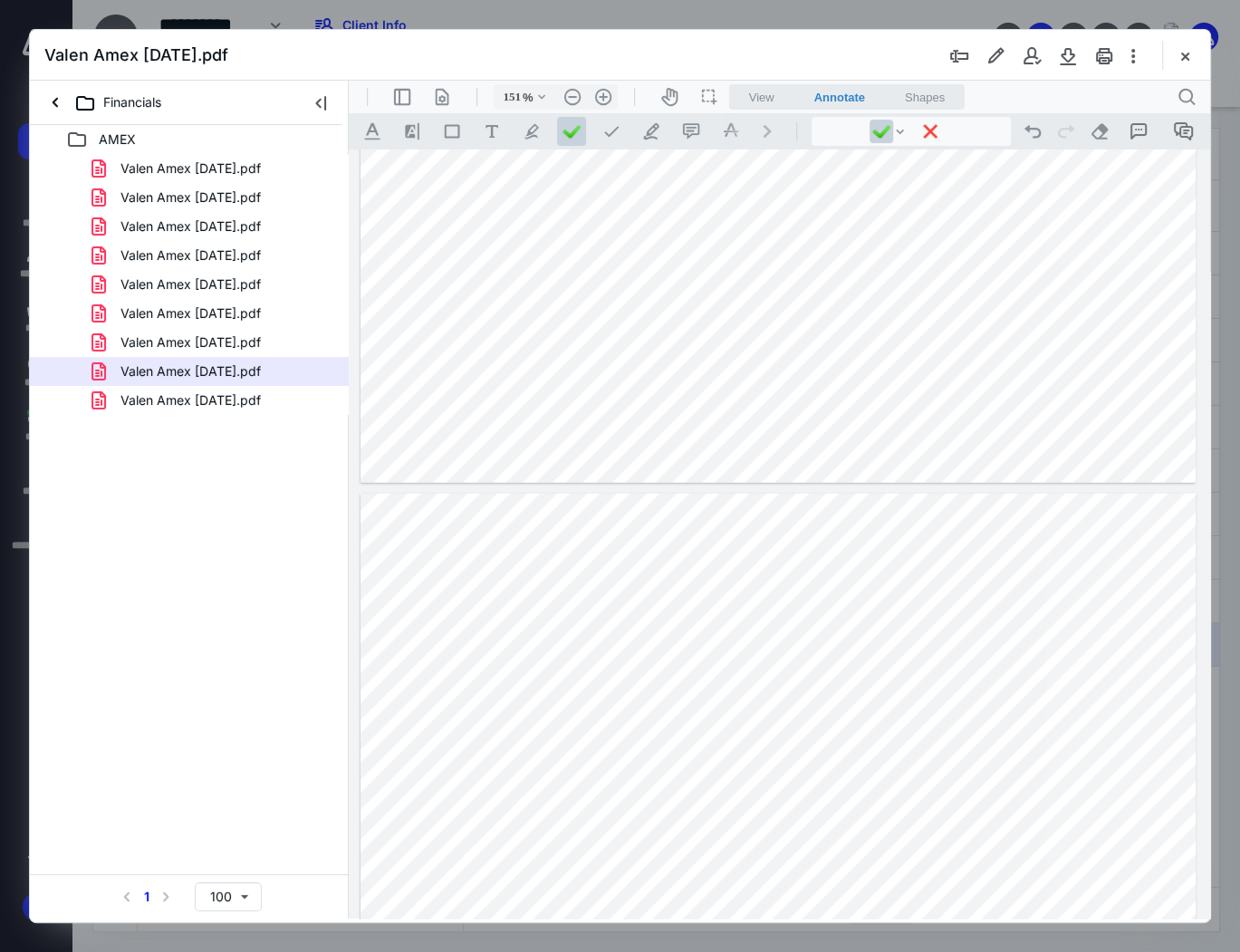 click at bounding box center (778, -57) 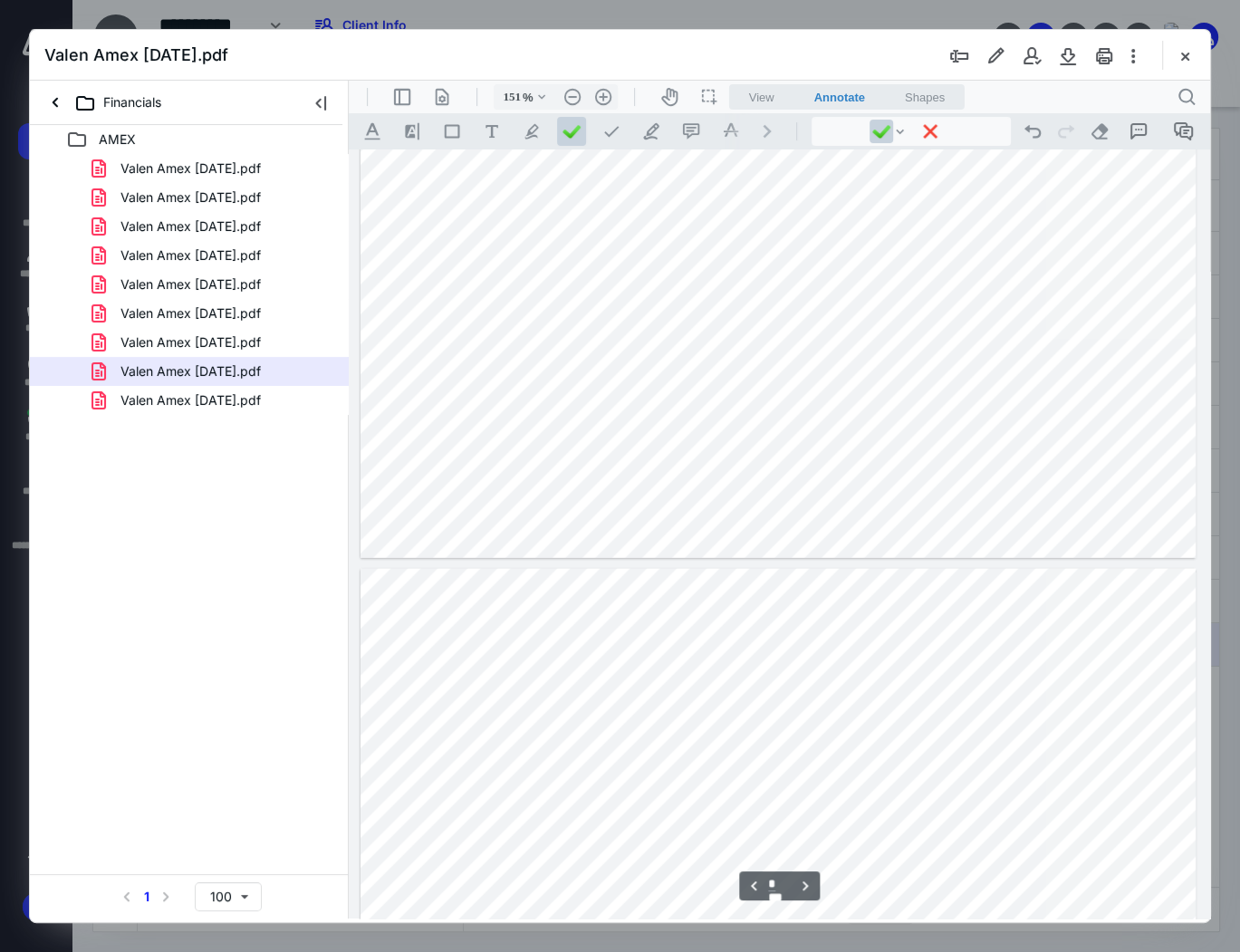 scroll, scrollTop: 3882, scrollLeft: 0, axis: vertical 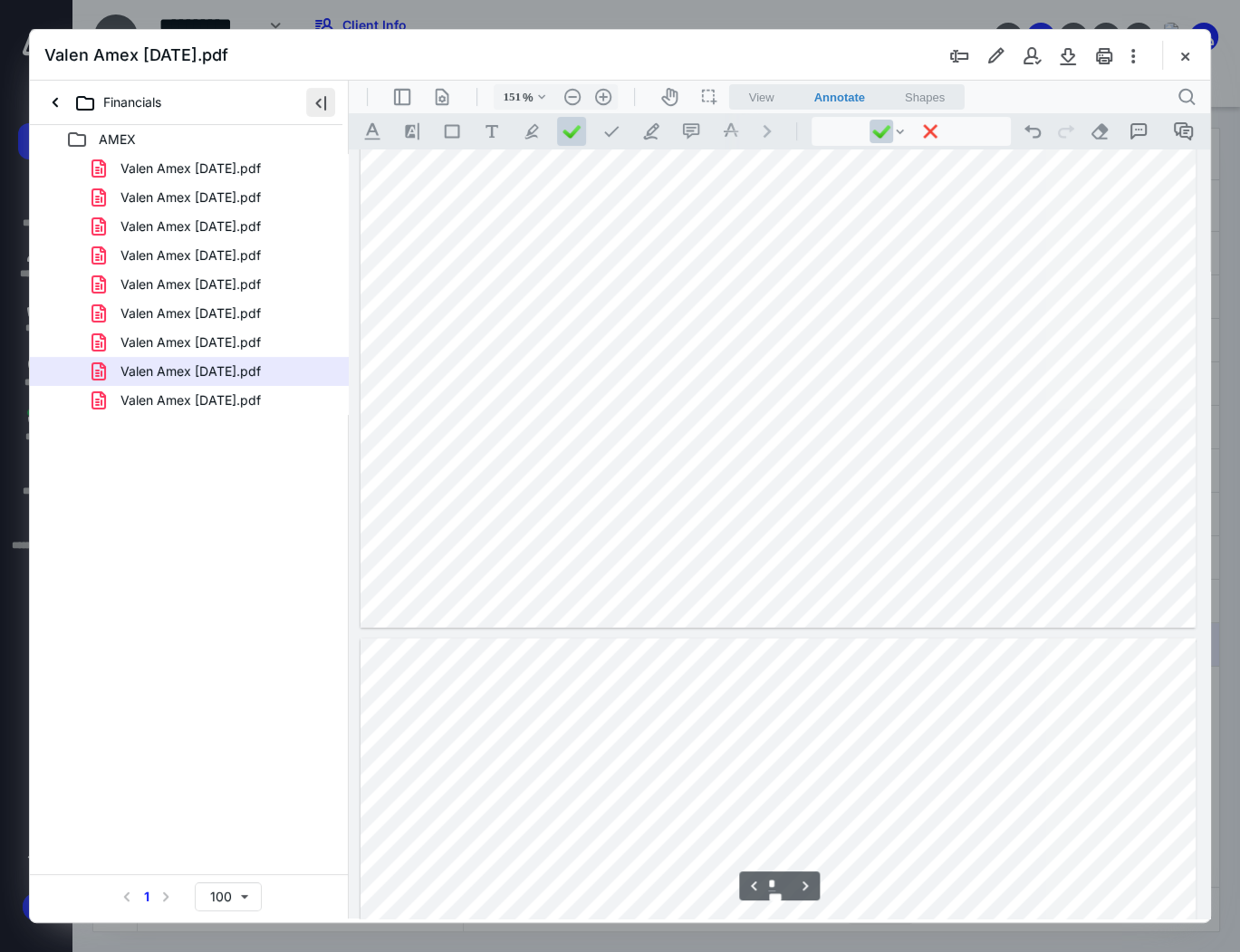 click at bounding box center [321, 102] 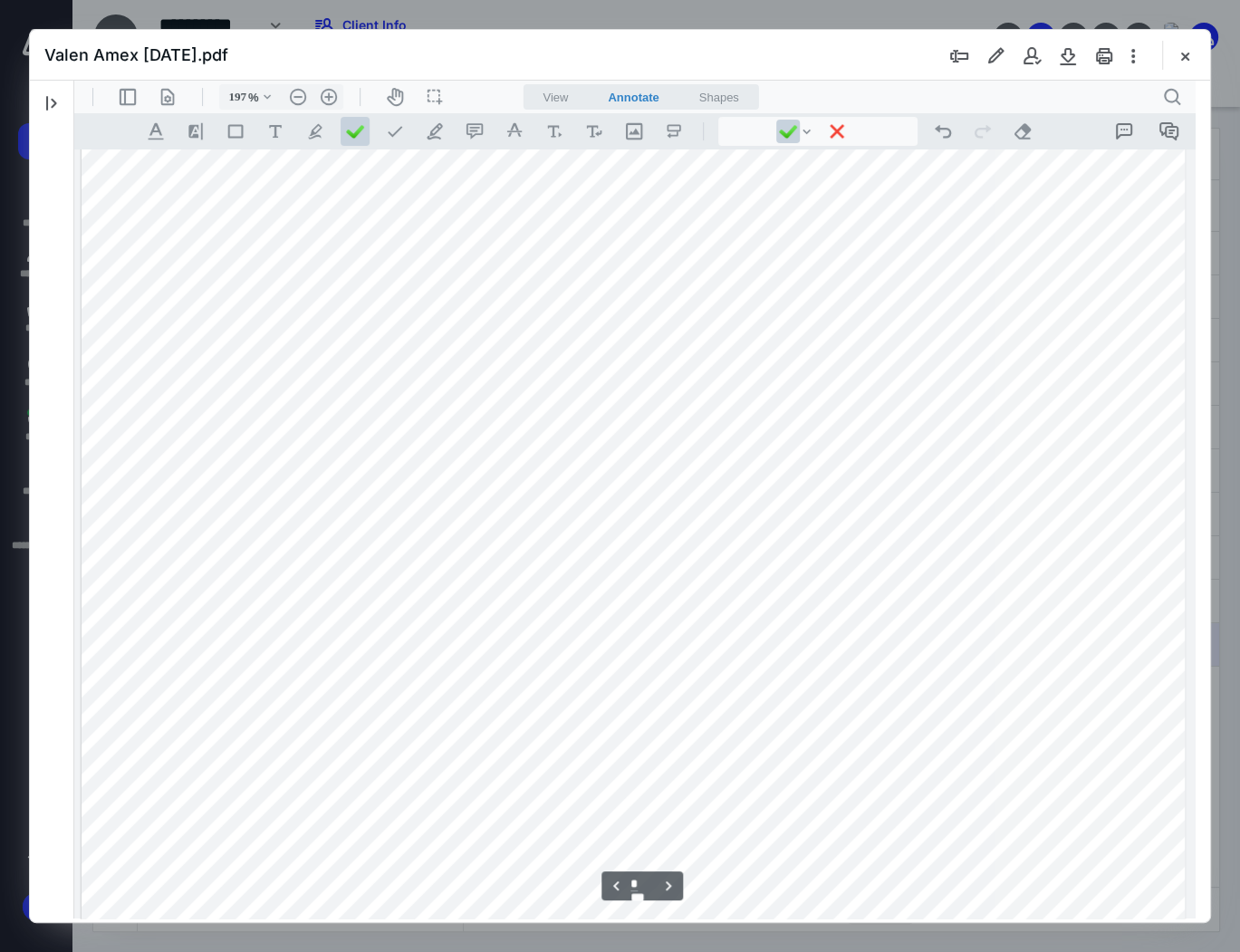 type on "200" 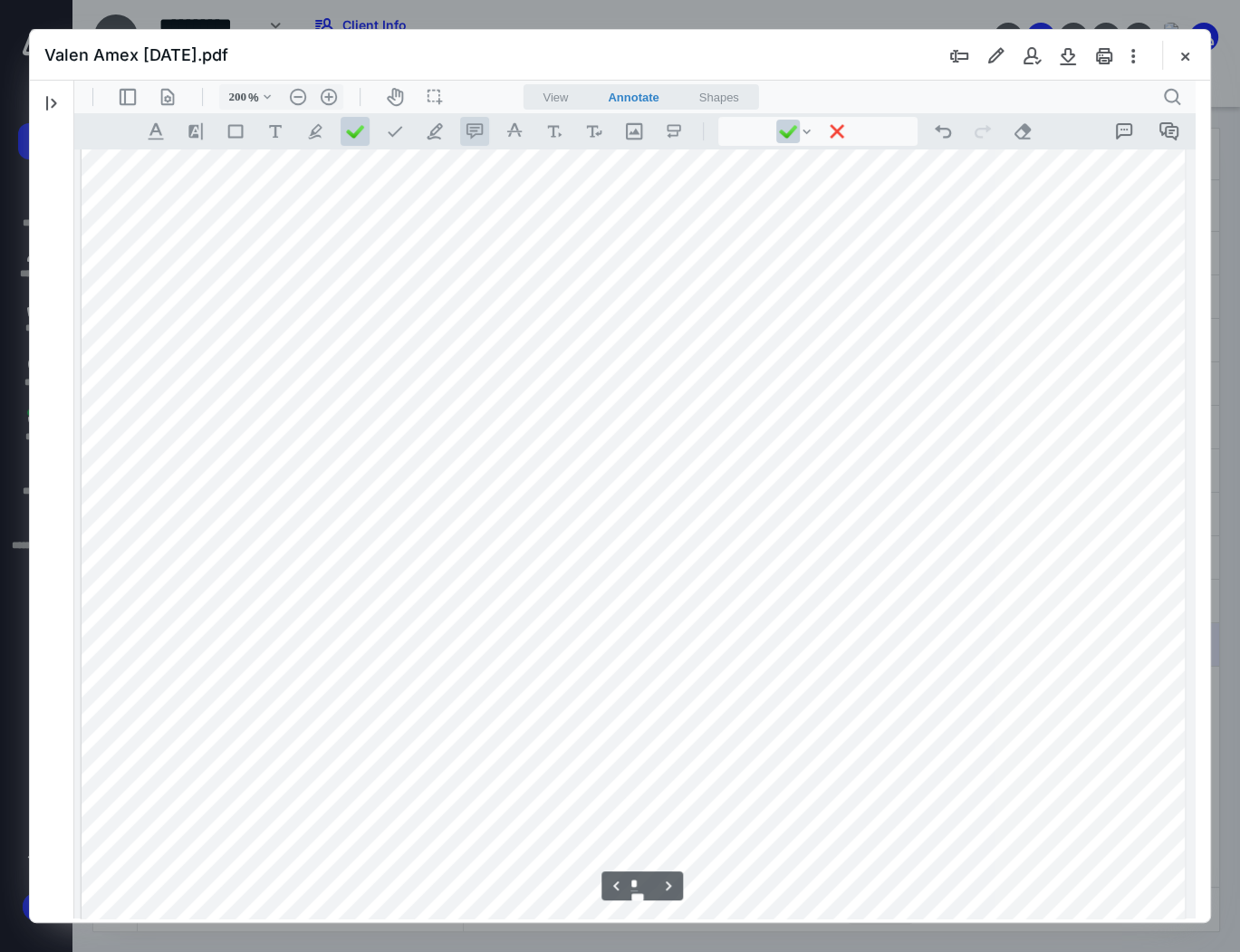 scroll, scrollTop: 4952, scrollLeft: 0, axis: vertical 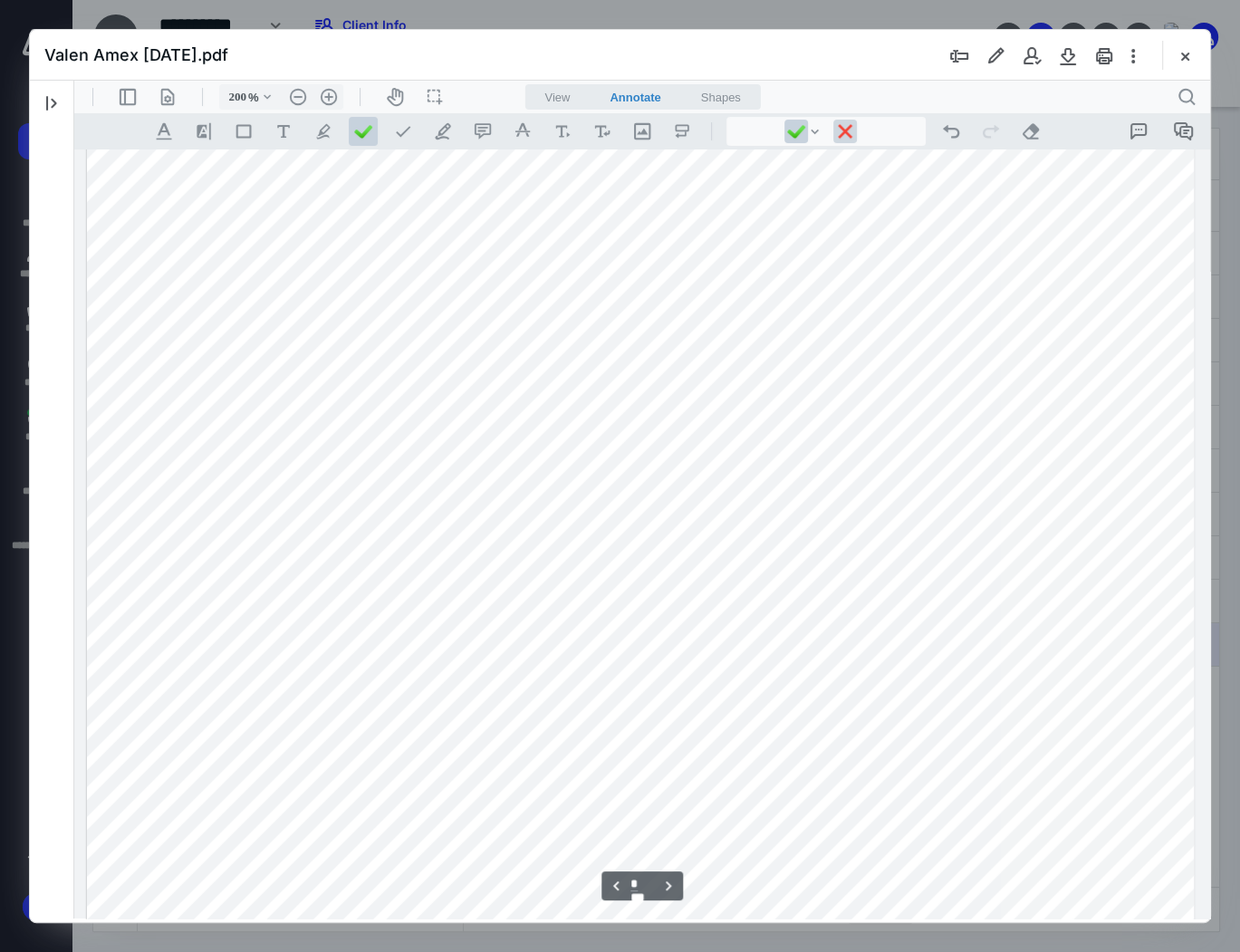 click at bounding box center [845, 131] 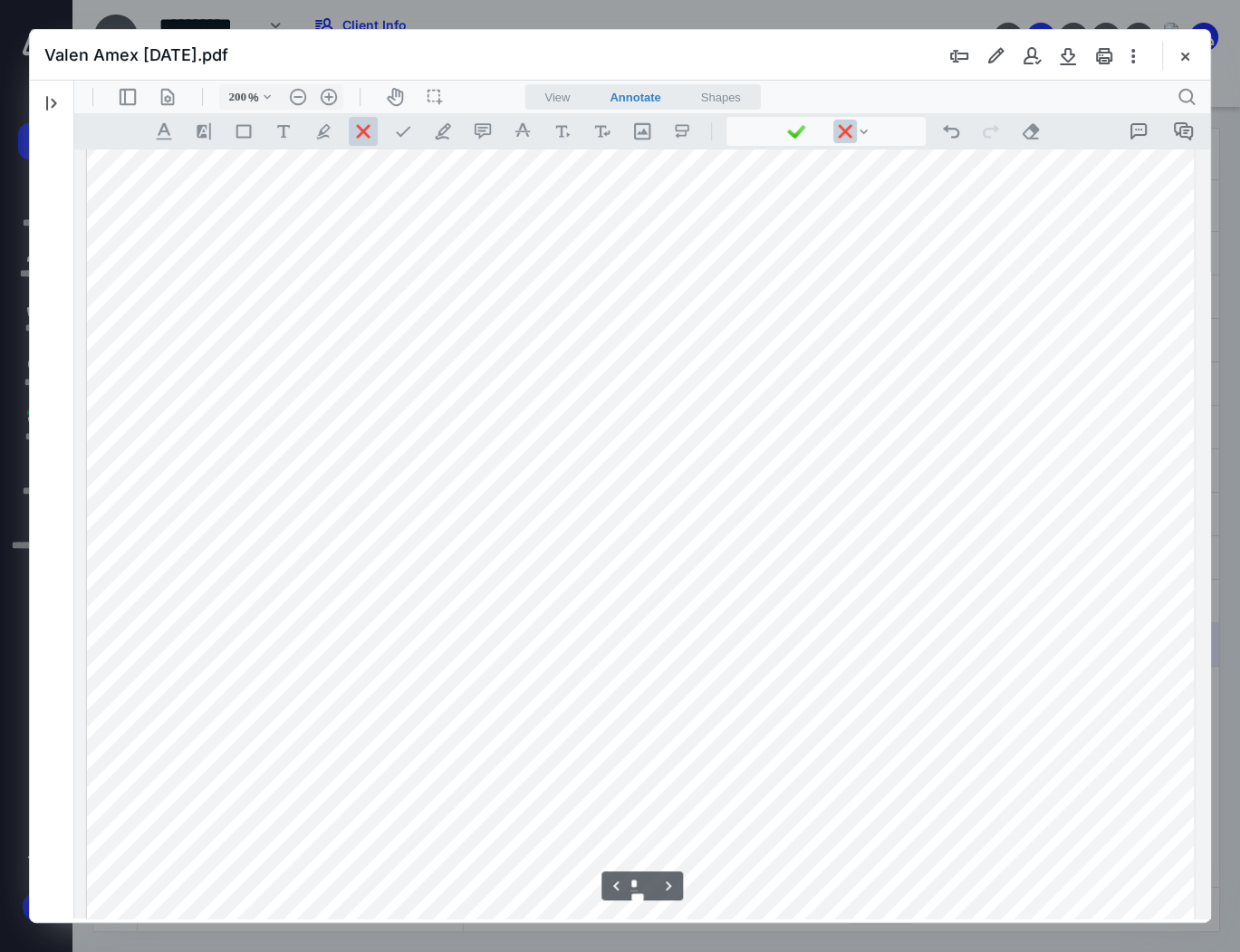 click at bounding box center (640, 260) 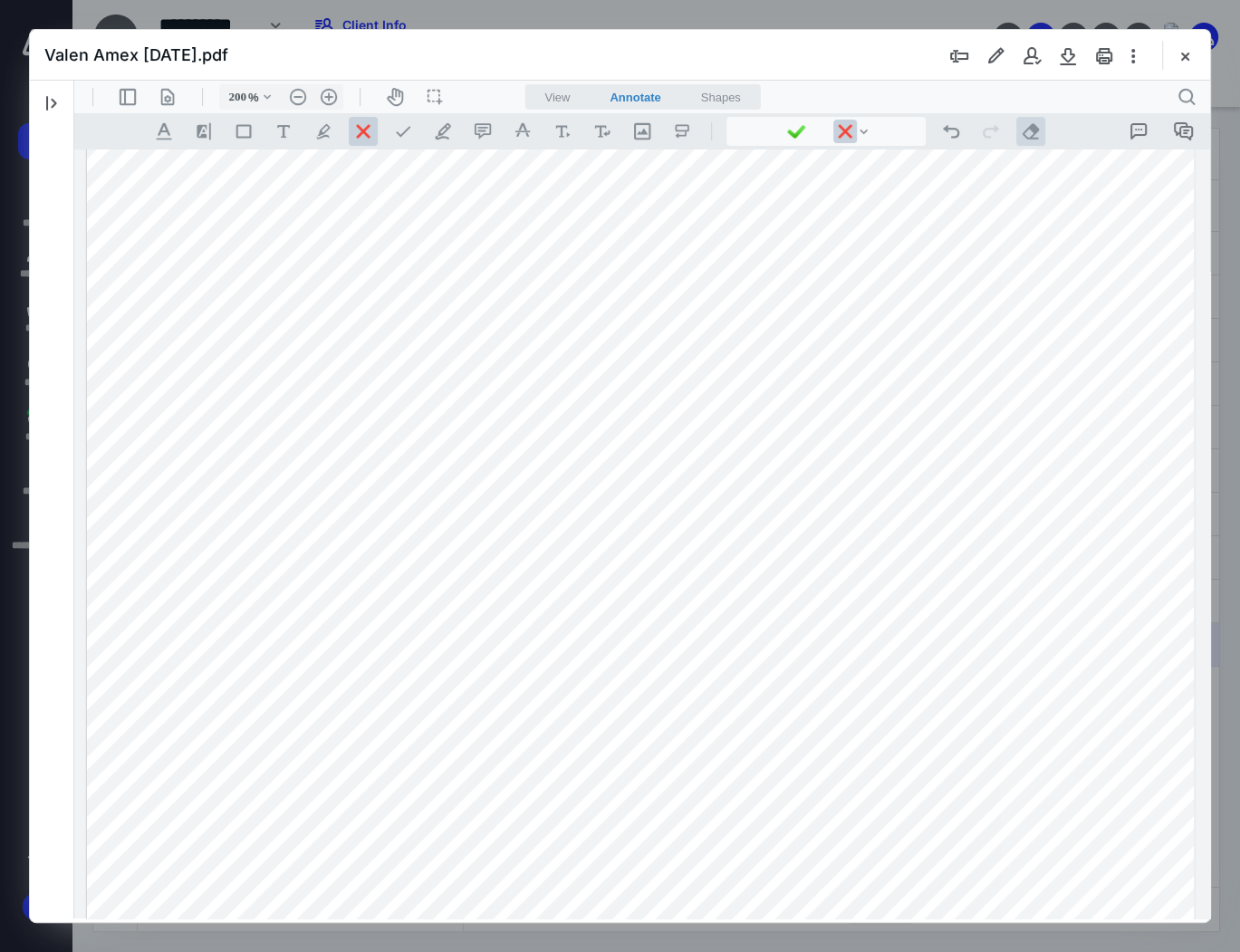 click on ".cls-1{fill:#abb0c4;} icon - operation - eraser" at bounding box center [1031, 131] 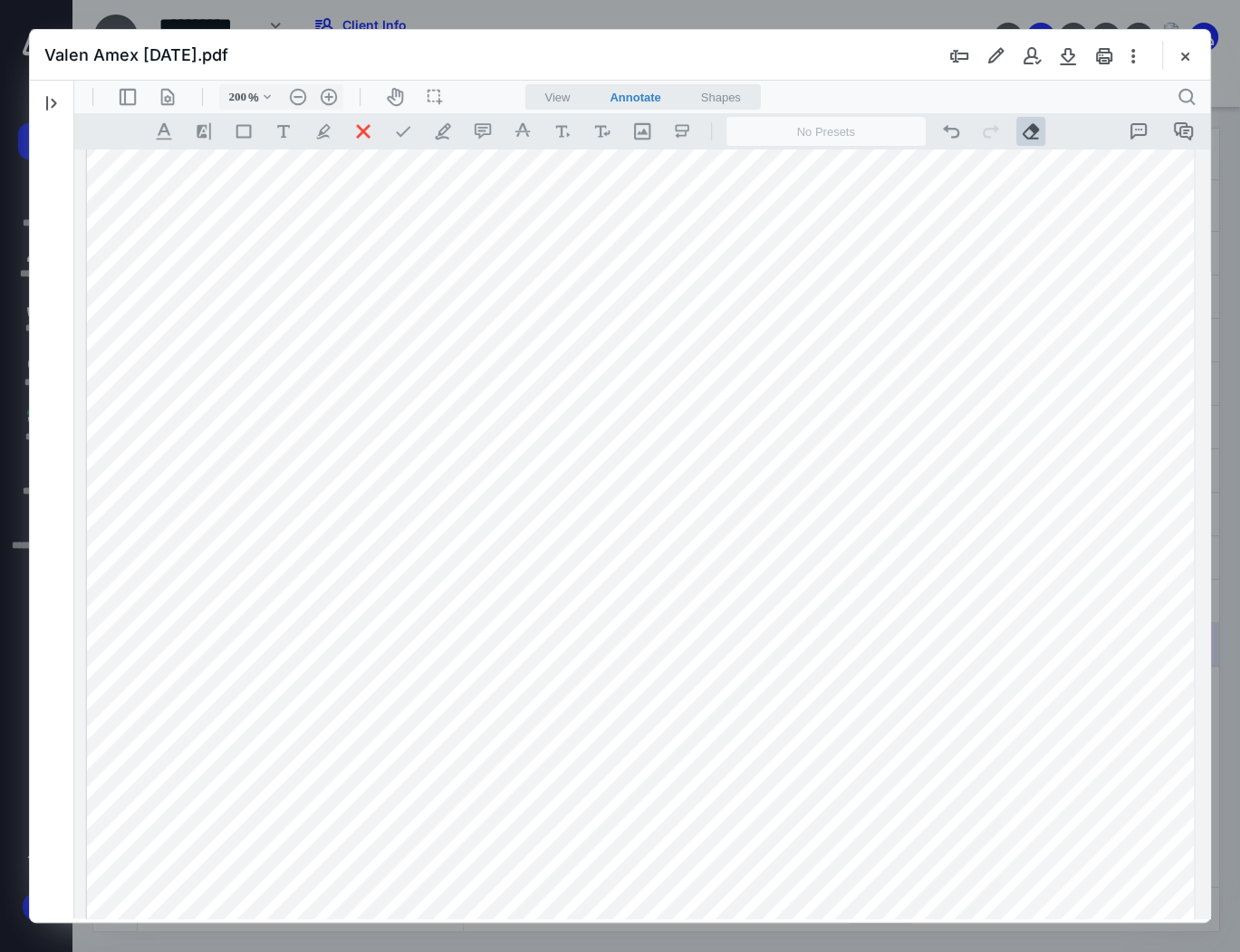 drag, startPoint x: 136, startPoint y: 563, endPoint x: 131, endPoint y: 582, distance: 19.646883 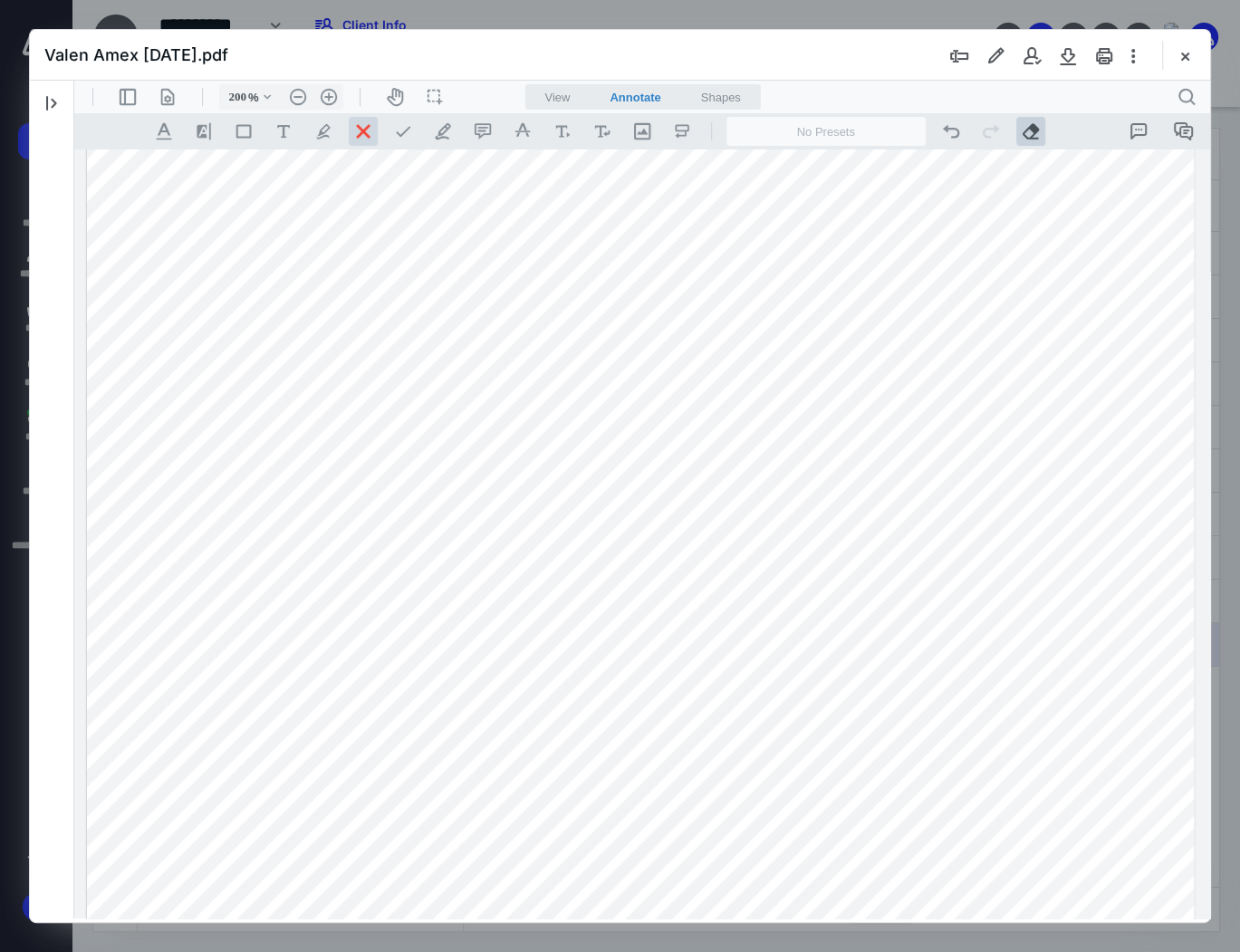 click at bounding box center [363, 131] 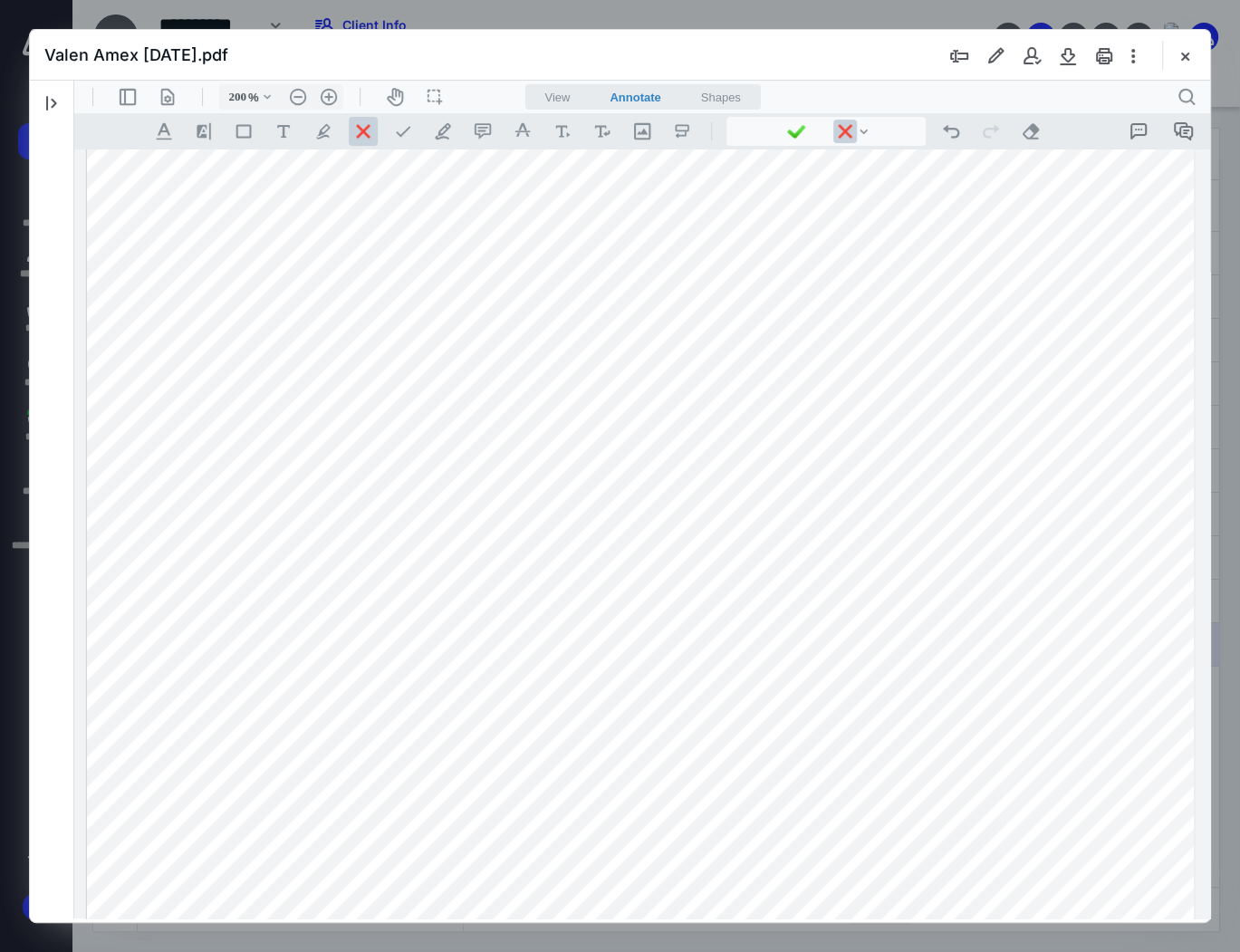 click at bounding box center [640, 260] 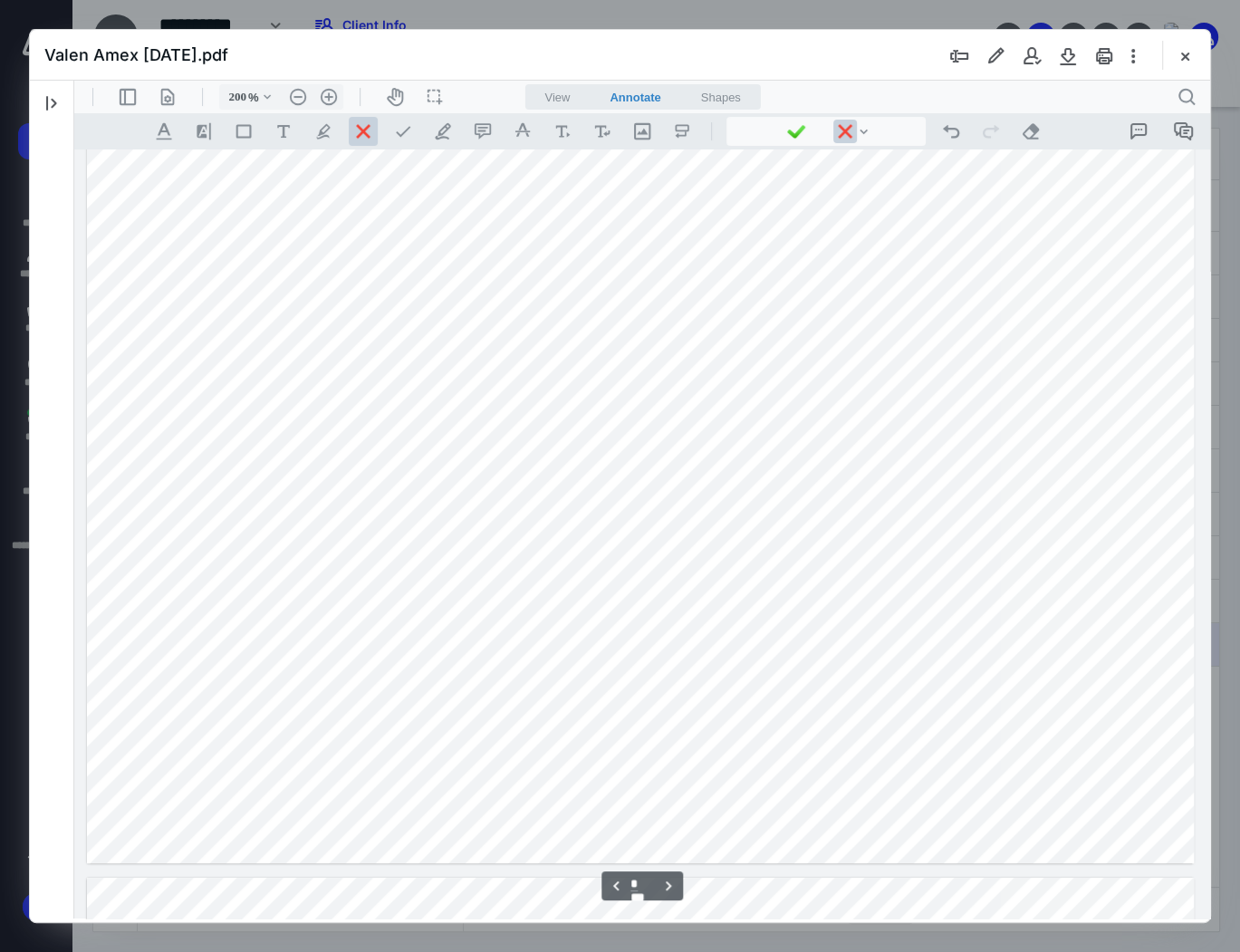 scroll, scrollTop: 6546, scrollLeft: 0, axis: vertical 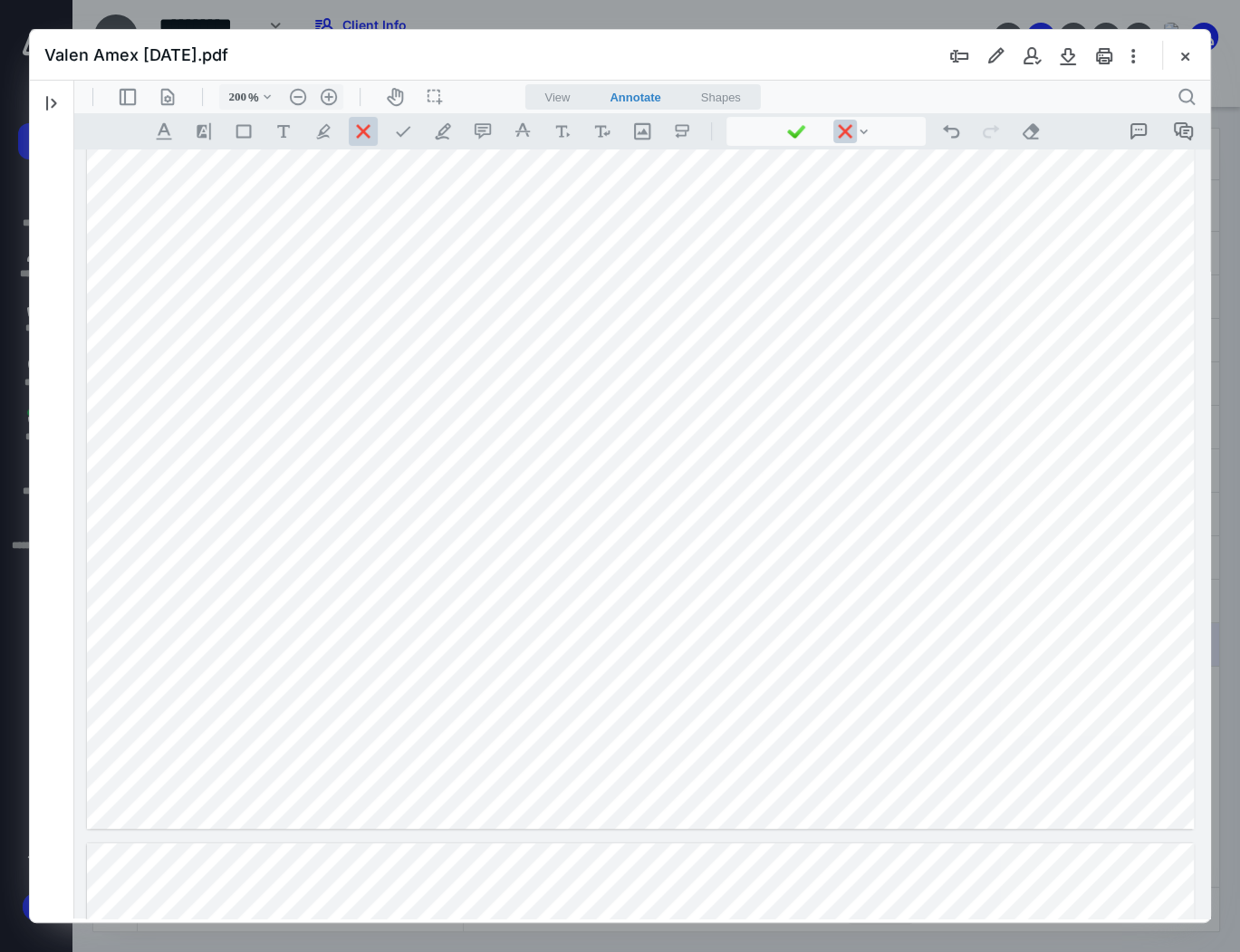 click at bounding box center [640, 112] 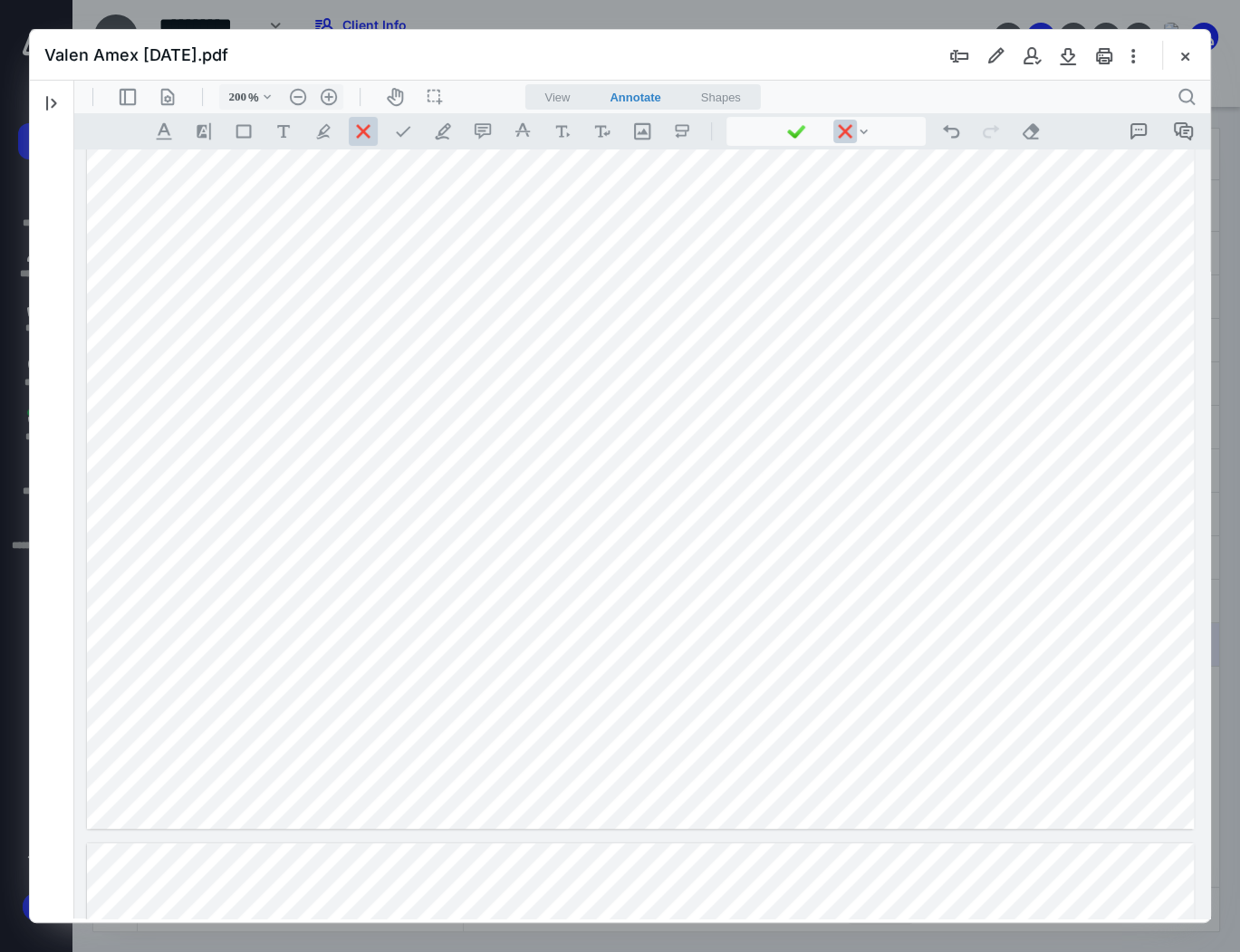 click at bounding box center [640, 112] 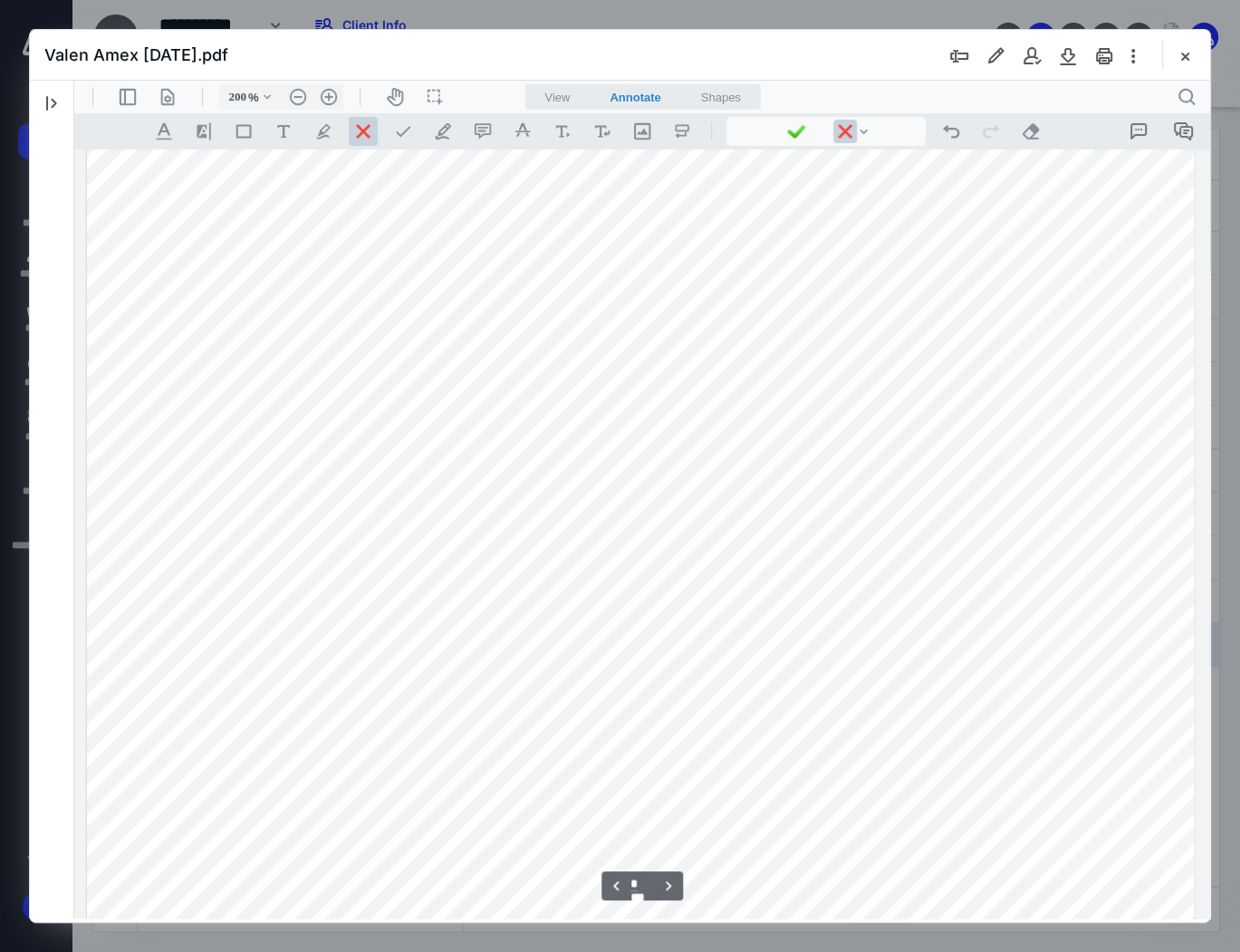 scroll, scrollTop: 6184, scrollLeft: 0, axis: vertical 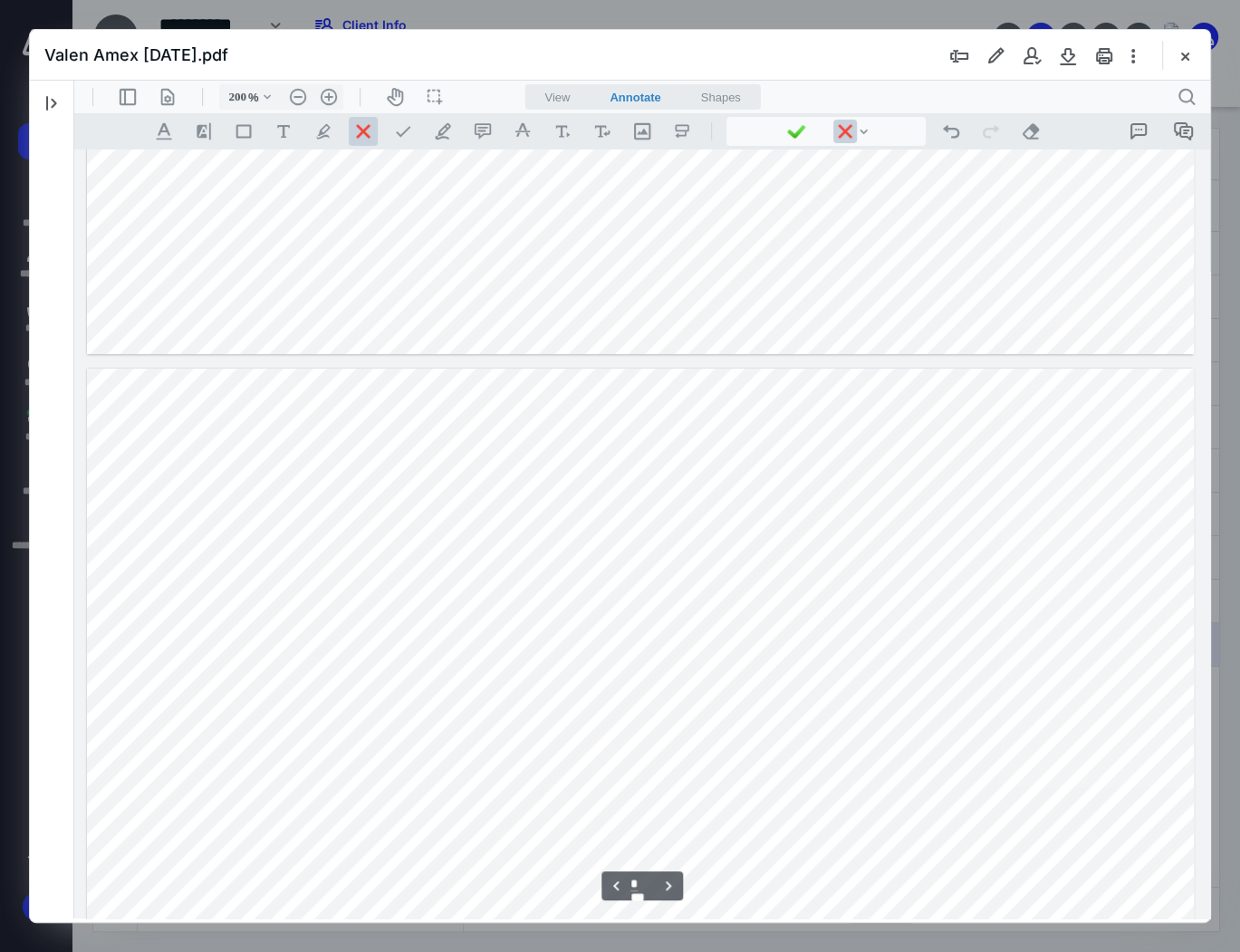 type on "*" 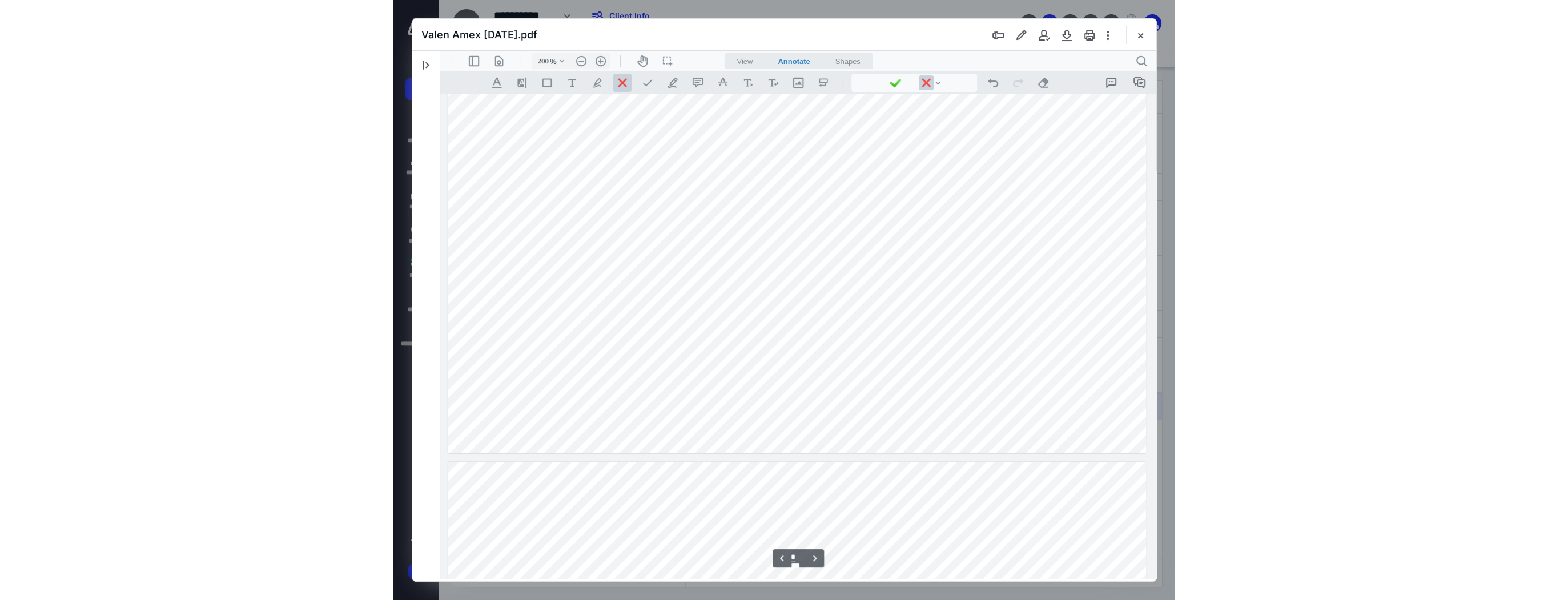 scroll, scrollTop: 3258, scrollLeft: 0, axis: vertical 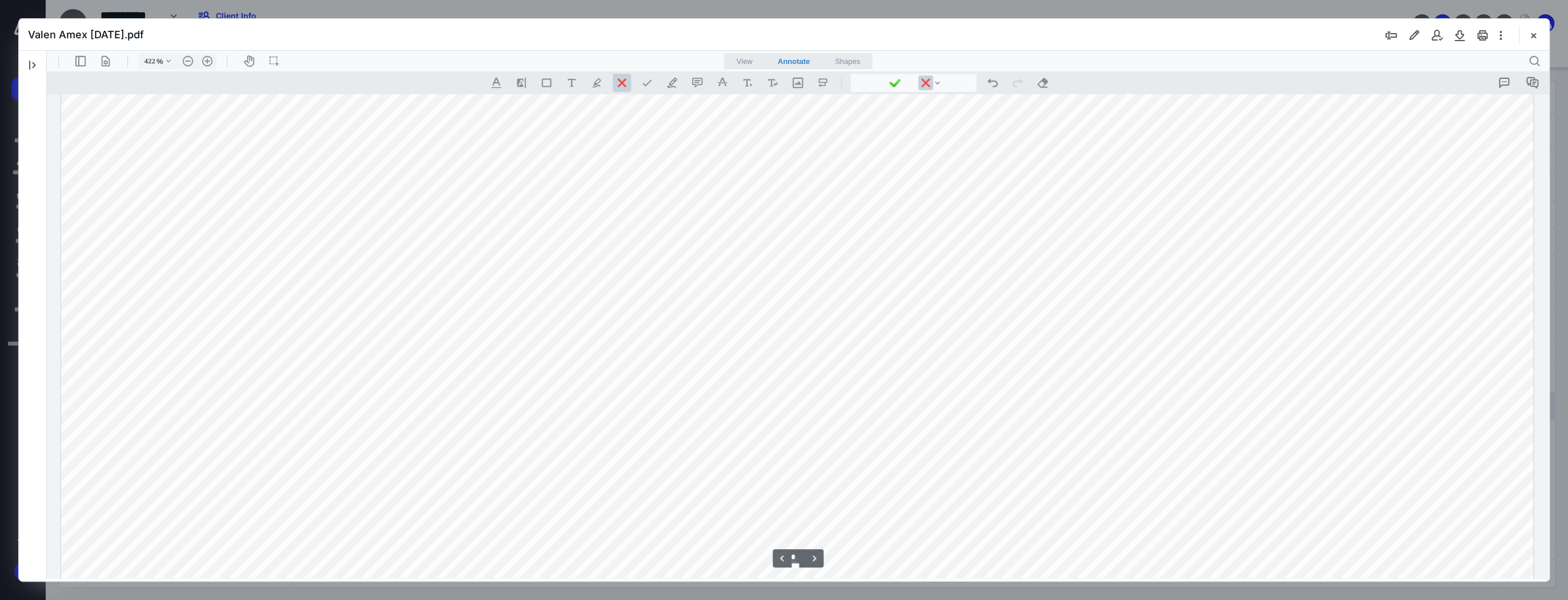 type on "200" 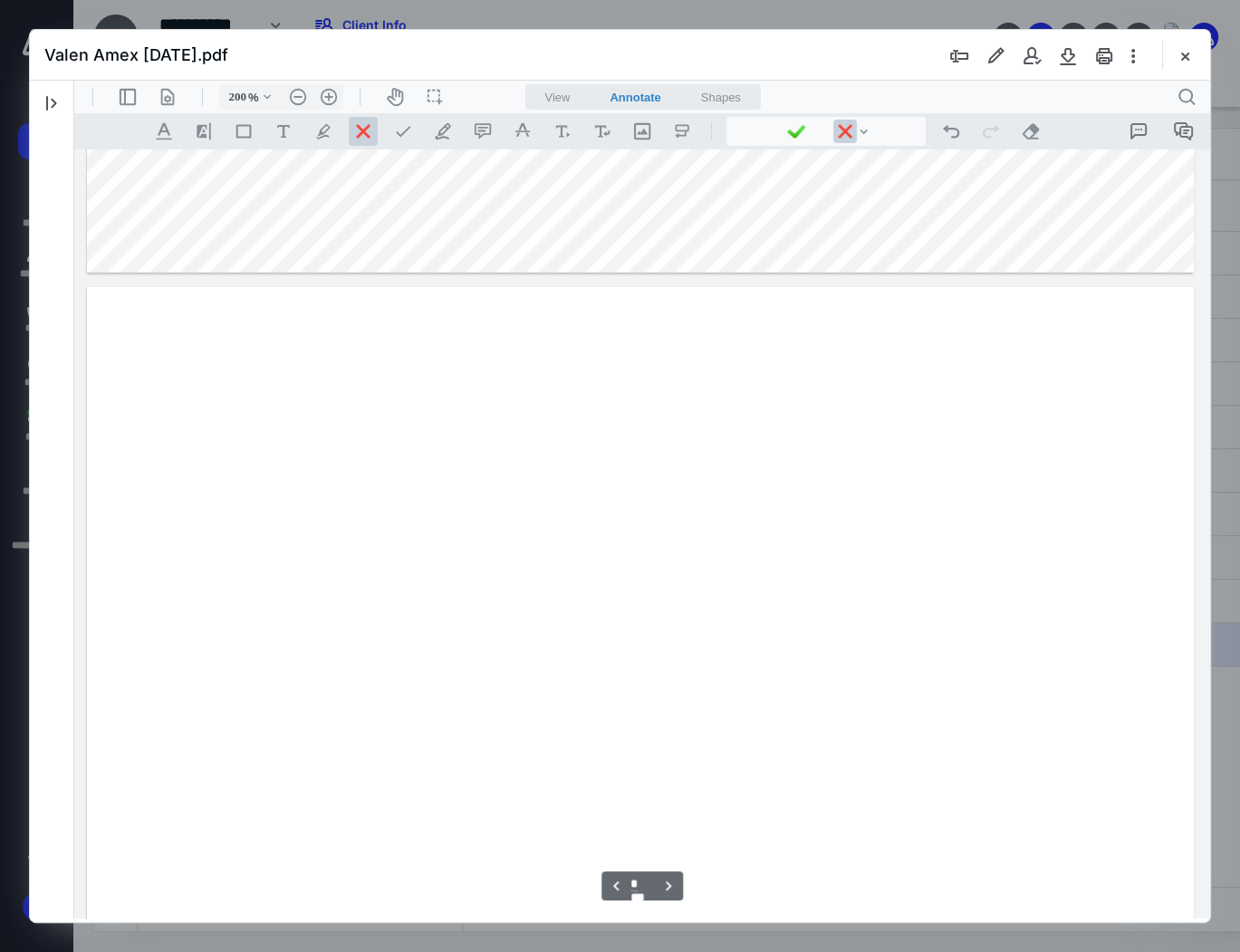 scroll, scrollTop: 5169, scrollLeft: 0, axis: vertical 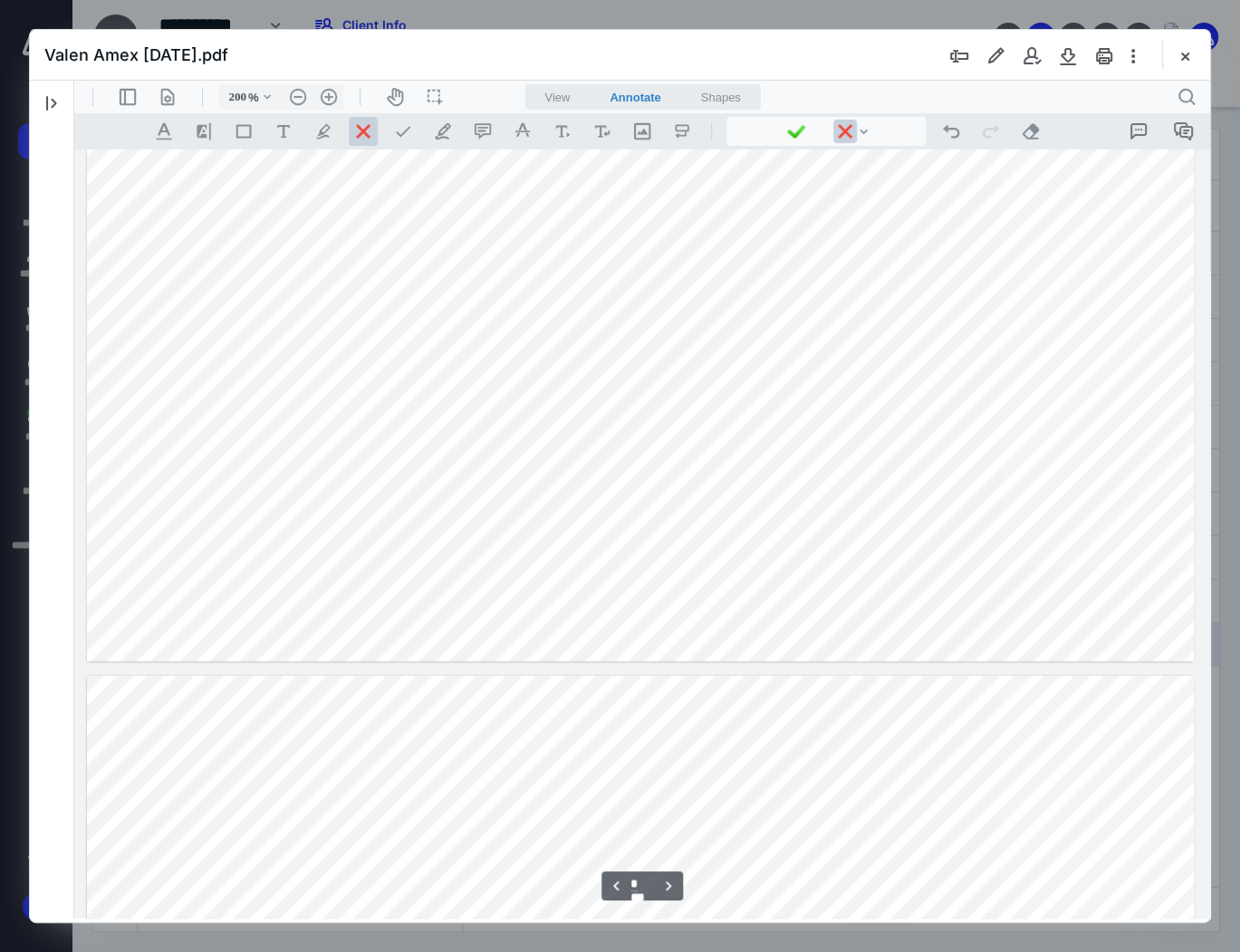 type on "*" 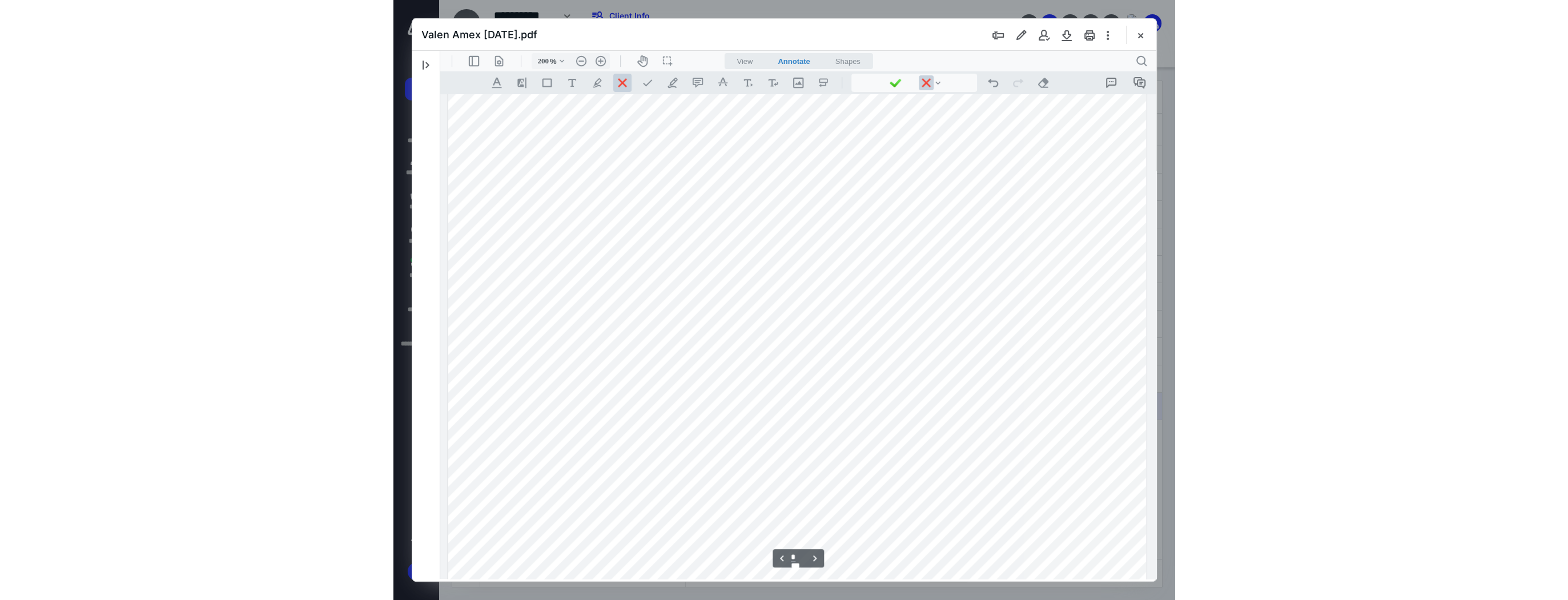 scroll, scrollTop: 4720, scrollLeft: 0, axis: vertical 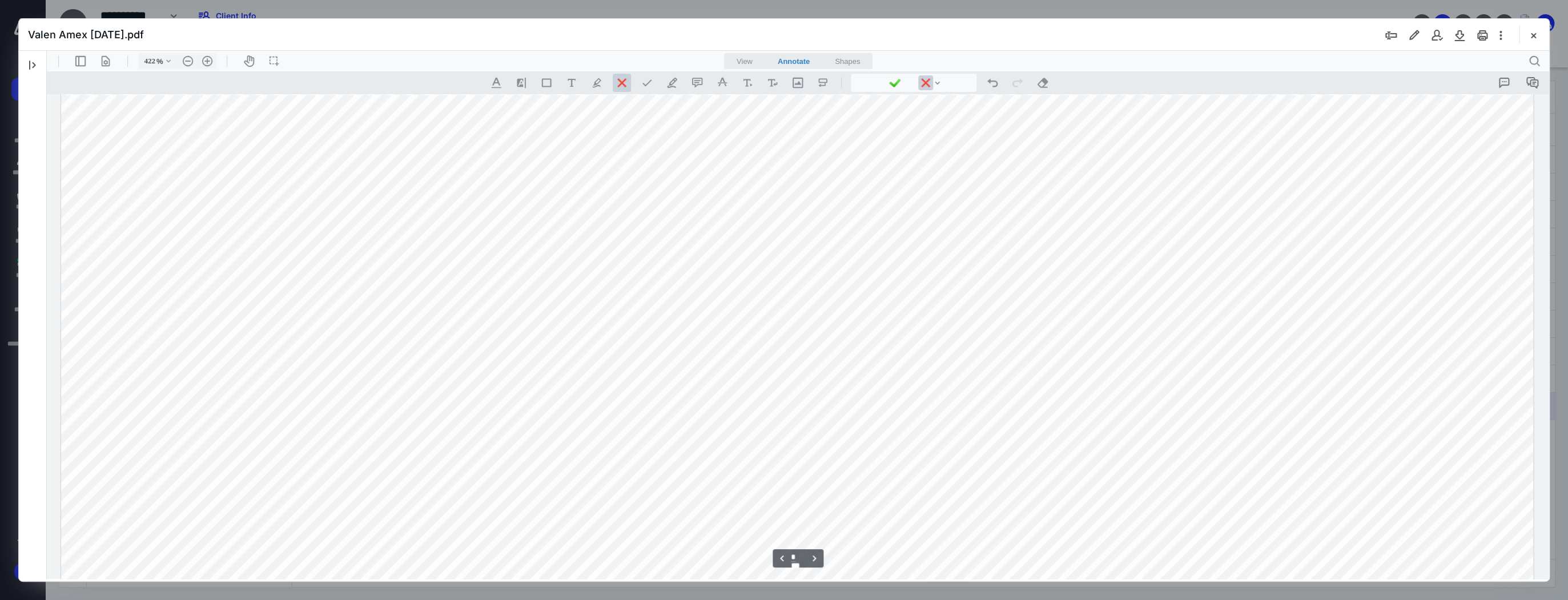 type on "200" 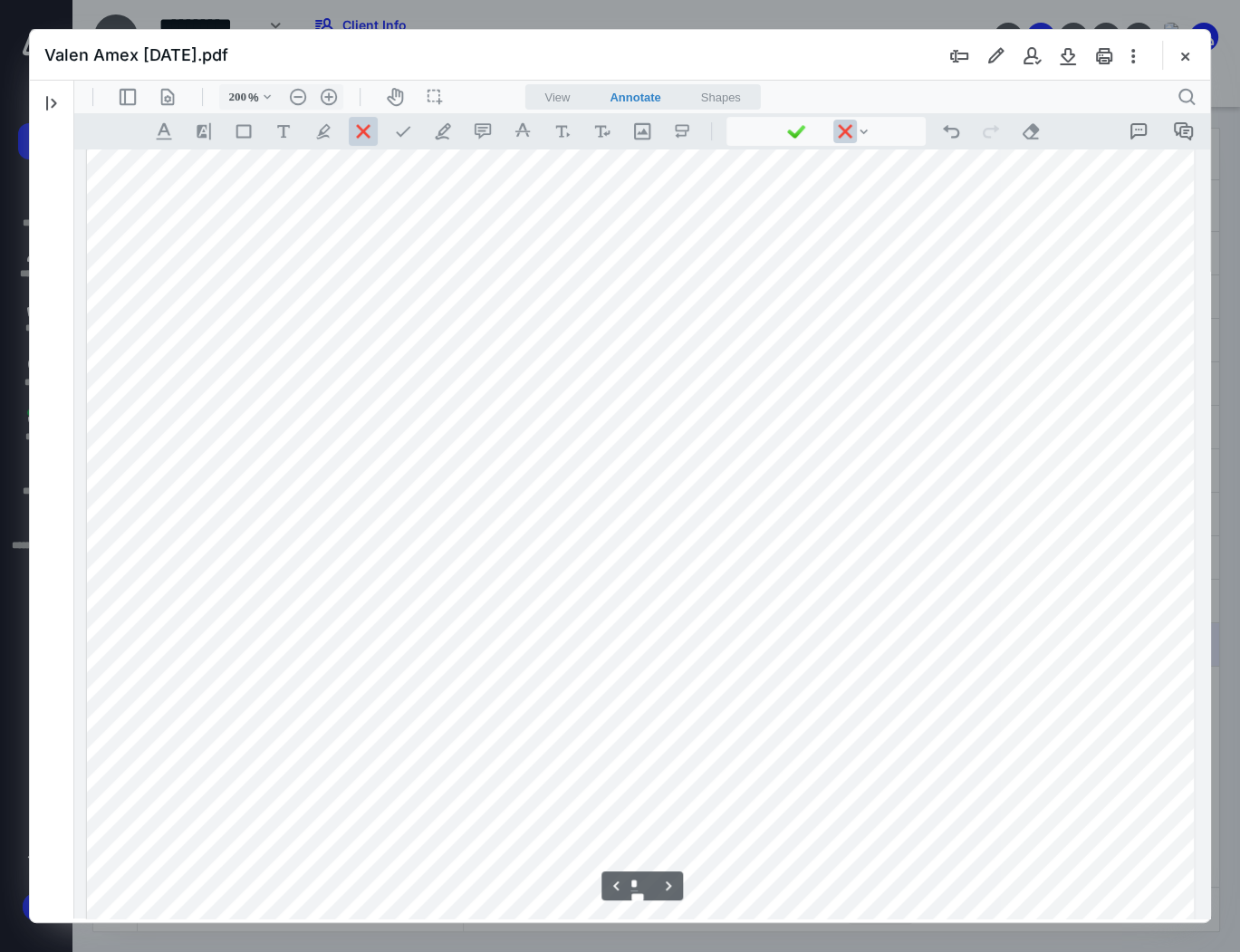 scroll, scrollTop: 6402, scrollLeft: 0, axis: vertical 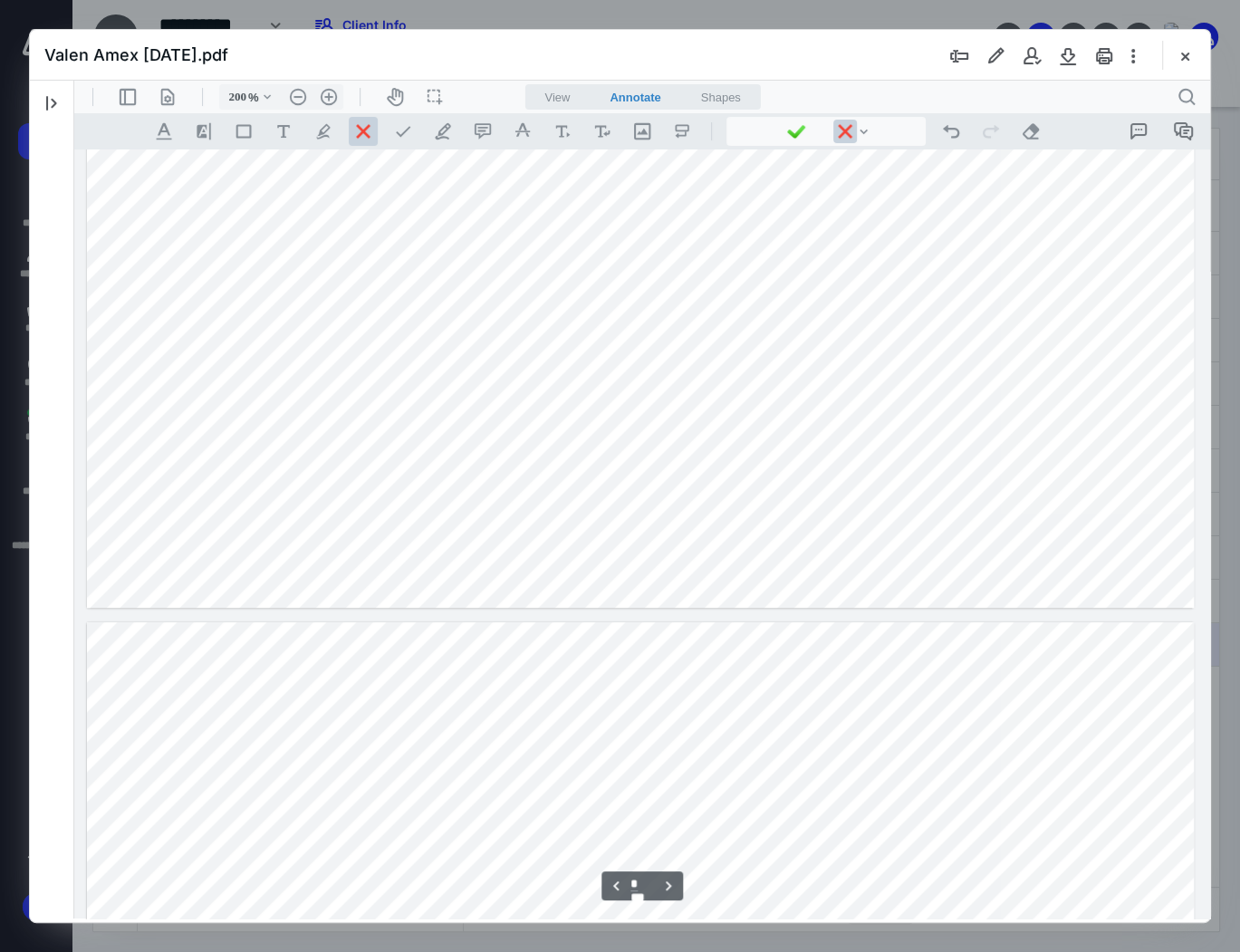 type on "*" 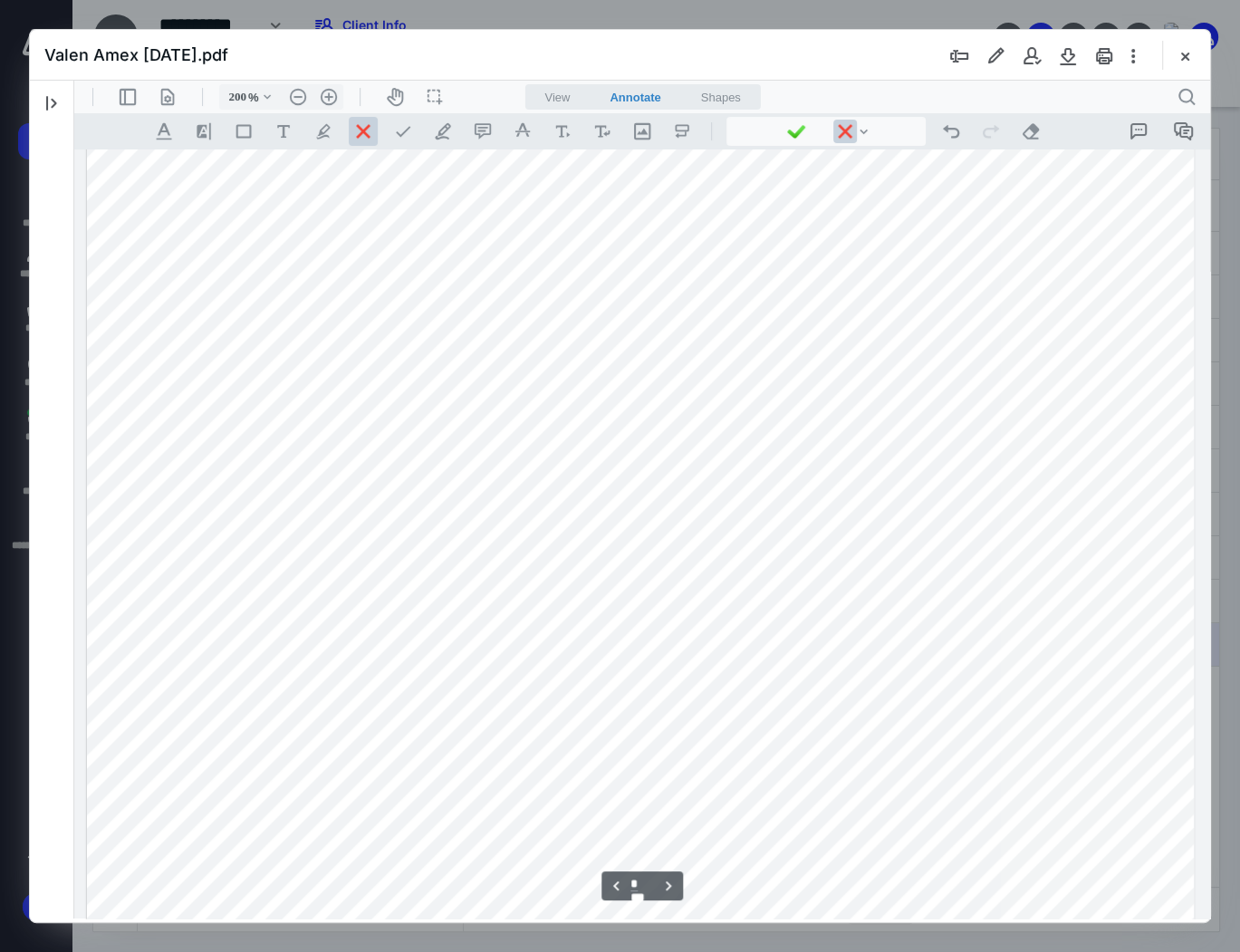 scroll, scrollTop: 7489, scrollLeft: 0, axis: vertical 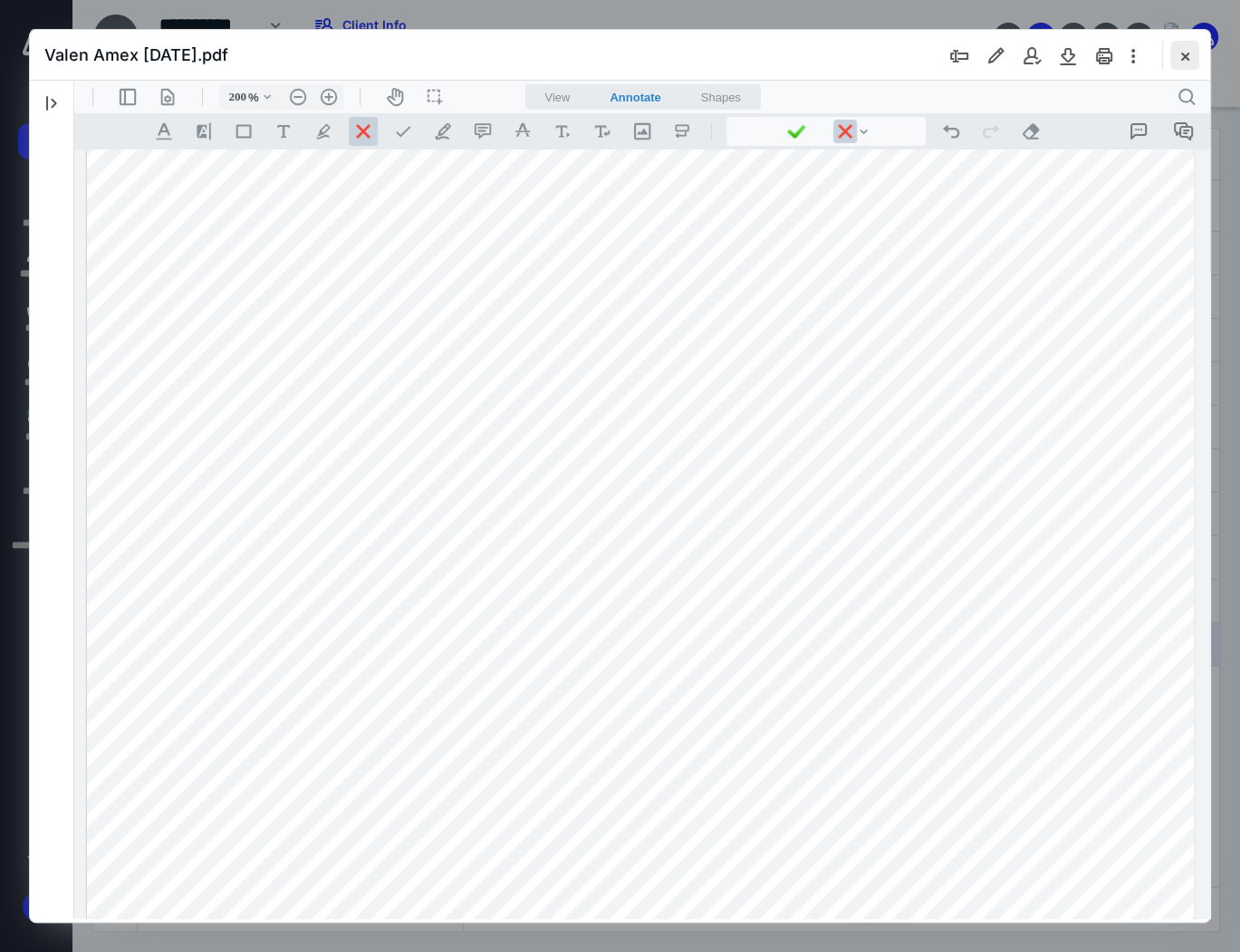 click at bounding box center [1185, 55] 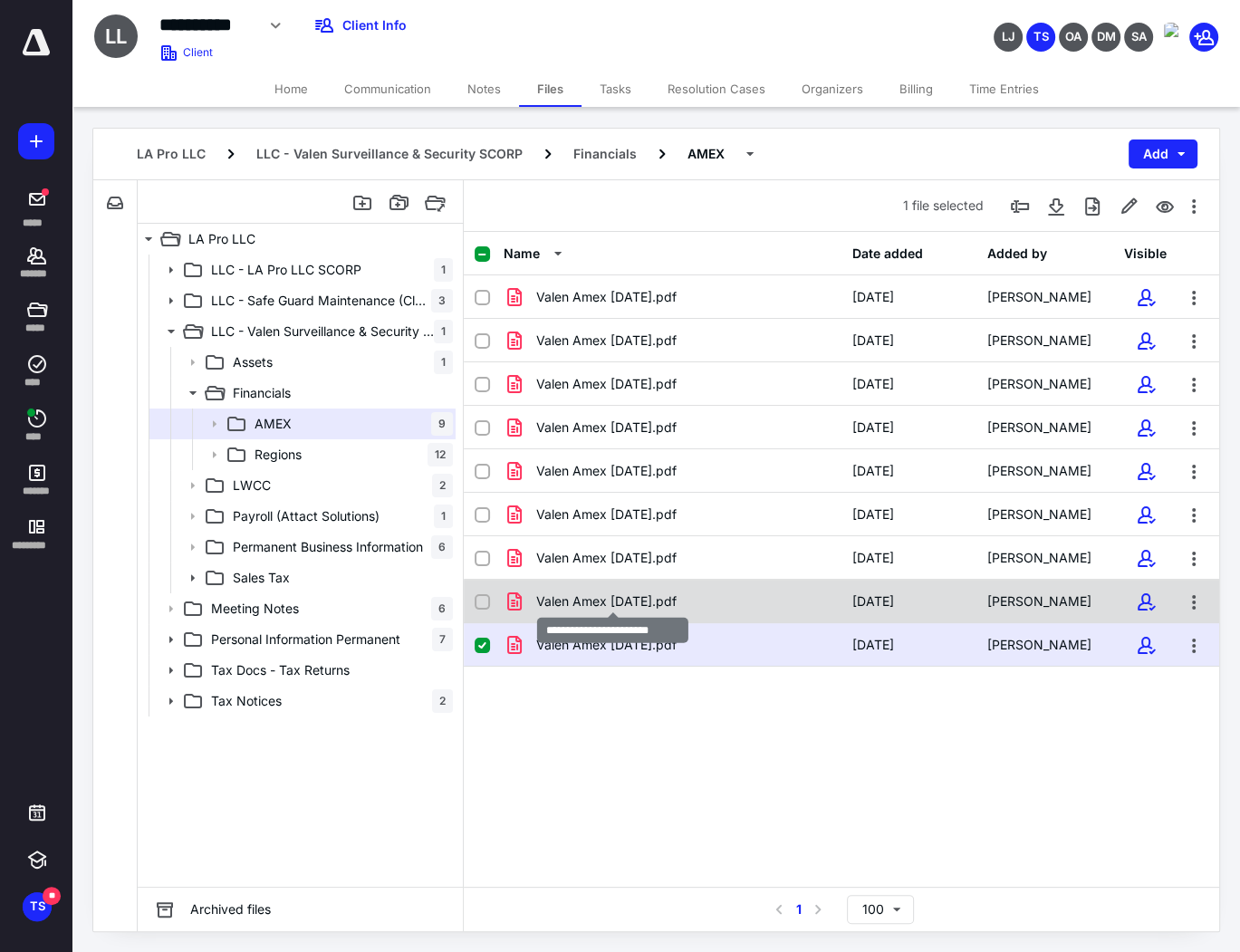 click on "Valen Amex Oct 2022.pdf" at bounding box center (606, 601) 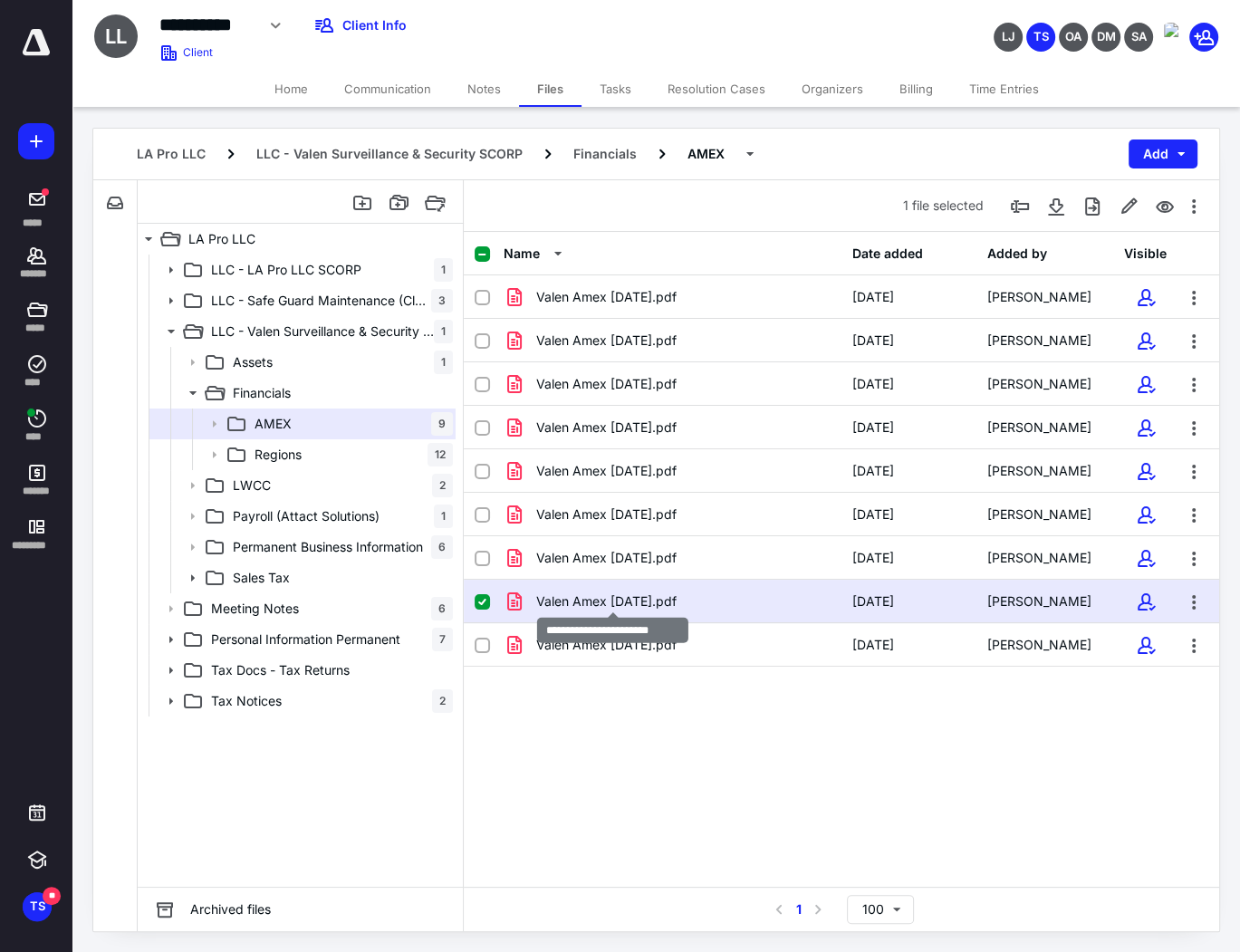 click on "Valen Amex Oct 2022.pdf" at bounding box center (606, 601) 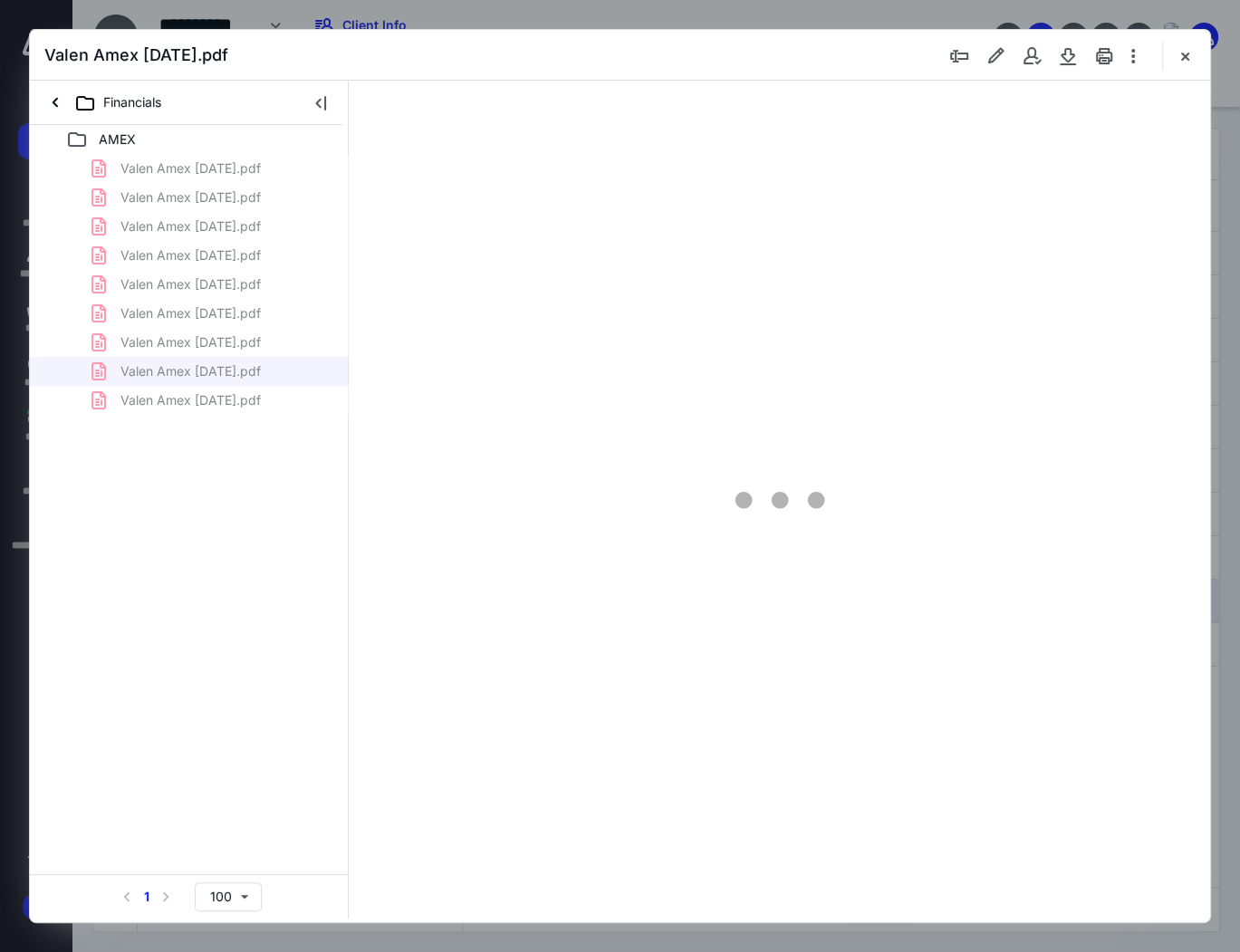 scroll, scrollTop: 0, scrollLeft: 0, axis: both 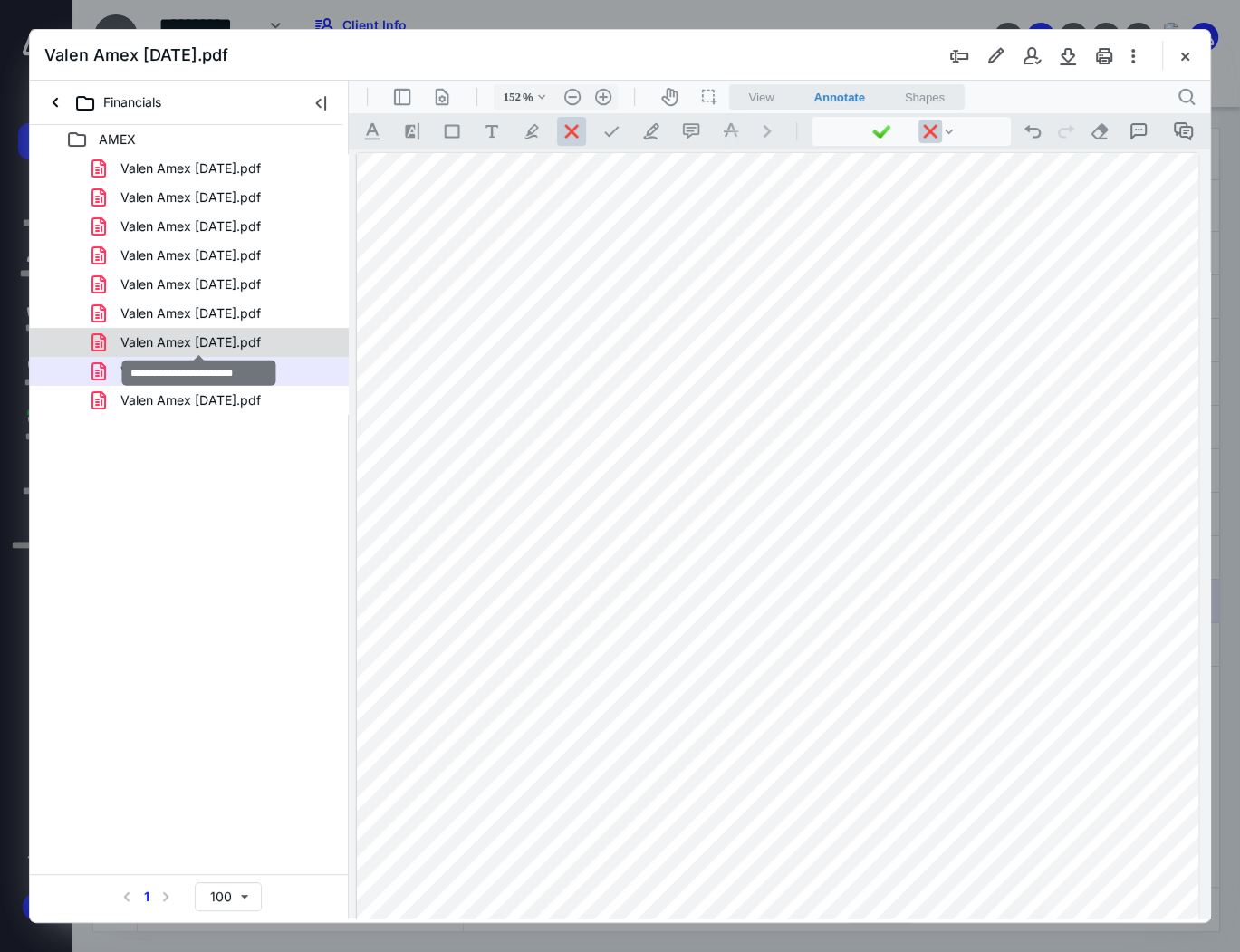 click on "Valen Amex Nov 2022.pdf" at bounding box center [190, 342] 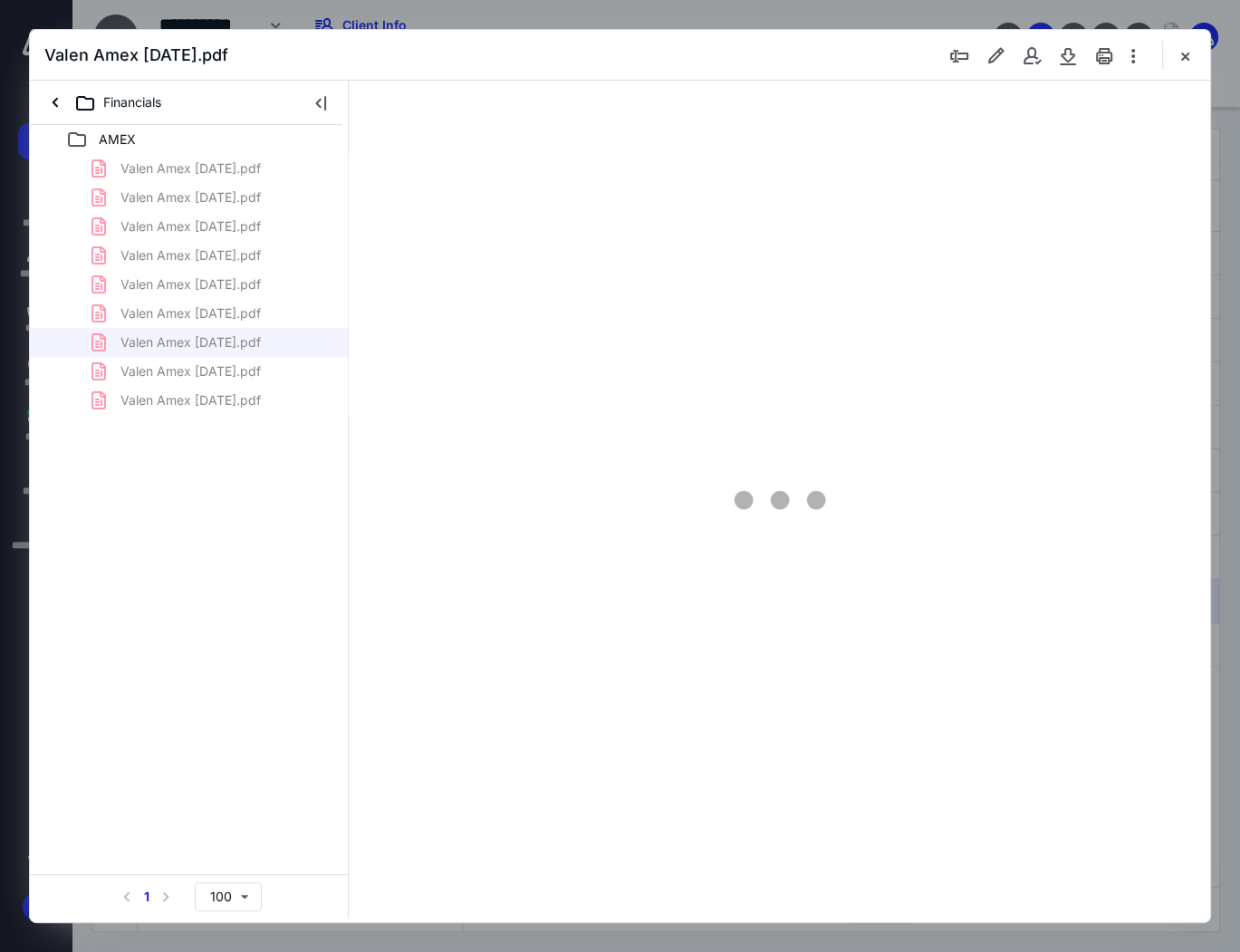 type on "152" 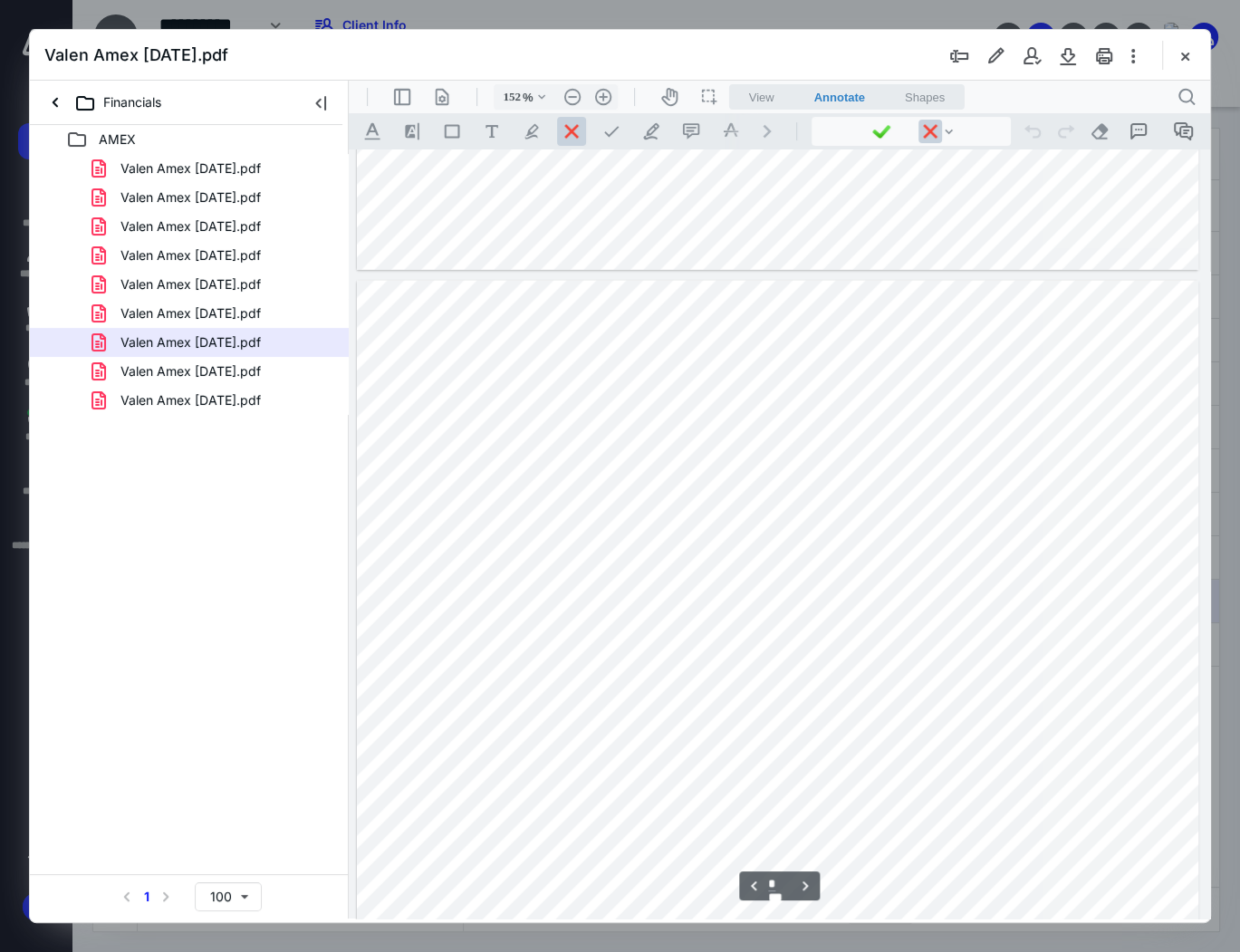 scroll, scrollTop: 4348, scrollLeft: 0, axis: vertical 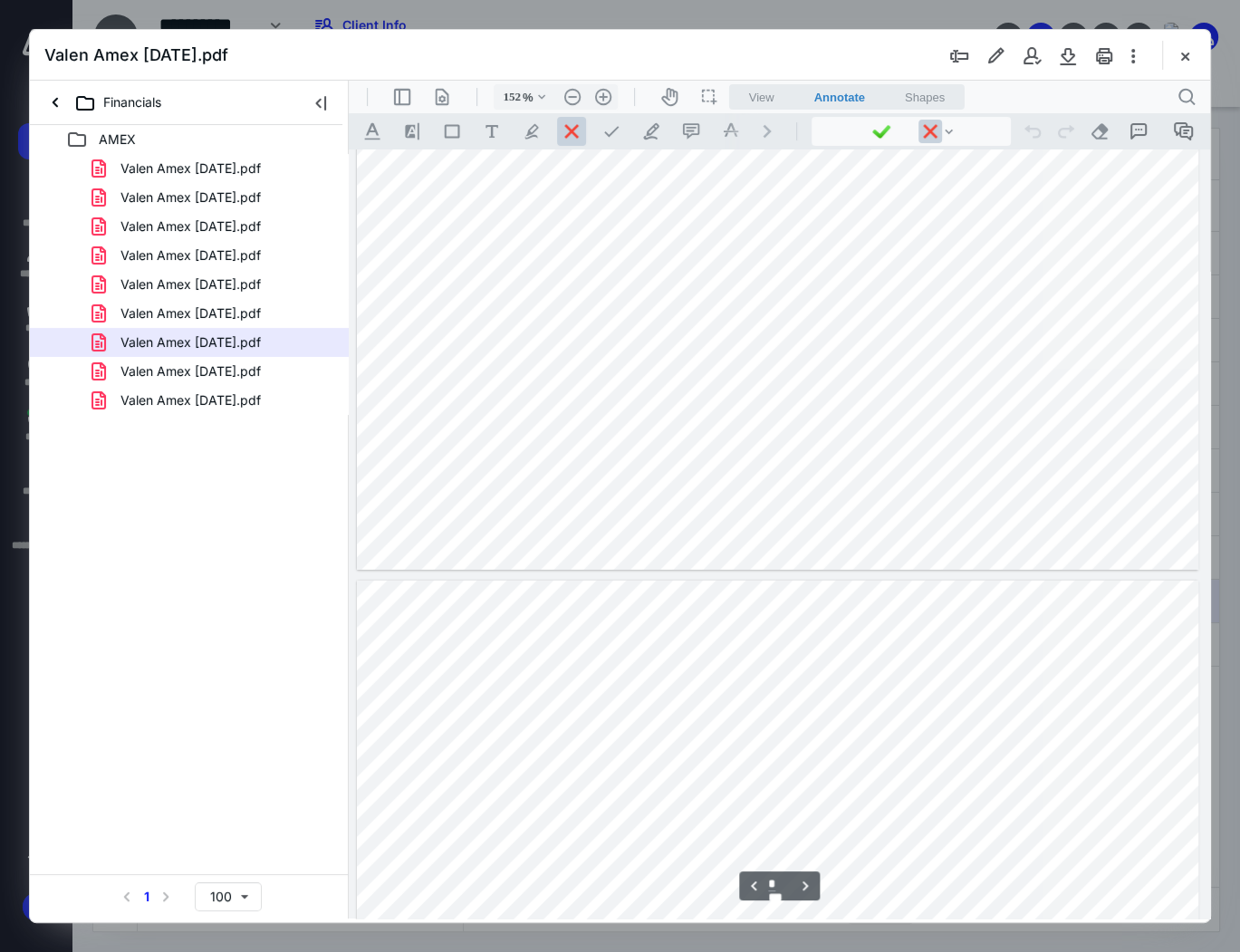 type on "*" 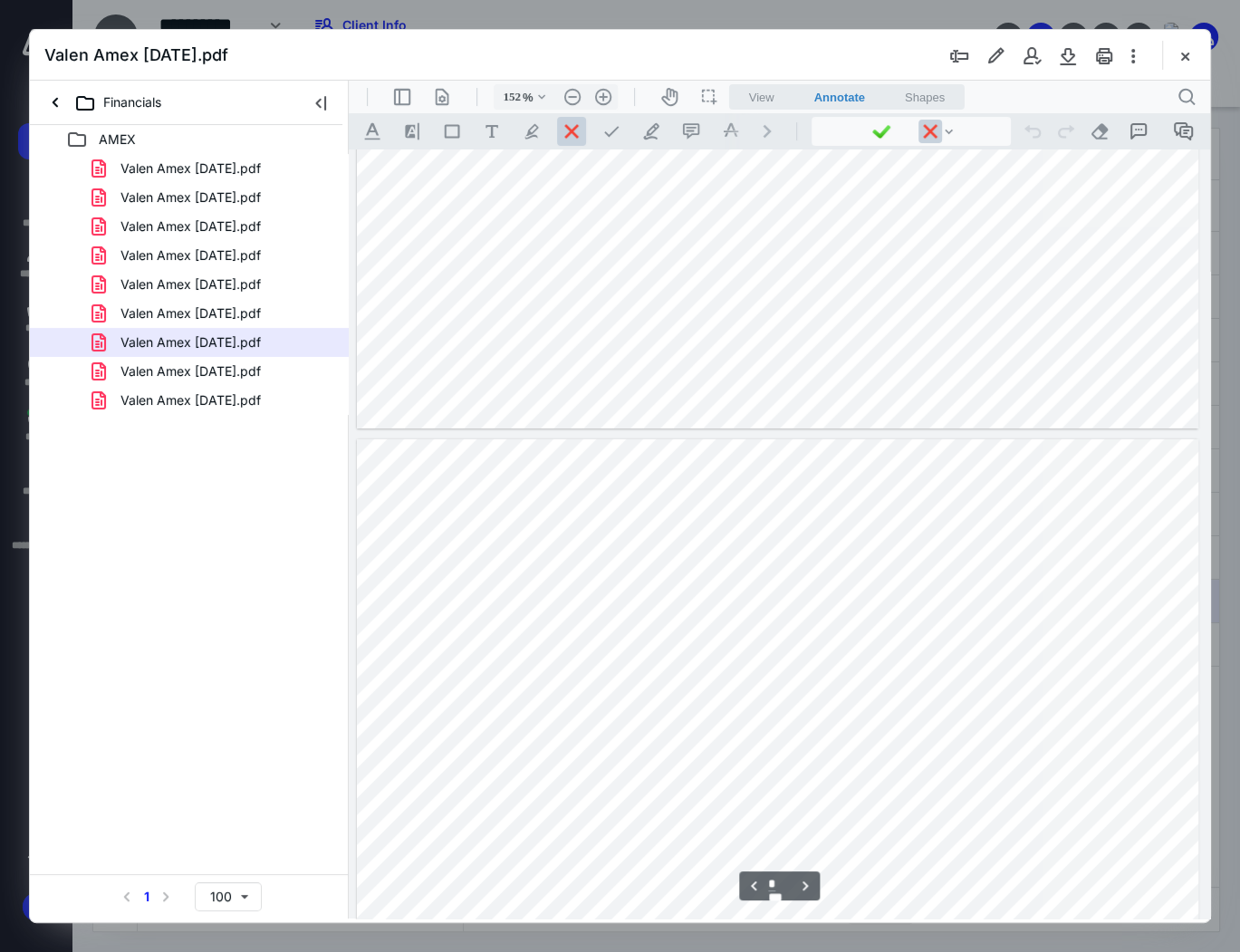 scroll, scrollTop: 5507, scrollLeft: 0, axis: vertical 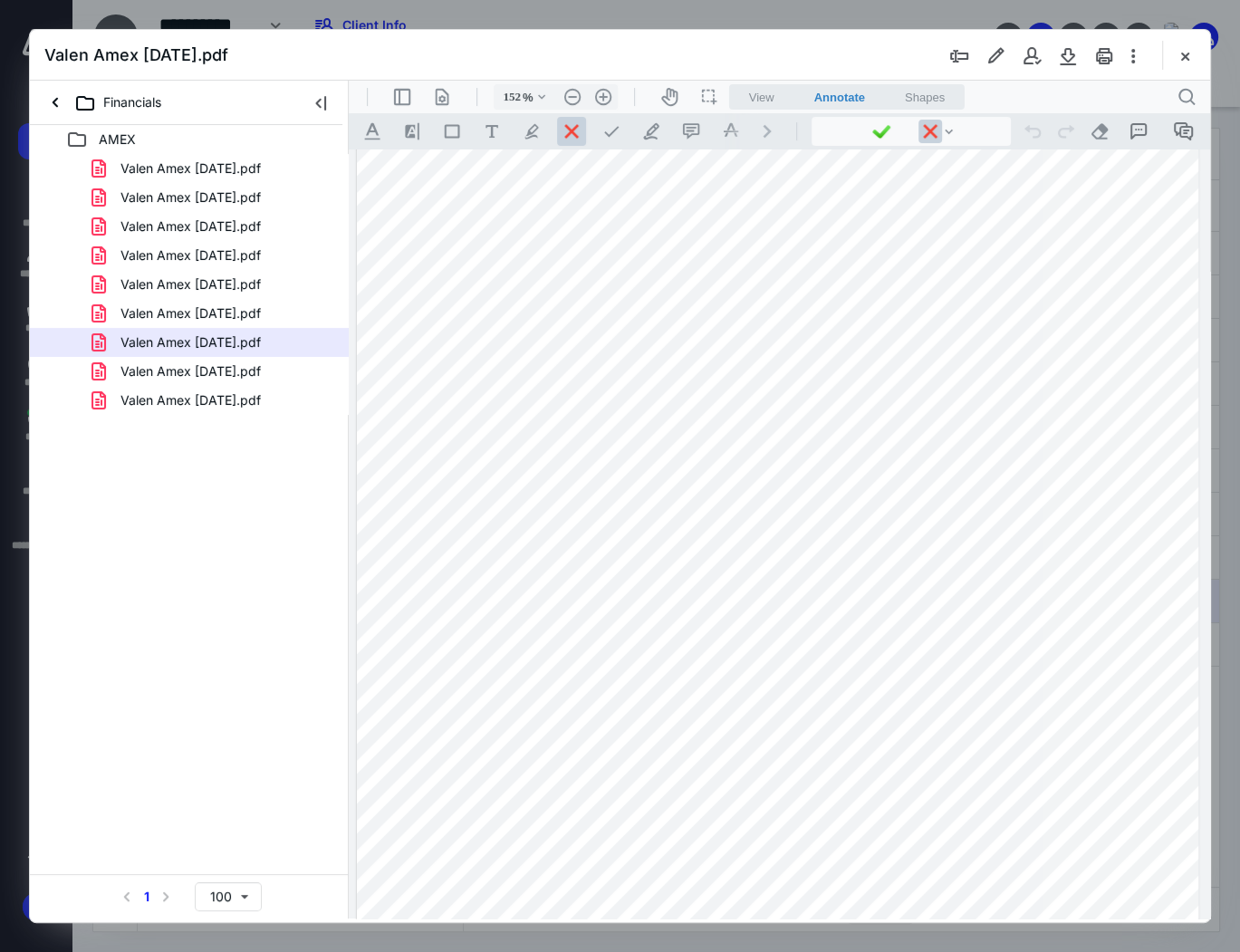 click on "Valen Amex Dec 2022.pdf" at bounding box center (190, 226) 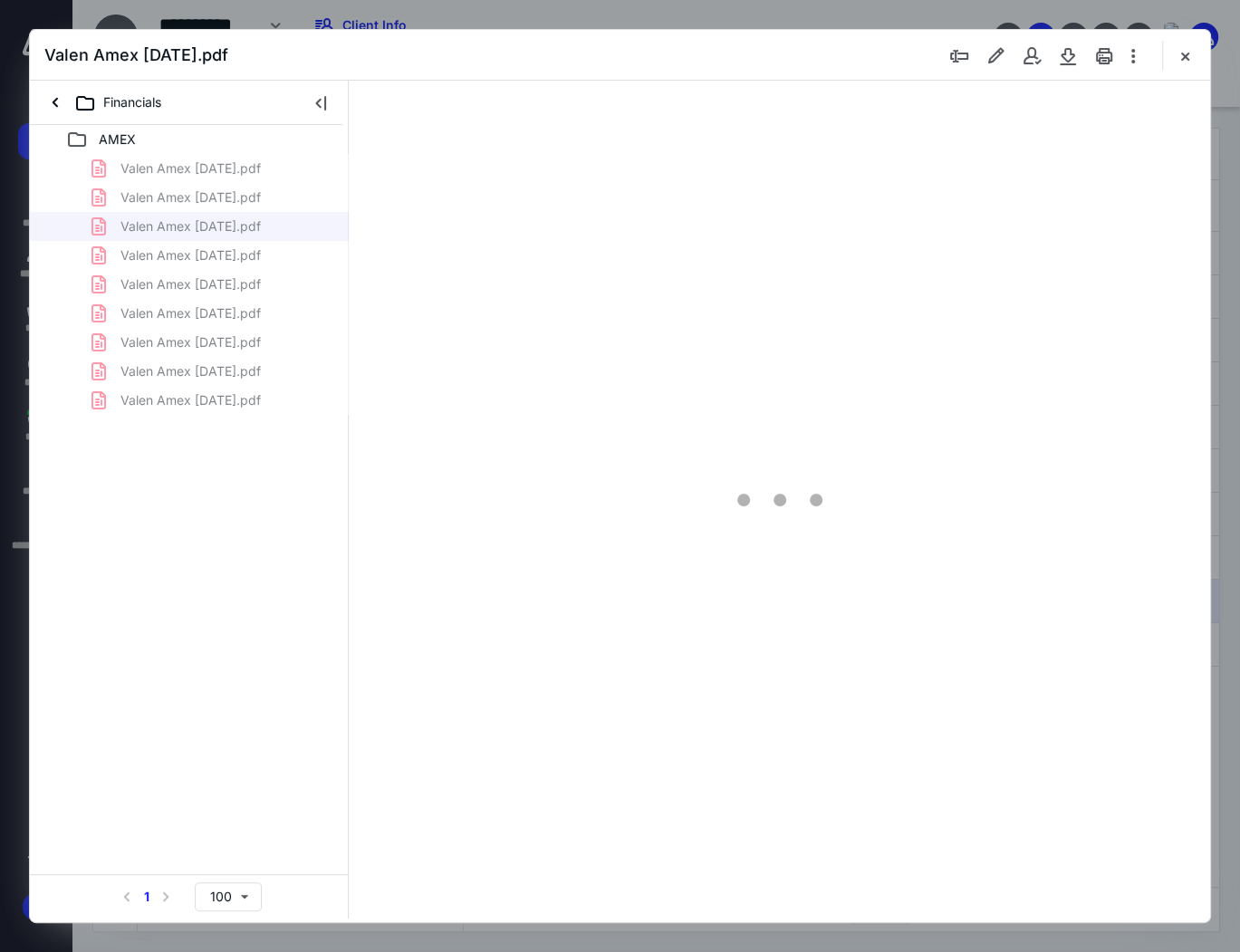 type on "152" 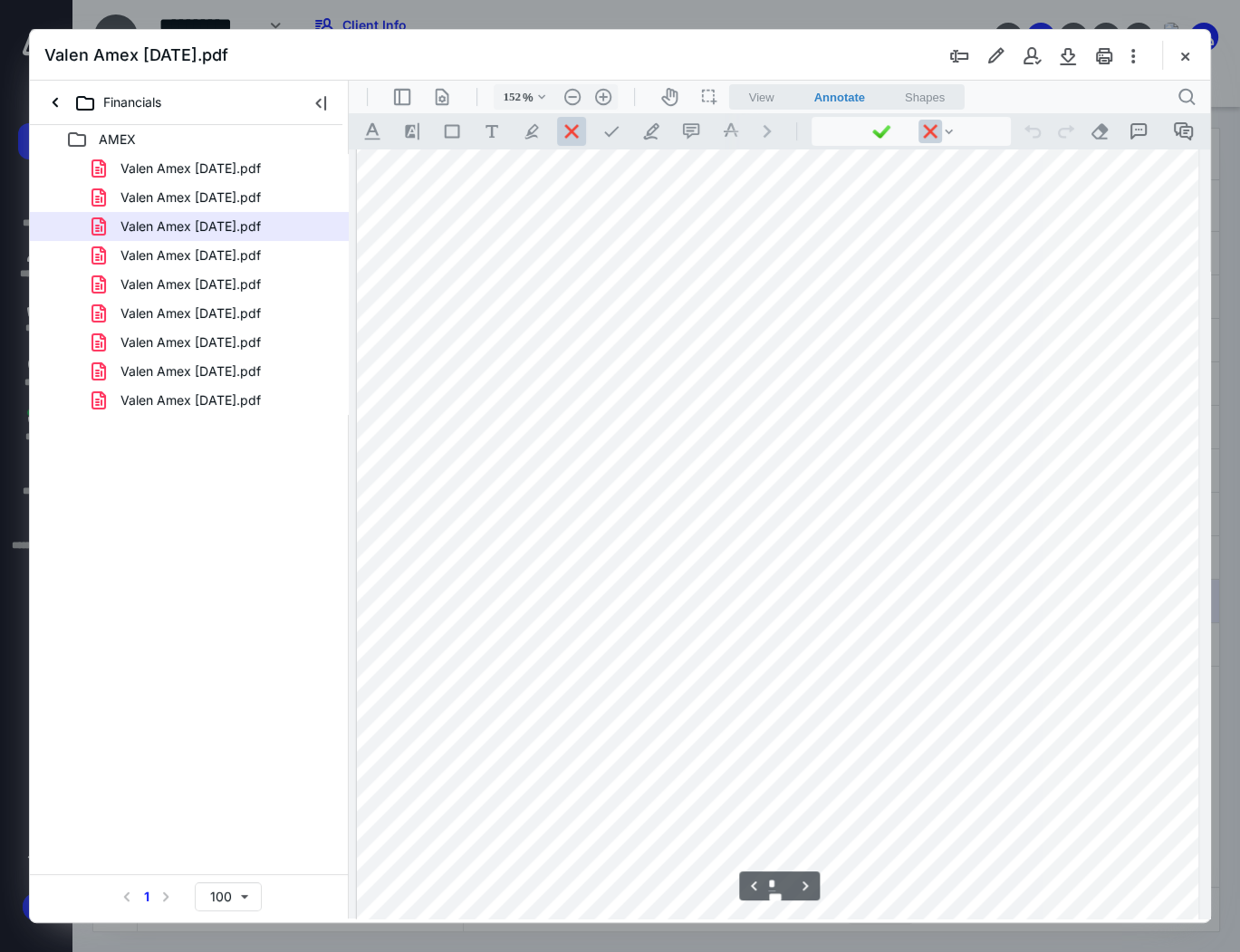 scroll, scrollTop: 2393, scrollLeft: 0, axis: vertical 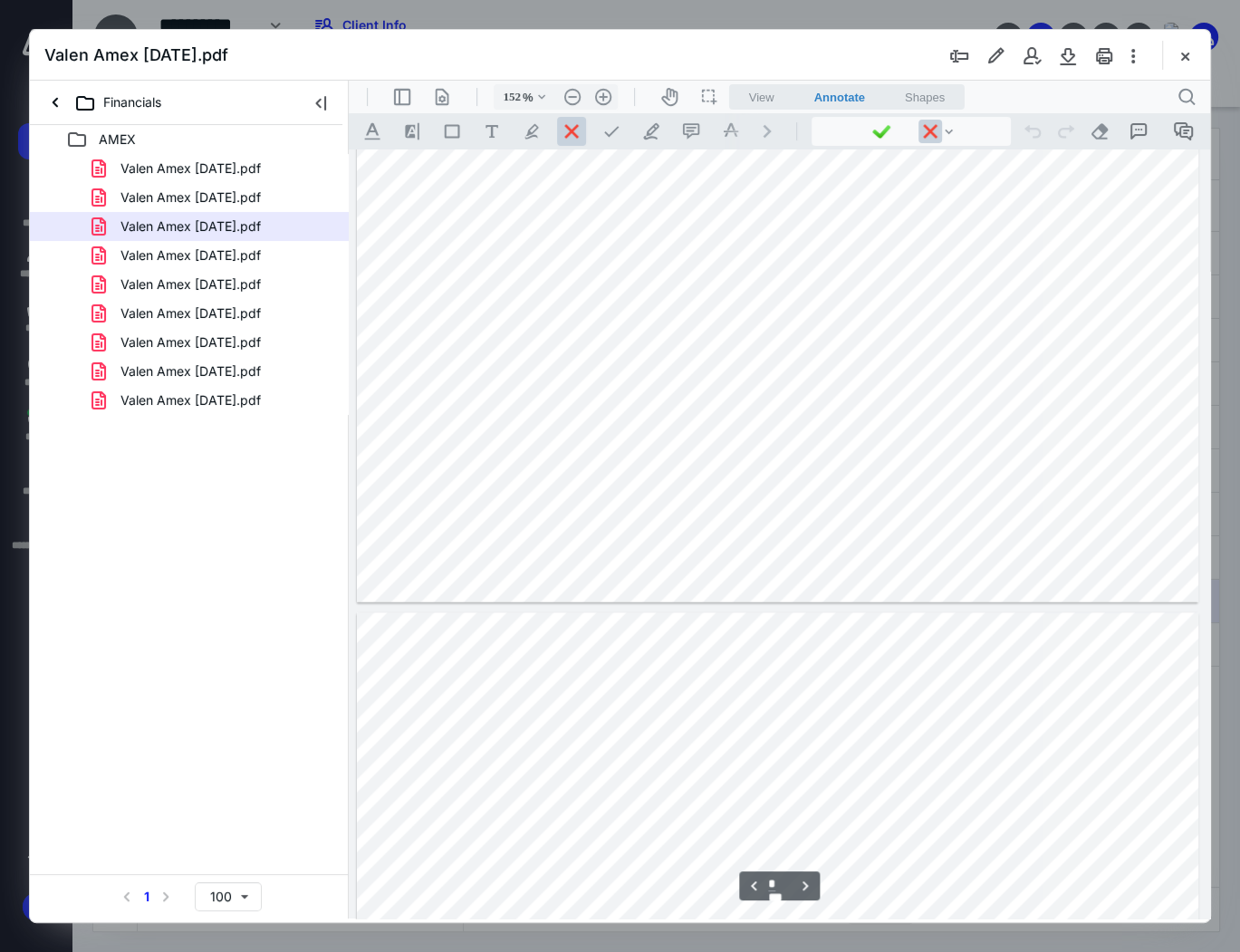 type on "*" 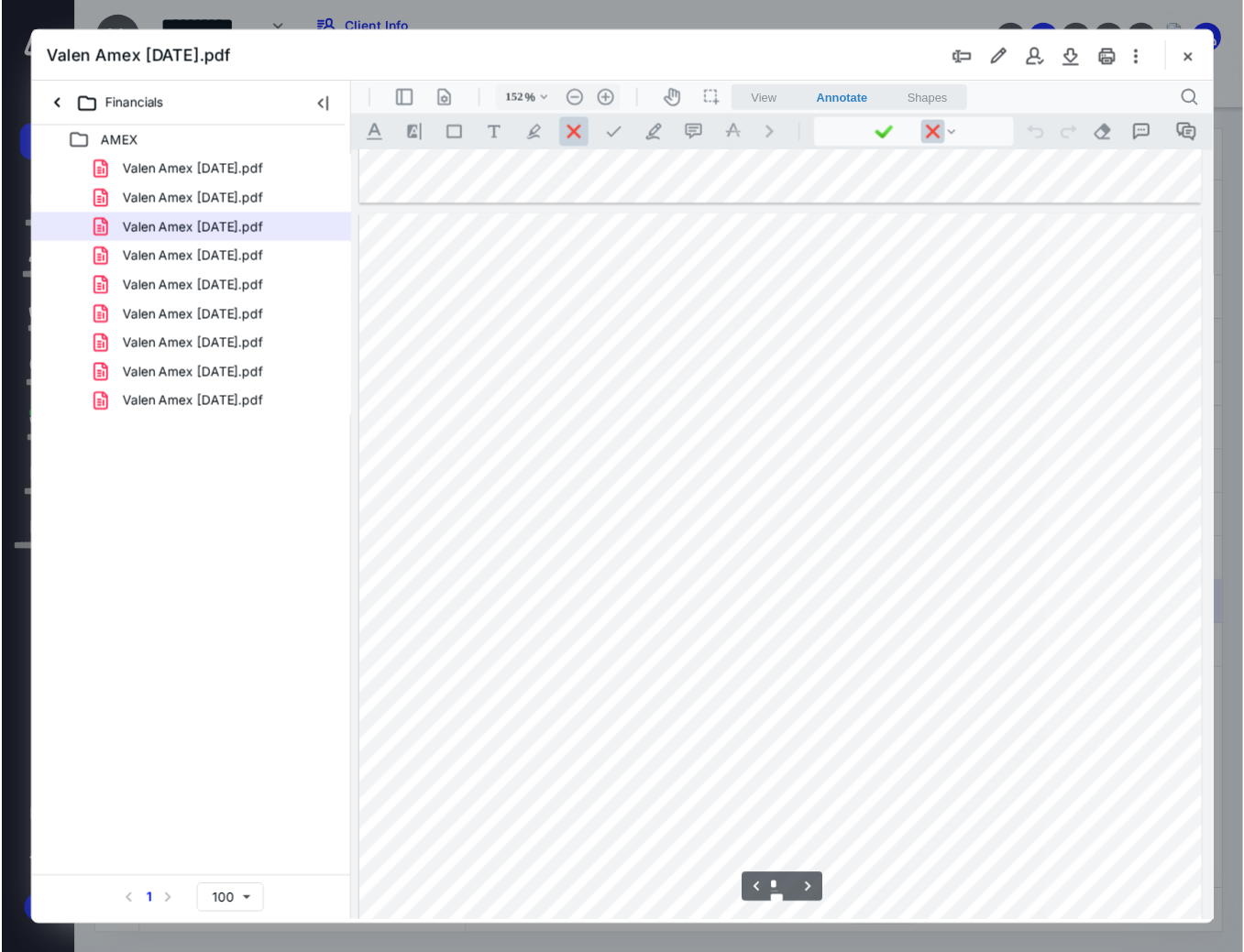 scroll, scrollTop: 3300, scrollLeft: 0, axis: vertical 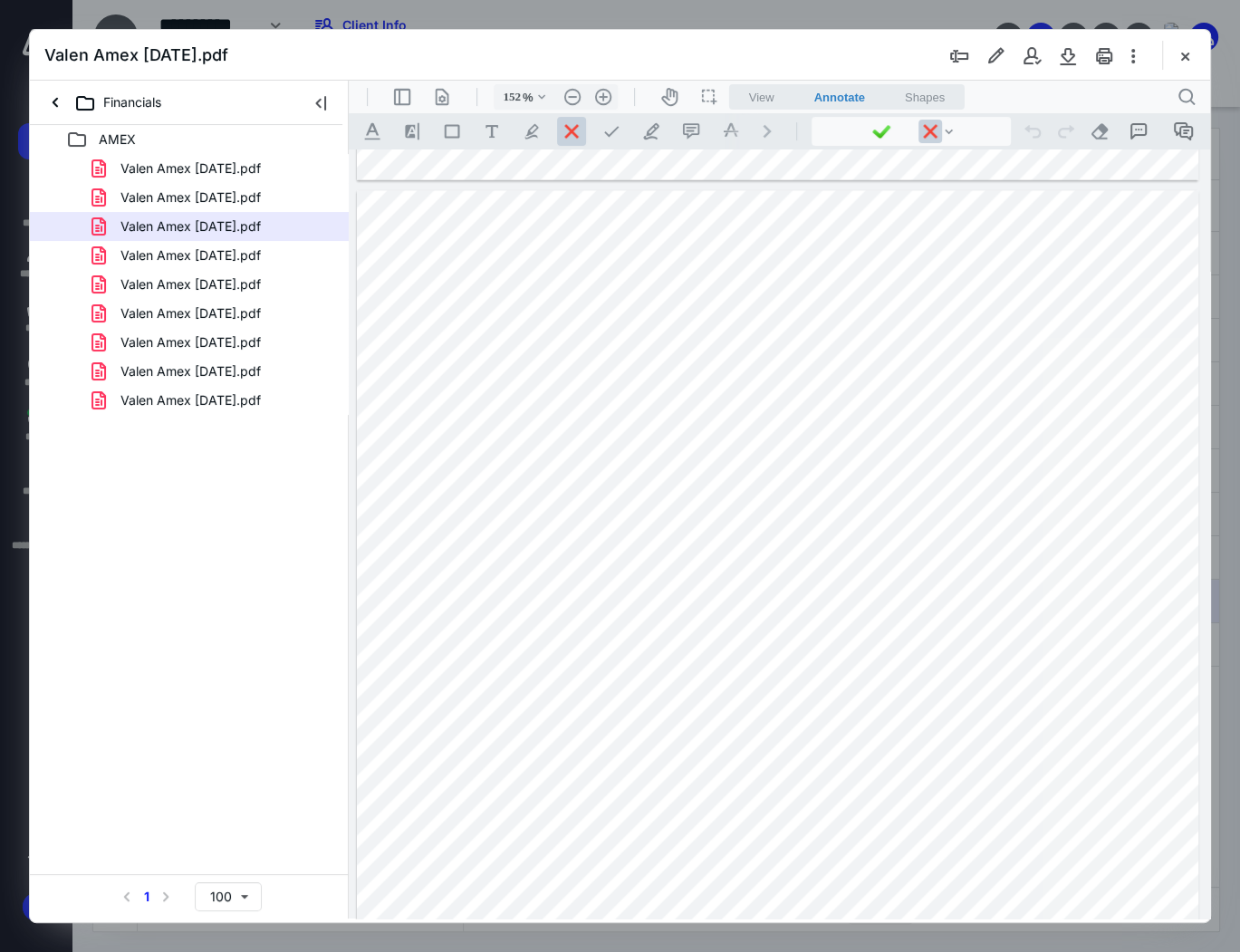drag, startPoint x: 1185, startPoint y: 61, endPoint x: 1238, endPoint y: 65, distance: 53.150729 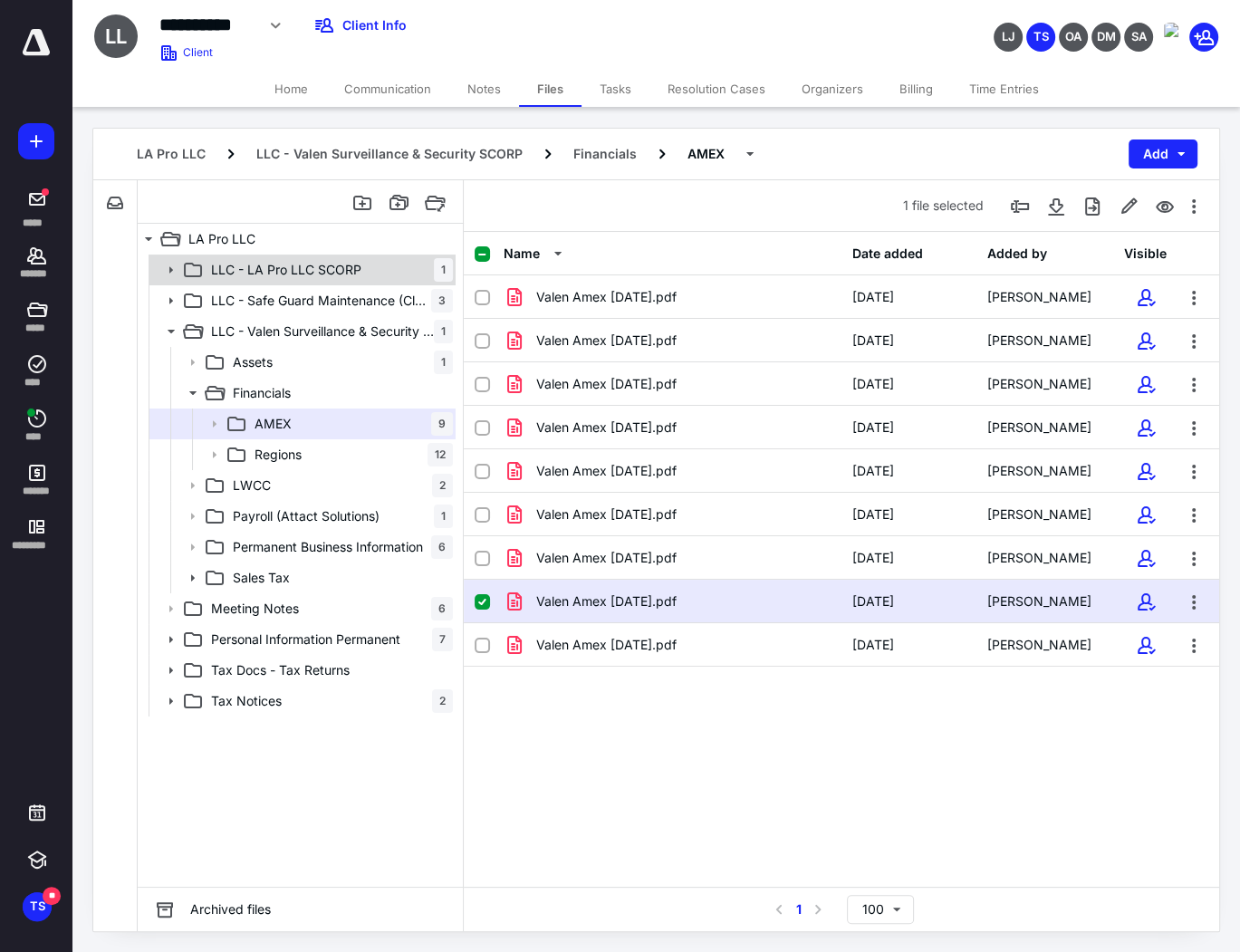 click on "LLC - LA Pro LLC SCORP 1" at bounding box center (301, 270) 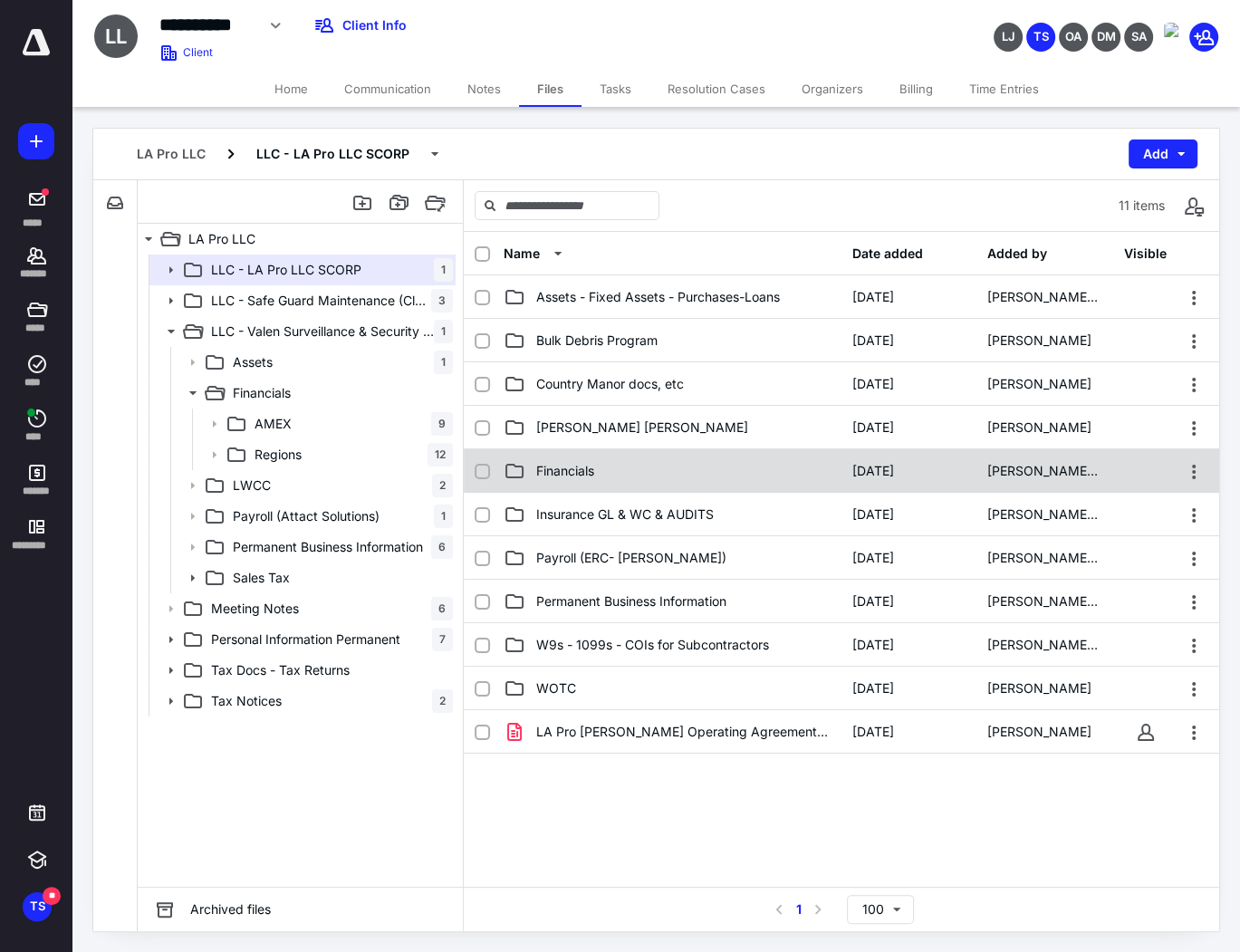 click on "Financials 6/1/2023 Ann Marie Erie" at bounding box center [841, 471] 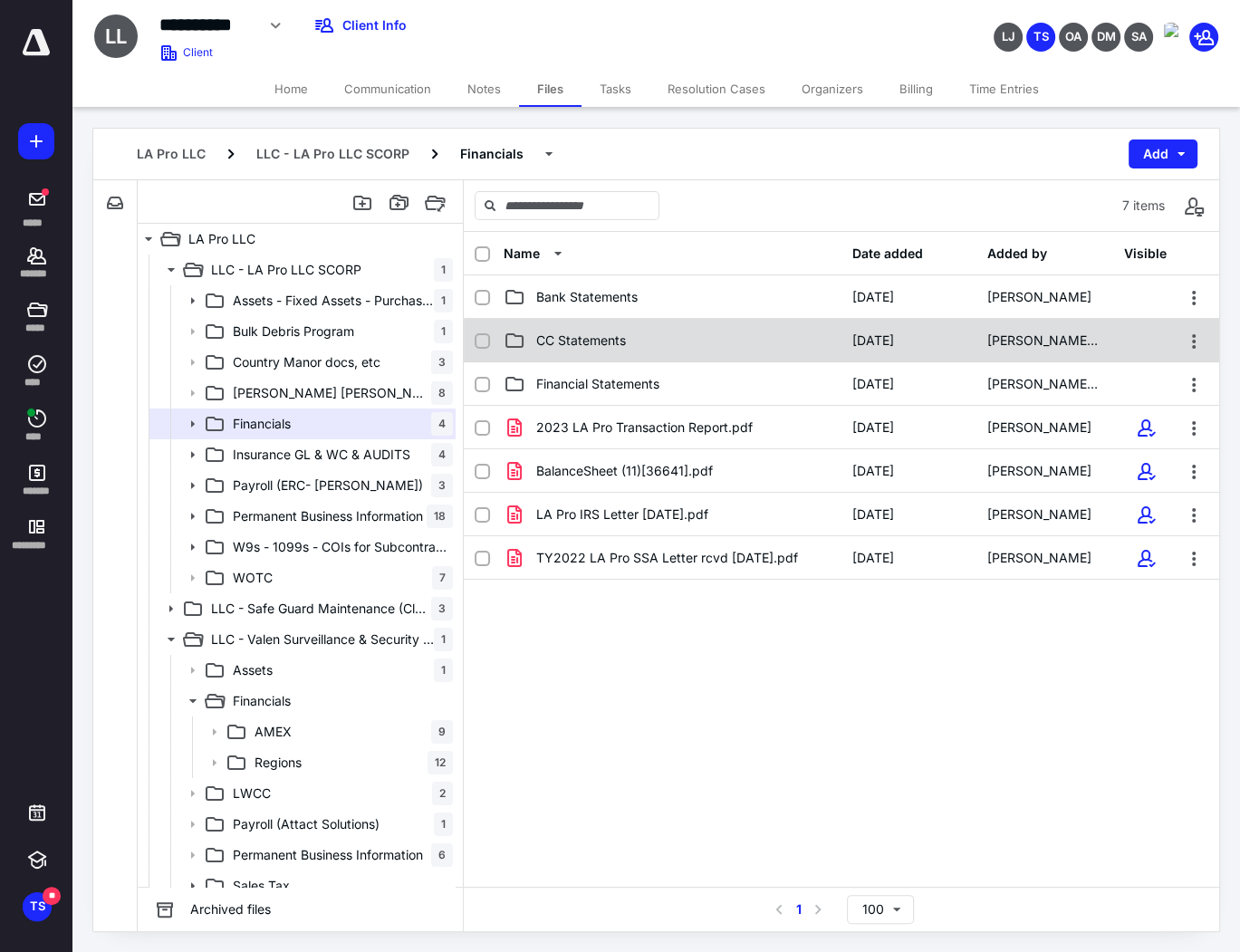 click on "CC Statements" at bounding box center (672, 341) 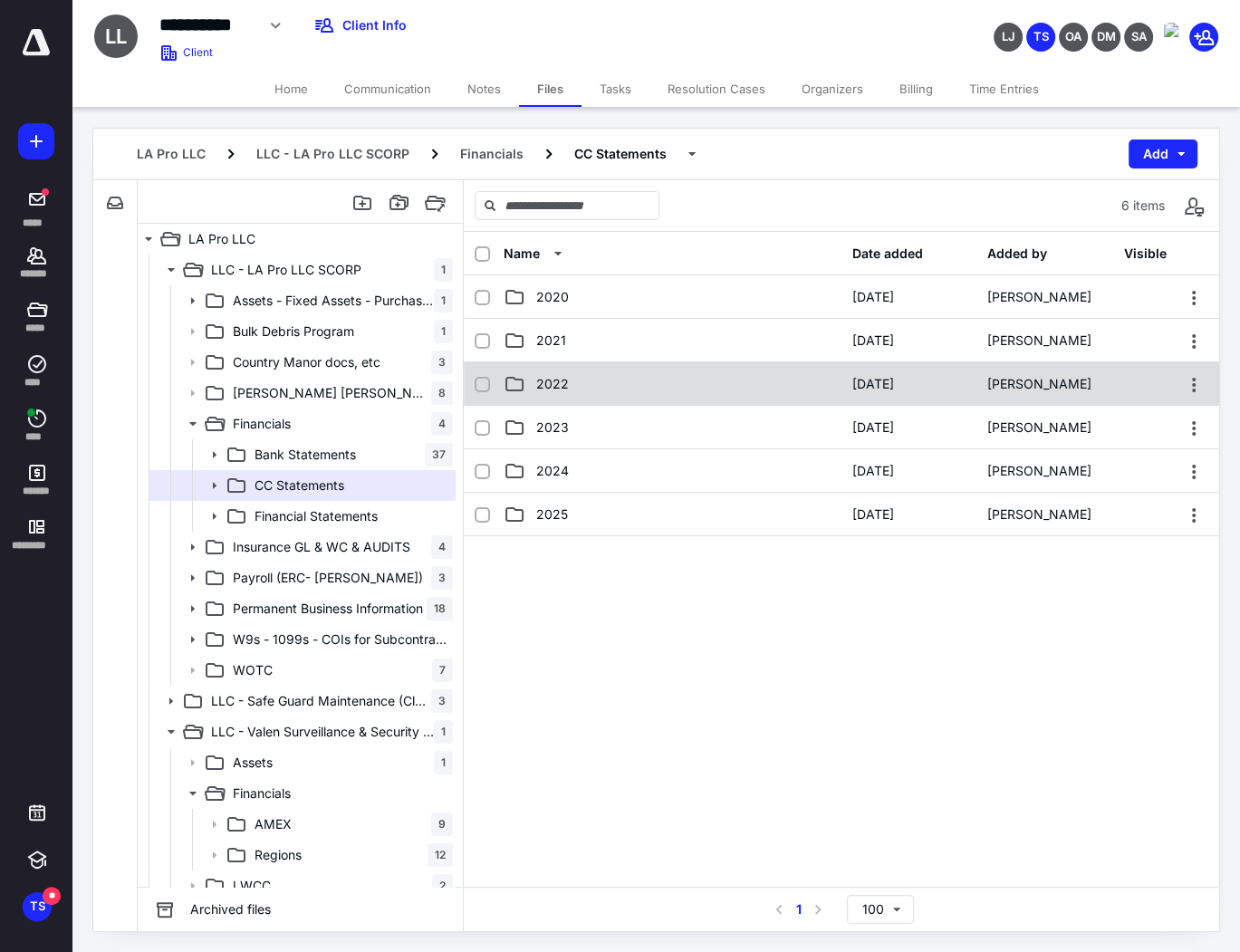 click on "2022" at bounding box center [672, 384] 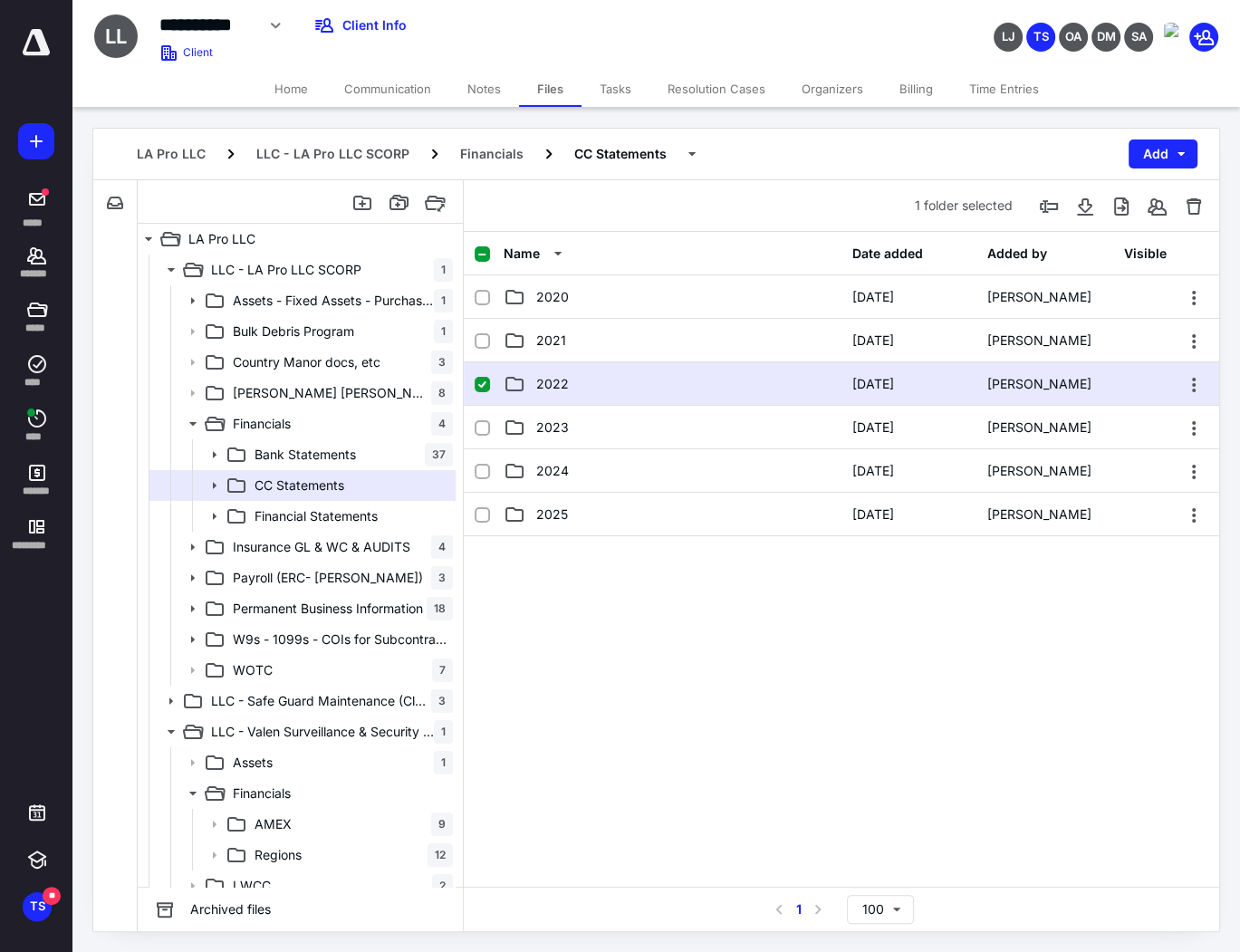 click on "2022" at bounding box center [672, 384] 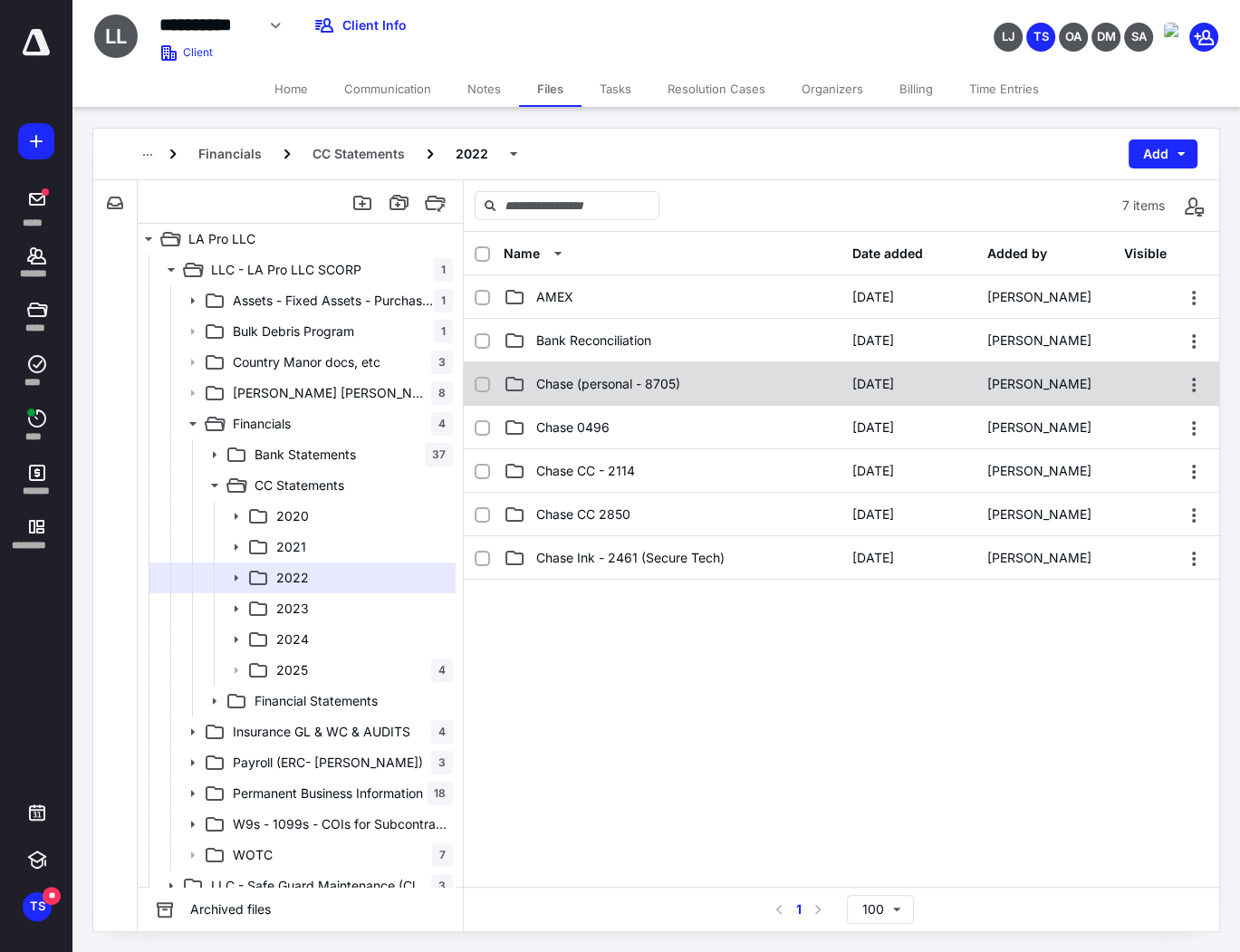 click on "Chase (personal - 8705)" at bounding box center [672, 384] 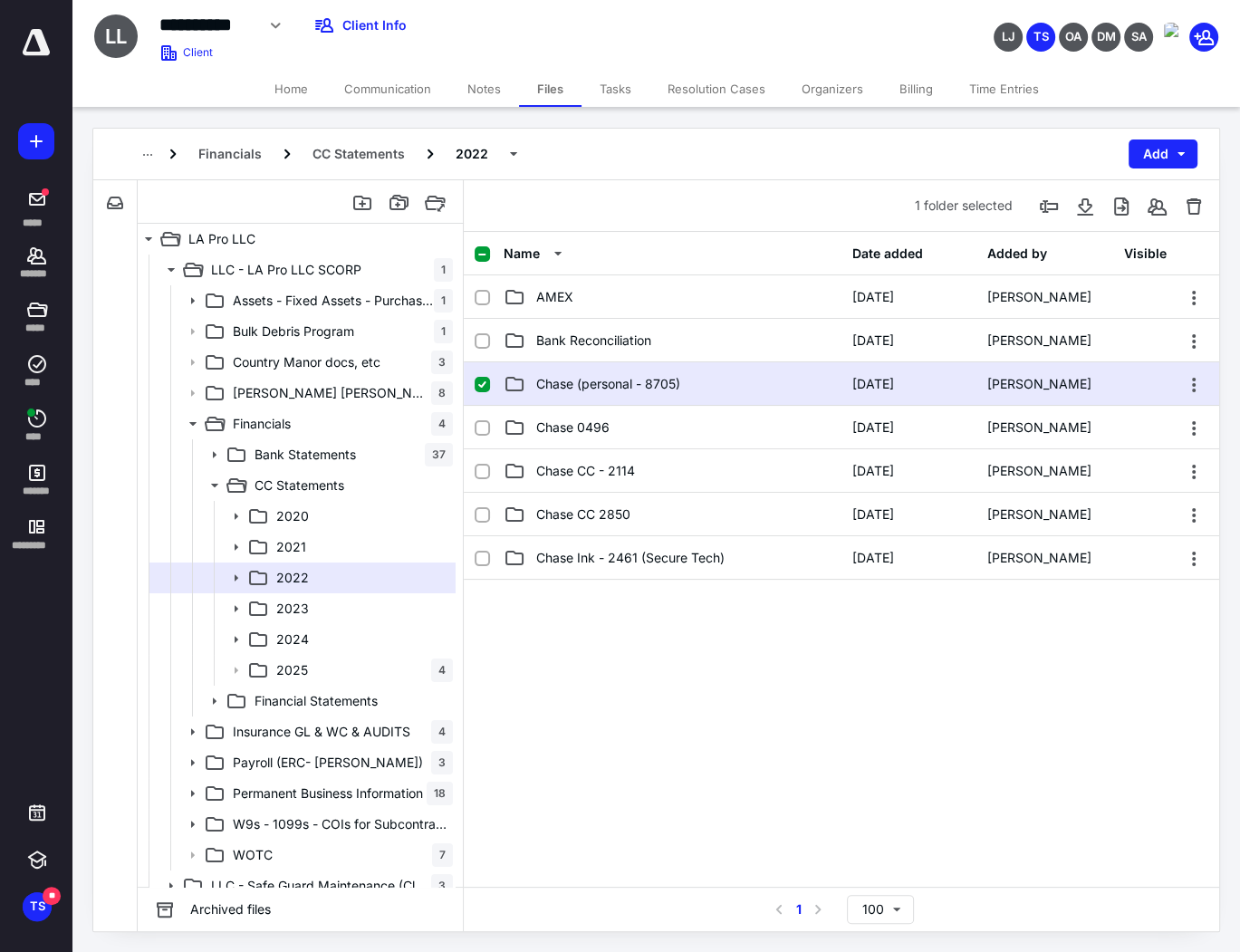 click on "Chase (personal - 8705)" at bounding box center [672, 384] 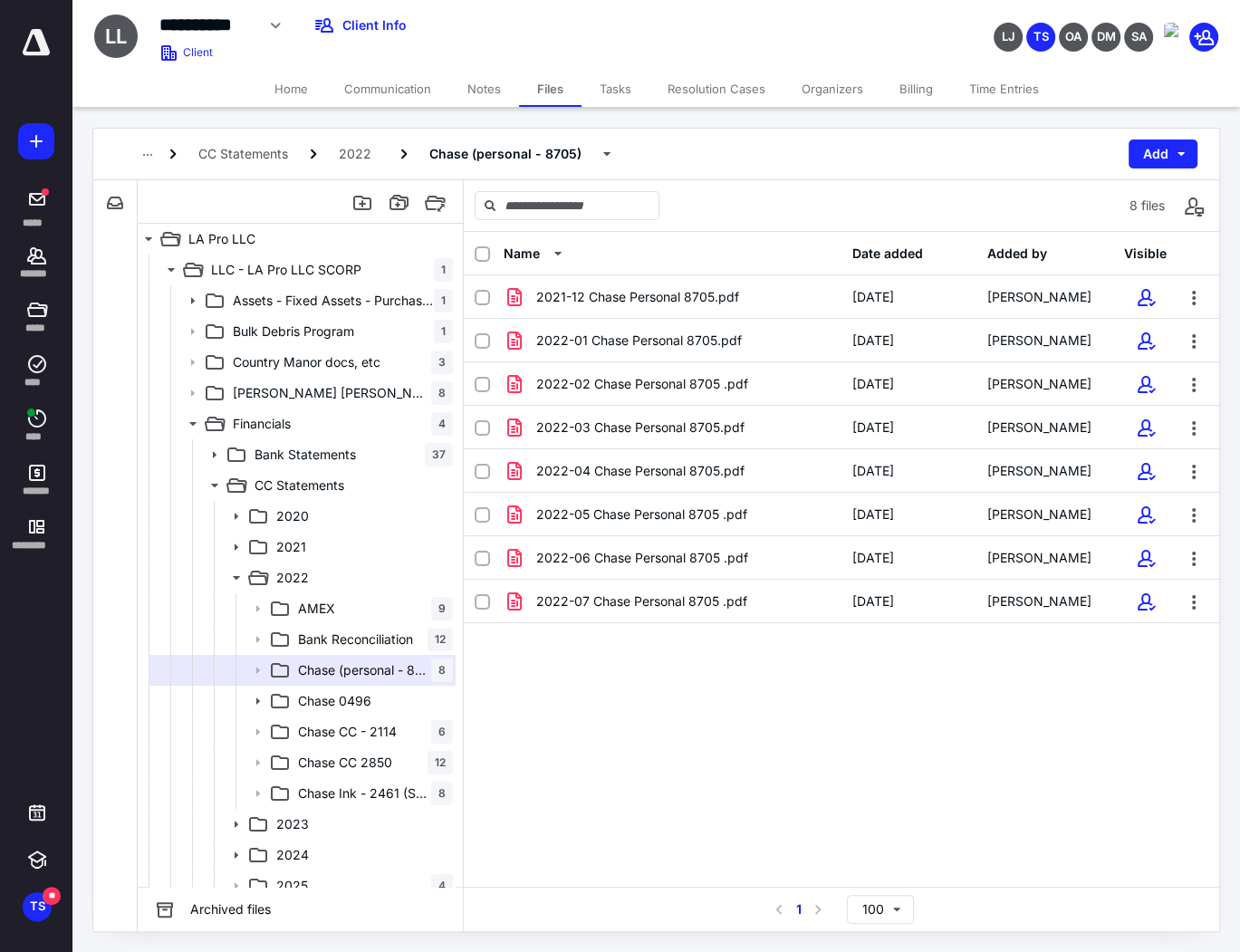 drag, startPoint x: 301, startPoint y: 88, endPoint x: 591, endPoint y: 99, distance: 290.2085 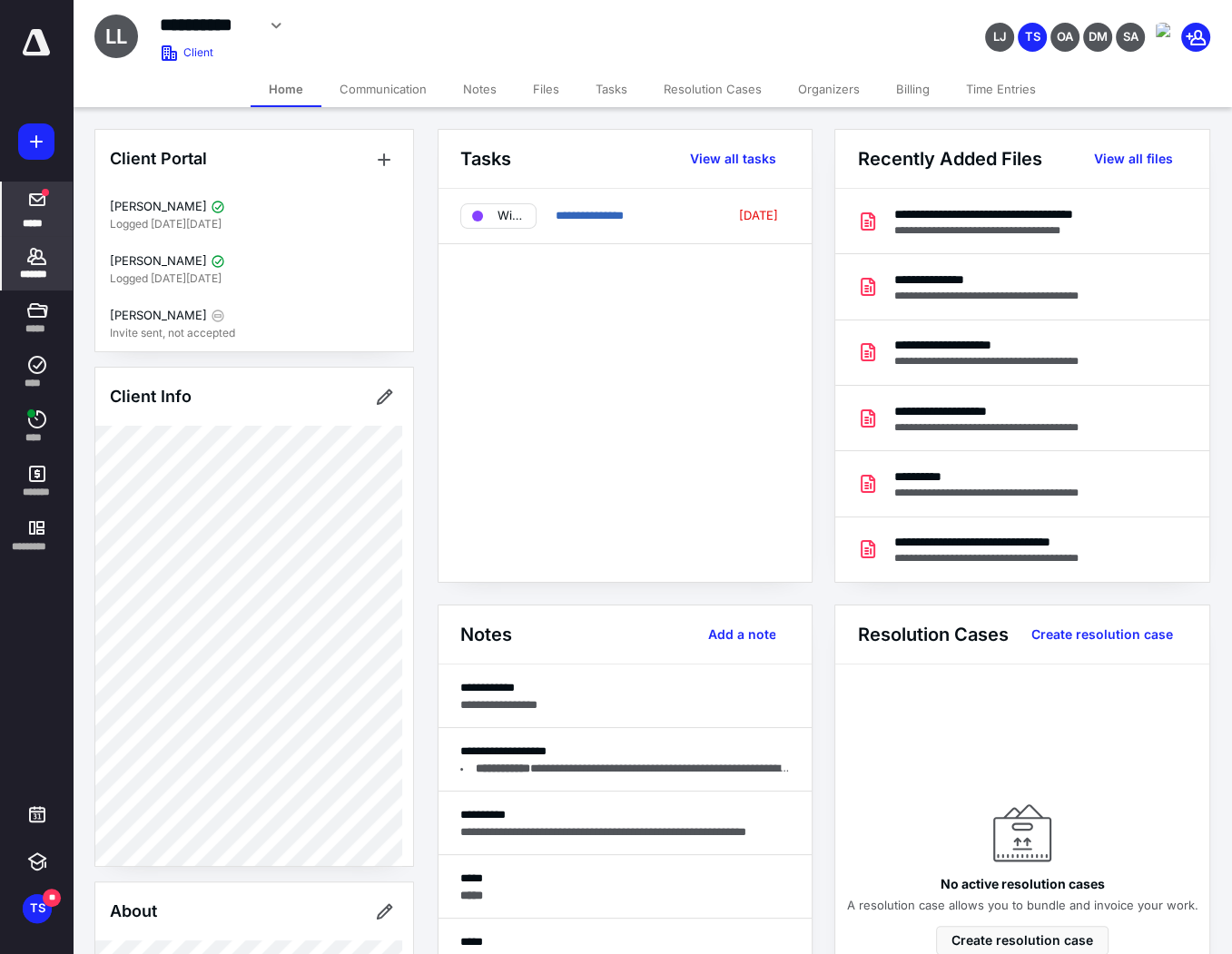 drag, startPoint x: 34, startPoint y: 208, endPoint x: 44, endPoint y: 210, distance: 10.198039 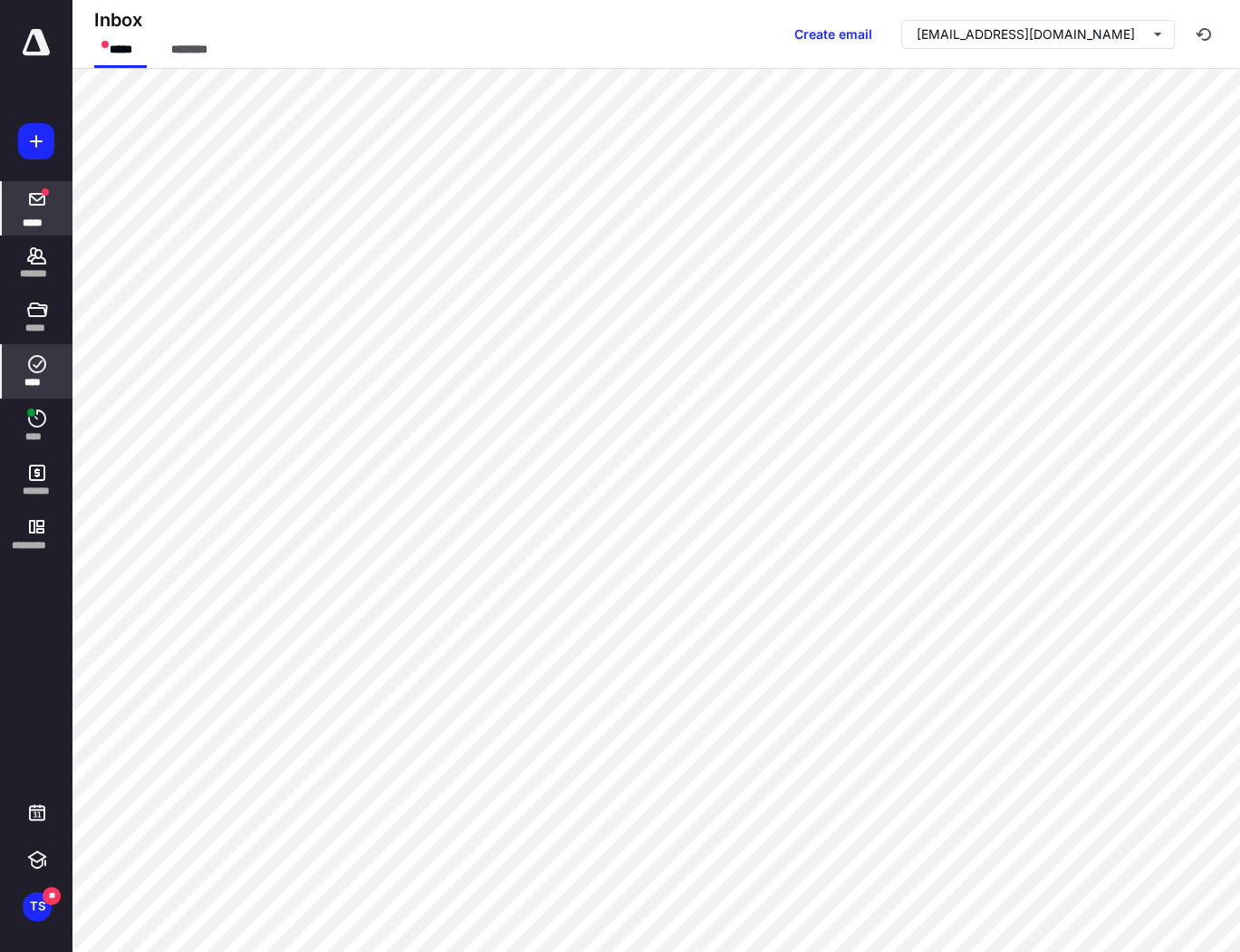 click 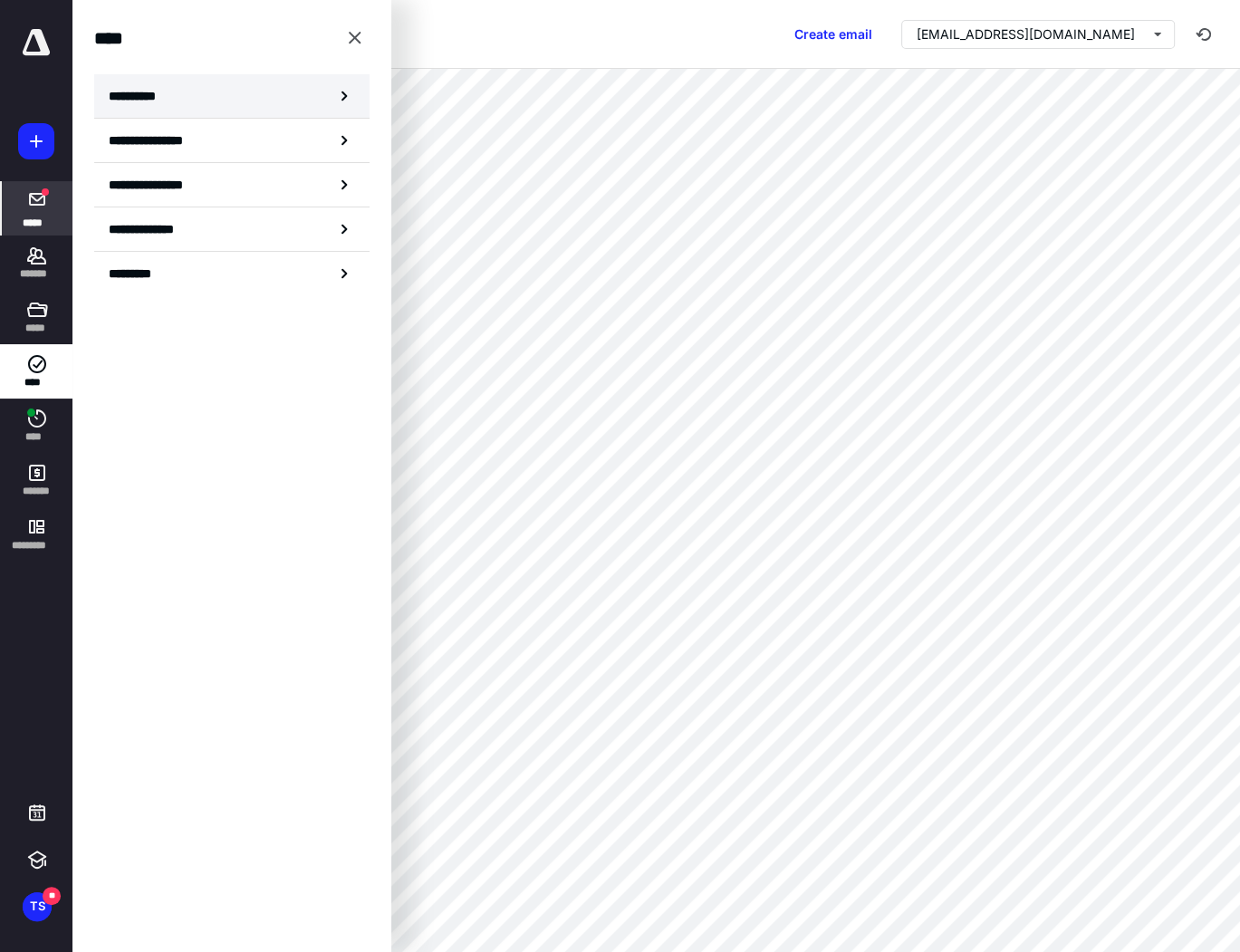 click on "**********" at bounding box center [232, 96] 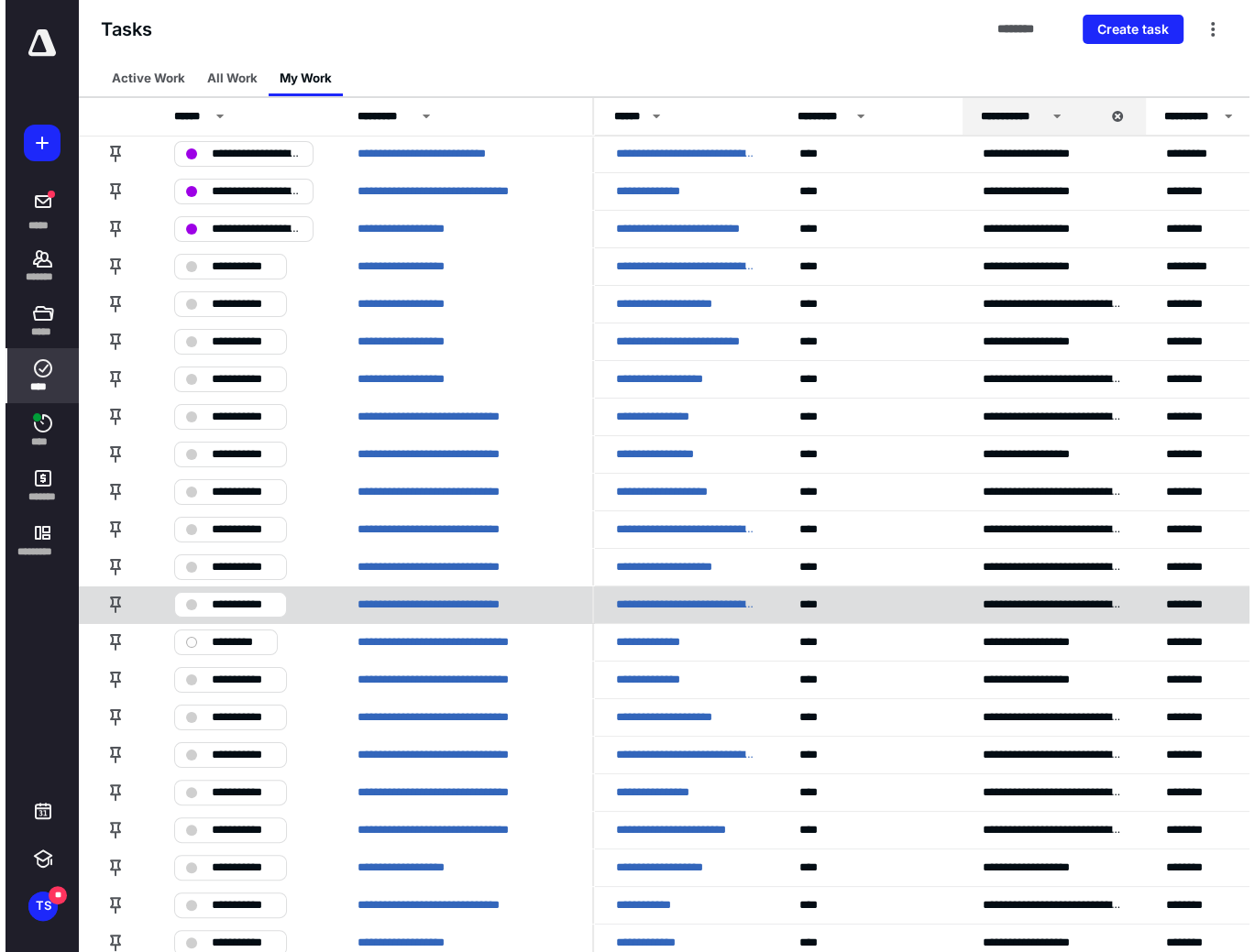 scroll, scrollTop: 0, scrollLeft: 0, axis: both 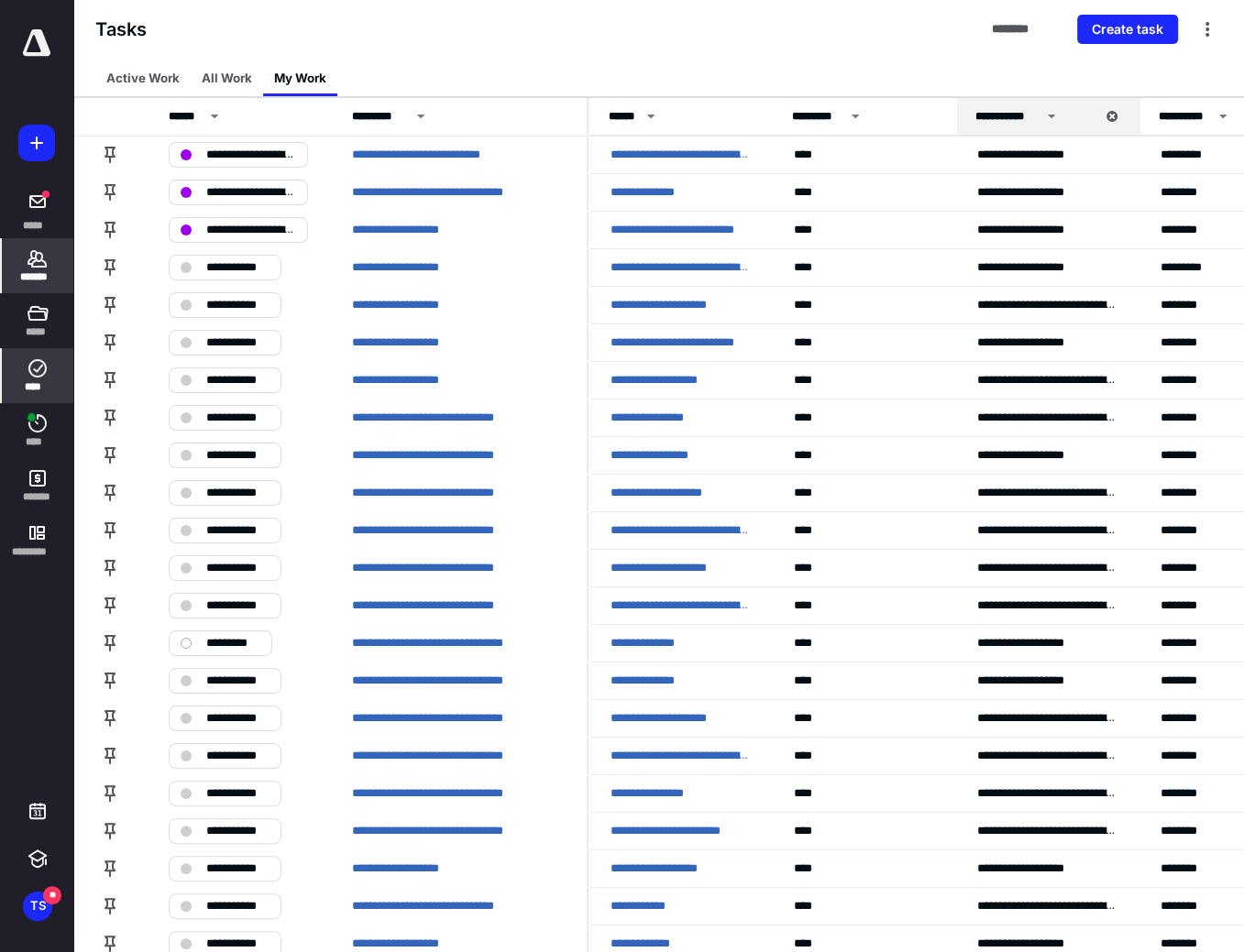 click on "*******" at bounding box center [38, 277] 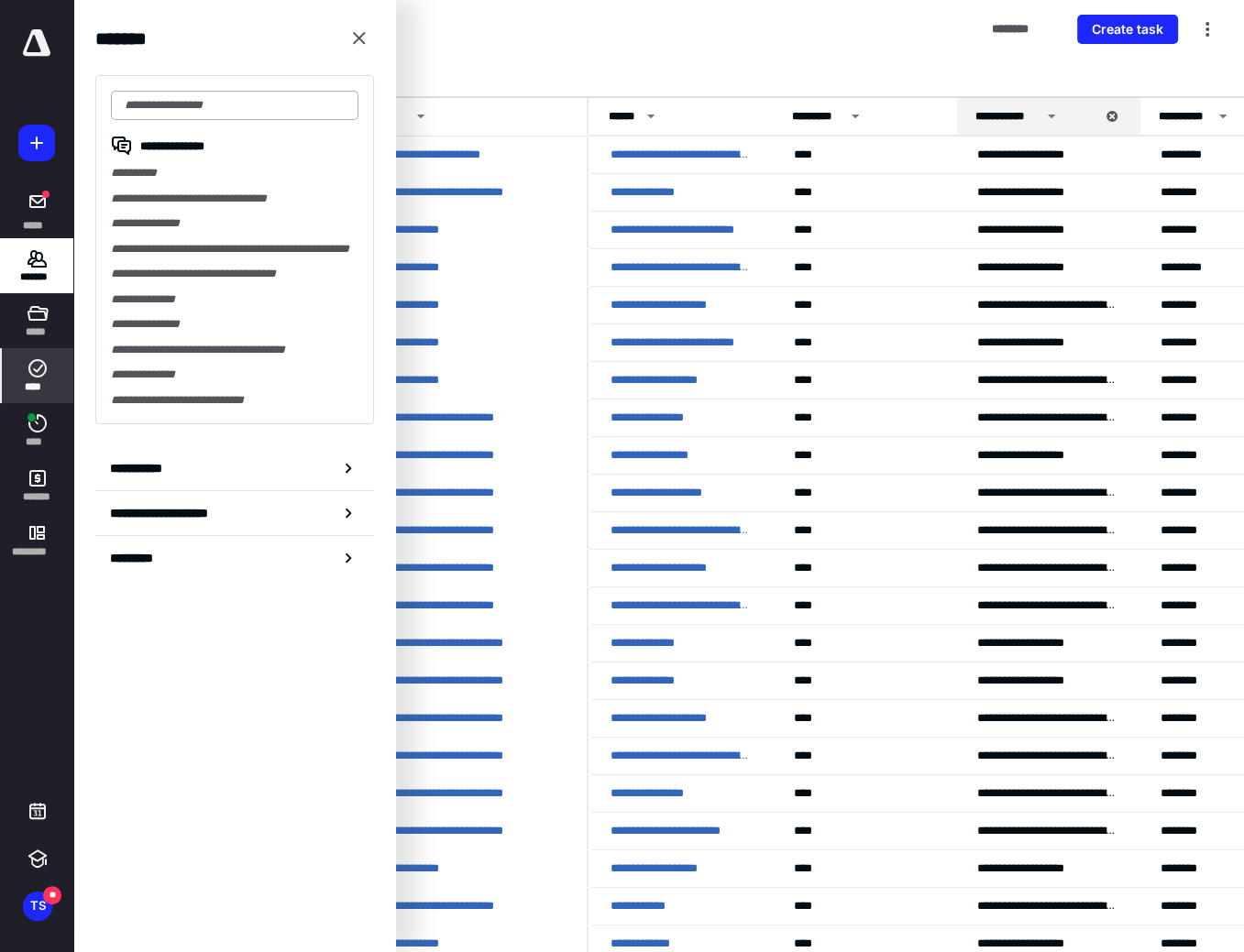 click at bounding box center (235, 105) 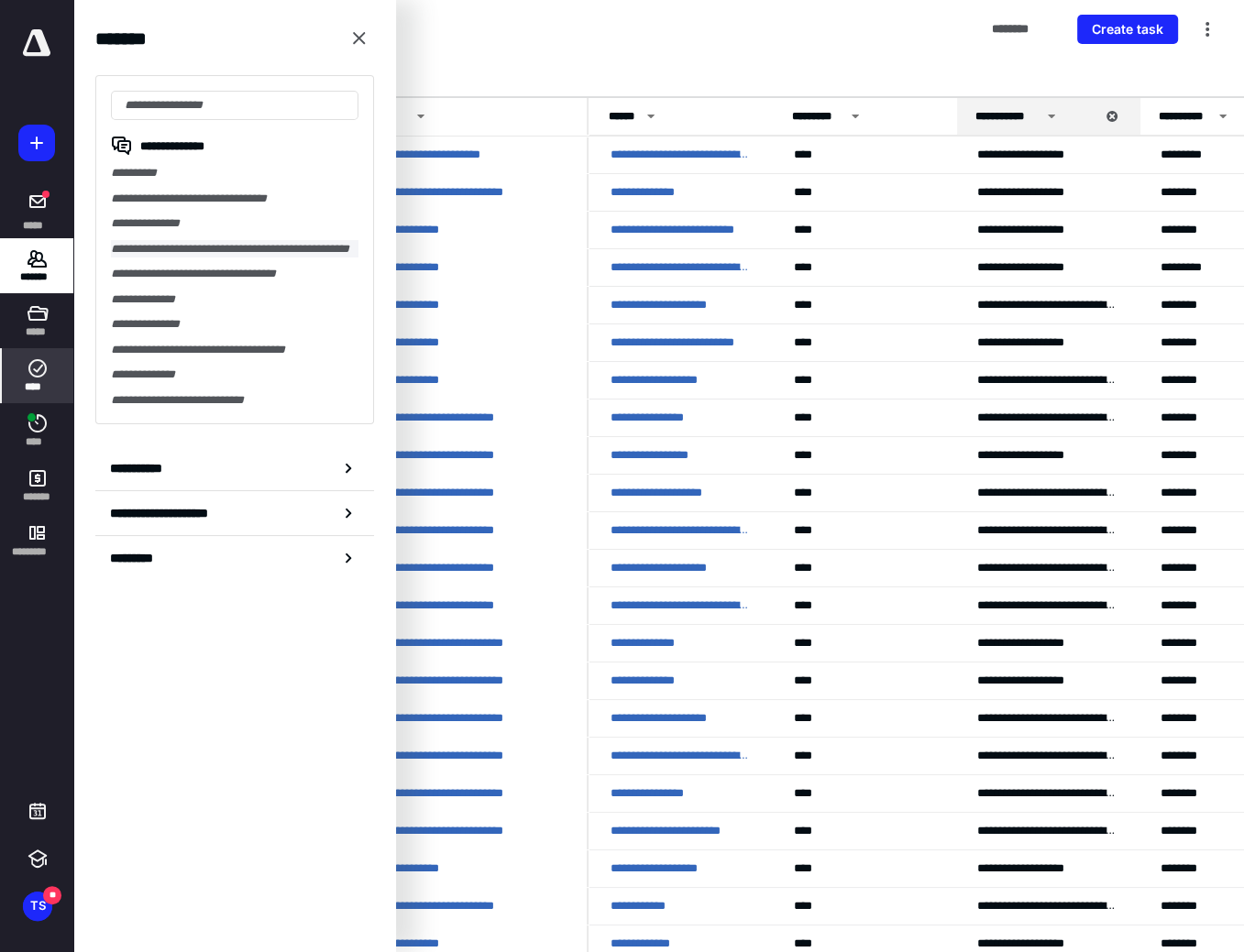 click on "**********" at bounding box center (235, 249) 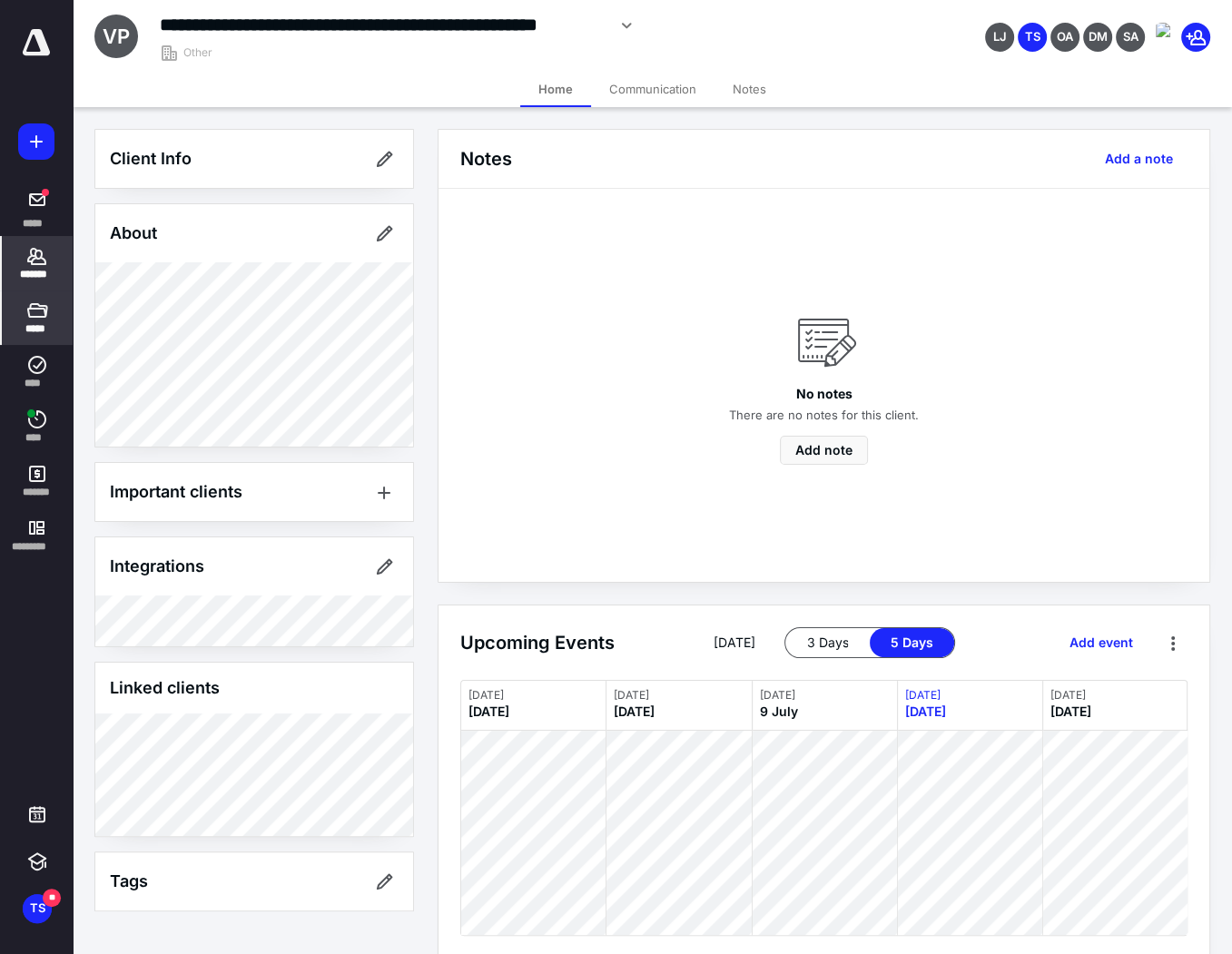 click on "*****" at bounding box center (37, 318) 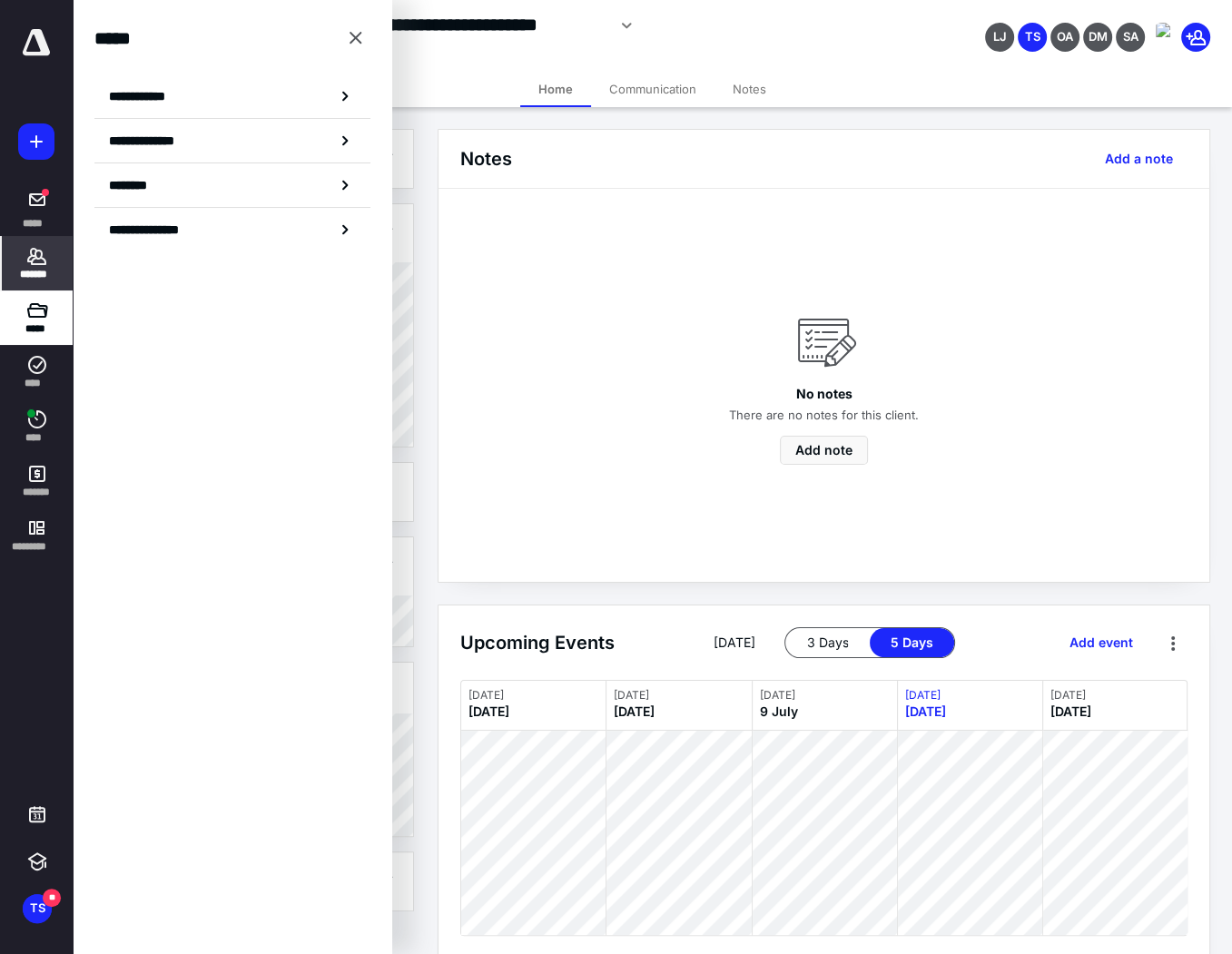 click on "*******" at bounding box center [37, 274] 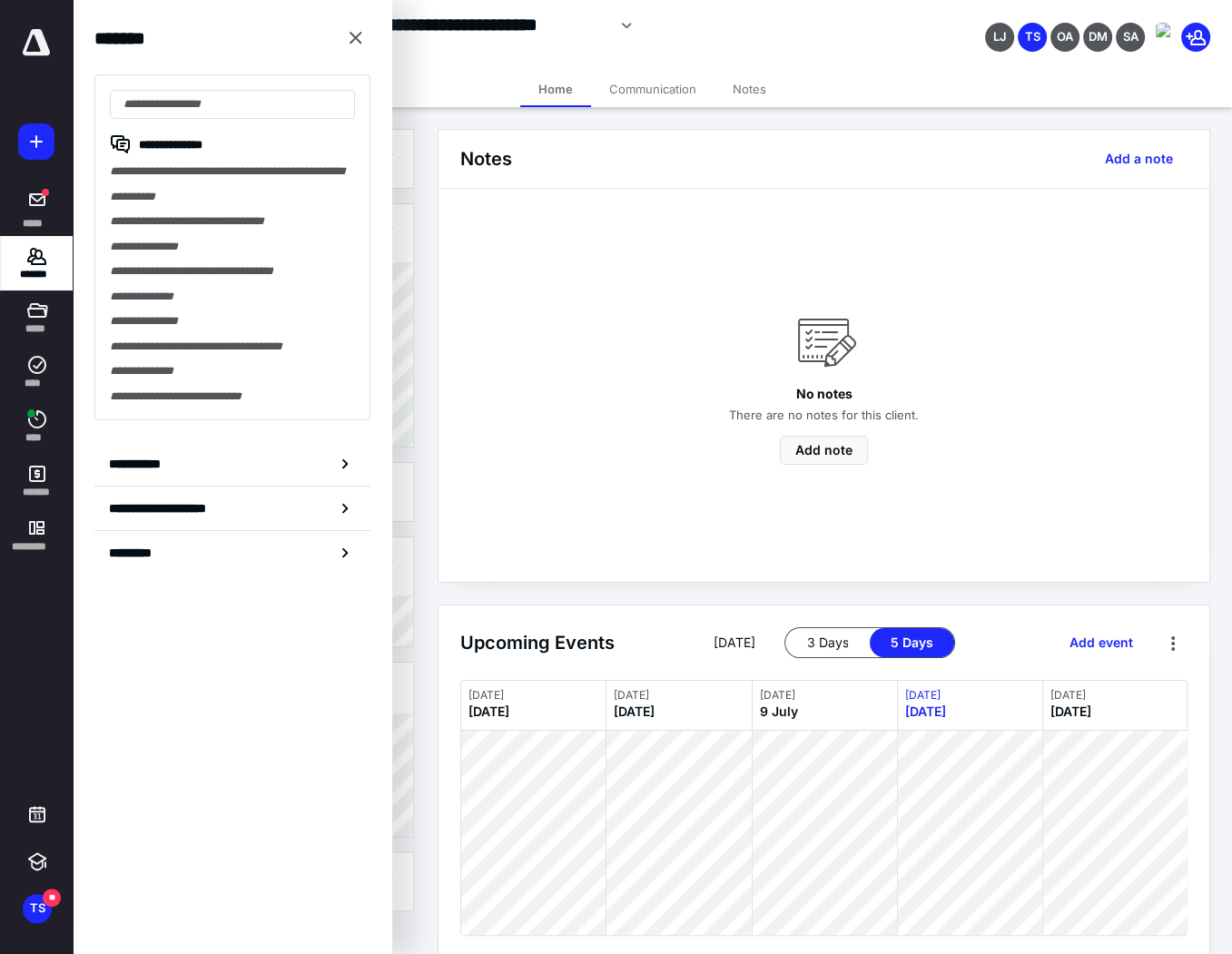 click on "**********" at bounding box center [232, 197] 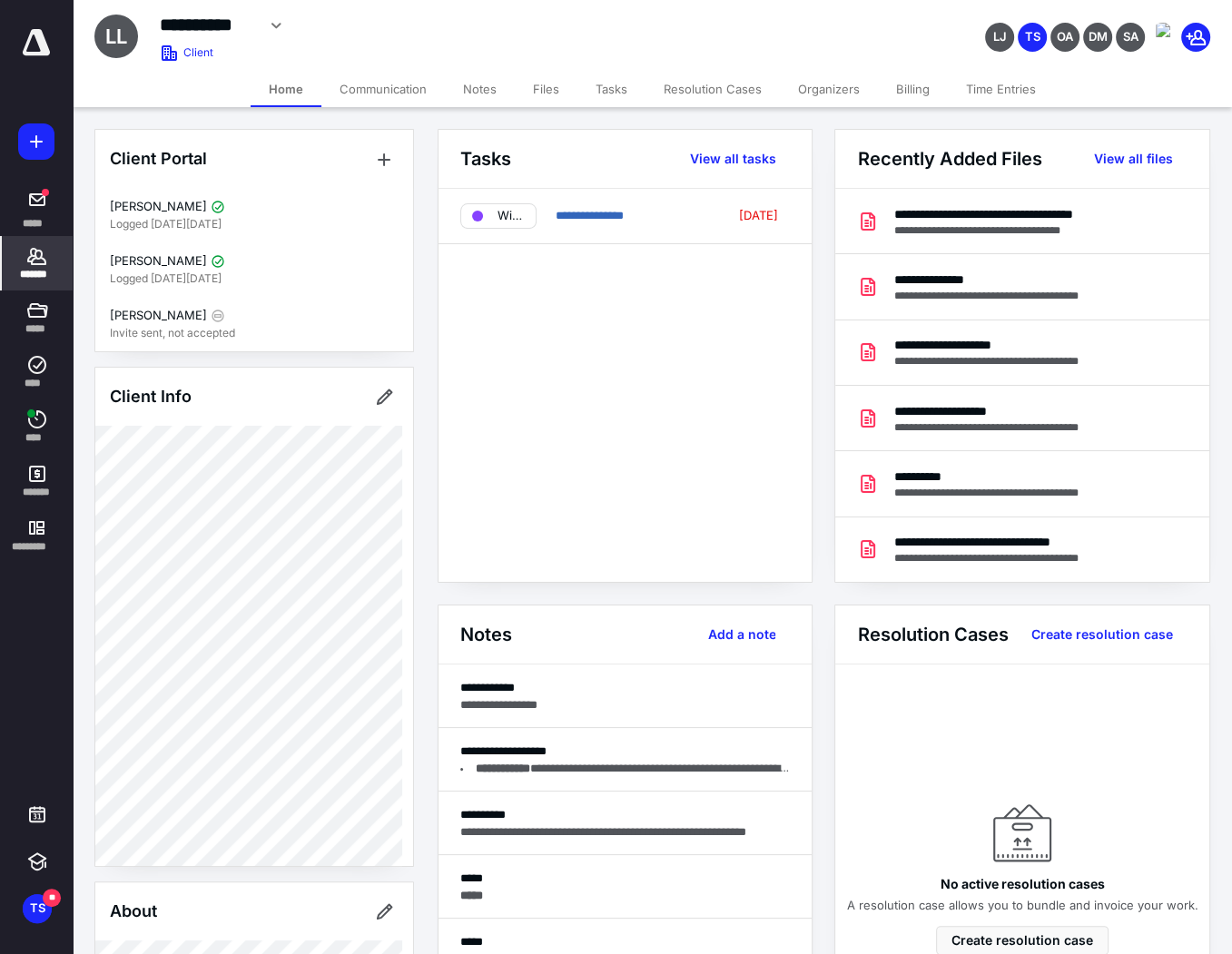 click on "Tasks" at bounding box center [611, 89] 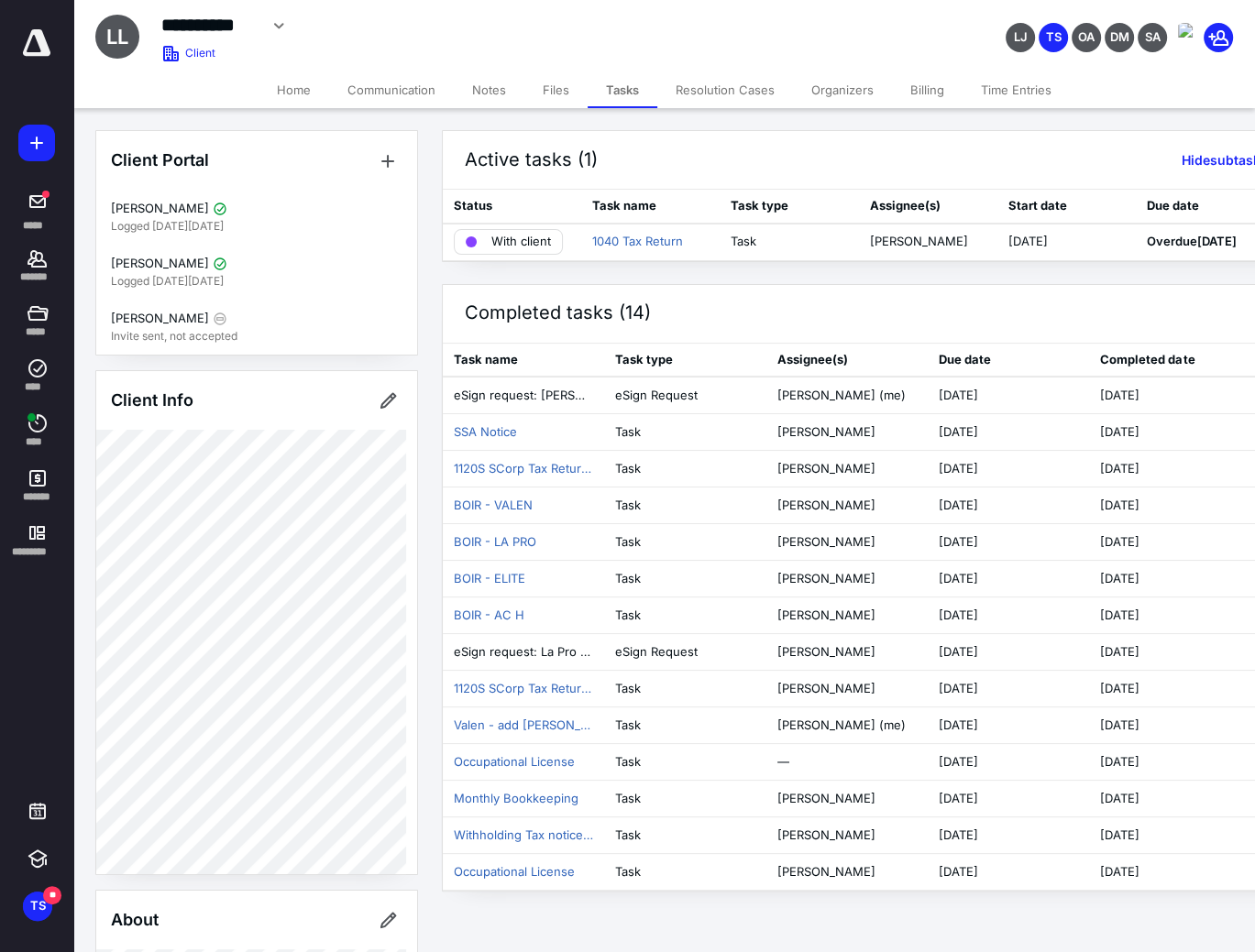 click on "Tasks" at bounding box center [622, 90] 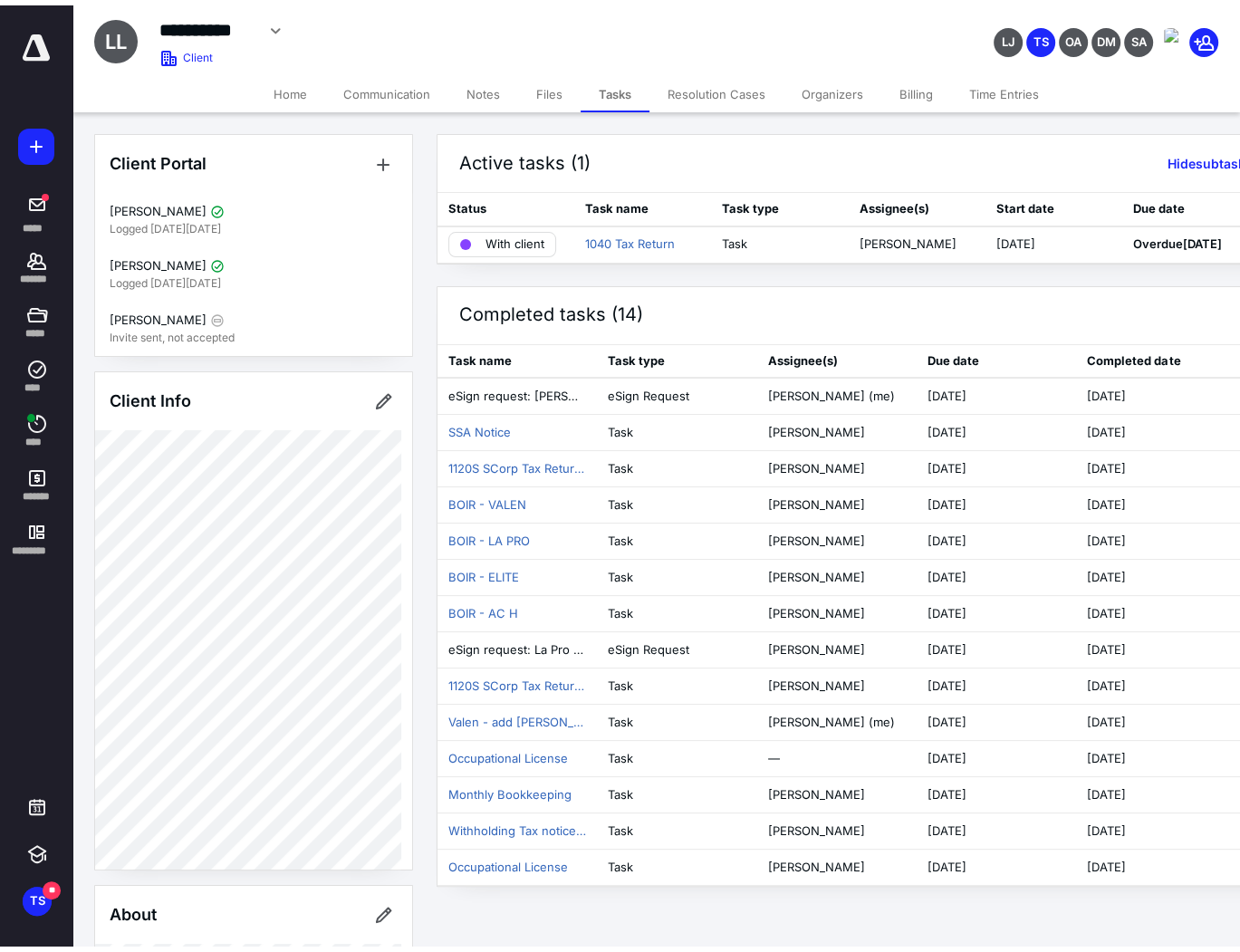 scroll, scrollTop: 0, scrollLeft: 157, axis: horizontal 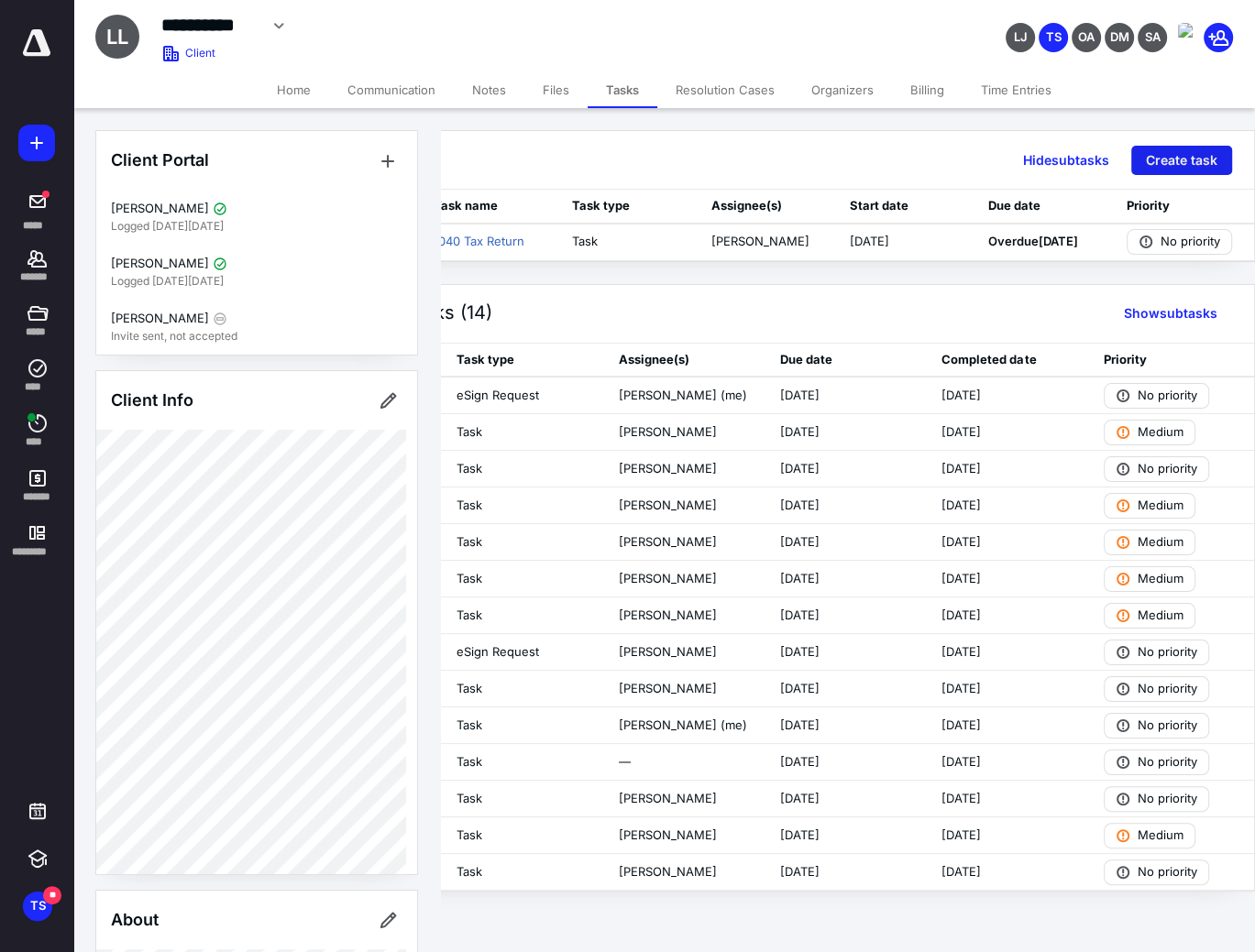 click on "Create task" at bounding box center (1182, 160) 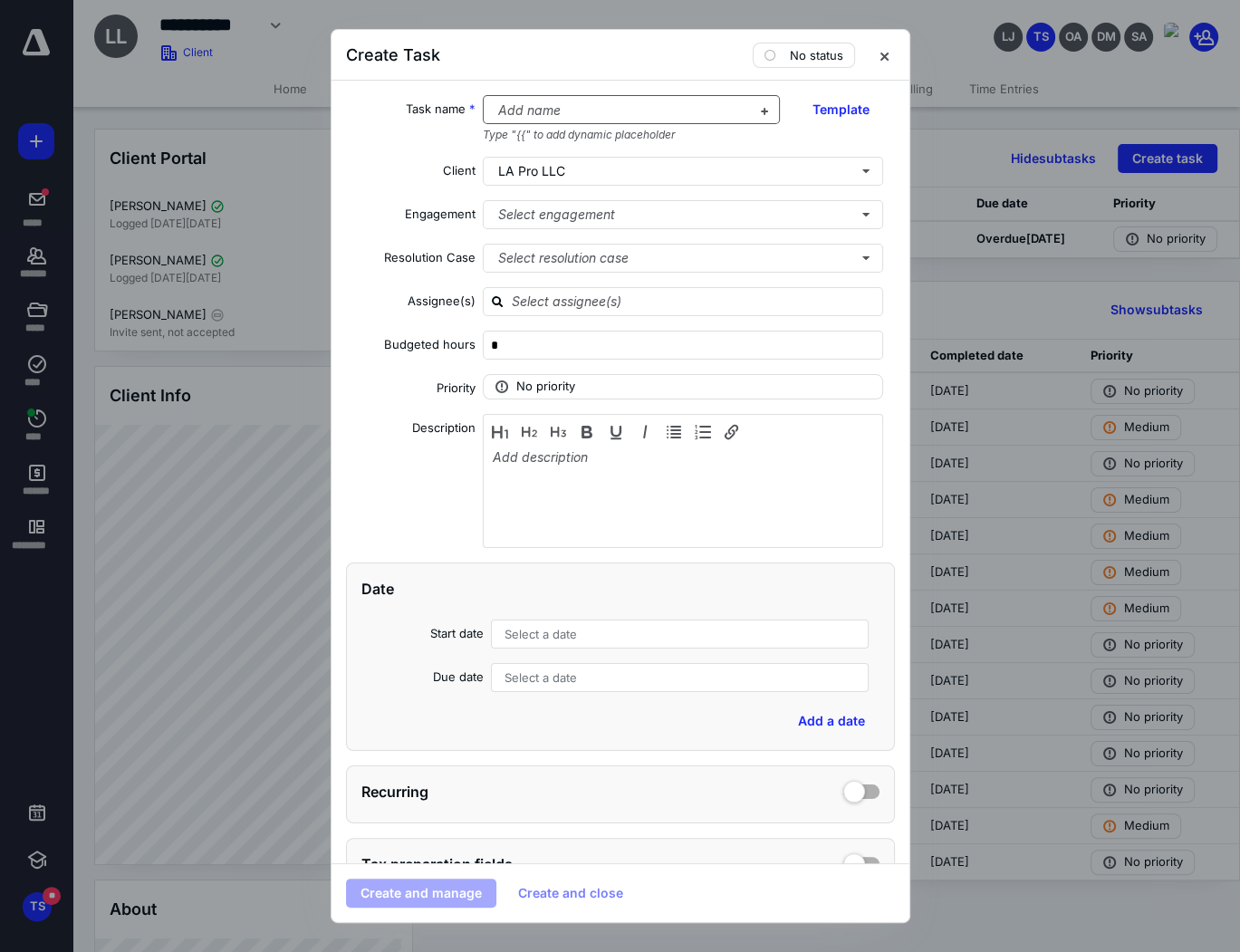 click at bounding box center (620, 111) 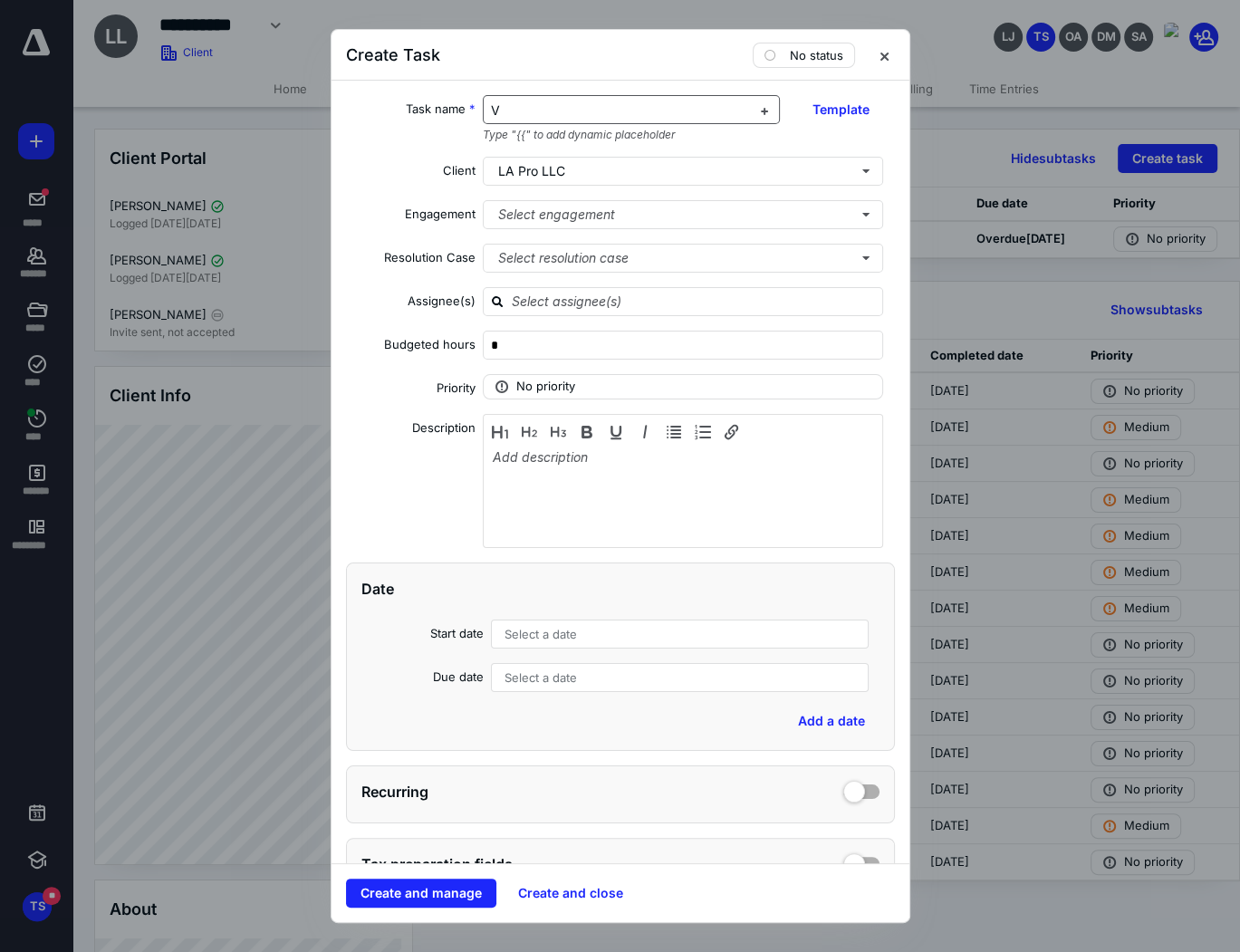 type 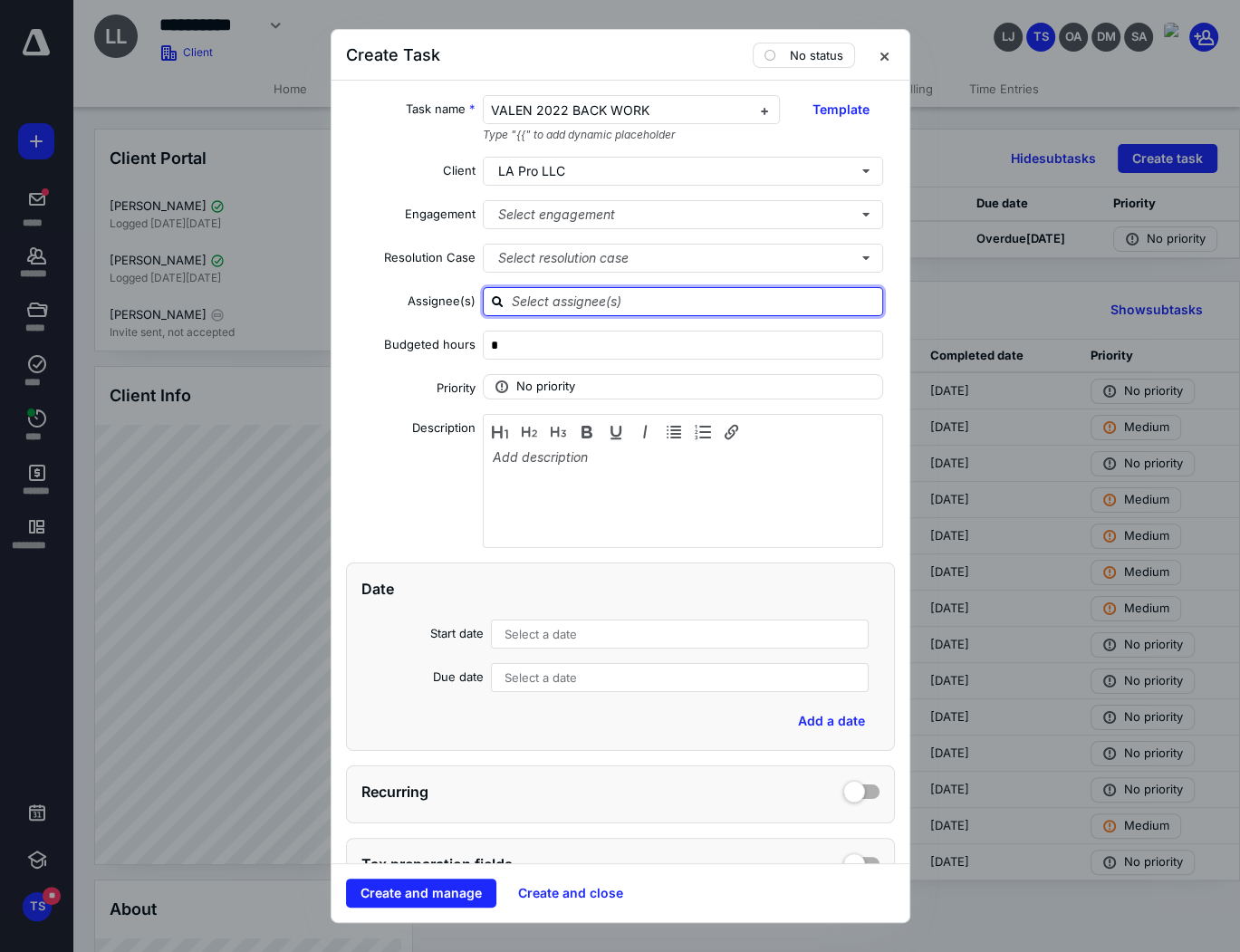click at bounding box center (694, 301) 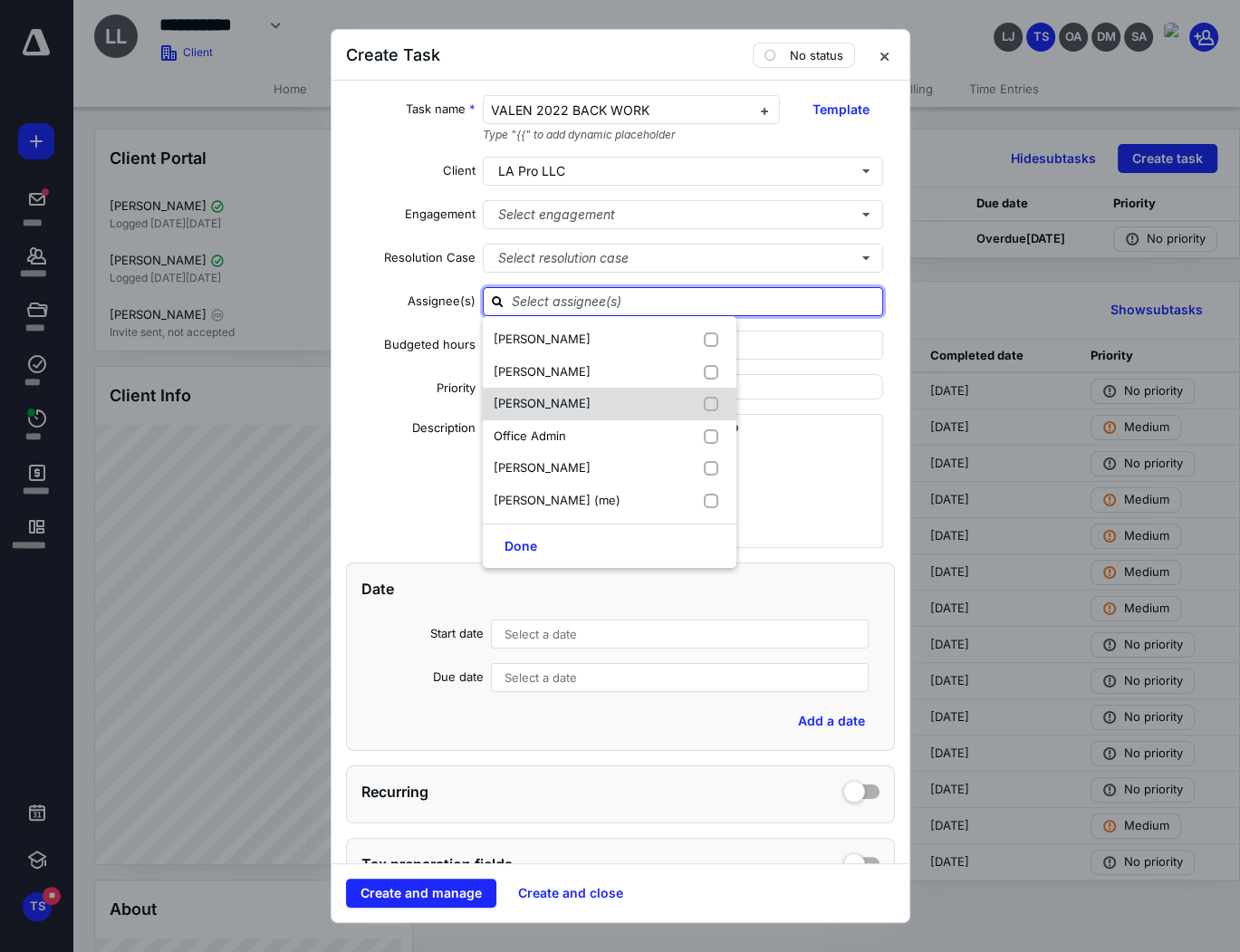 click at bounding box center [715, 404] 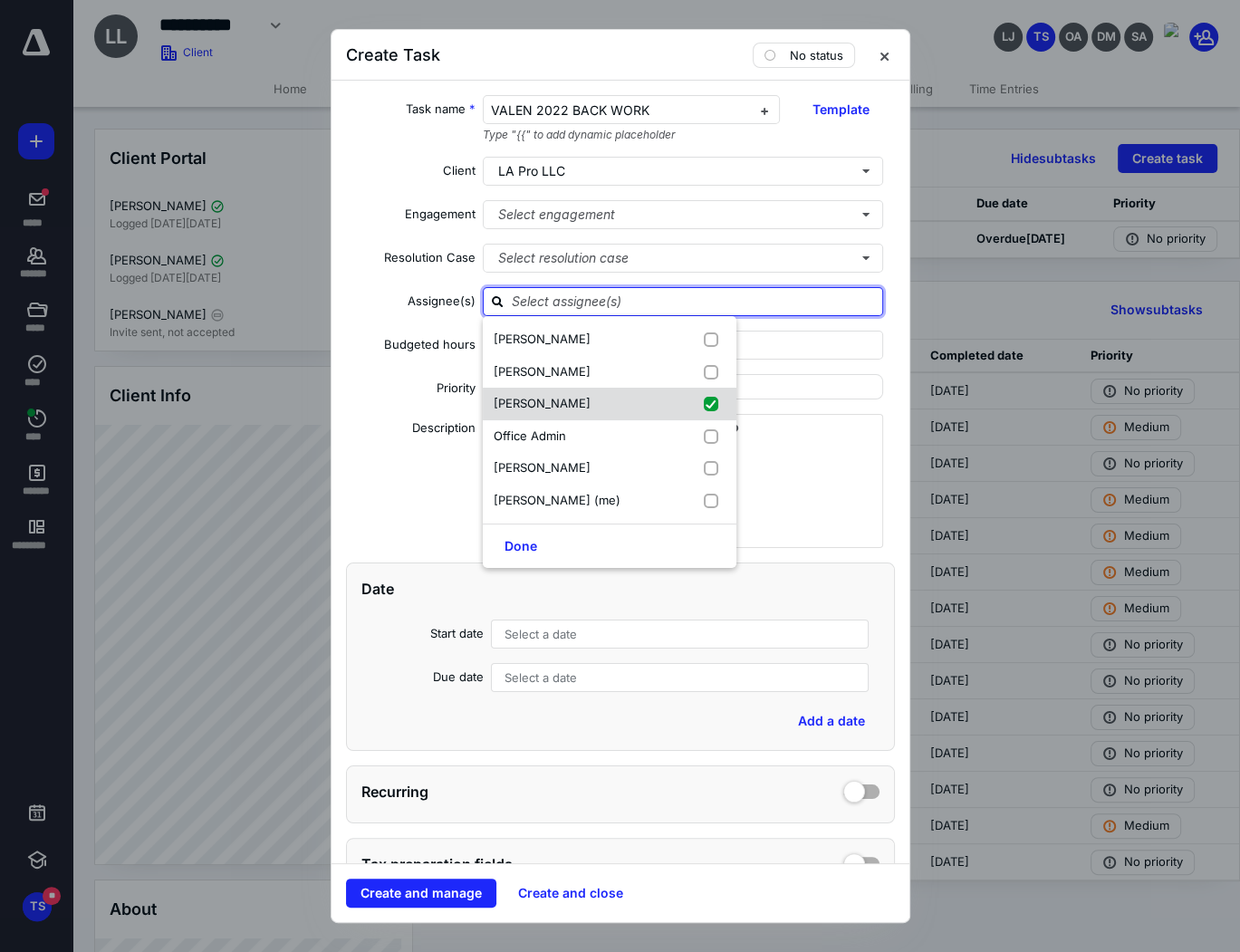 checkbox on "true" 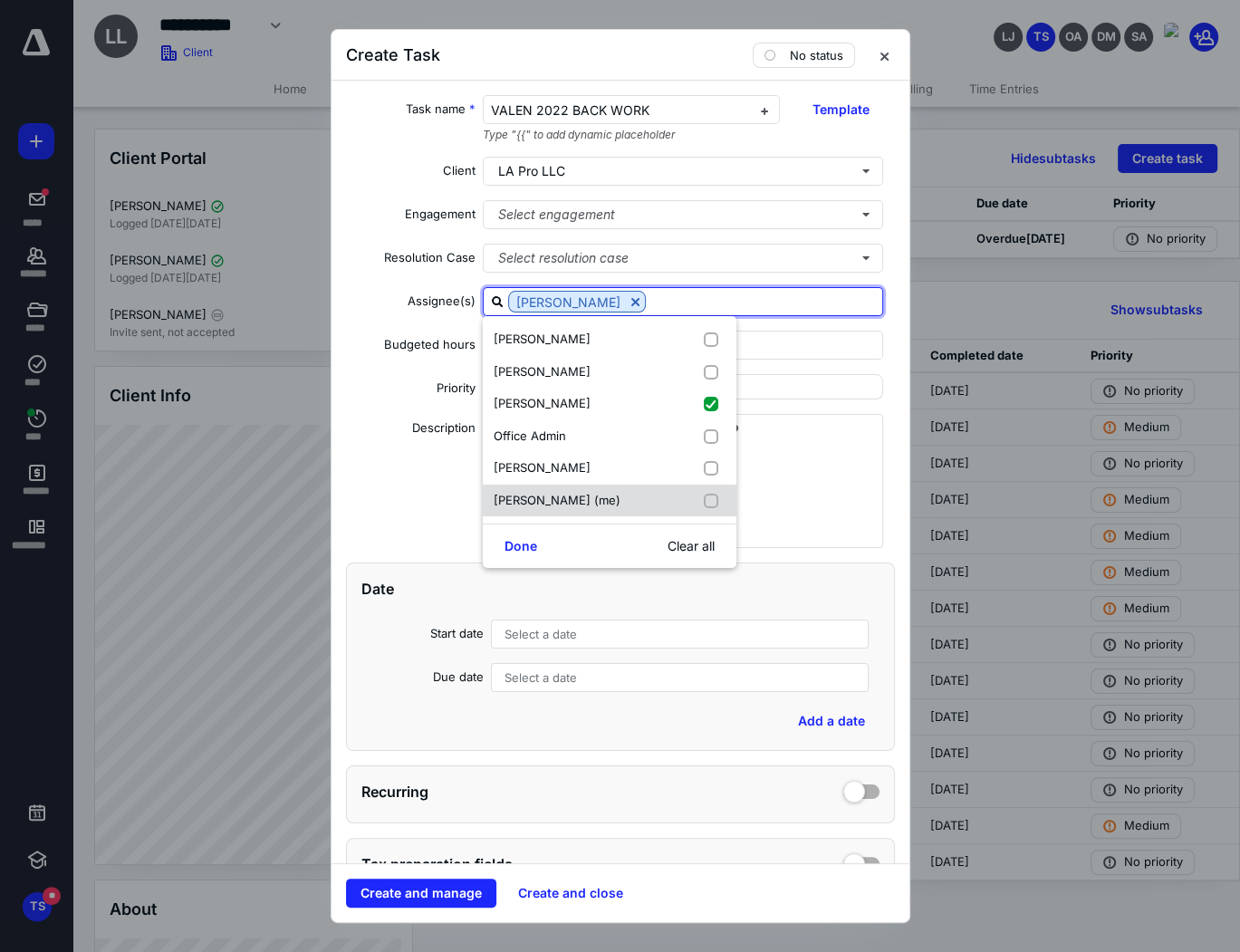 click at bounding box center [715, 501] 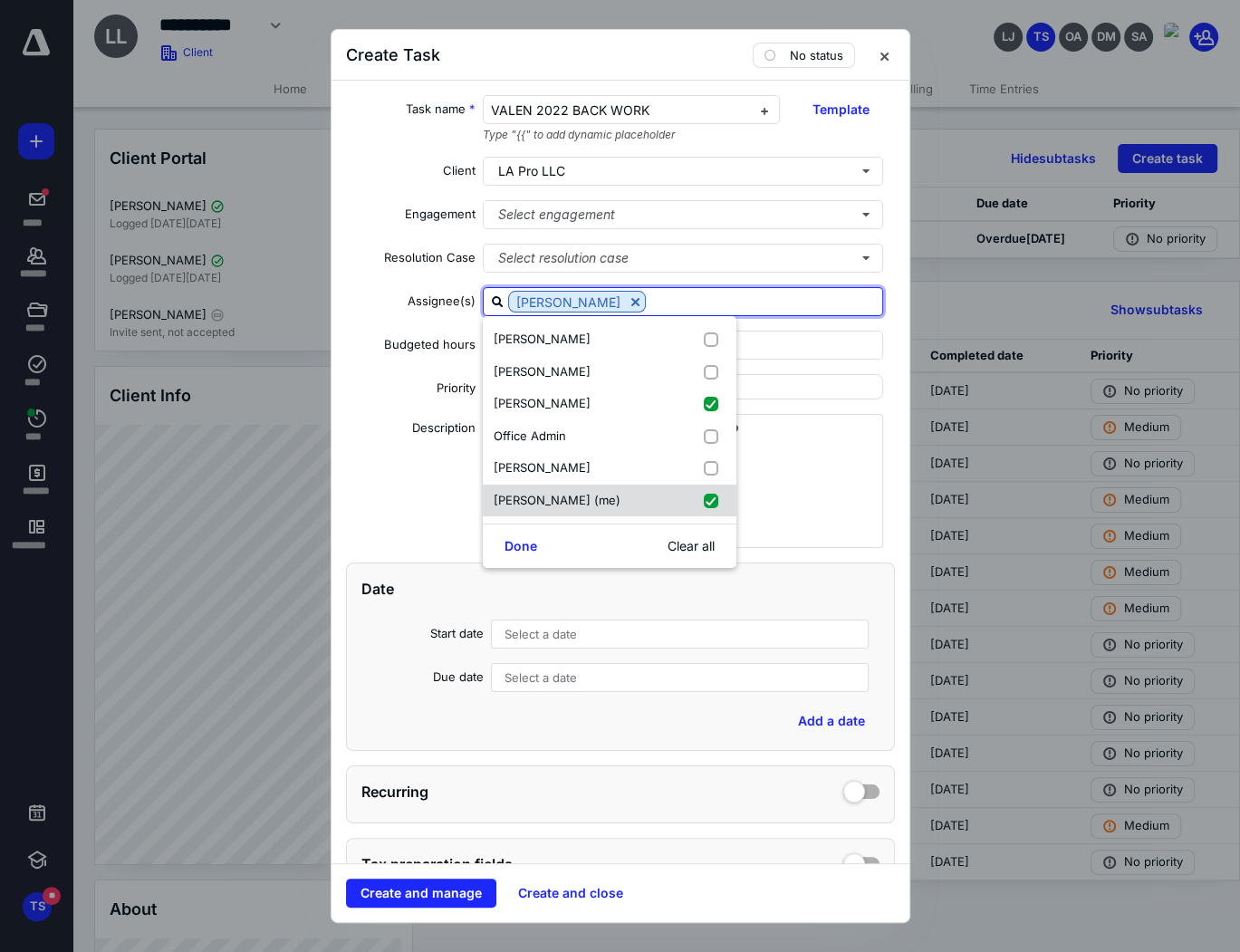 checkbox on "true" 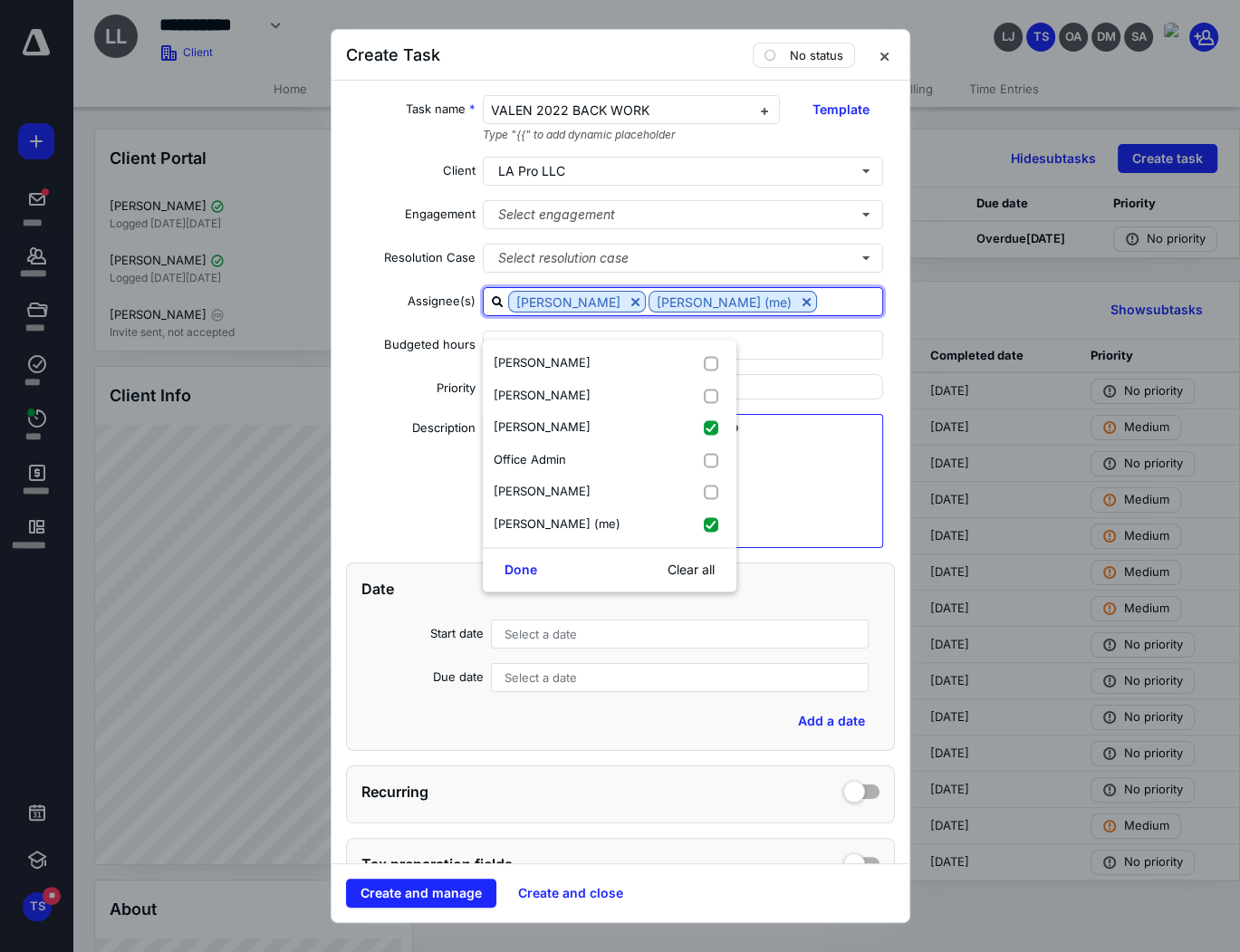 click at bounding box center (683, 495) 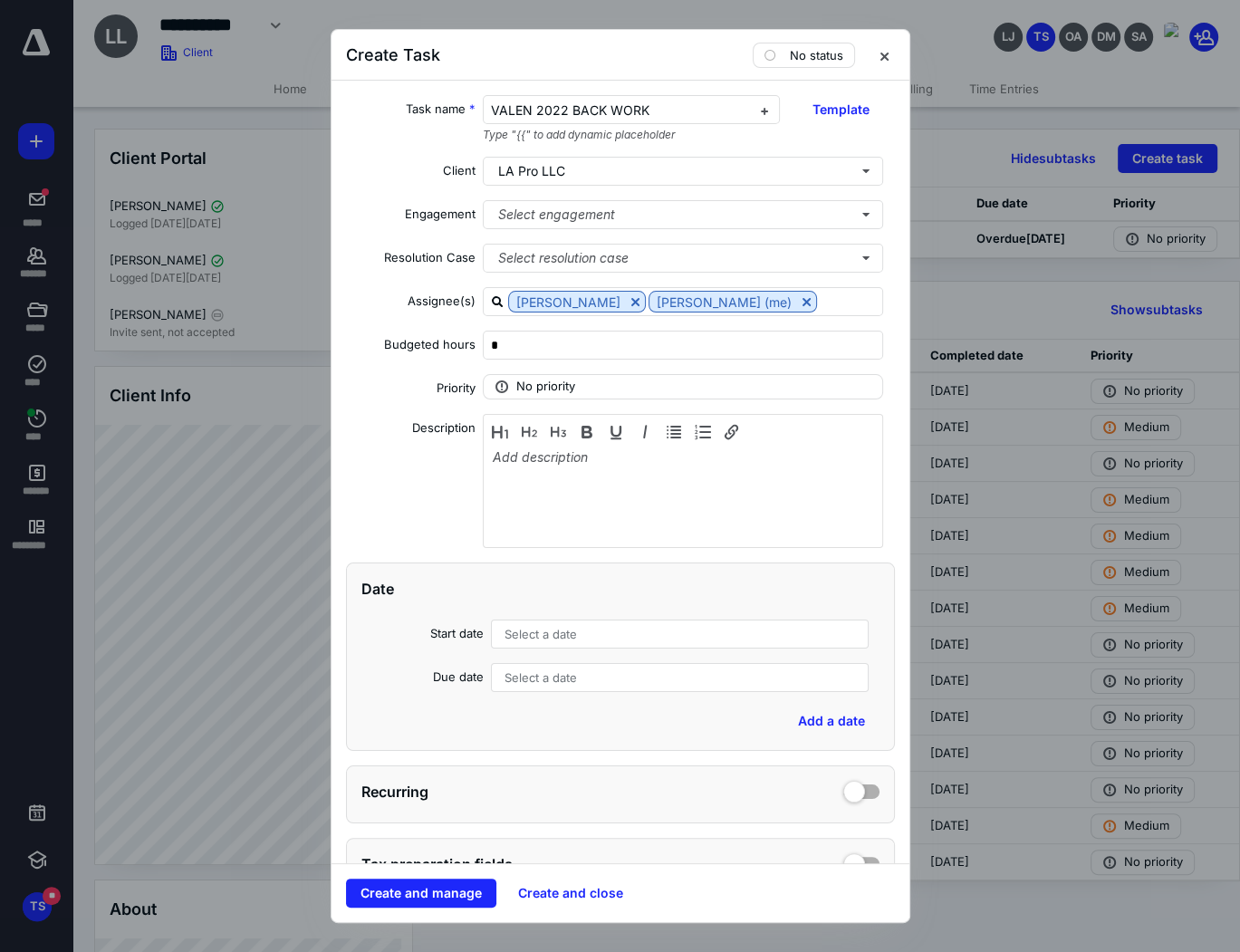 click on "Select a date" at bounding box center [680, 634] 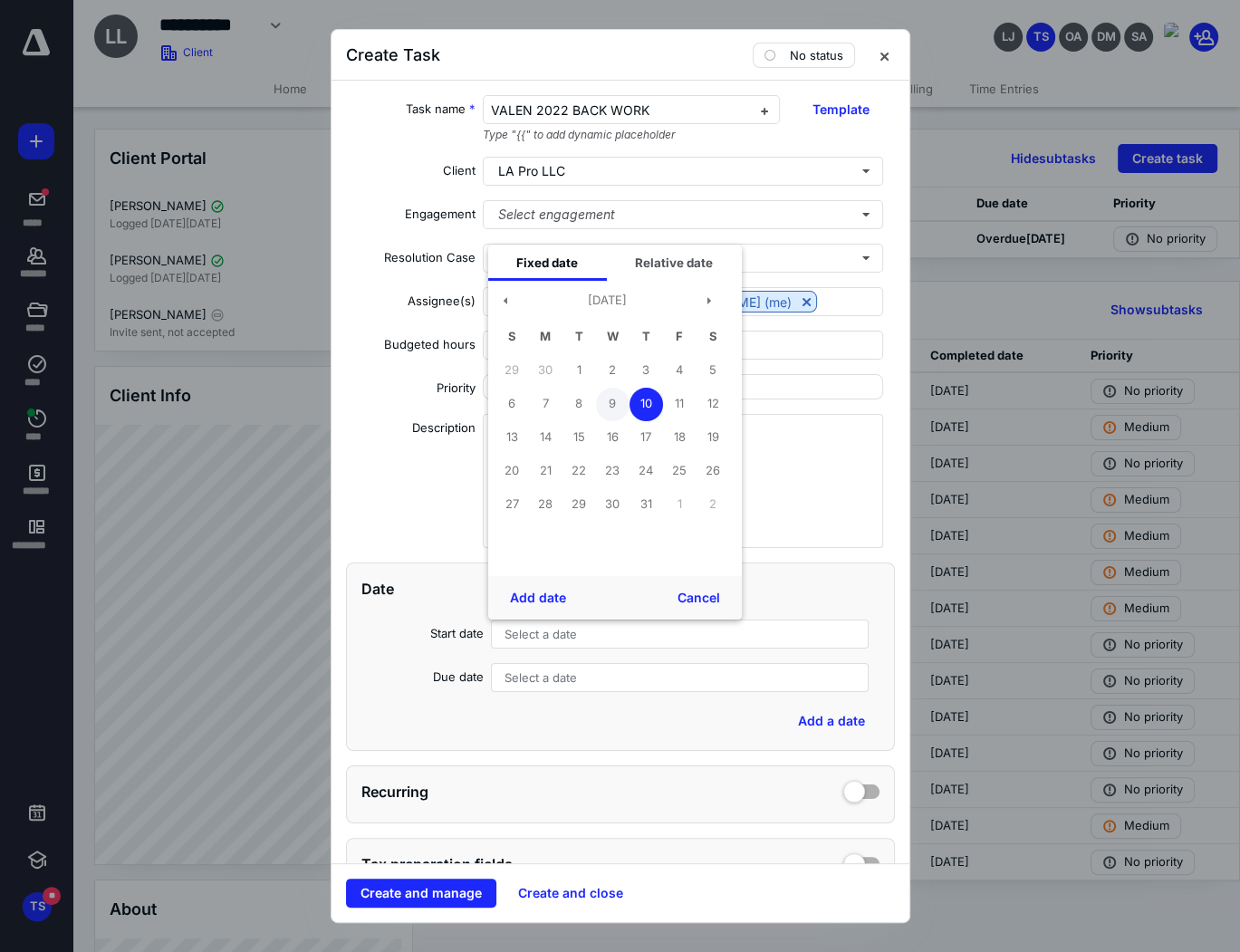 click on "9" at bounding box center (612, 404) 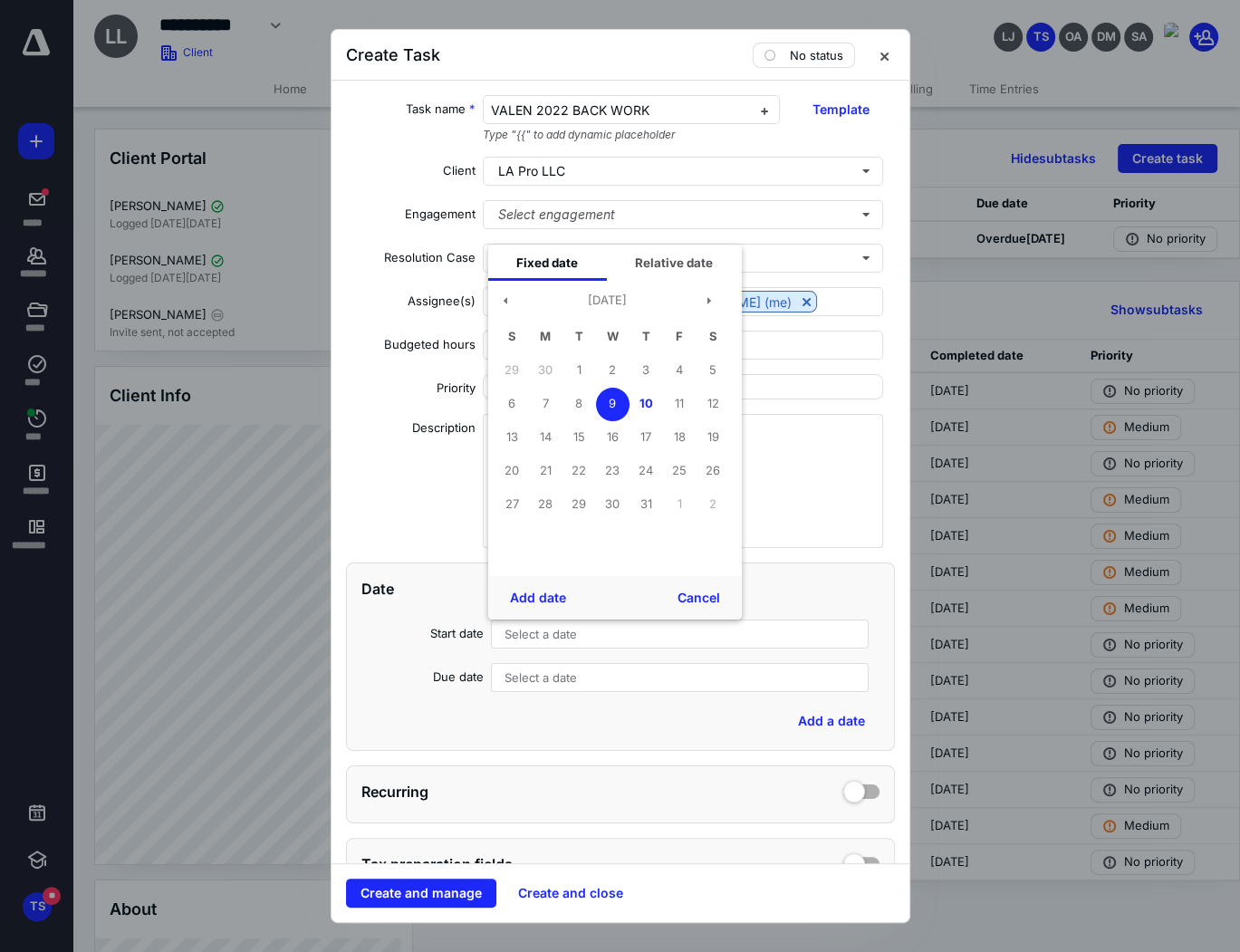 click on "Select a date" at bounding box center [680, 678] 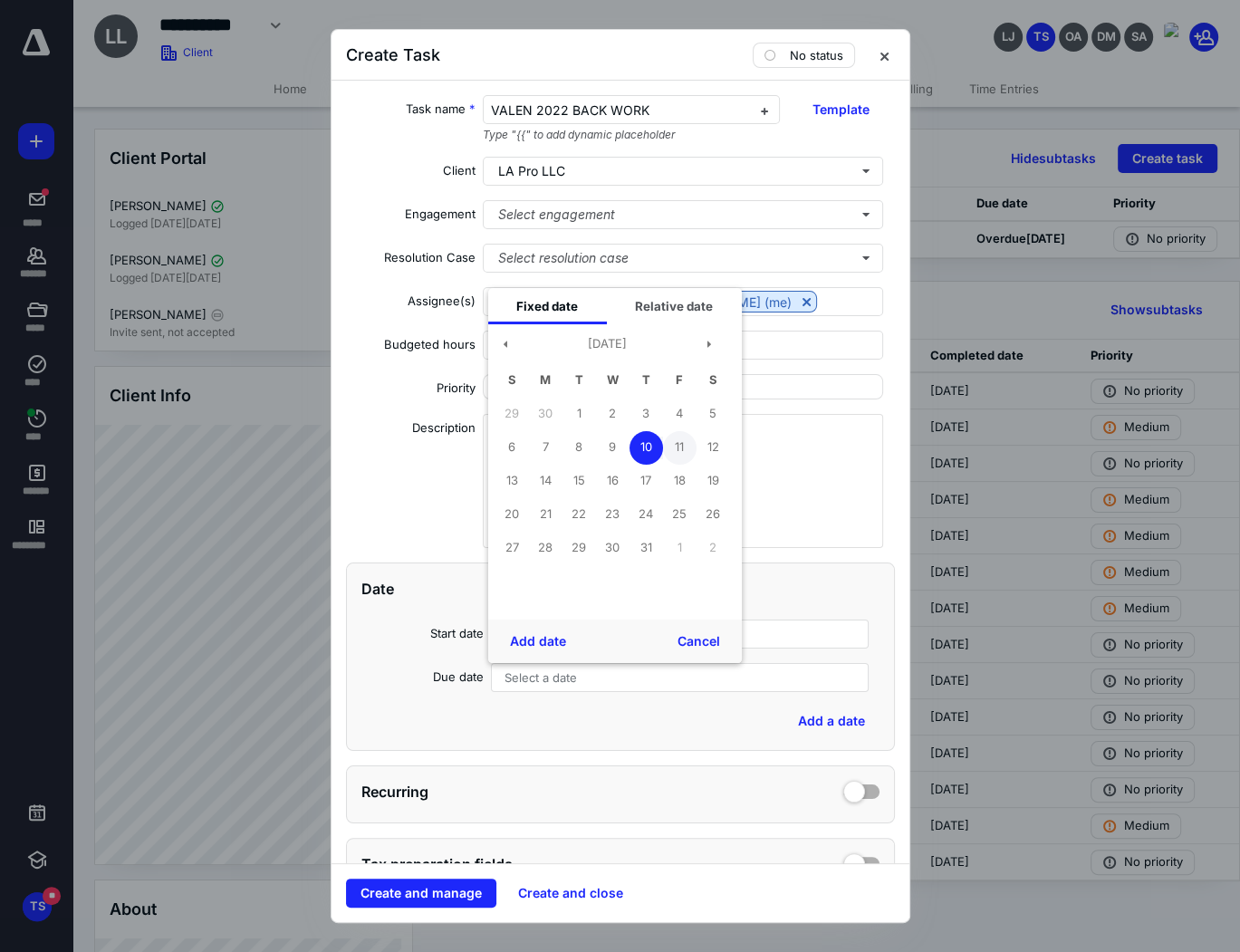click on "11" at bounding box center [679, 447] 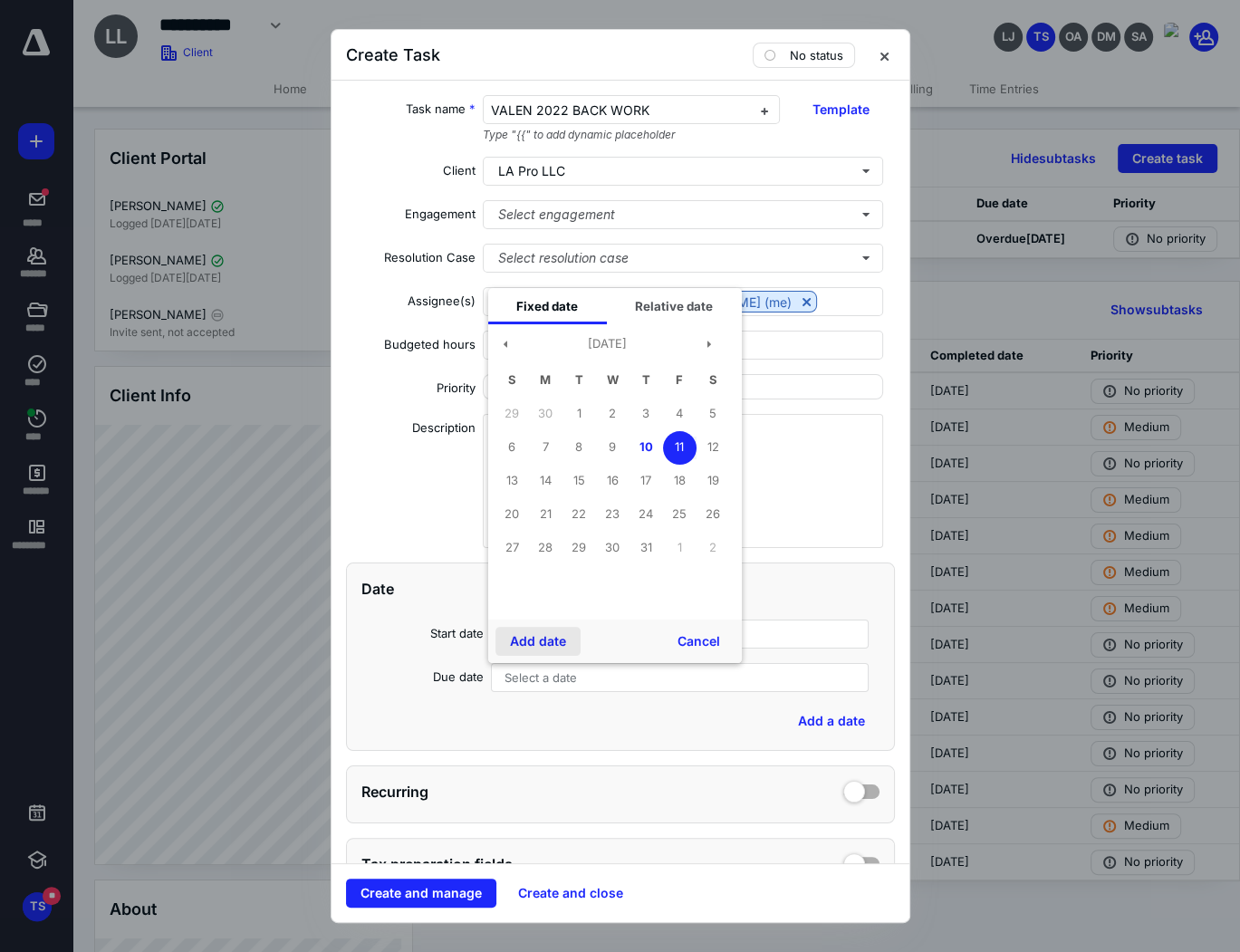 click on "Add date" at bounding box center (538, 641) 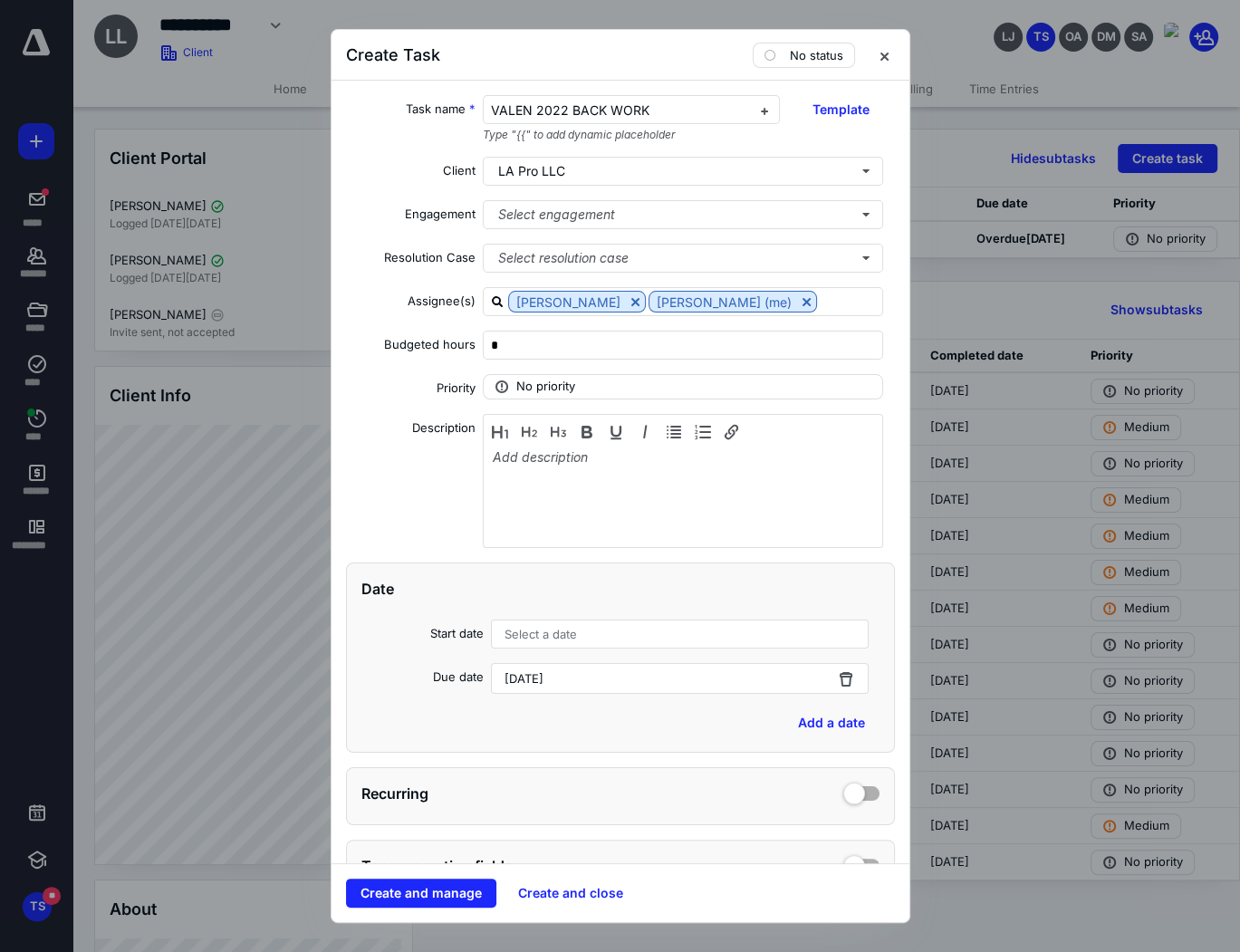 click on "Select a date" at bounding box center (680, 634) 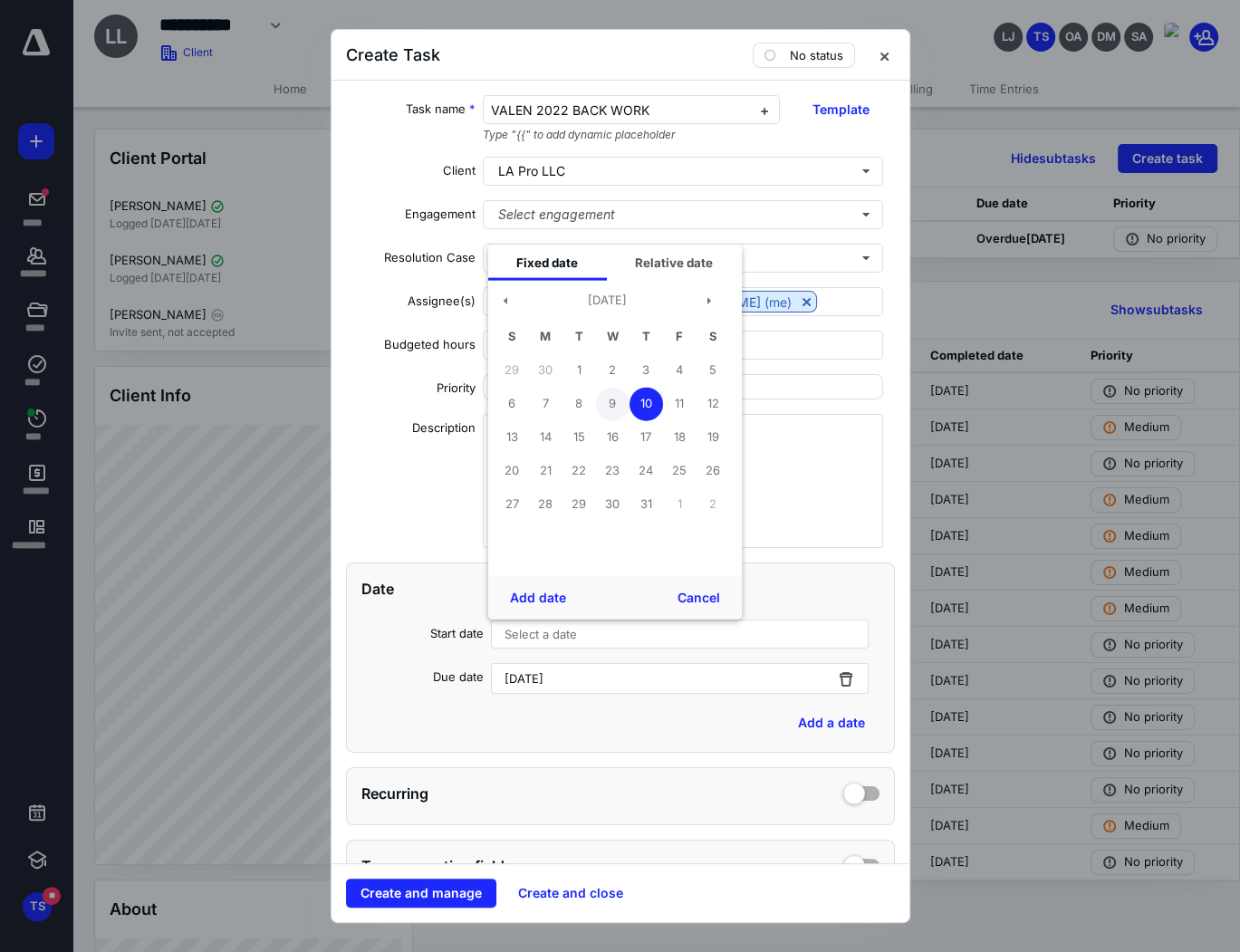 click on "9" at bounding box center [612, 403] 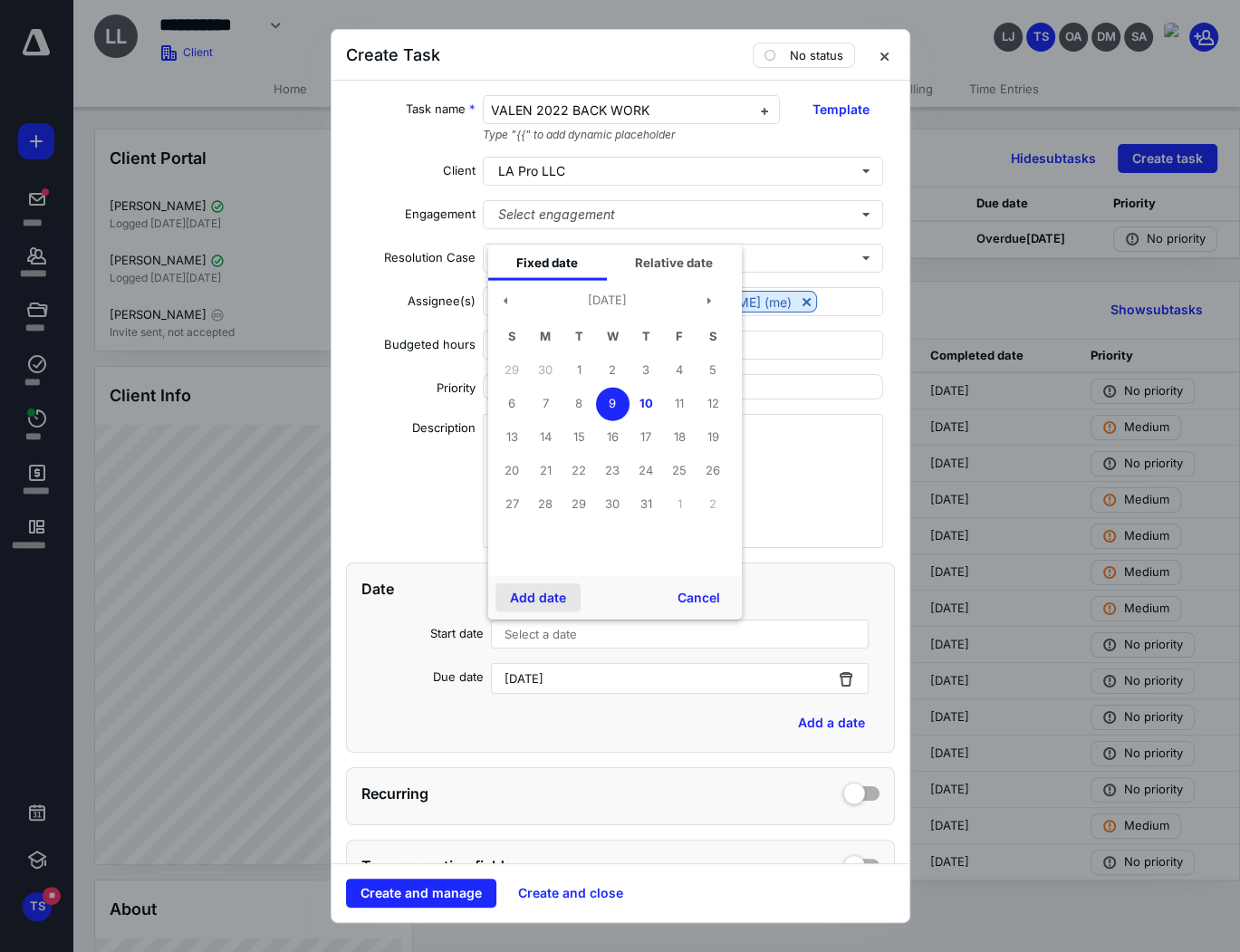click on "Add date" at bounding box center [538, 598] 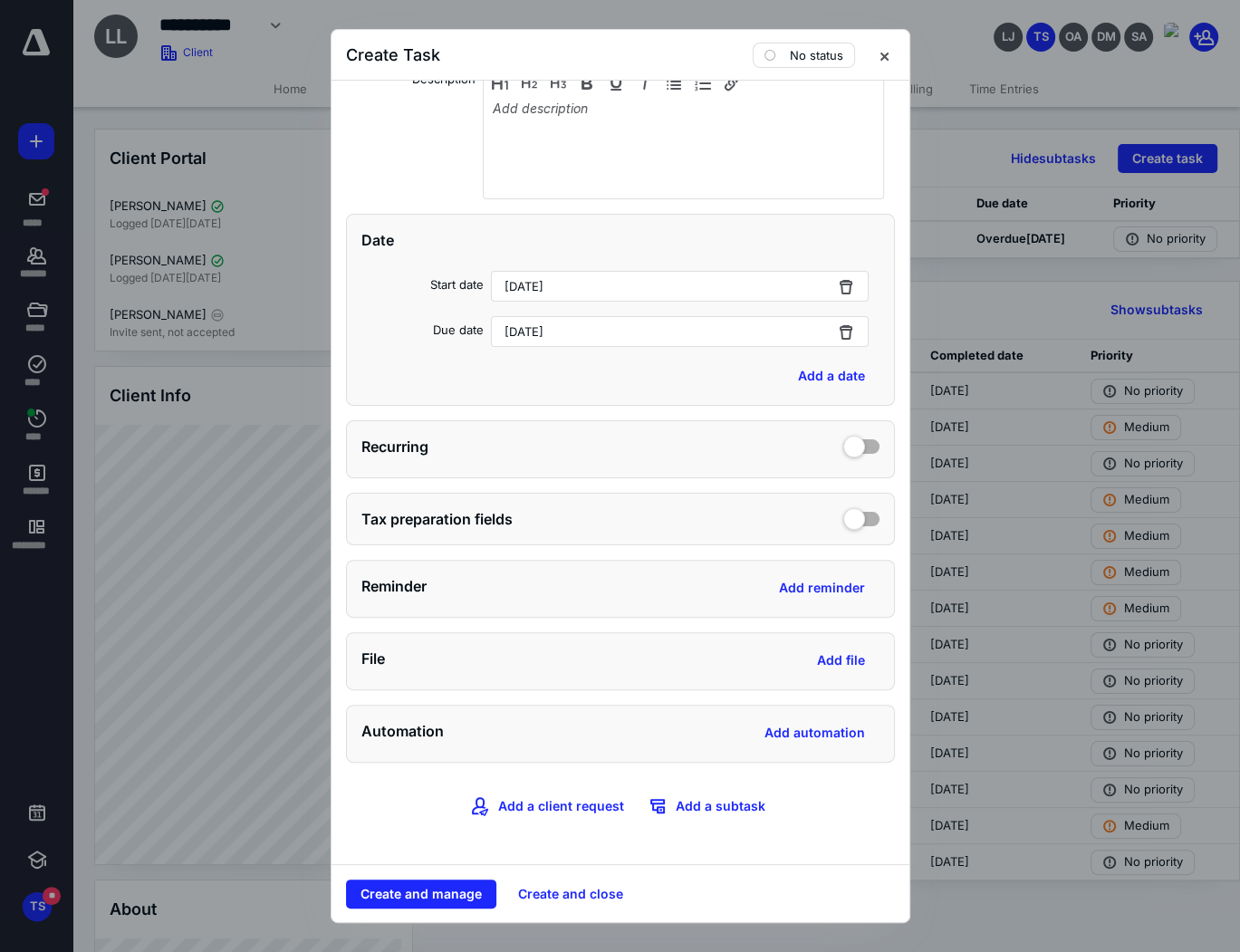 scroll, scrollTop: 371, scrollLeft: 0, axis: vertical 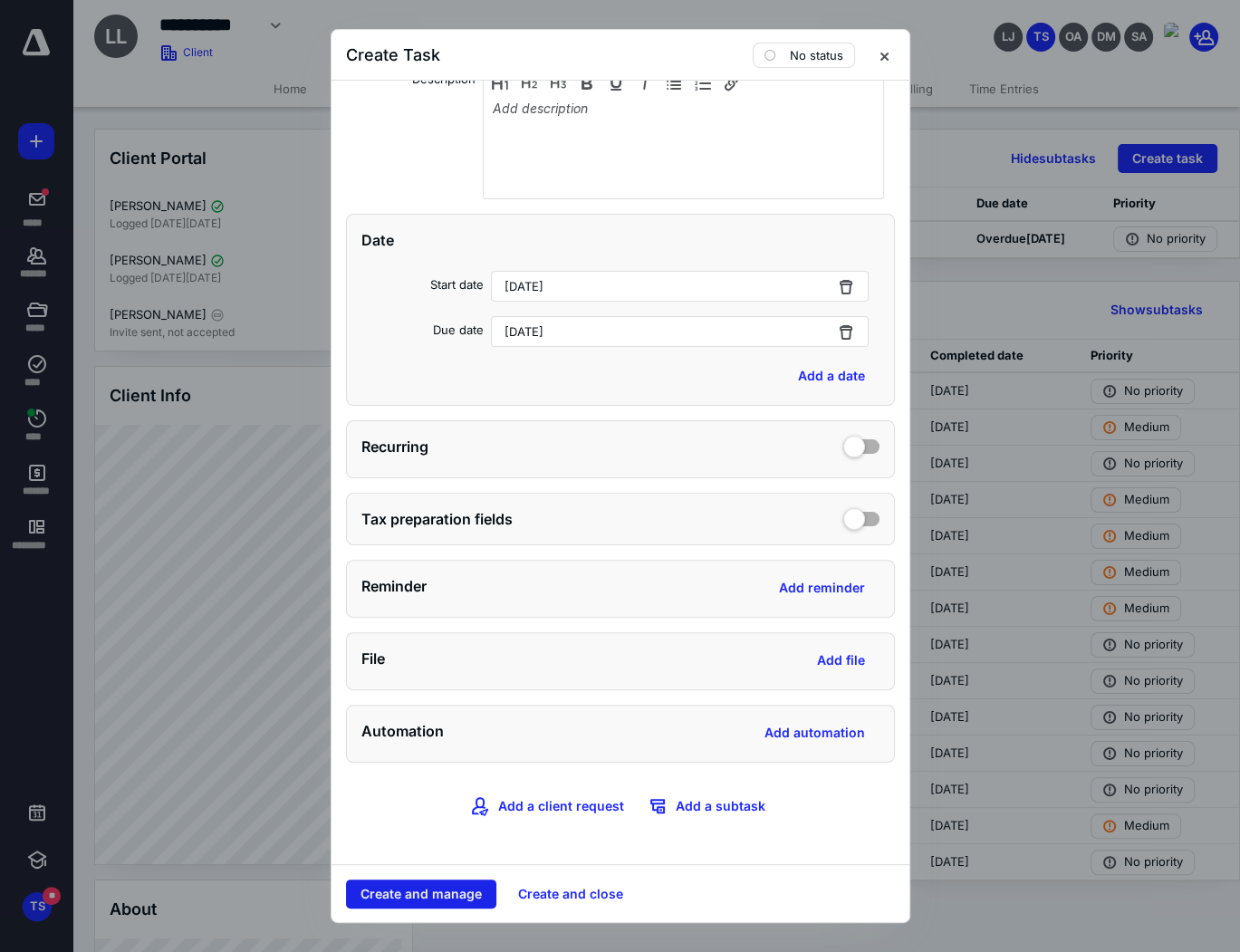 click on "Create and manage" at bounding box center [421, 894] 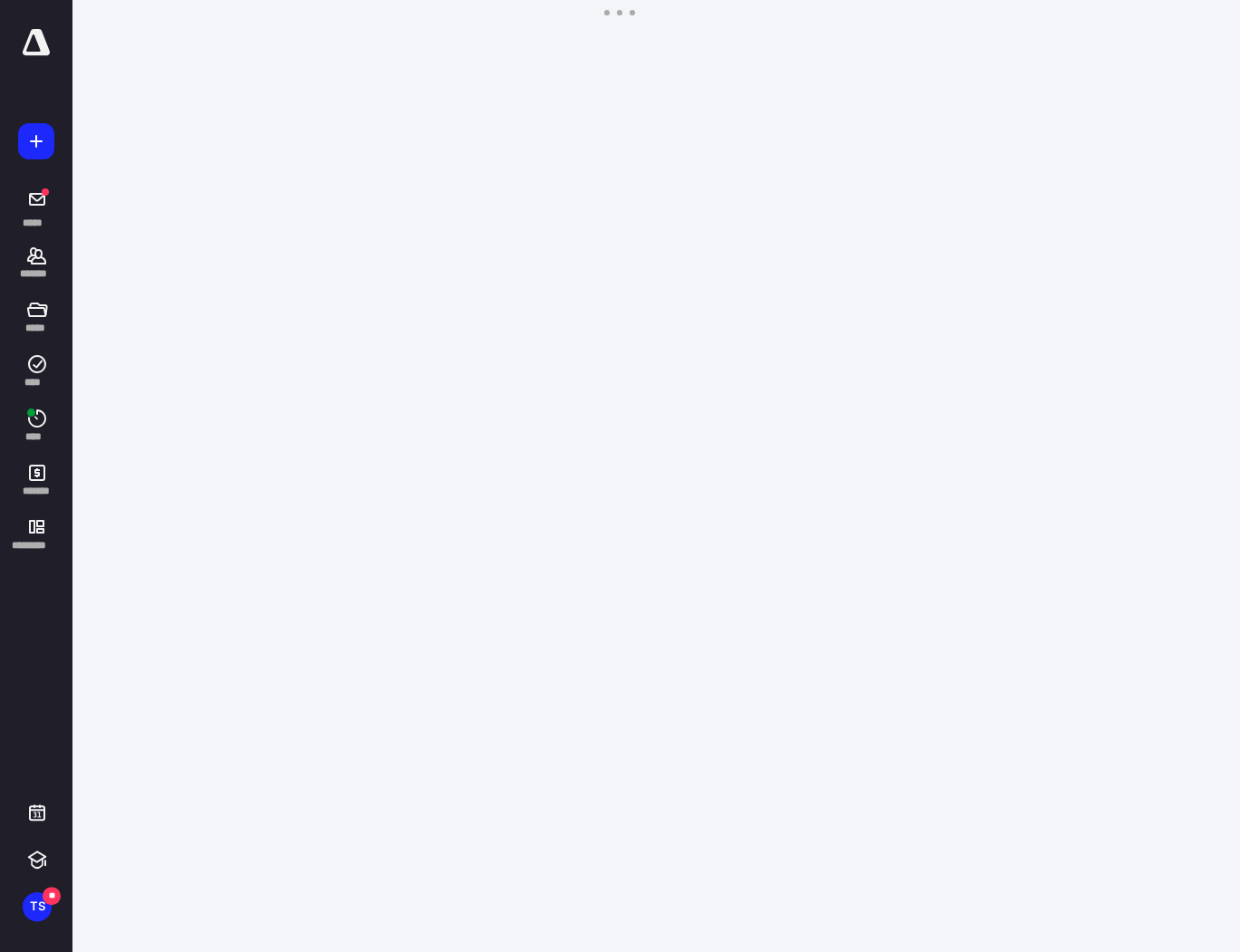 scroll, scrollTop: 0, scrollLeft: 0, axis: both 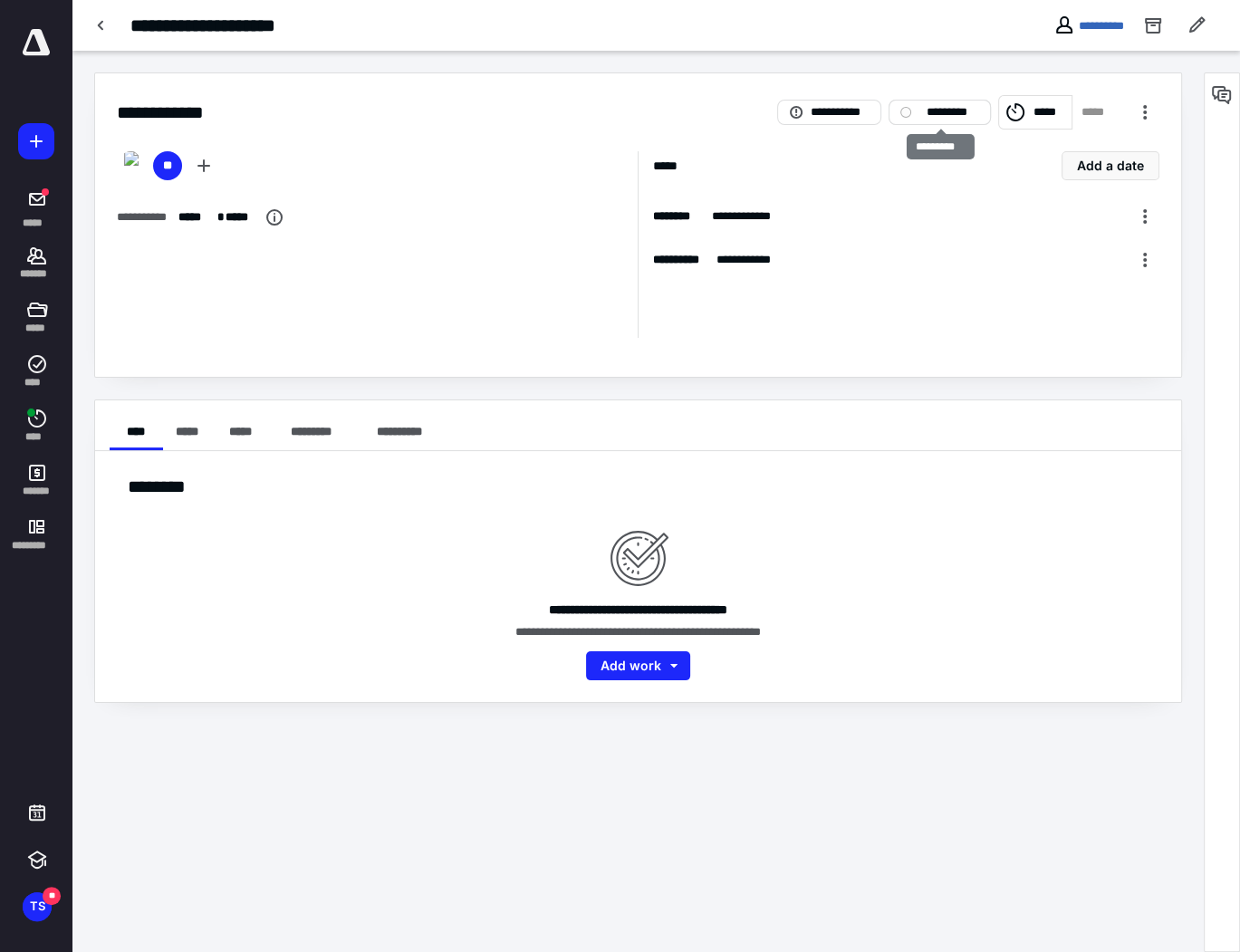 click on "*********" at bounding box center (939, 112) 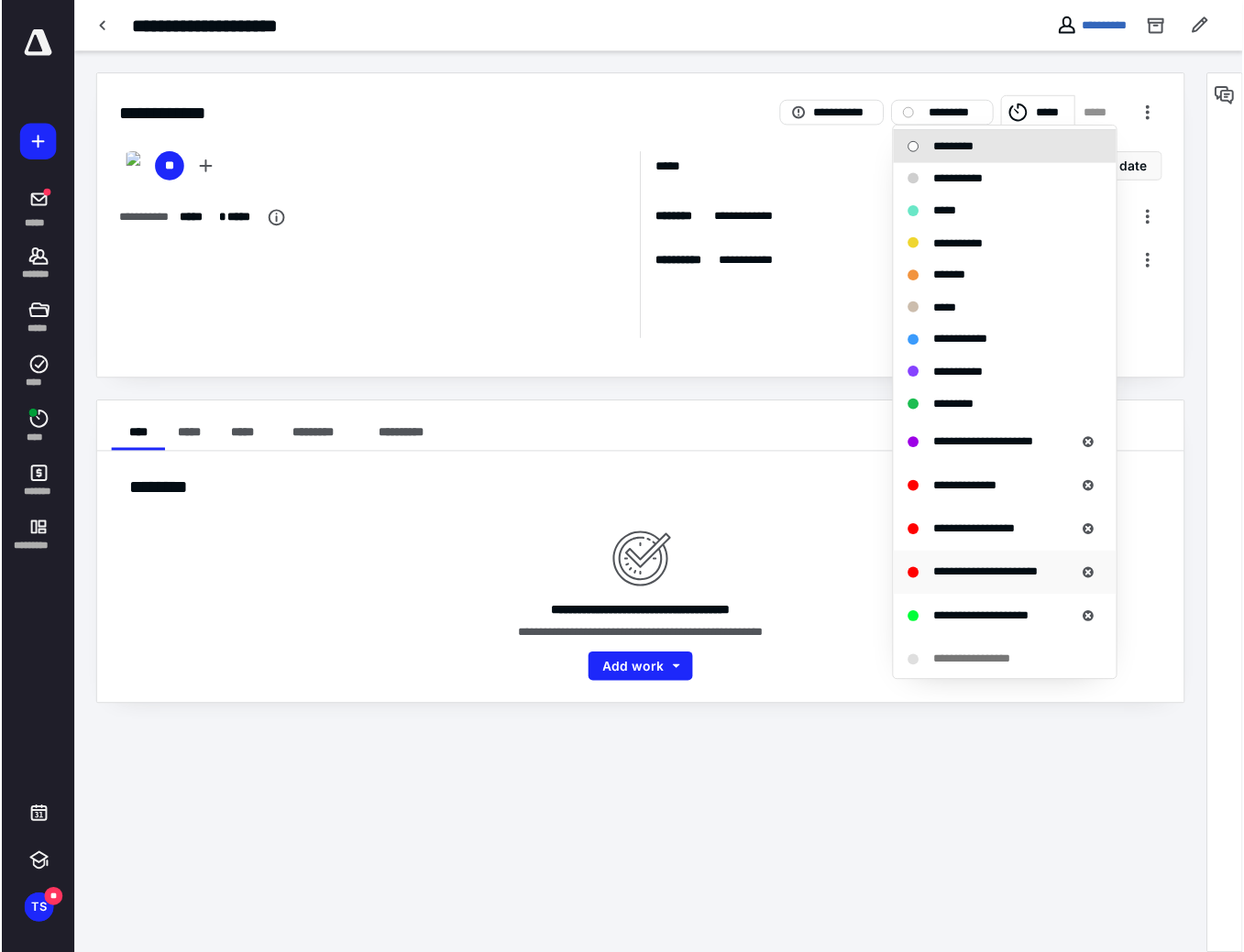 scroll, scrollTop: 81, scrollLeft: 0, axis: vertical 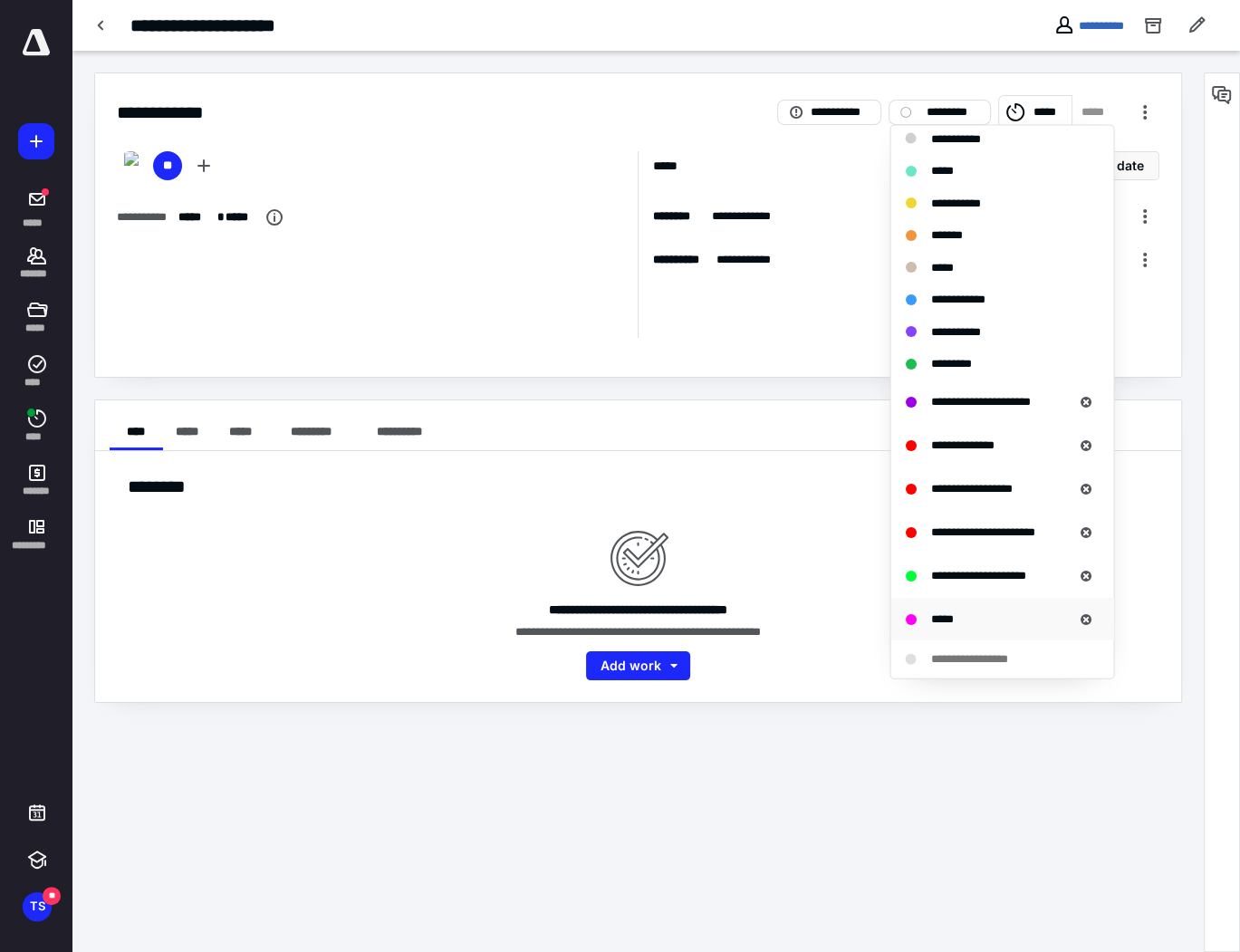 click on "*****" at bounding box center (941, 618) 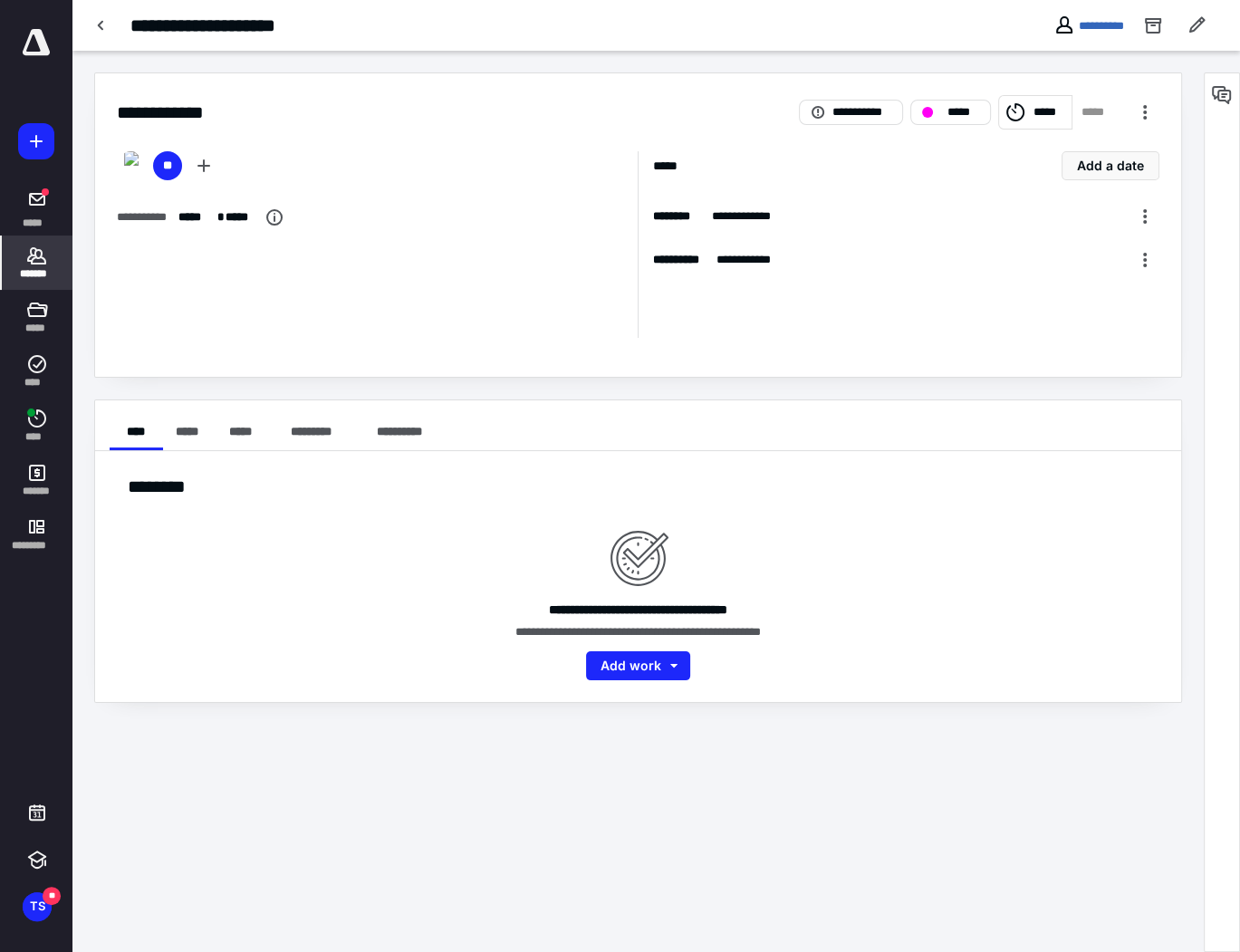 click on "*******" at bounding box center [37, 274] 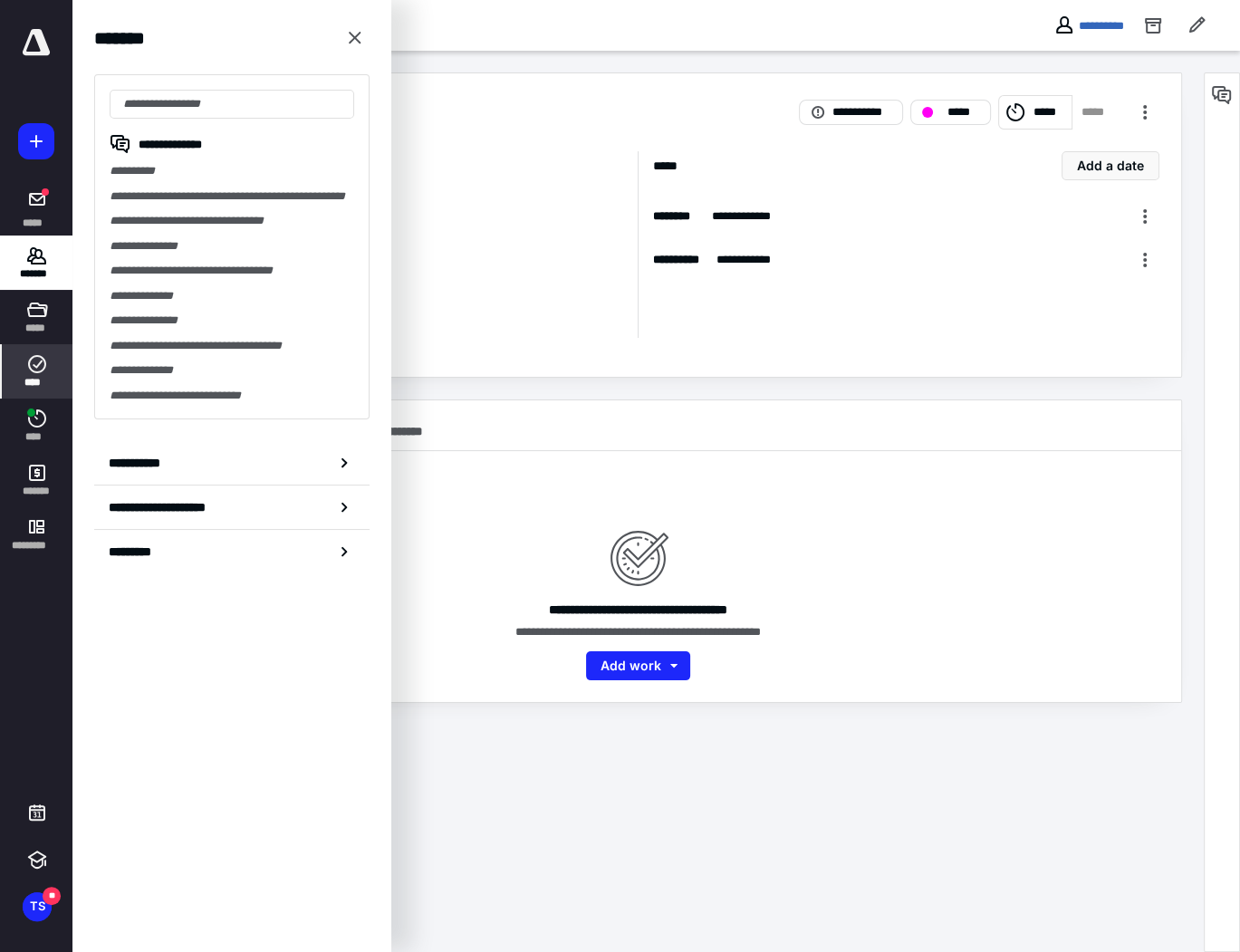click on "****" at bounding box center (37, 382) 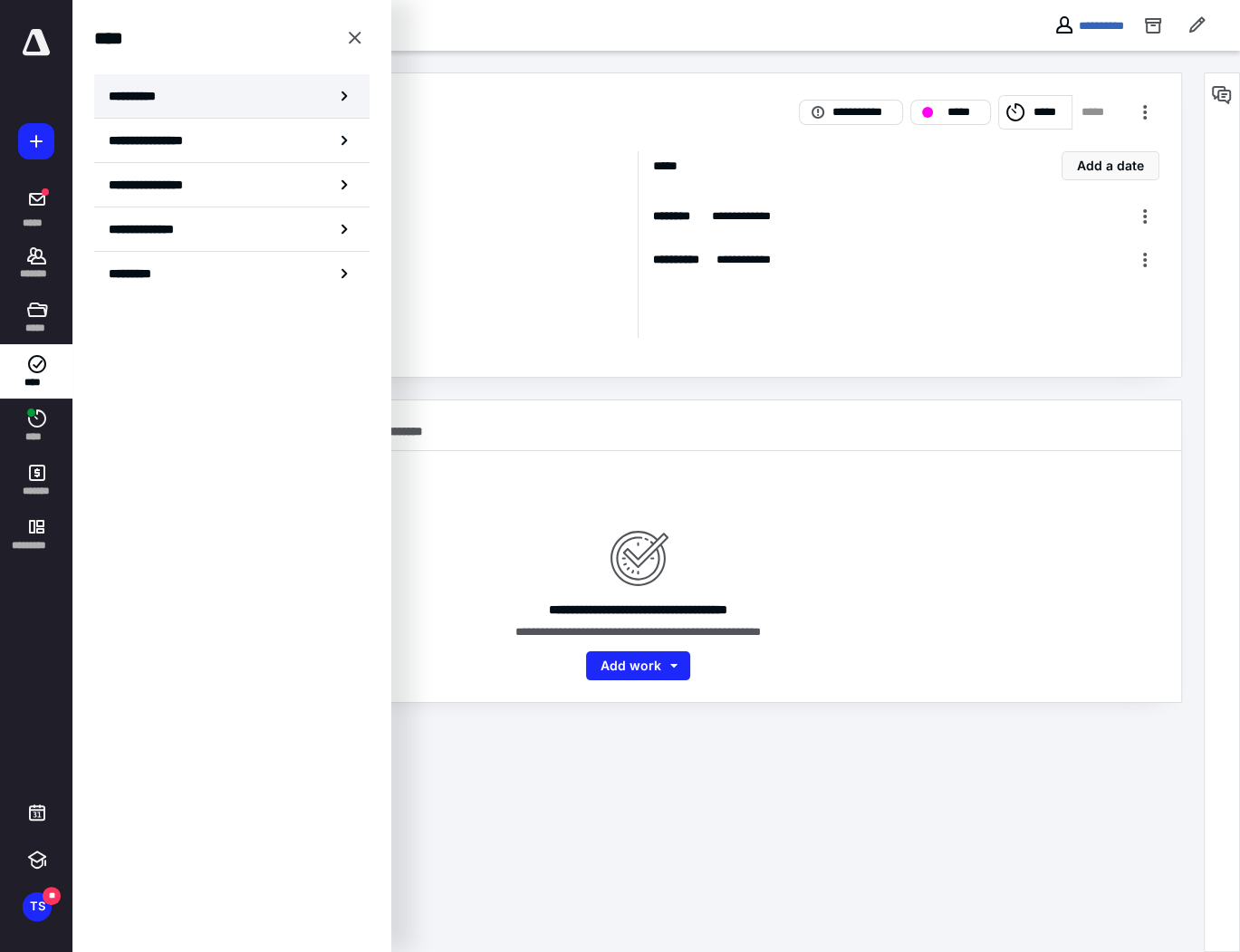 click on "**********" at bounding box center (139, 96) 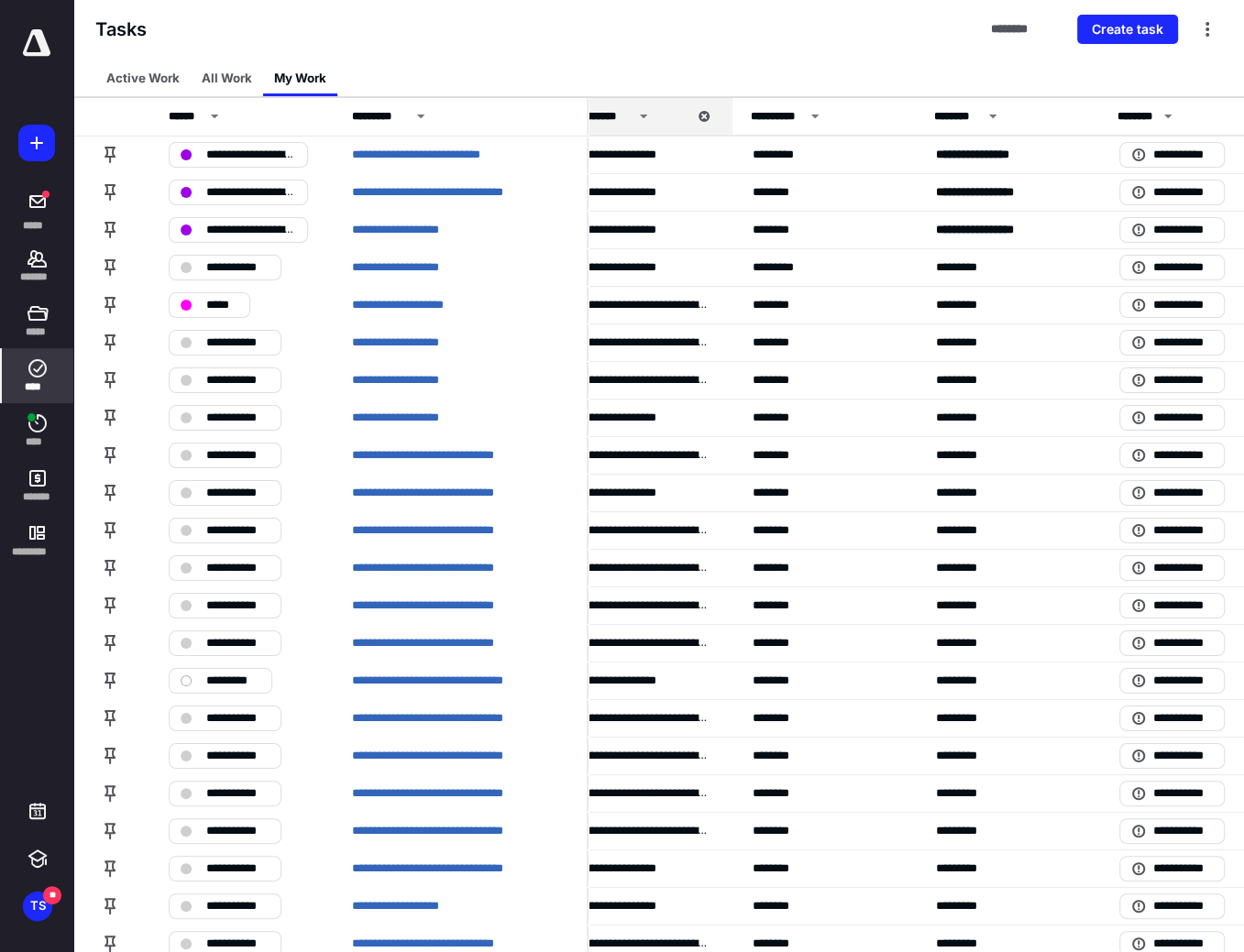 scroll, scrollTop: 0, scrollLeft: 442, axis: horizontal 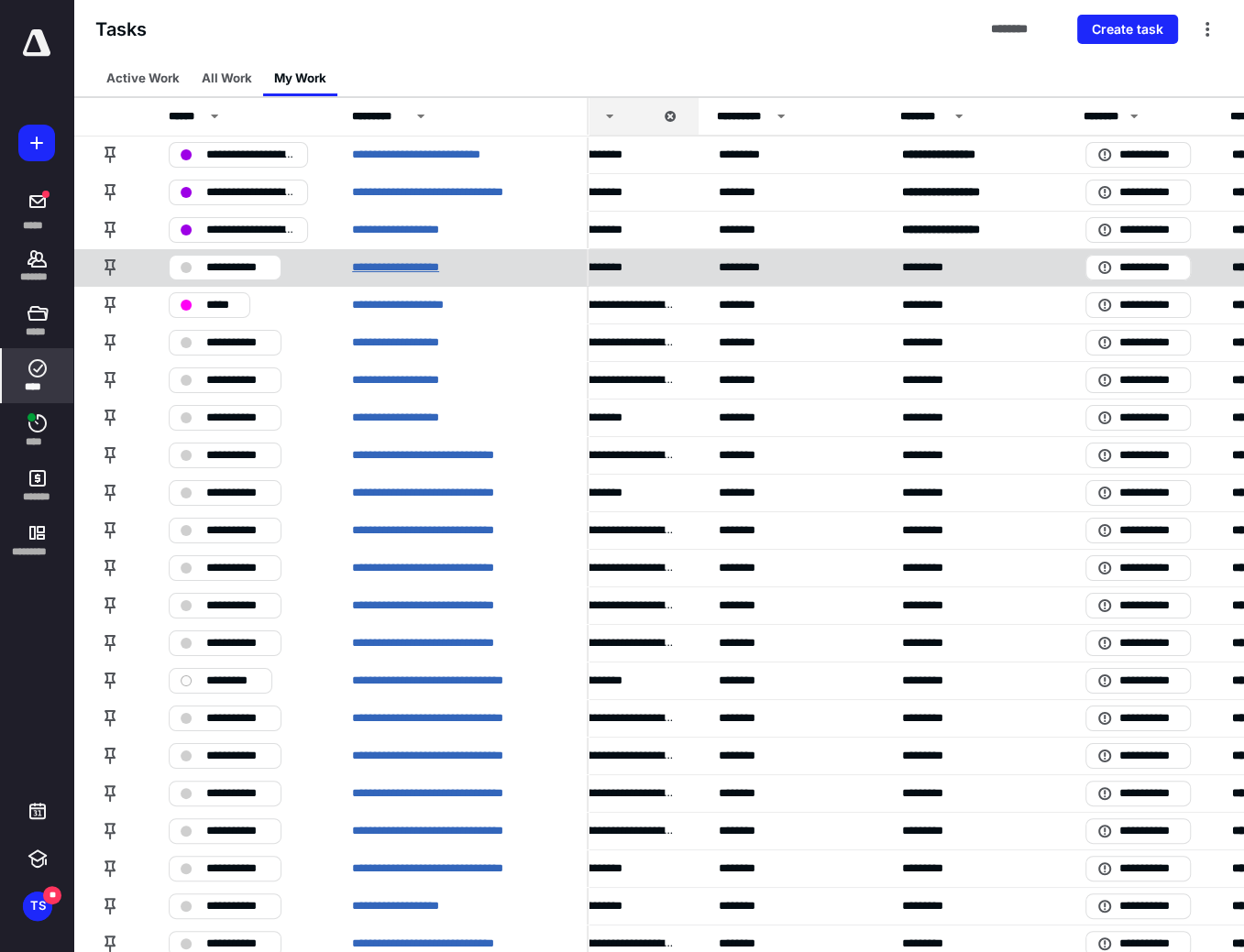 click on "**********" at bounding box center [413, 268] 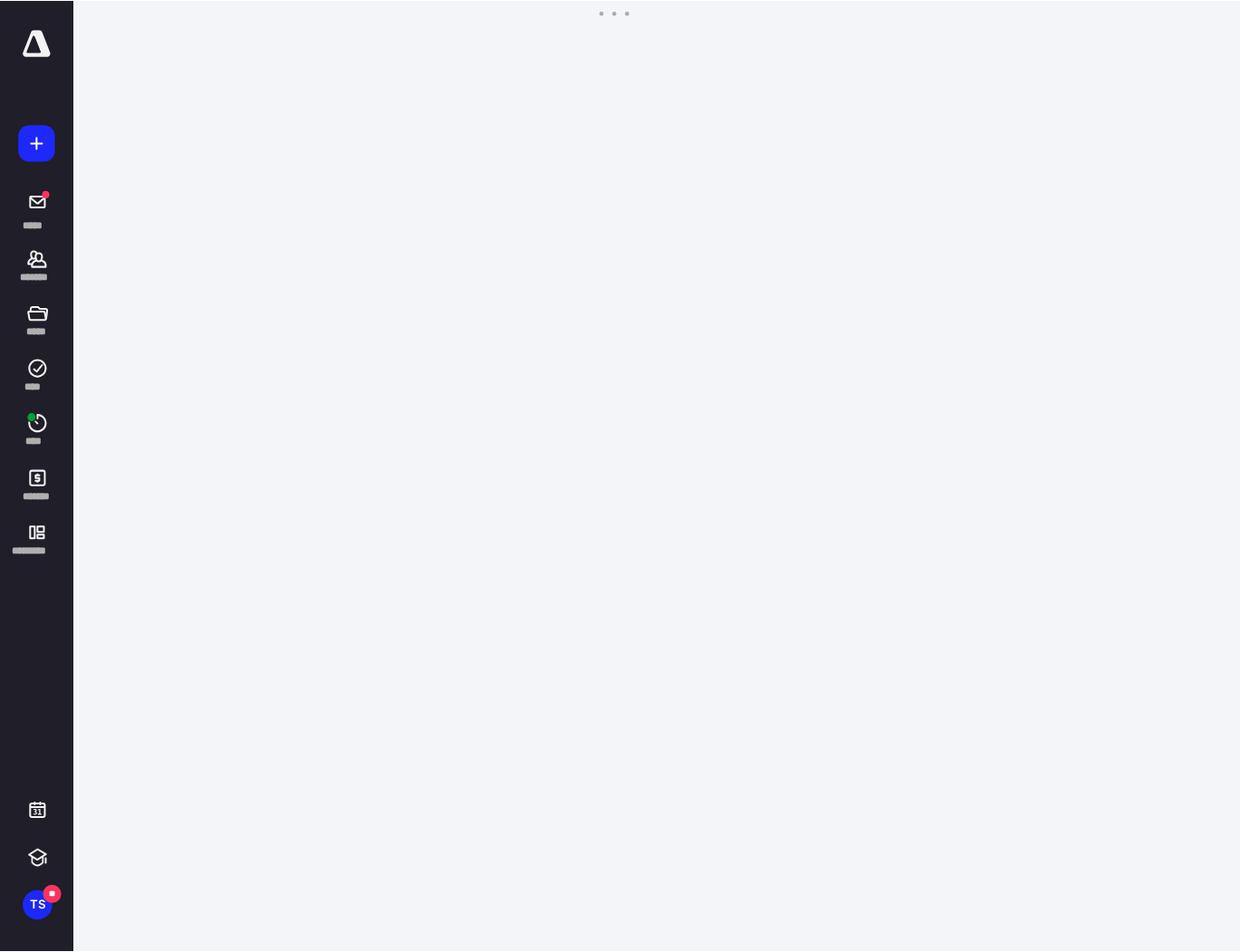 scroll, scrollTop: 0, scrollLeft: 0, axis: both 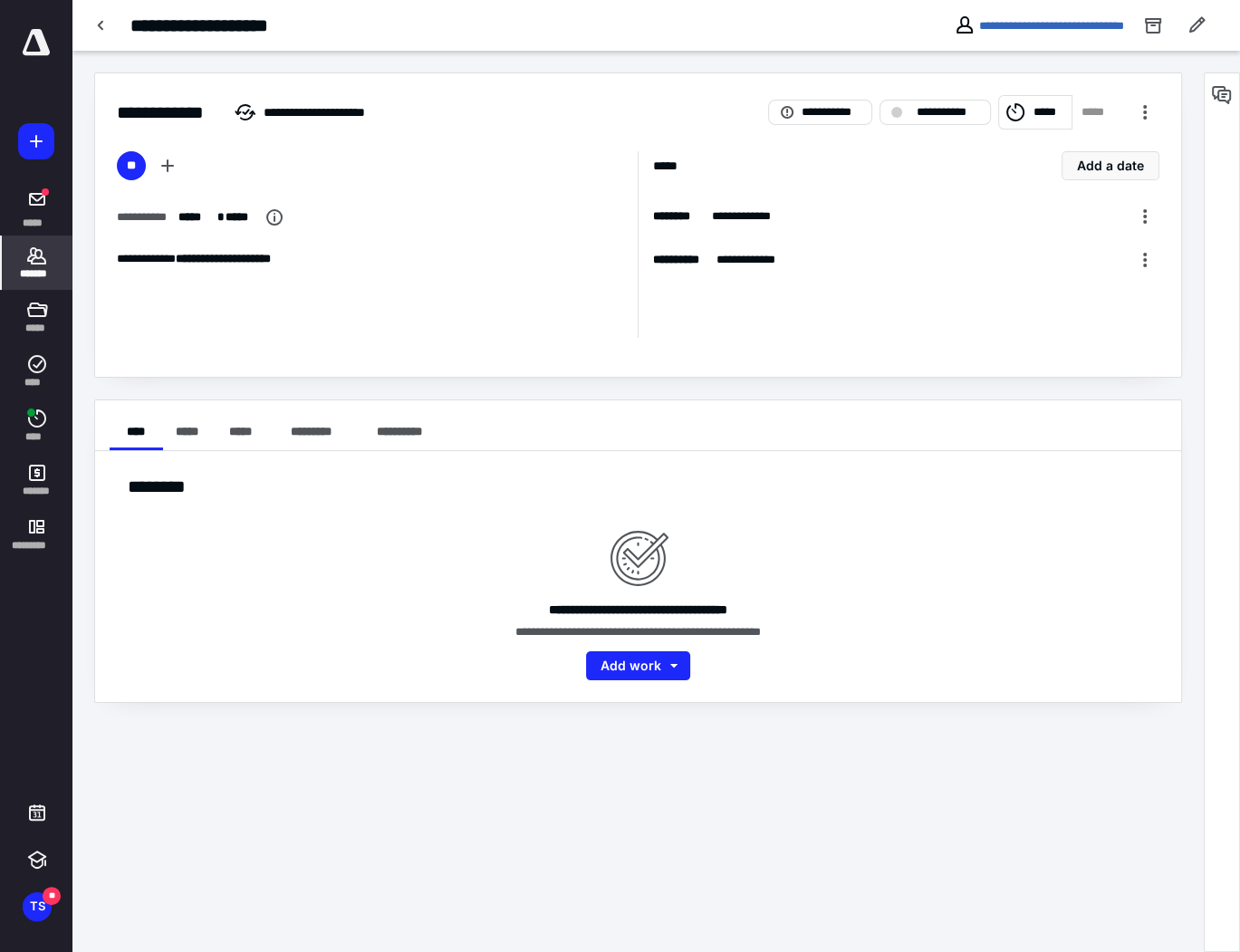click 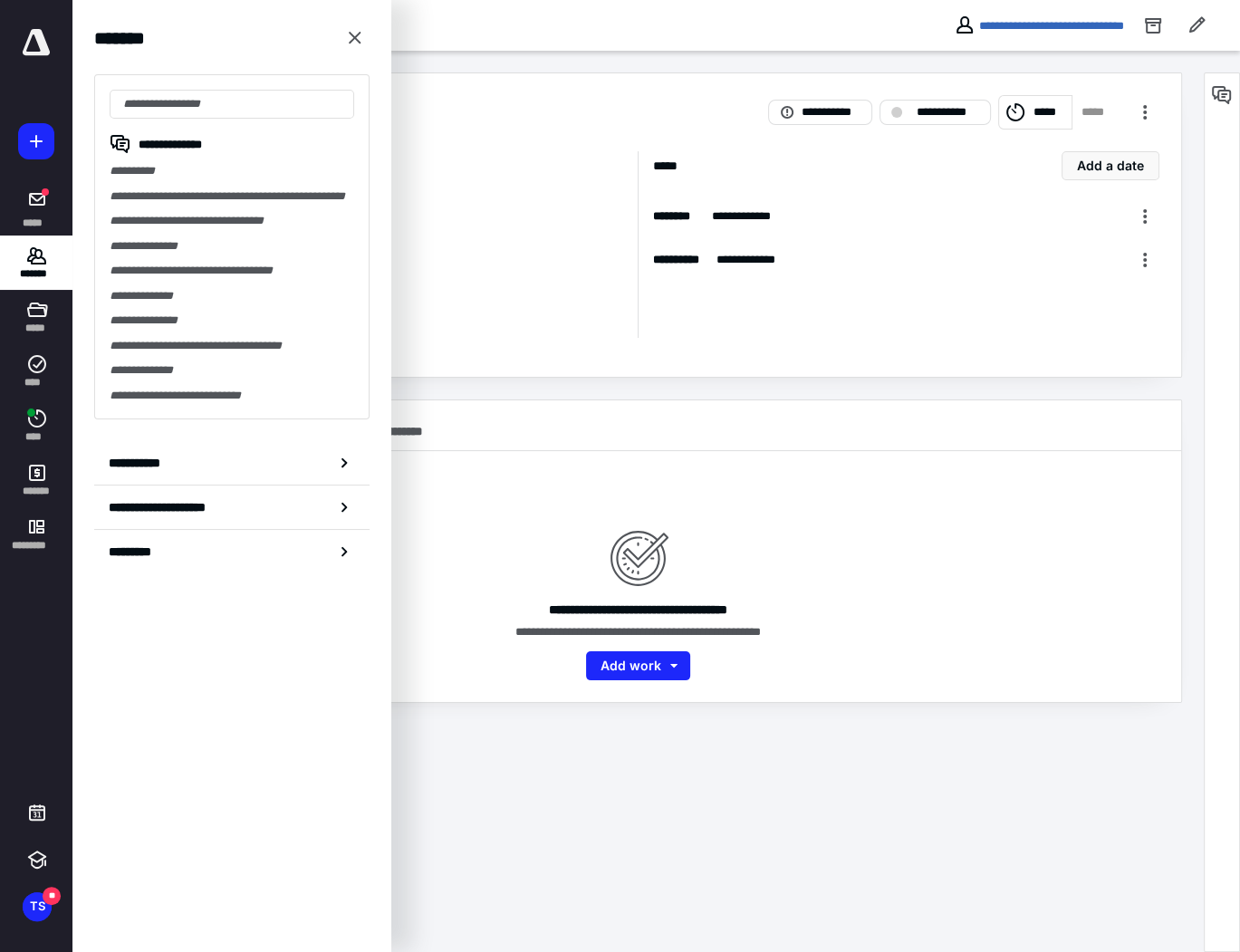 click on "**********" at bounding box center [638, 101] 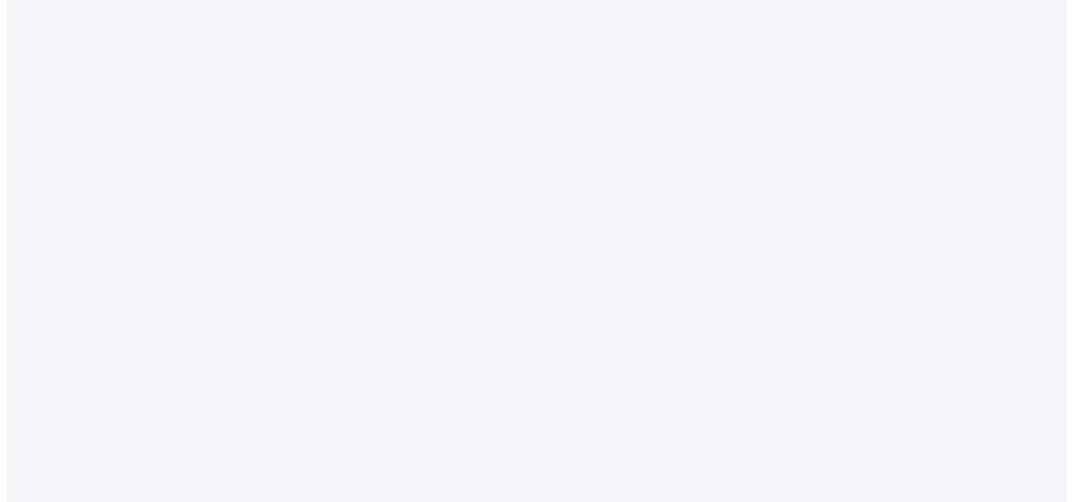 scroll, scrollTop: 0, scrollLeft: 0, axis: both 